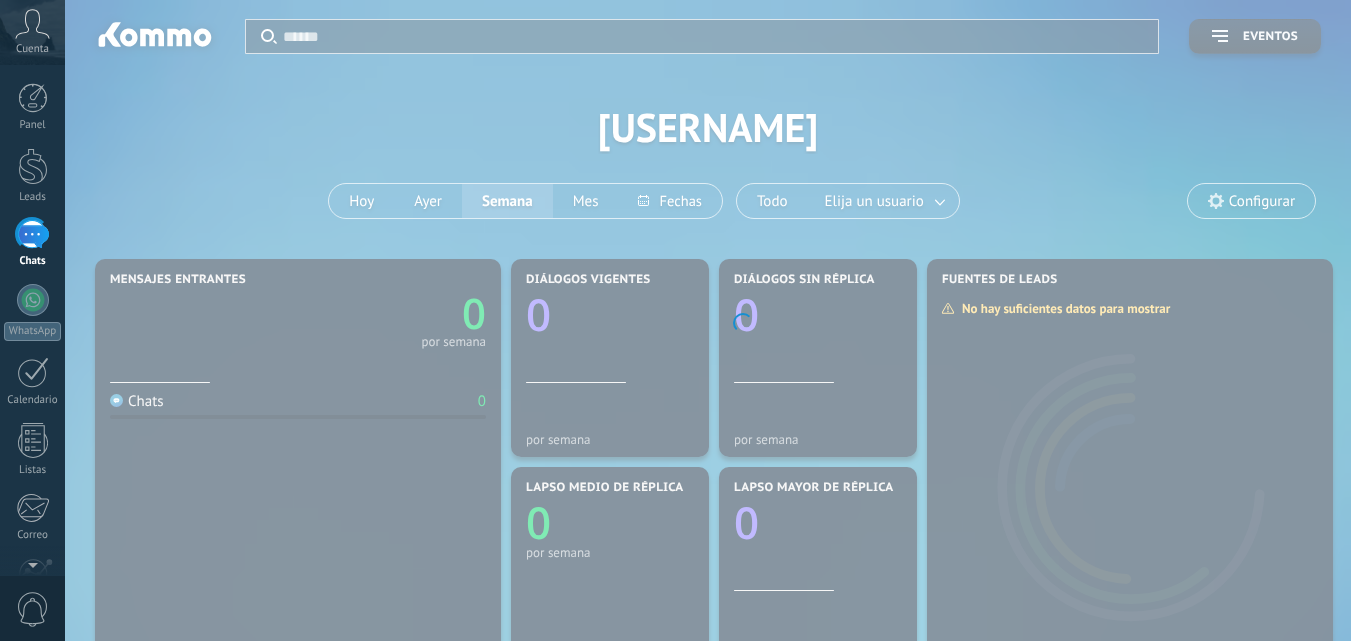scroll, scrollTop: 500, scrollLeft: 0, axis: vertical 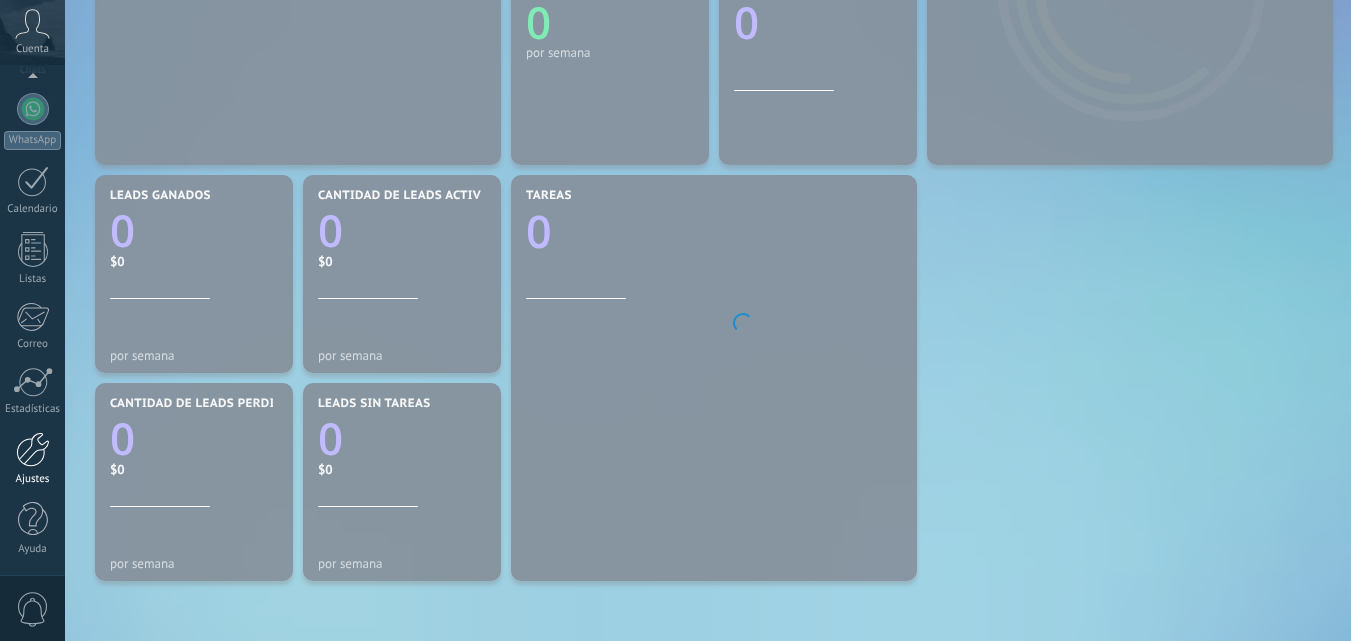 click at bounding box center (33, 449) 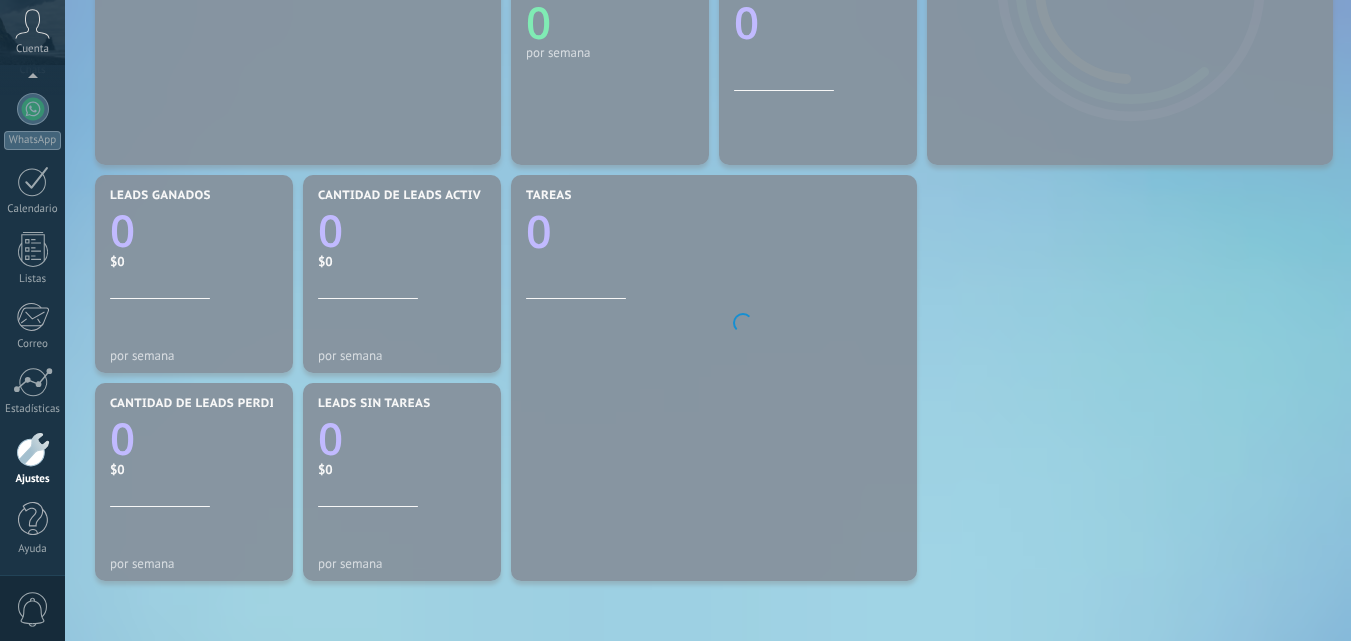scroll, scrollTop: 700, scrollLeft: 0, axis: vertical 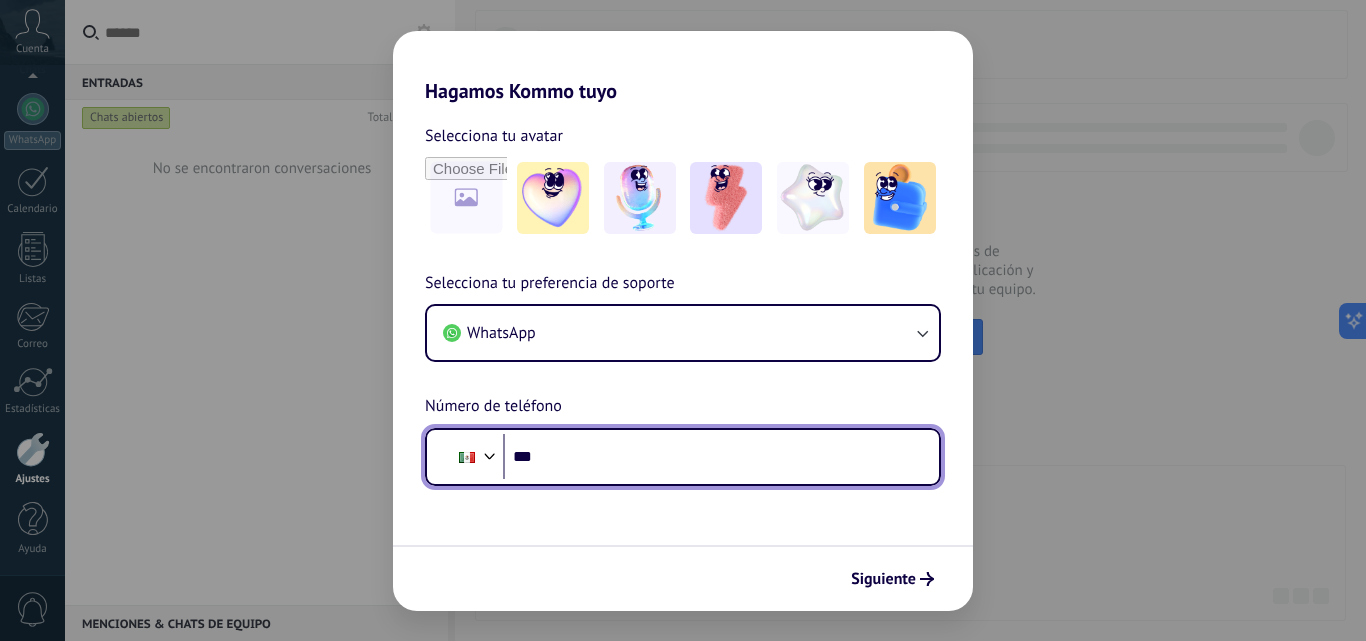 click on "***" at bounding box center (713, 457) 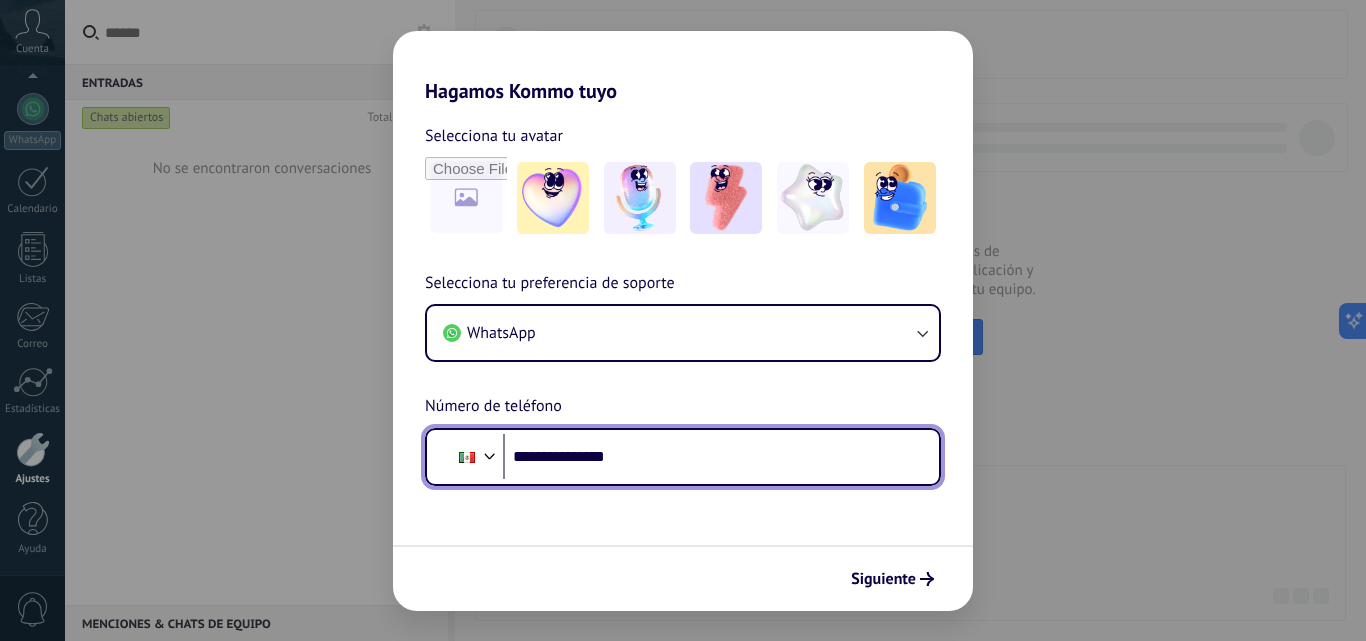 type on "**********" 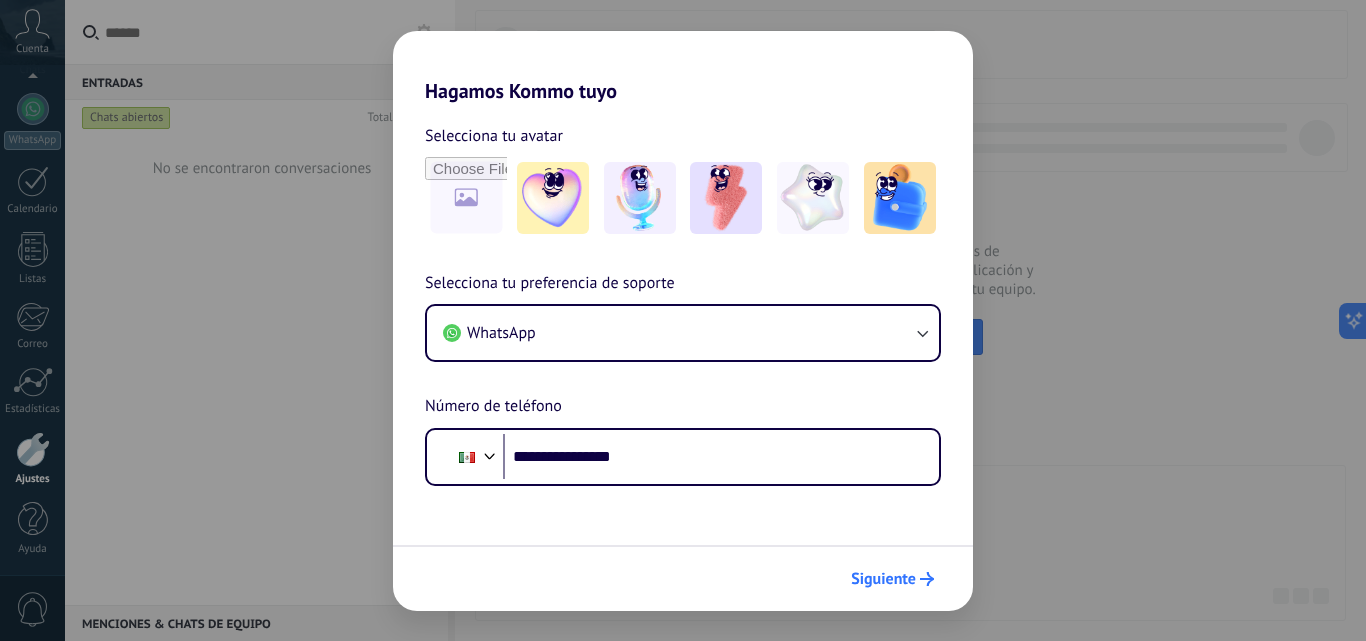 click on "Siguiente" at bounding box center [892, 579] 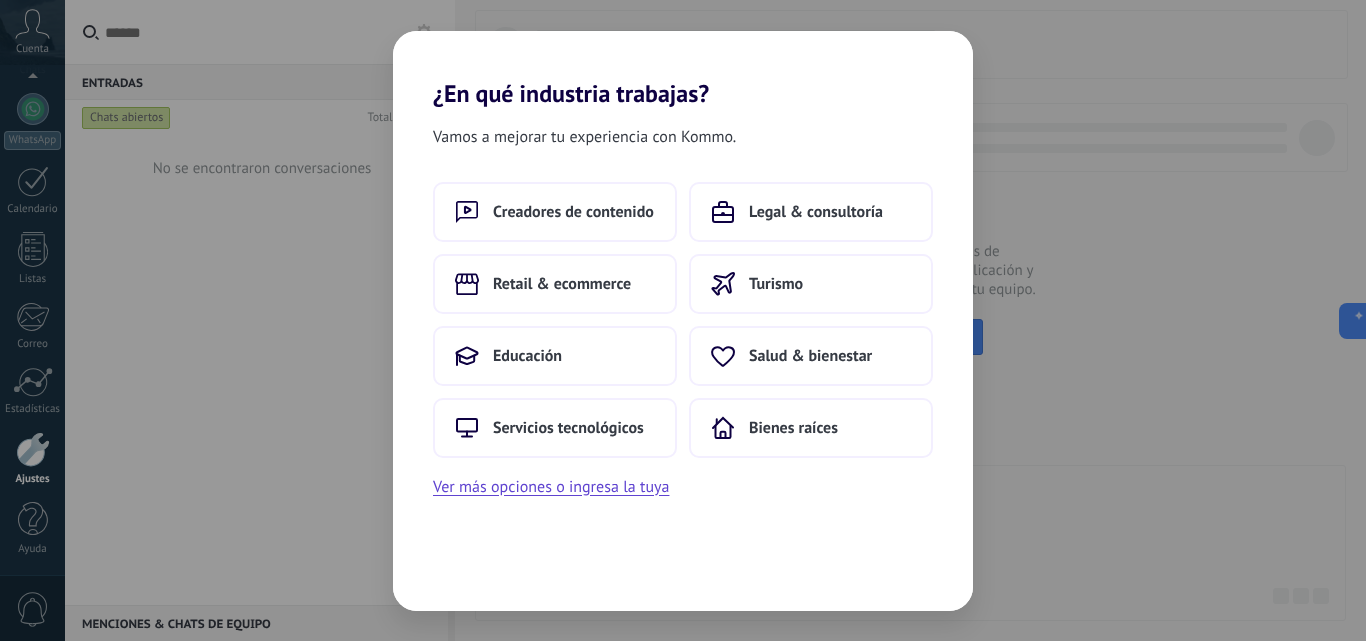 scroll, scrollTop: 0, scrollLeft: 0, axis: both 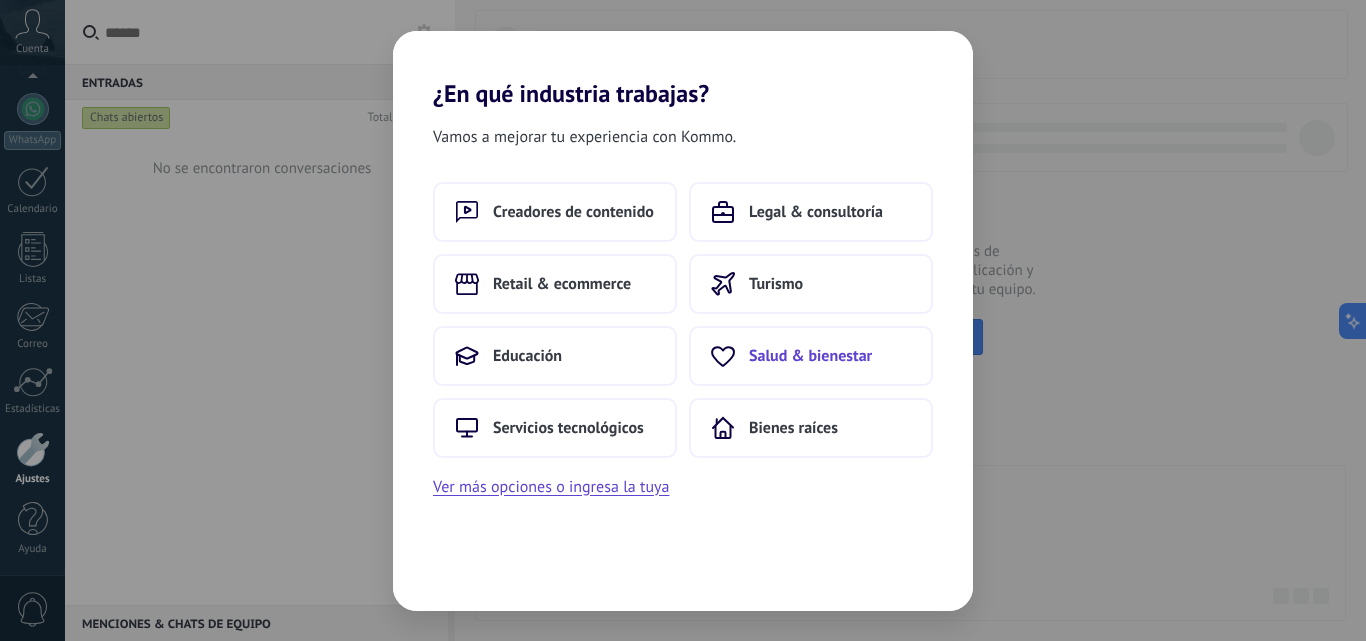 click on "Salud & bienestar" at bounding box center [811, 356] 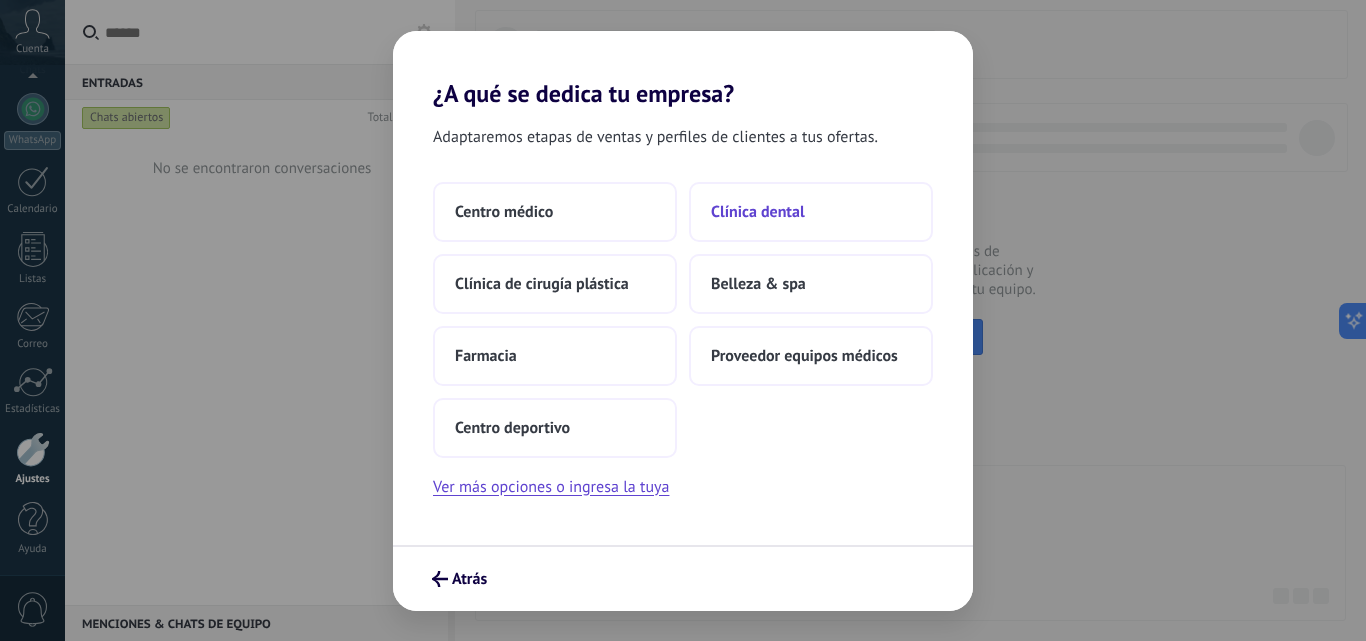 click on "Clínica dental" at bounding box center (758, 212) 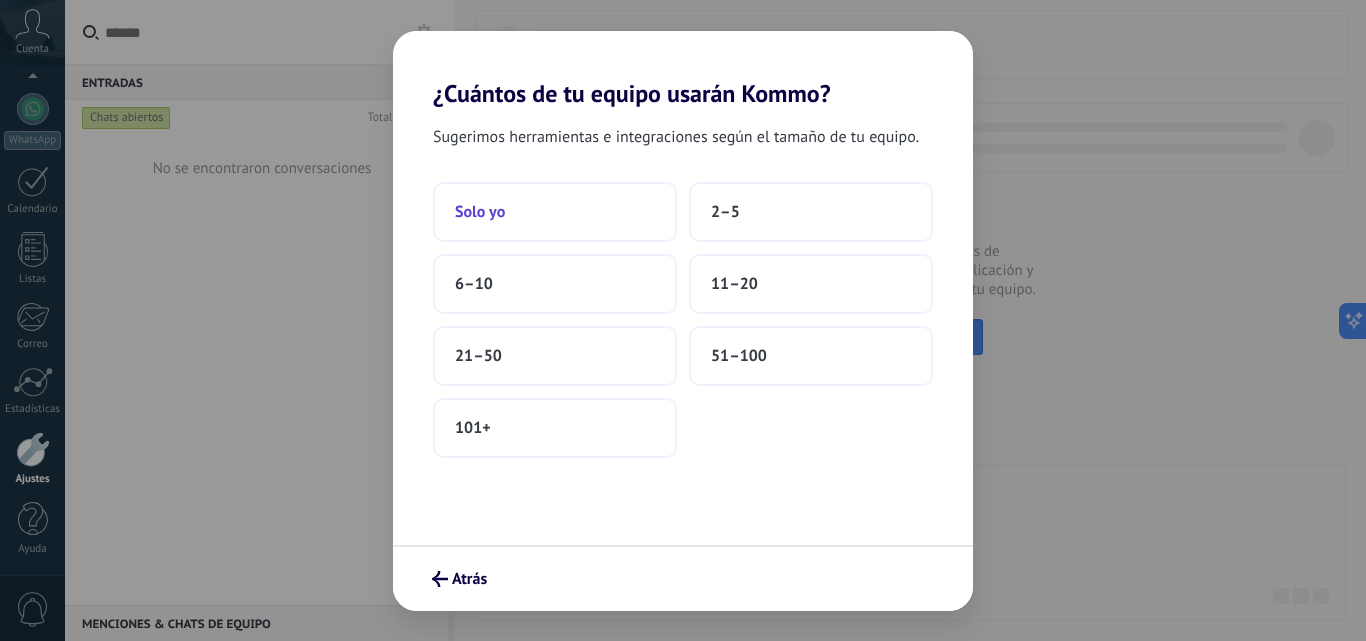 click on "Solo yo" at bounding box center (480, 212) 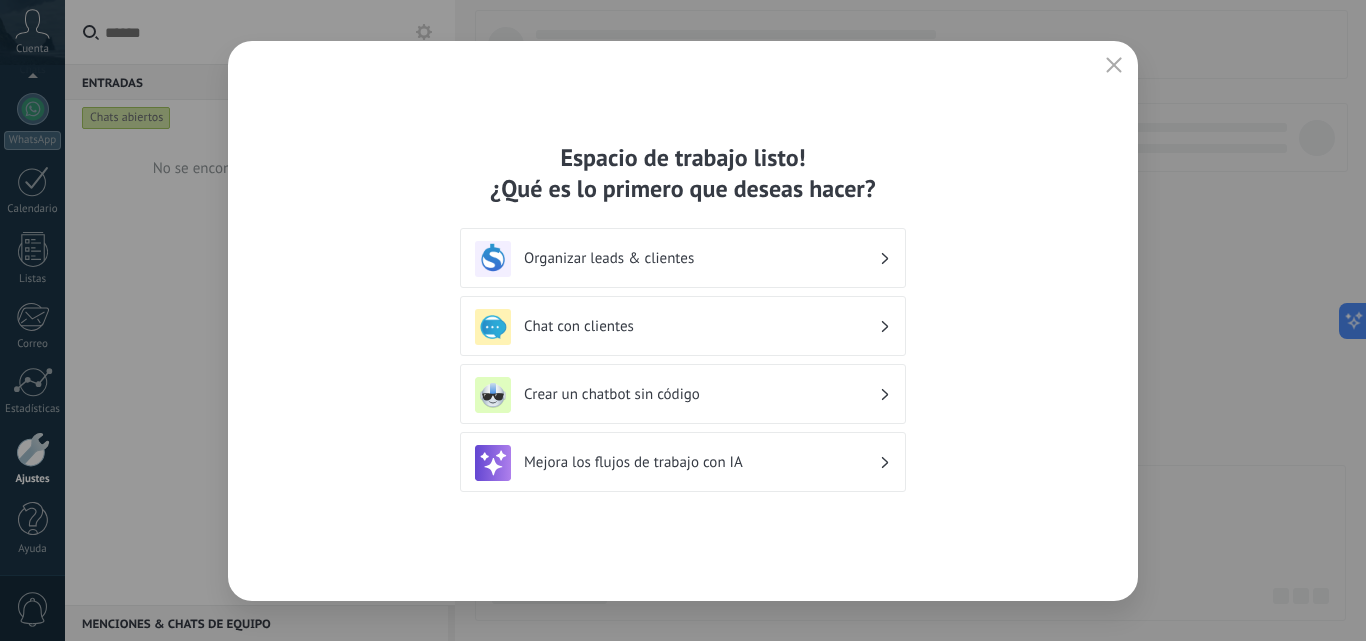 click 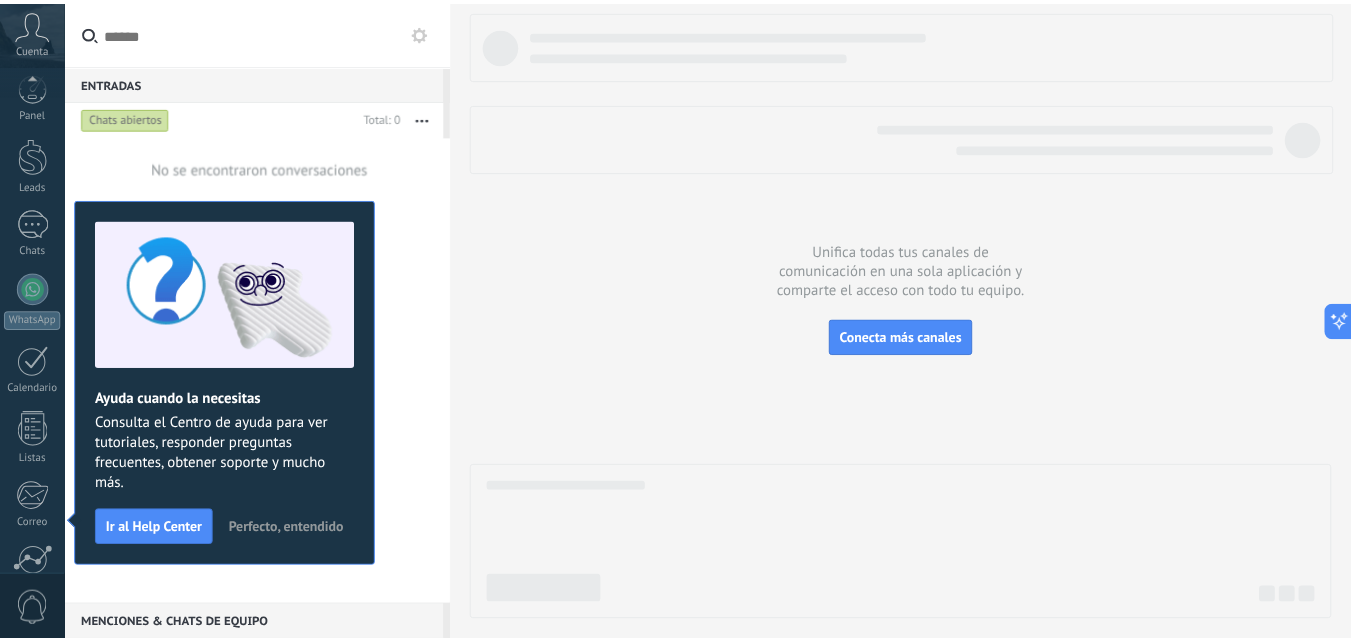scroll, scrollTop: 191, scrollLeft: 0, axis: vertical 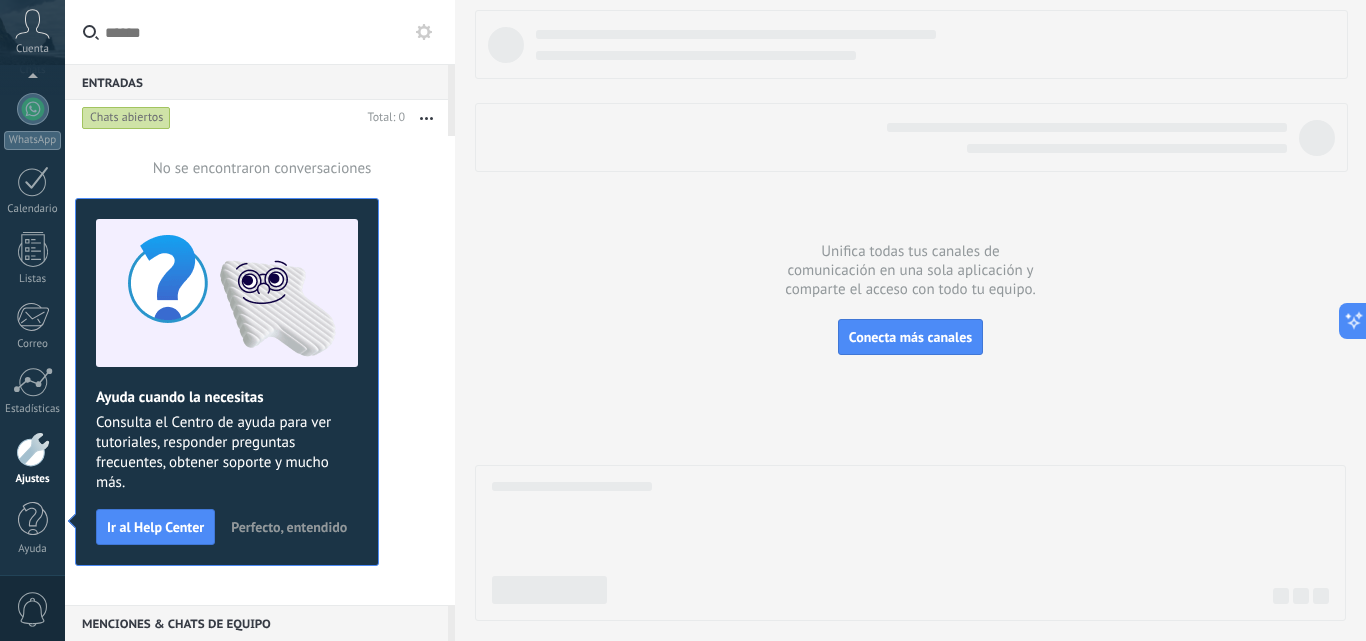 click at bounding box center (33, 449) 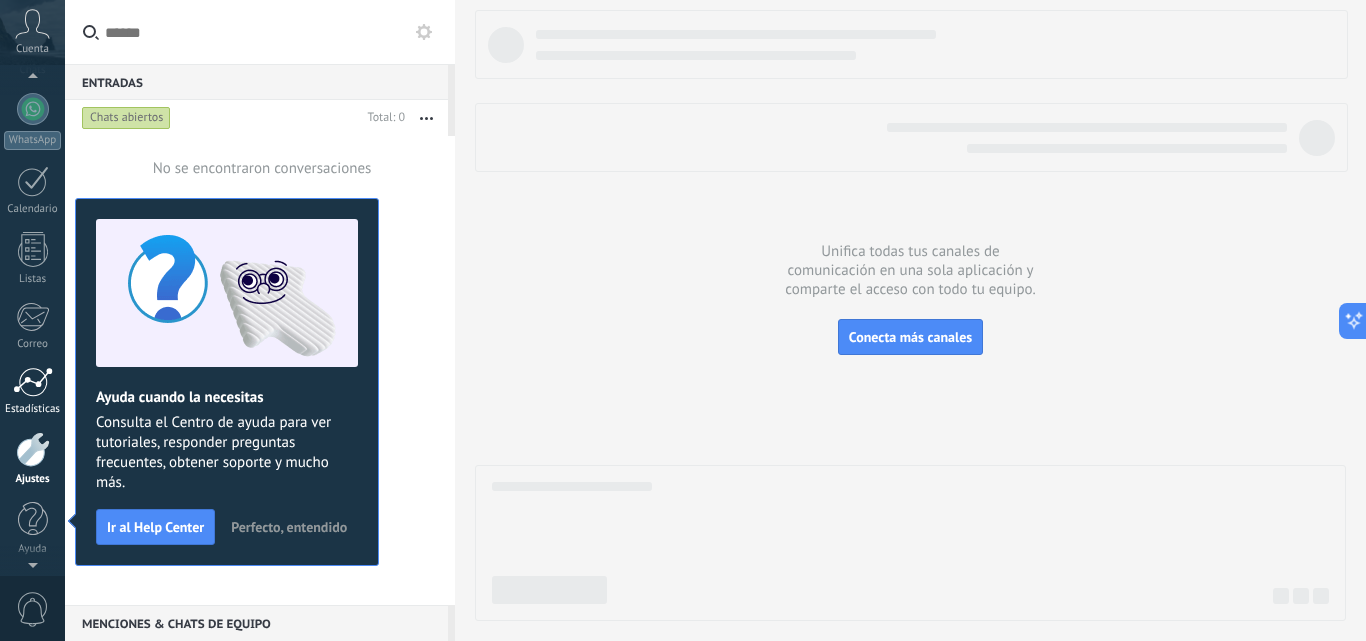 click at bounding box center [33, 382] 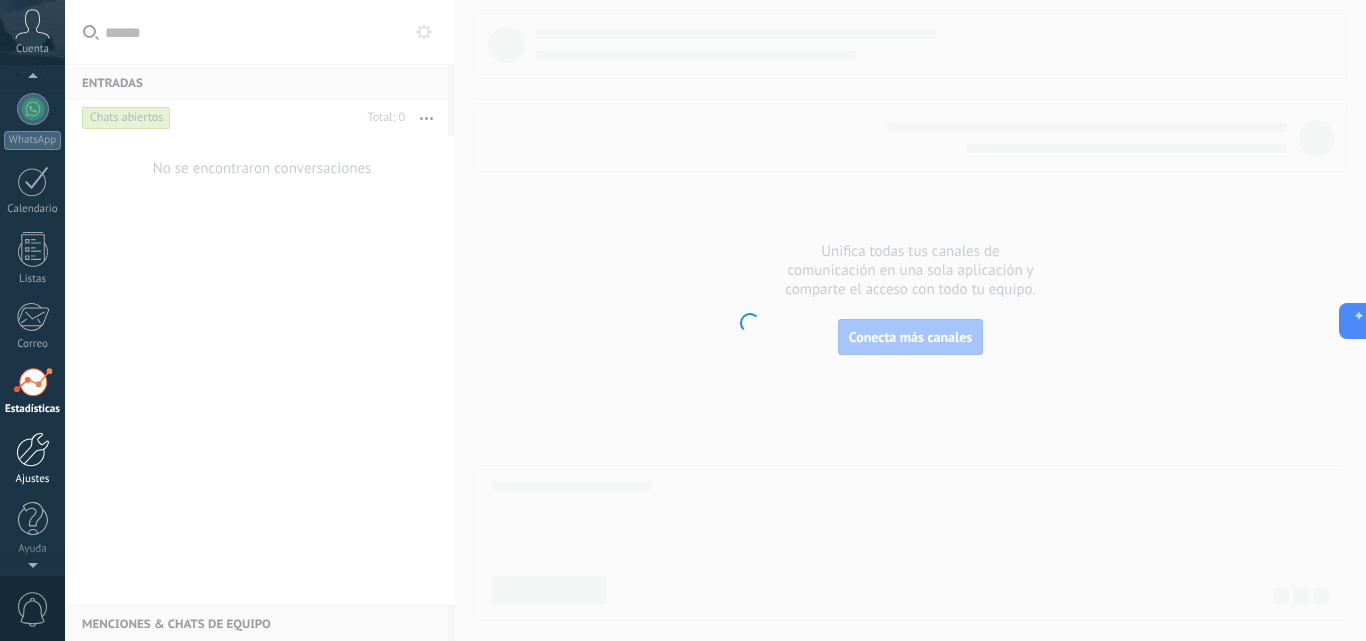 click at bounding box center [33, 449] 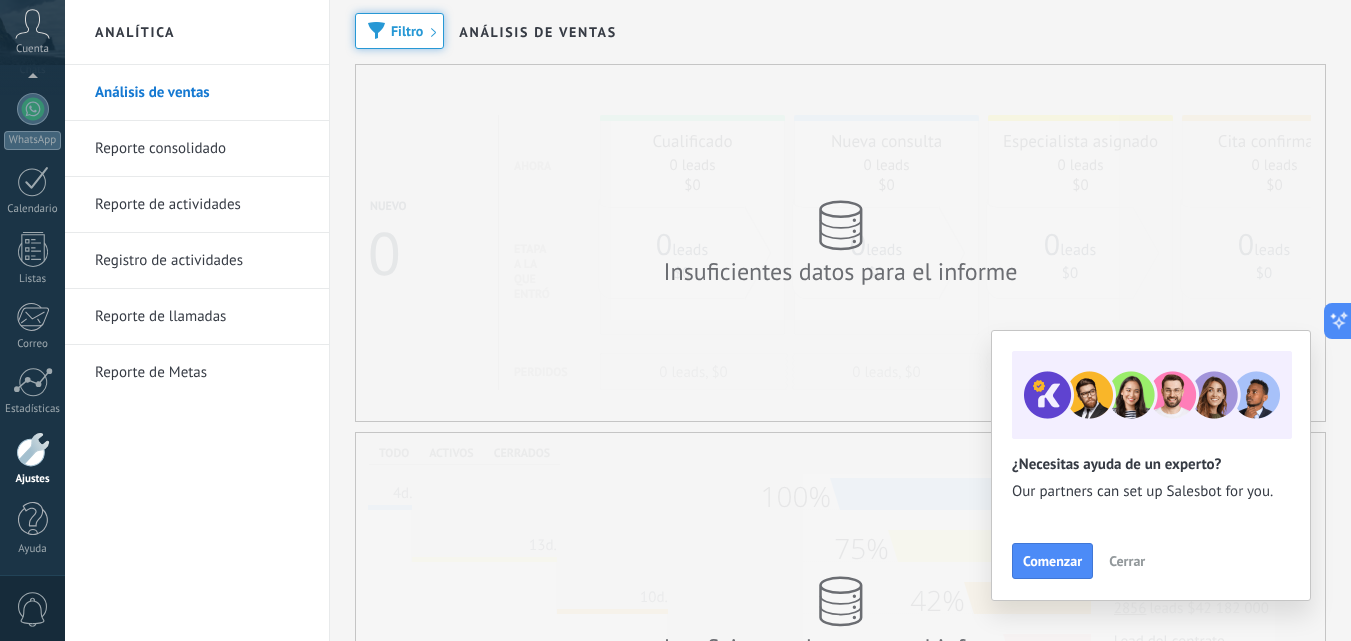 click at bounding box center [33, 449] 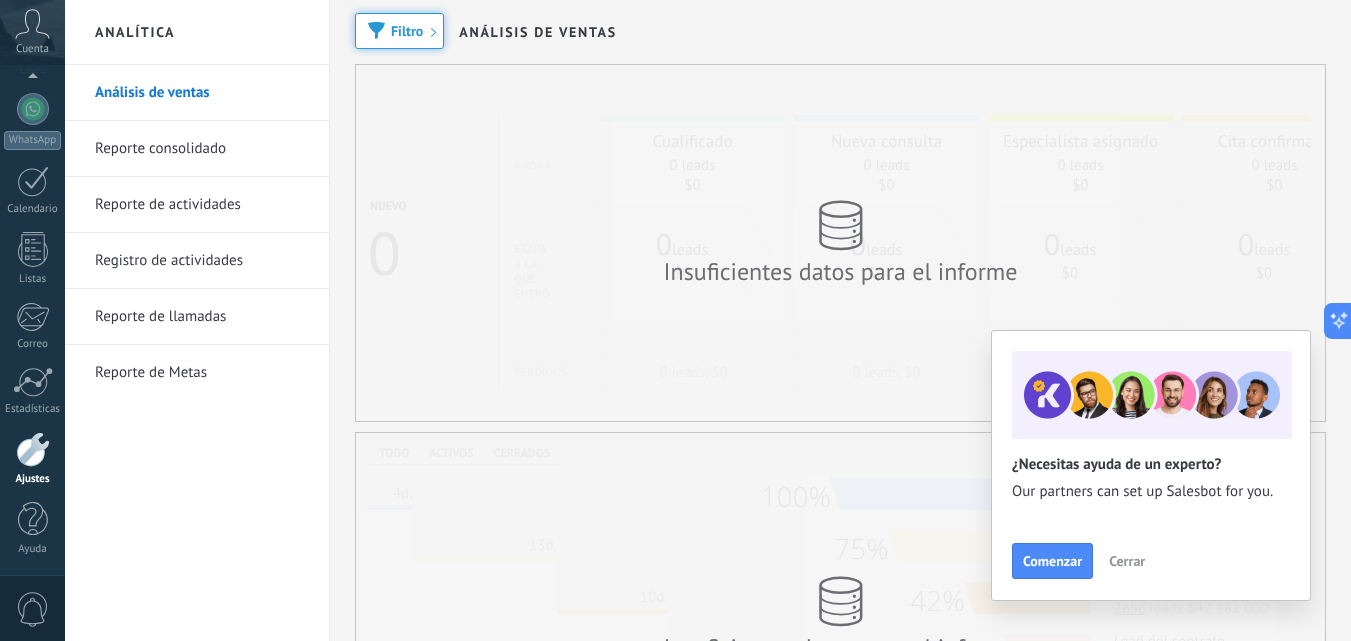click at bounding box center (33, 449) 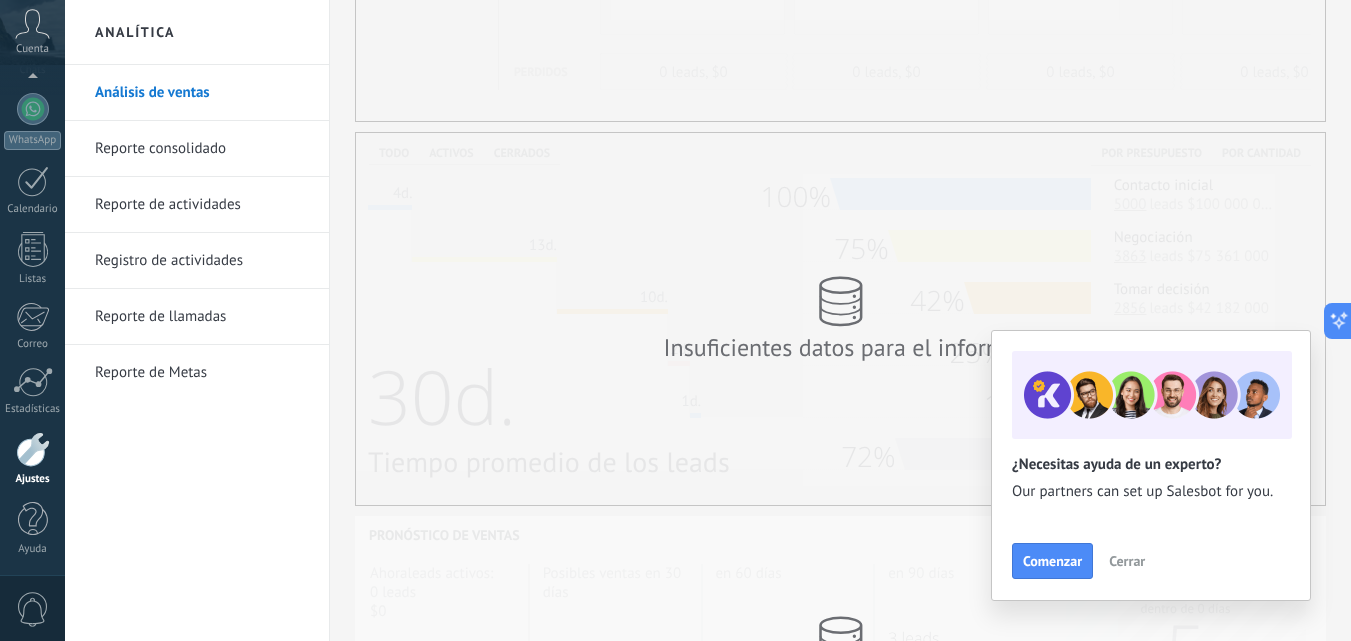 scroll, scrollTop: 0, scrollLeft: 0, axis: both 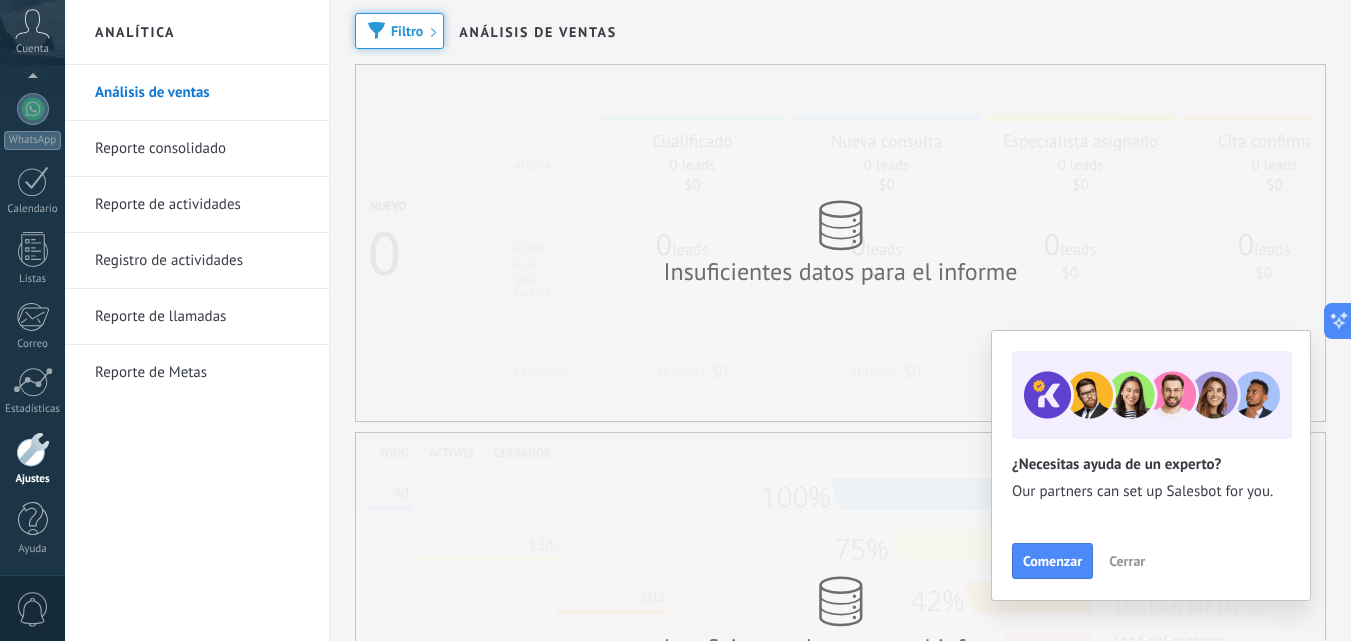 click at bounding box center [33, 449] 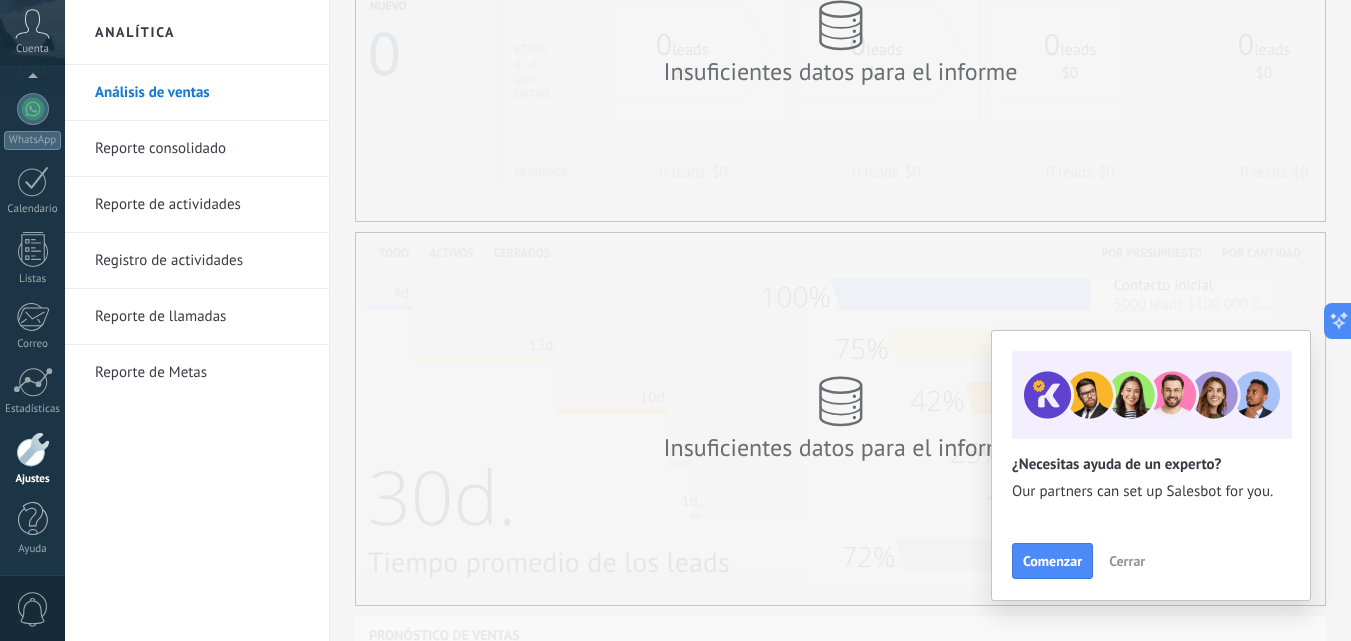 scroll, scrollTop: 400, scrollLeft: 0, axis: vertical 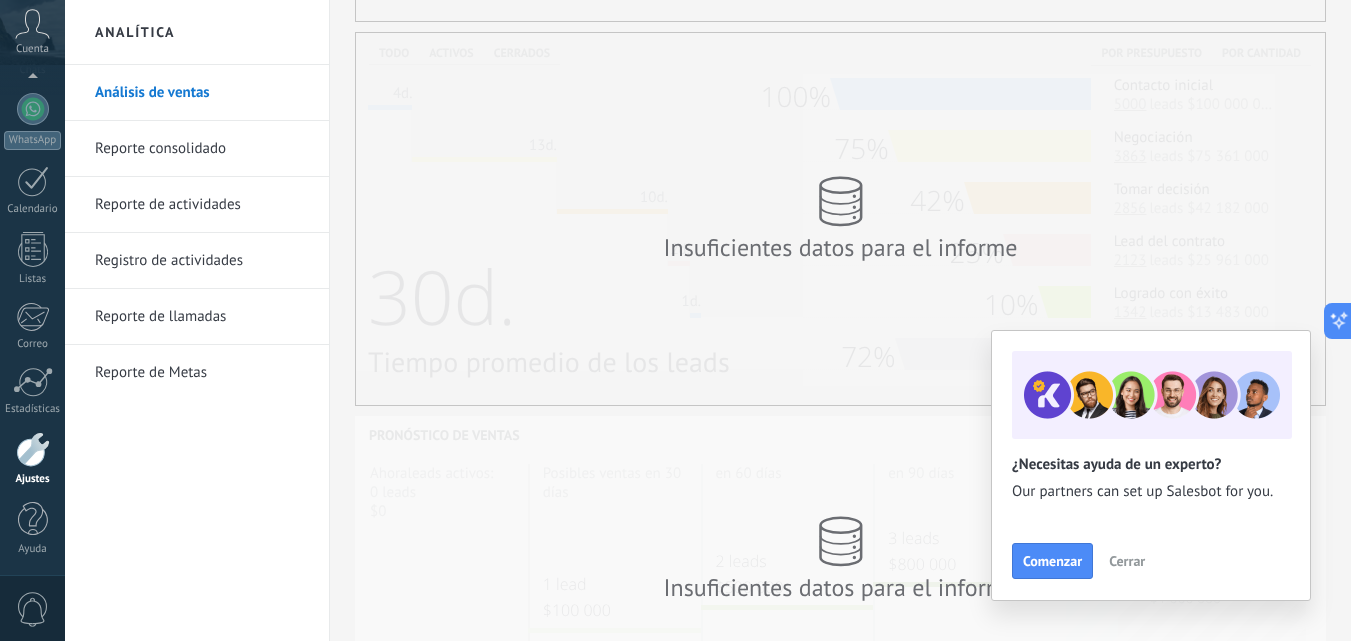 click at bounding box center [33, 449] 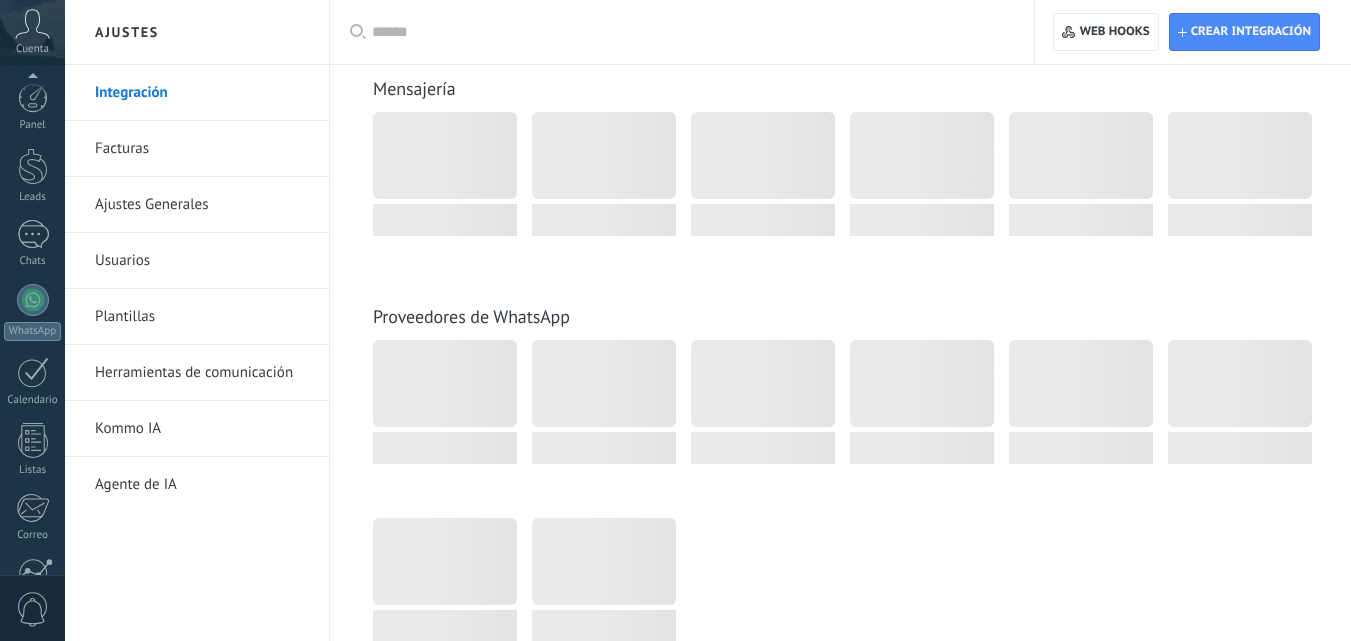 scroll, scrollTop: 400, scrollLeft: 0, axis: vertical 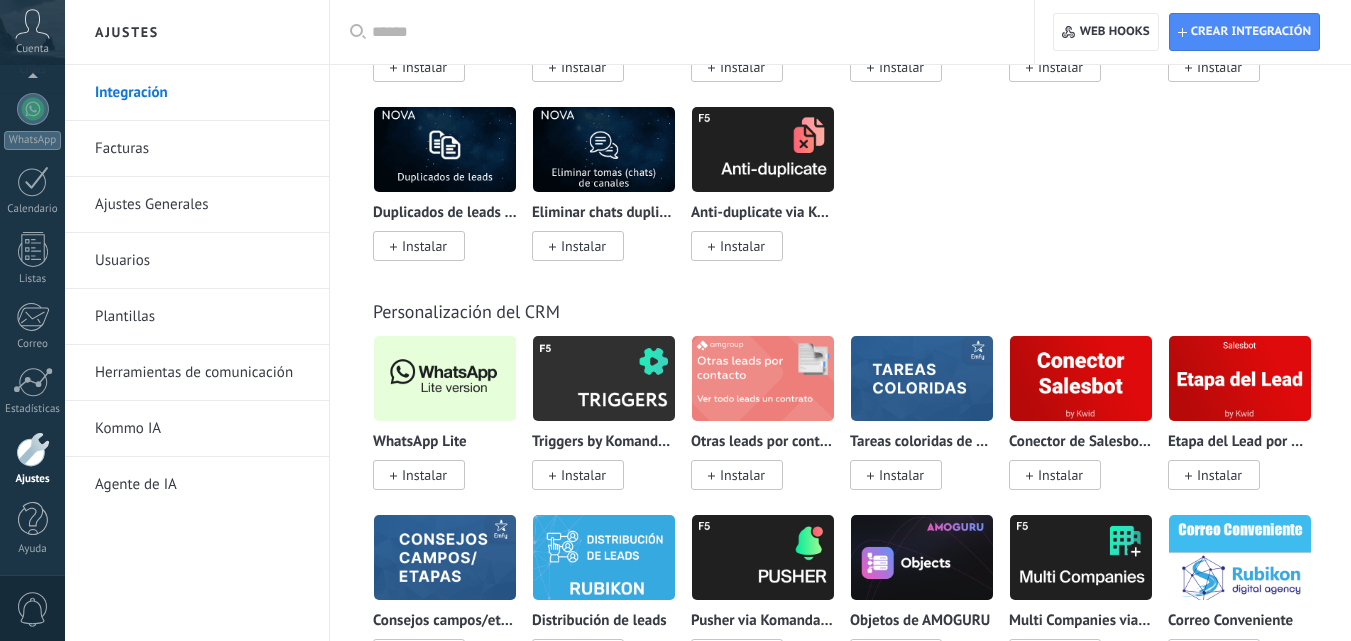 click on "Instalar" at bounding box center (419, 475) 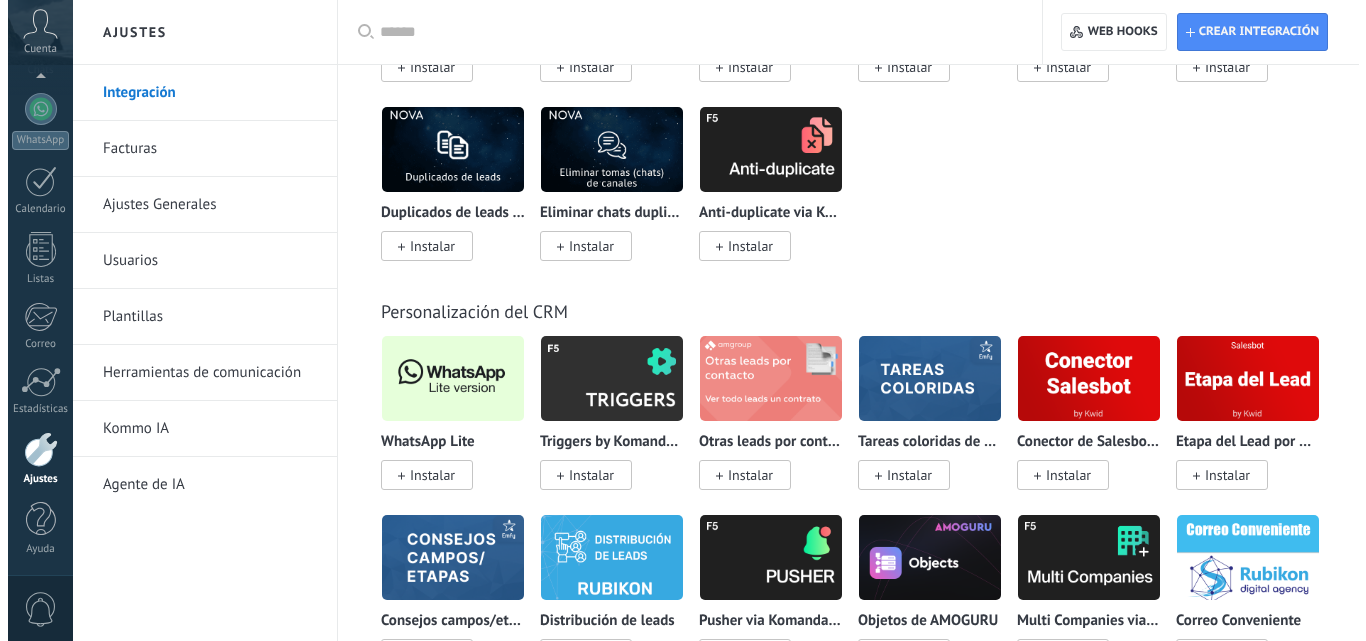 scroll, scrollTop: 0, scrollLeft: 0, axis: both 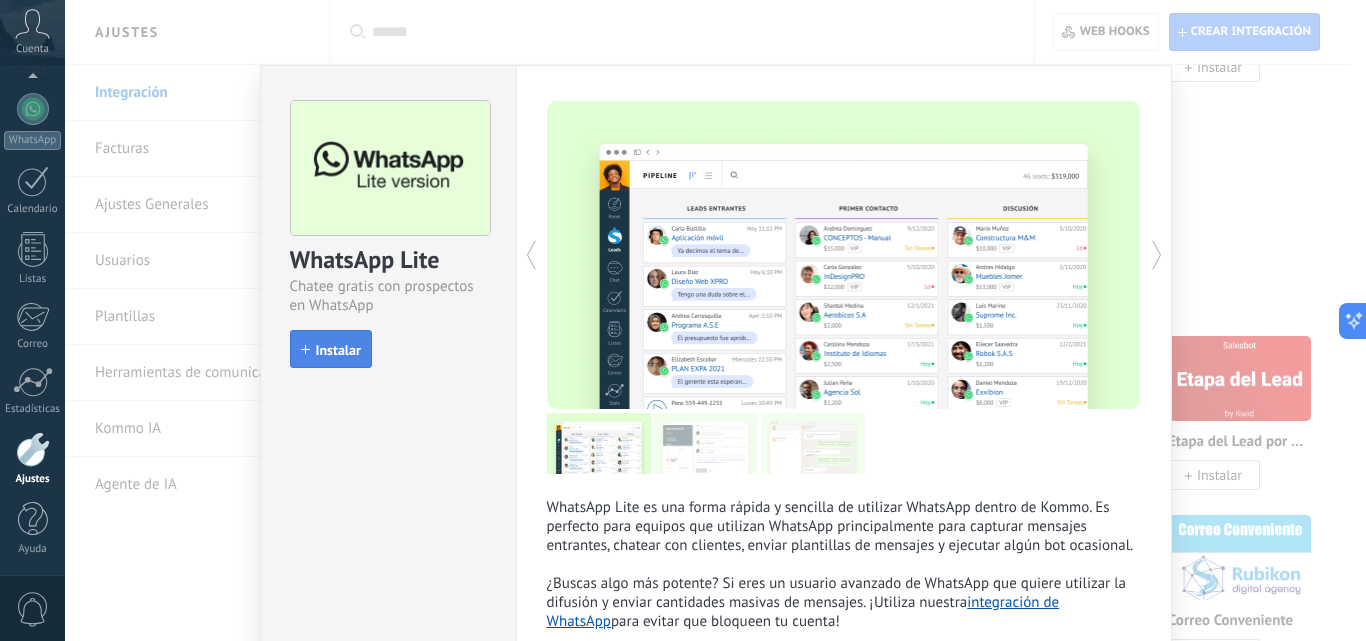click on "Instalar" at bounding box center [338, 350] 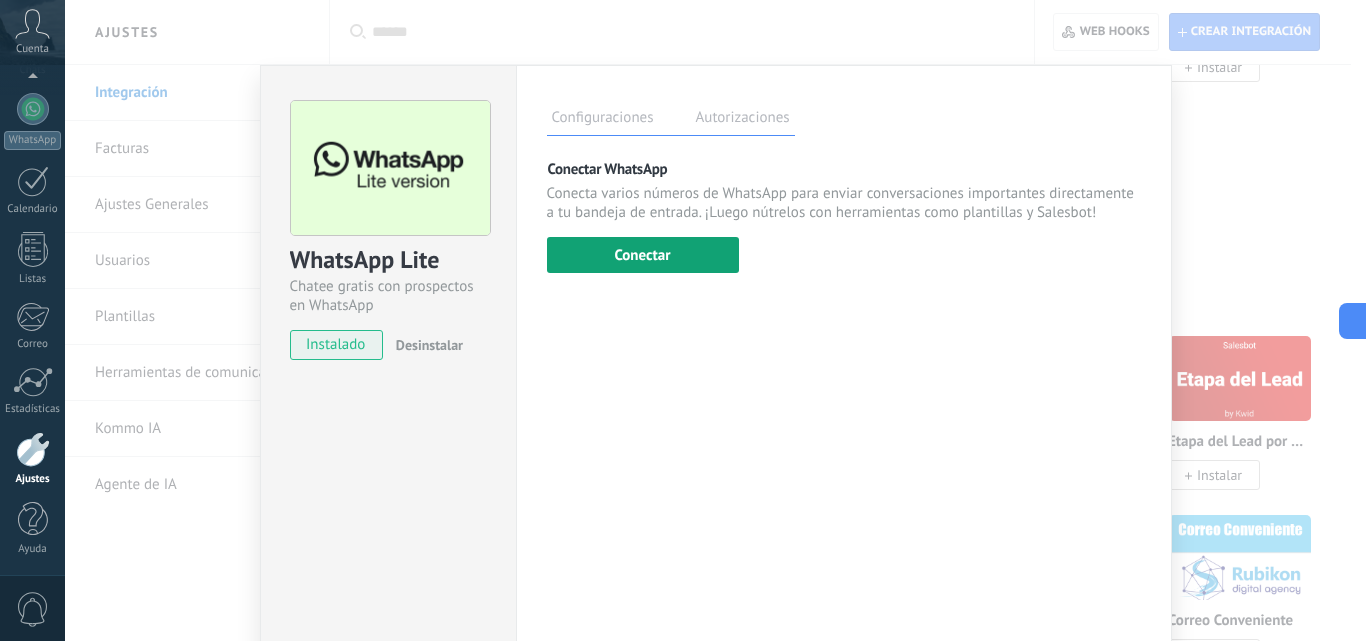 click on "Conectar" at bounding box center [643, 255] 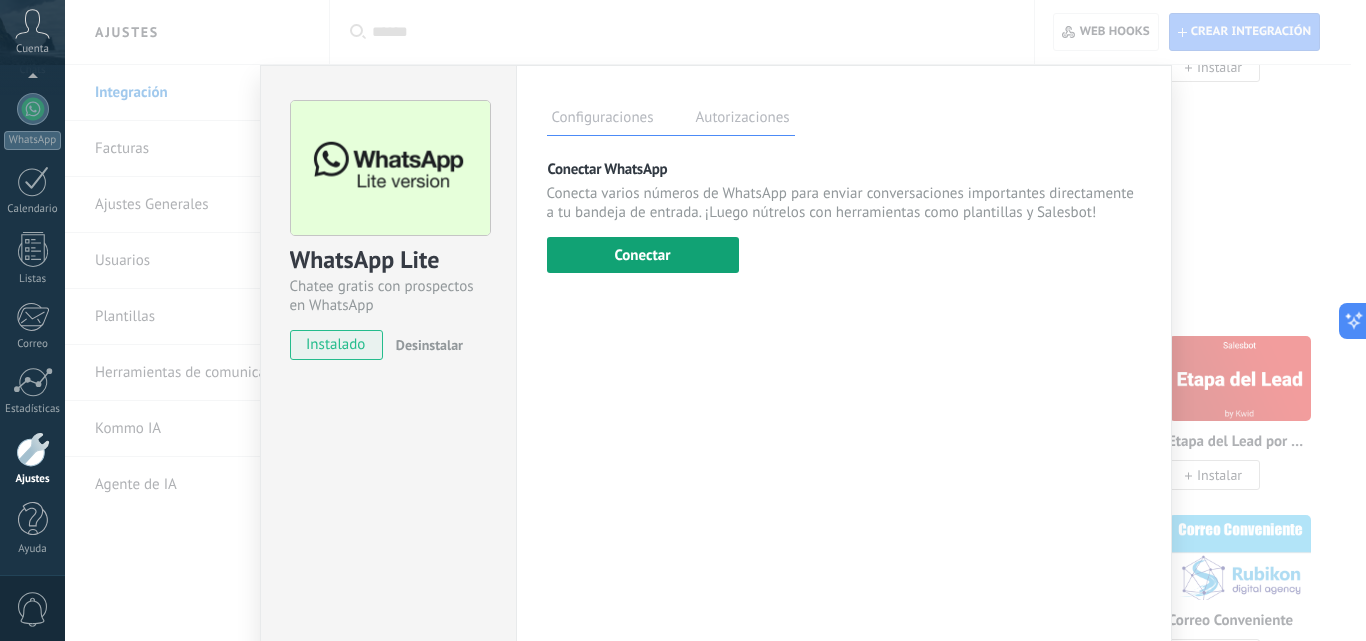 click on "Conectar" at bounding box center [643, 255] 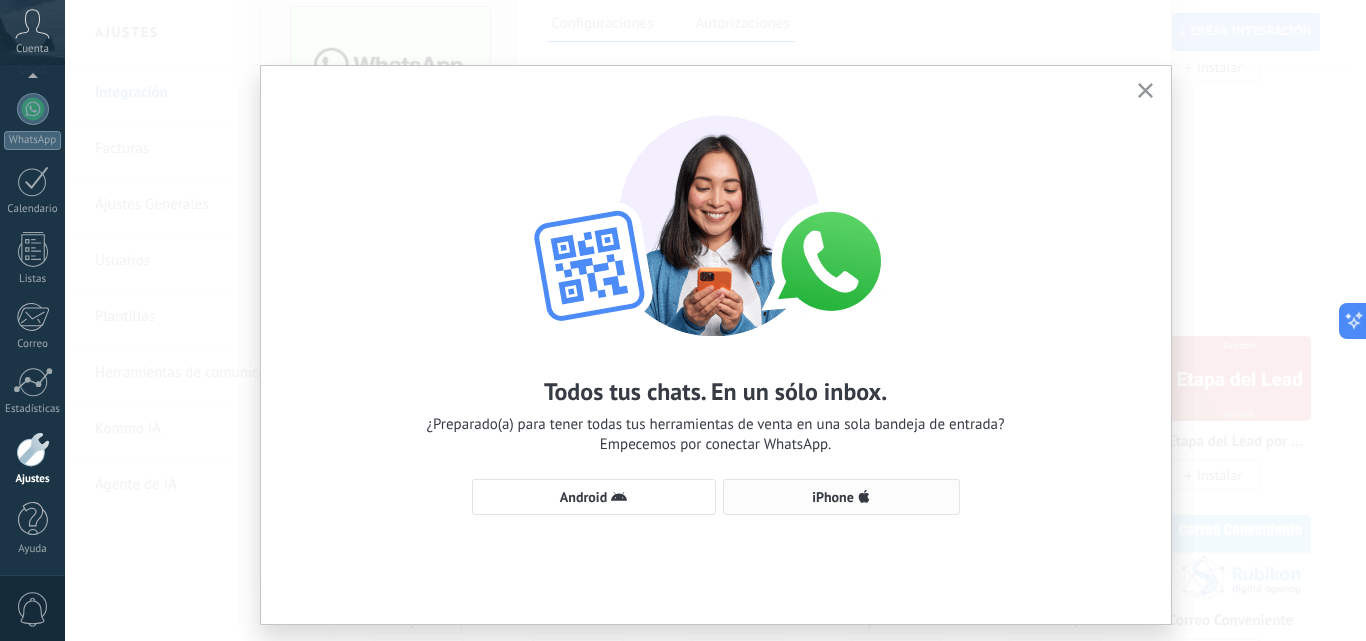 click on "iPhone" at bounding box center [833, 497] 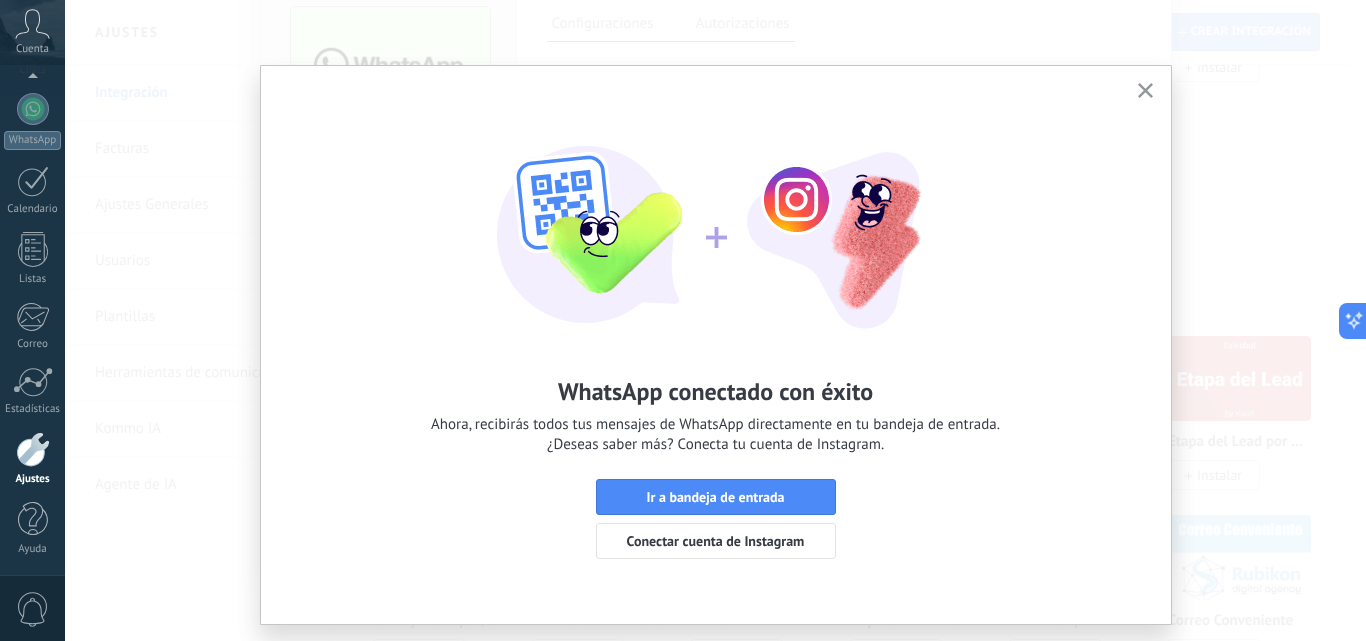 click on "WhatsApp conectado con éxito Ahora, recibirás todos tus mensajes de WhatsApp directamente en tu bandeja de entrada. ¿Deseas saber más? Conecta tu cuenta de Instagram. Ir a bandeja de entrada Conectar cuenta de Instagram" at bounding box center [715, 320] 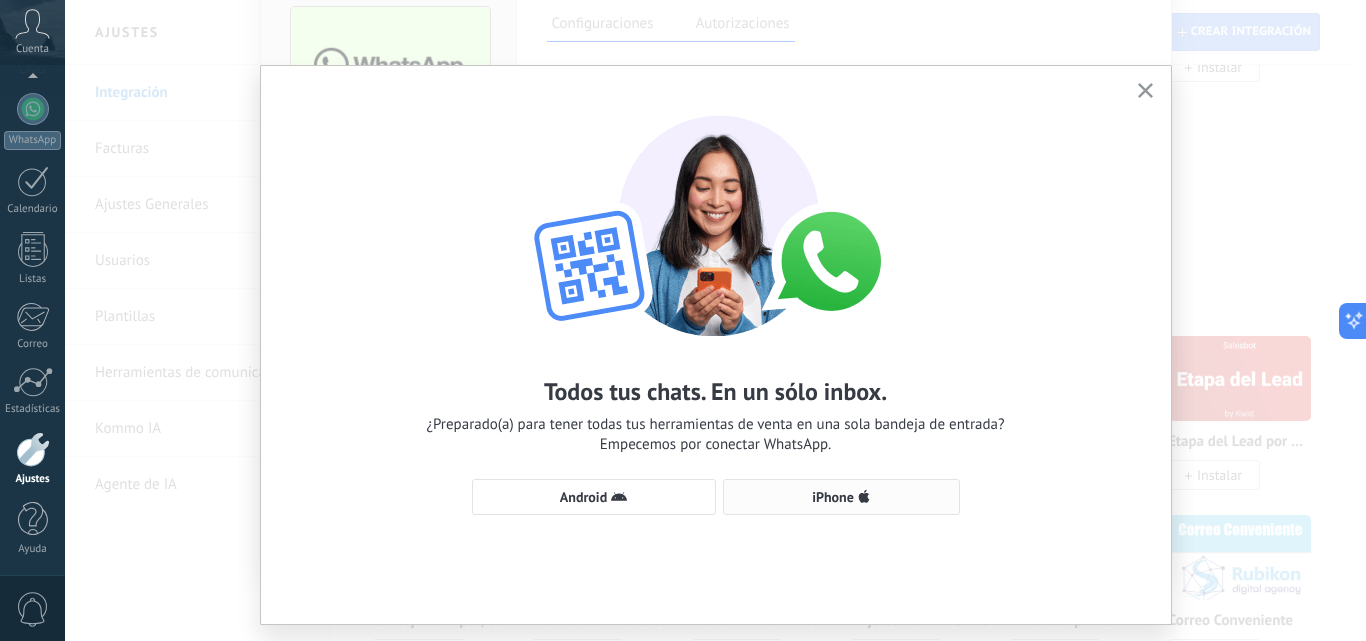 click on "iPhone" at bounding box center [841, 497] 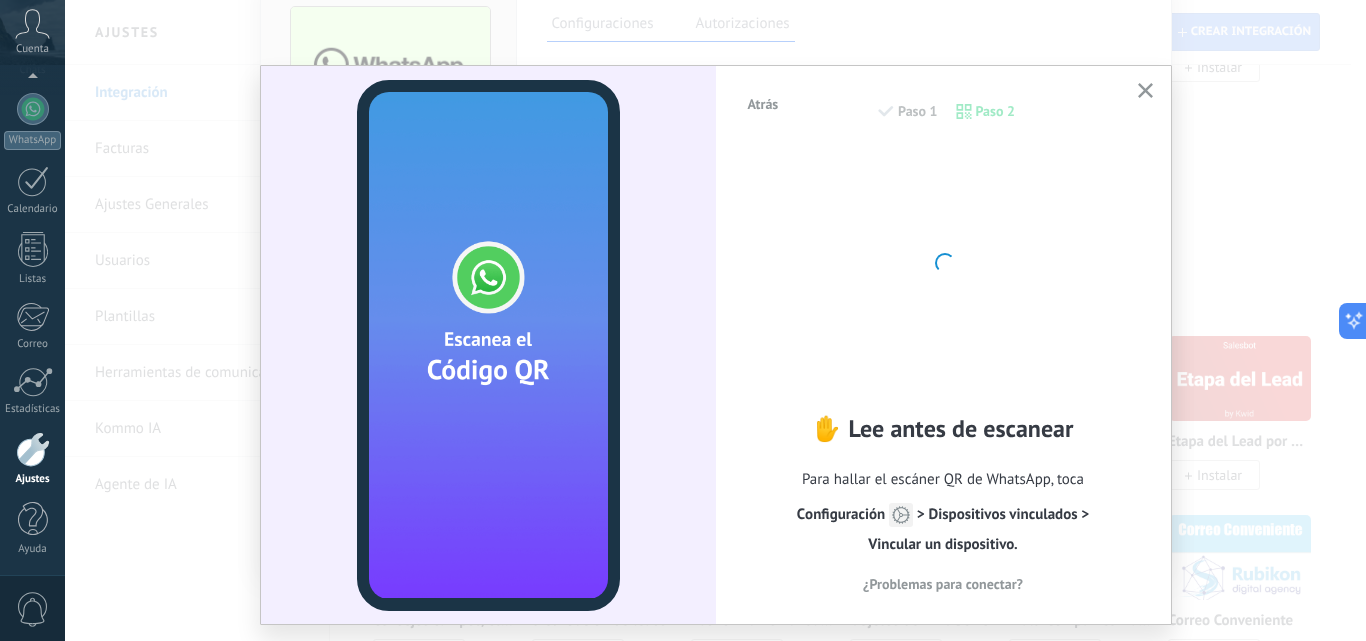 click on "Atrás Paso 1 Paso 2 ✋ Lee antes de escanear Para hallar el escáner QR de WhatsApp, toca   Сonfiguración     > Dispositivos vinculados > Vincular un dispositivo. ¿Problemas para conectar?" at bounding box center (715, 320) 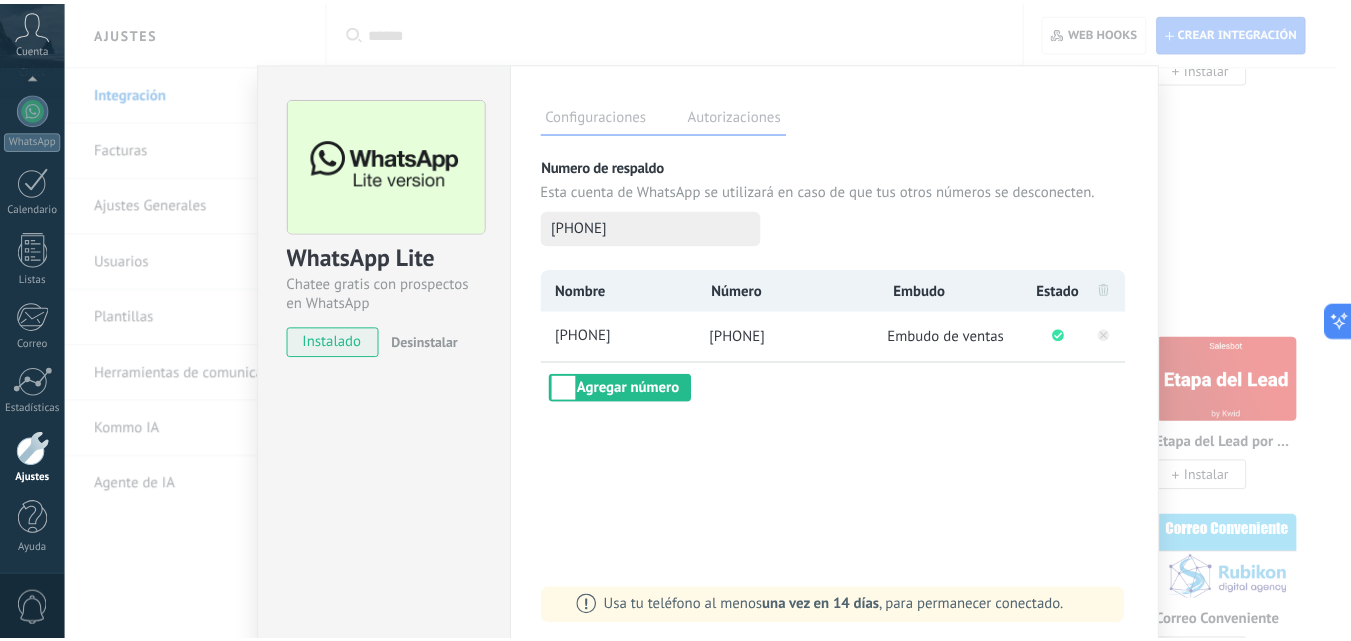 scroll, scrollTop: 0, scrollLeft: 0, axis: both 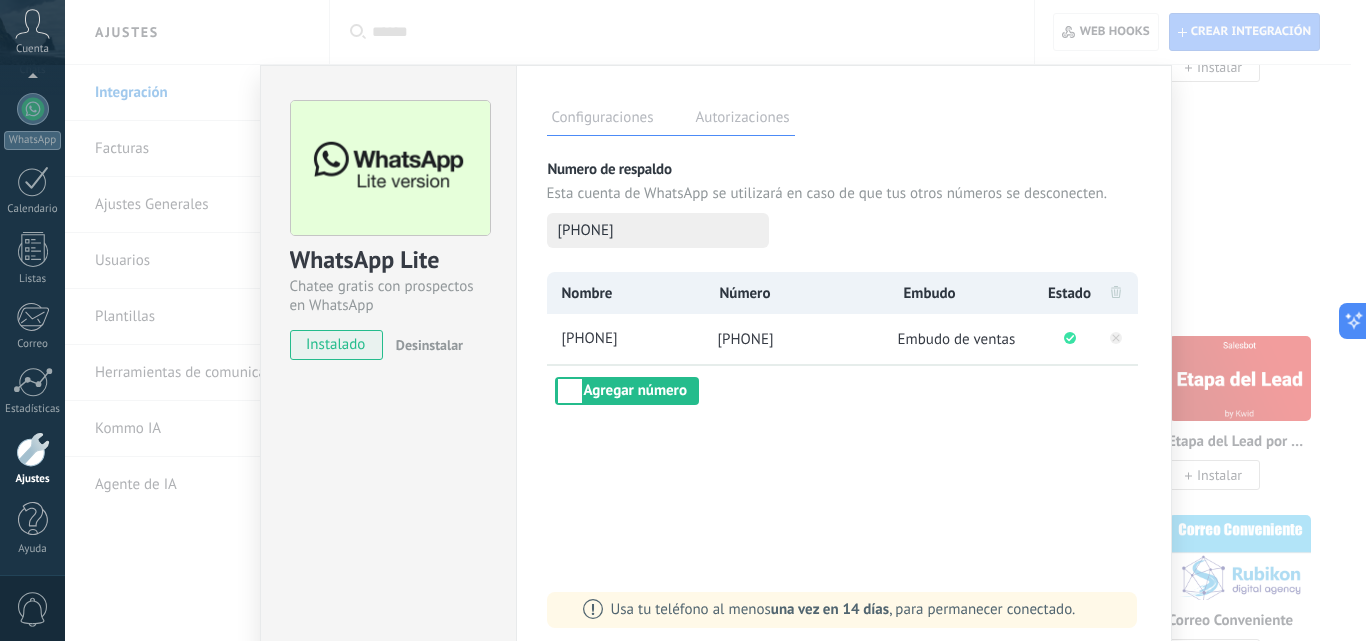 click on "WhatsApp Lite Chatee gratis con prospectos en WhatsApp instalado Desinstalar Configuraciones Autorizaciones Esta pestaña registra a los usuarios que han concedido acceso a las integración a esta cuenta. Si deseas remover la posibilidad que un usuario pueda enviar solicitudes a la cuenta en nombre de esta integración, puedes revocar el acceso. Si el acceso a todos los usuarios es revocado, la integración dejará de funcionar. Esta aplicacion está instalada, pero nadie le ha dado acceso aun. Más de 2 mil millones de personas utilizan activamente WhatsApp para conectarse con amigos, familiares y empresas. Esta integración agrega el chat más popular a tu arsenal de comunicación: captura automáticamente leads desde los mensajes entrantes, comparte el acceso al chat con todo tu equipo y potencia todo con las herramientas integradas de Kommo, como el botón de compromiso y Salesbot. más _:  Guardar Numero de respaldo Esta cuenta de WhatsApp se utilizará en caso de que tus otros números se desconecten." at bounding box center [715, 320] 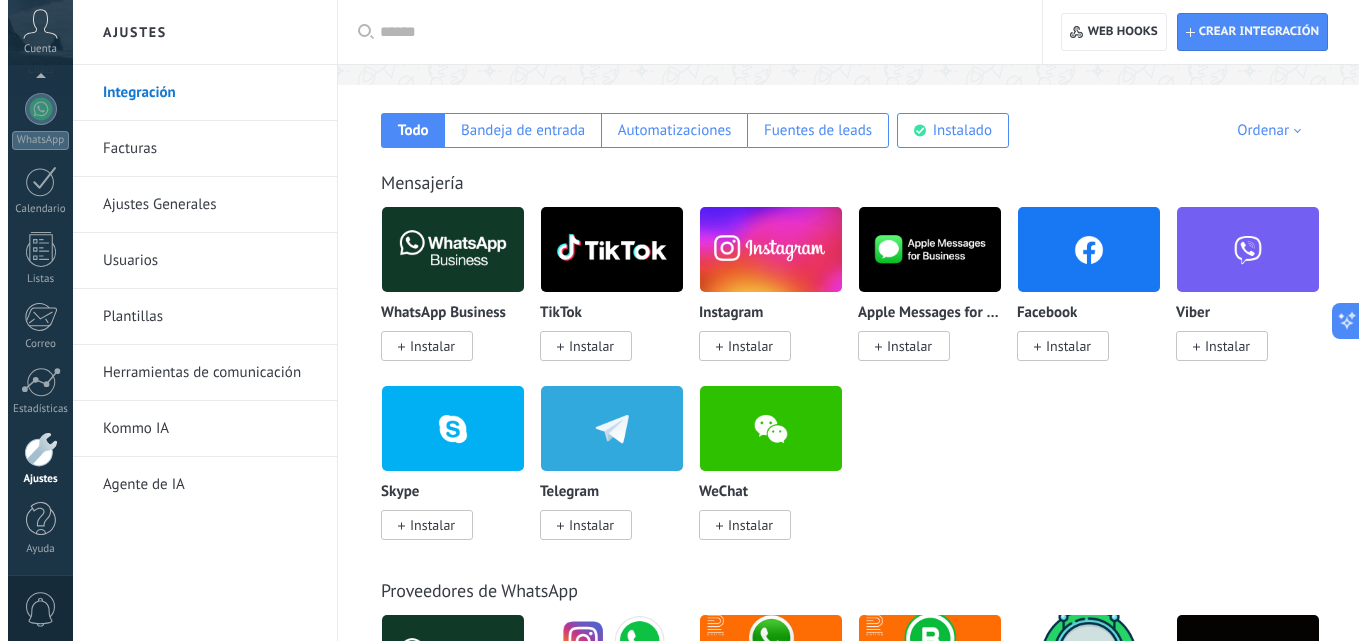 scroll, scrollTop: 400, scrollLeft: 0, axis: vertical 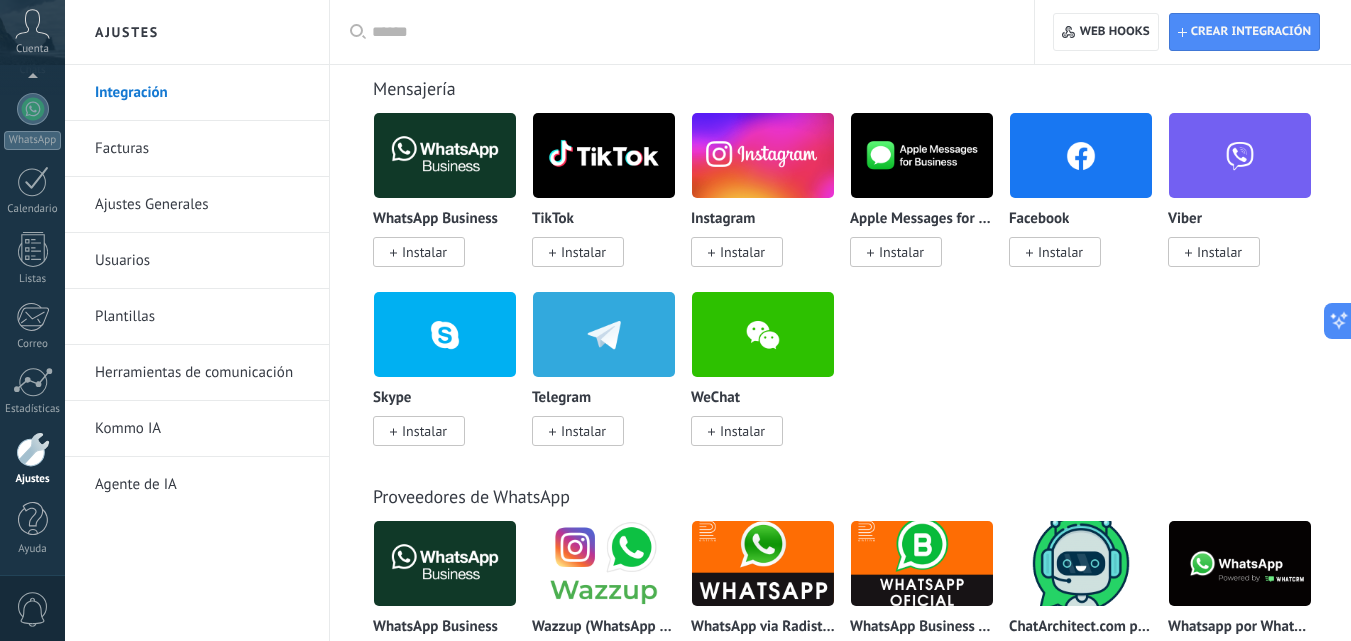 click on "Instalar" at bounding box center [1060, 252] 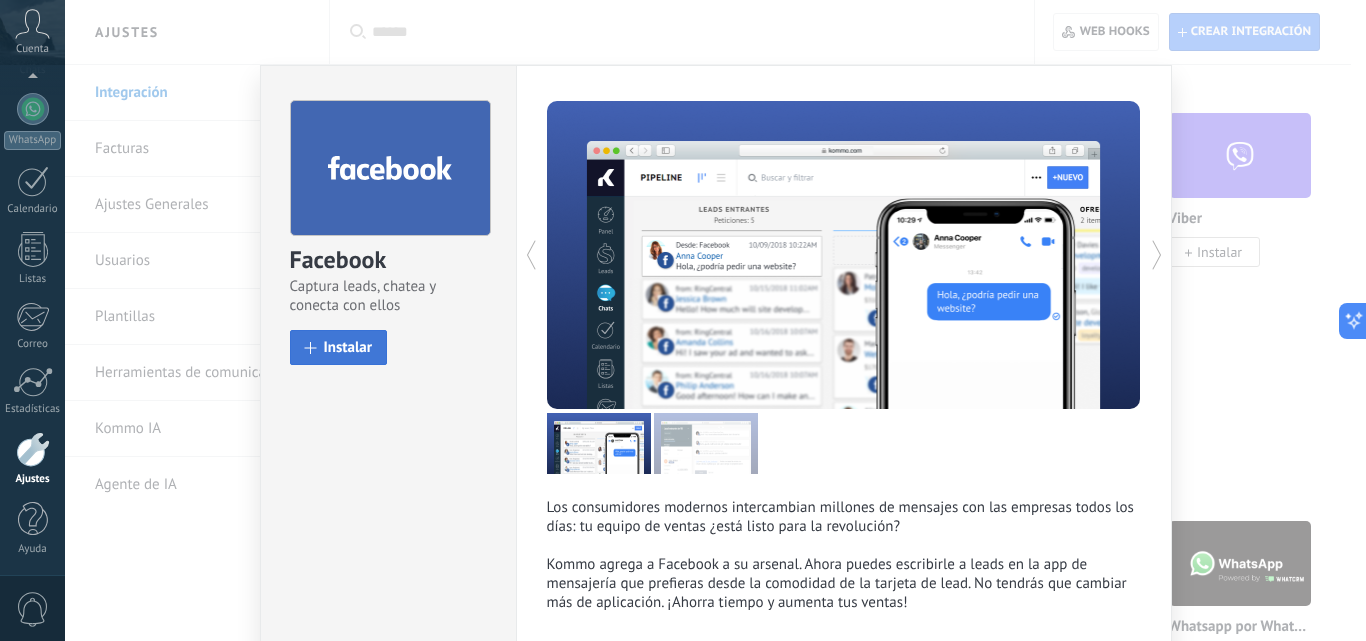 click on "Instalar" at bounding box center [348, 347] 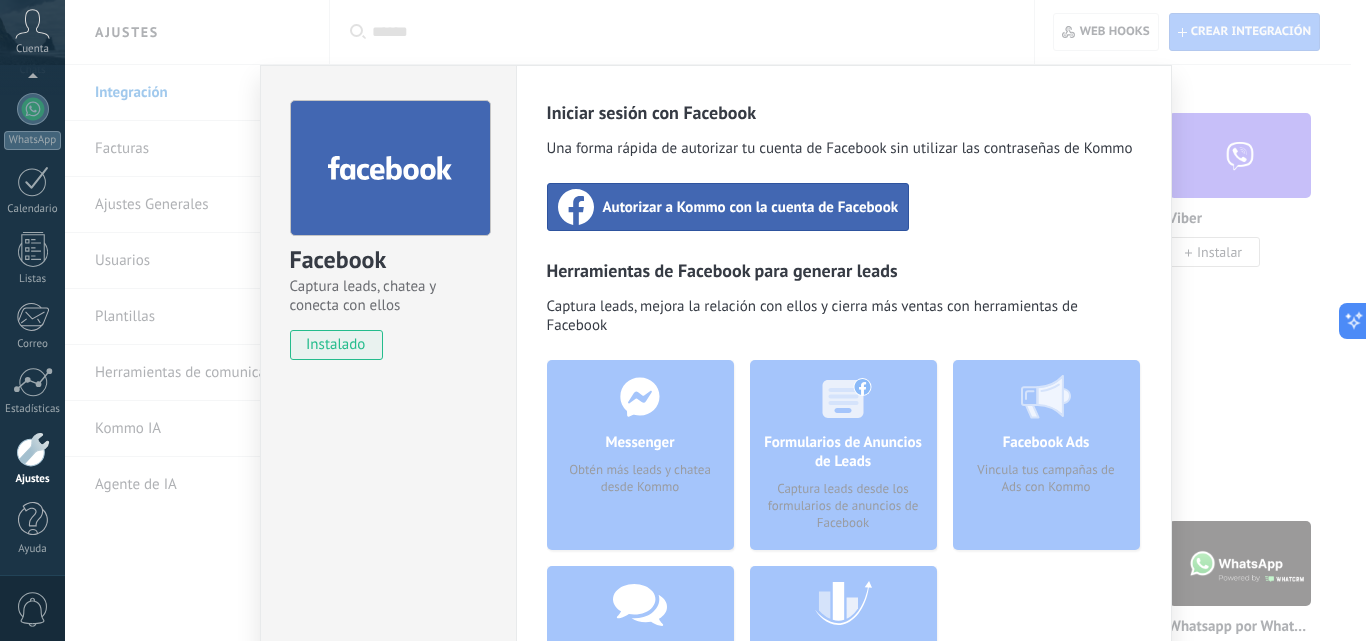 click on "Autorizar a Kommo con la cuenta de Facebook" at bounding box center [751, 207] 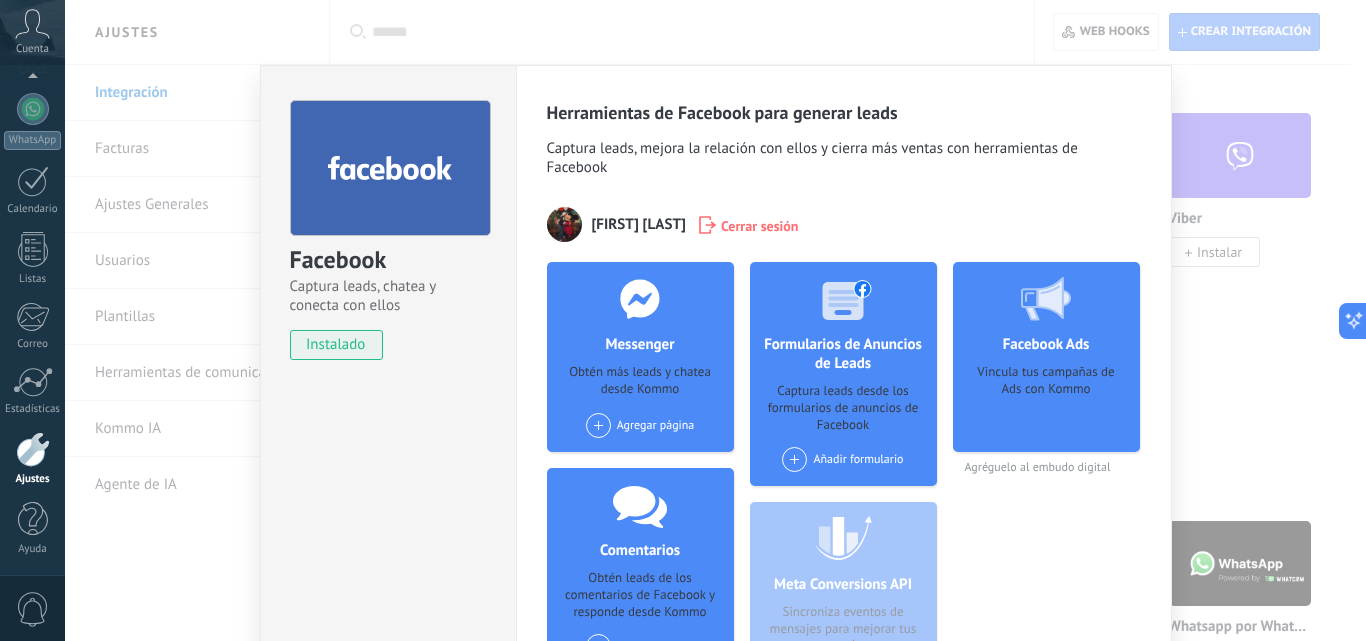 scroll, scrollTop: 100, scrollLeft: 0, axis: vertical 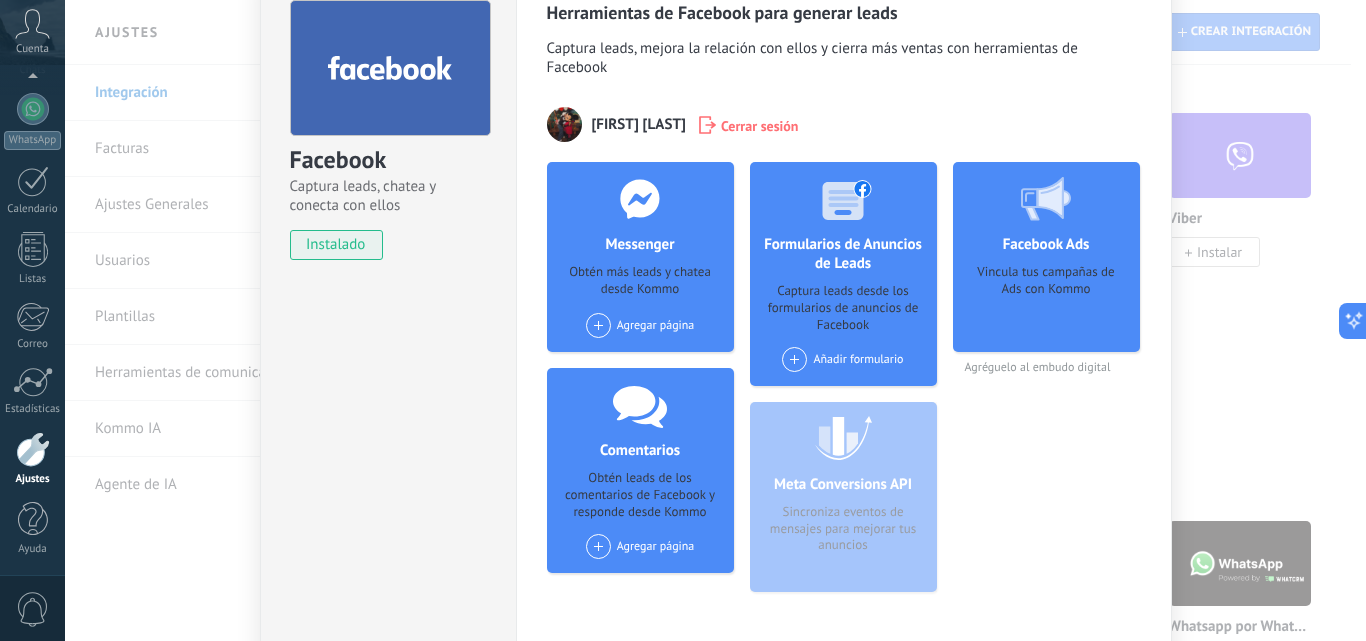 click on "Agregar página" at bounding box center (640, 325) 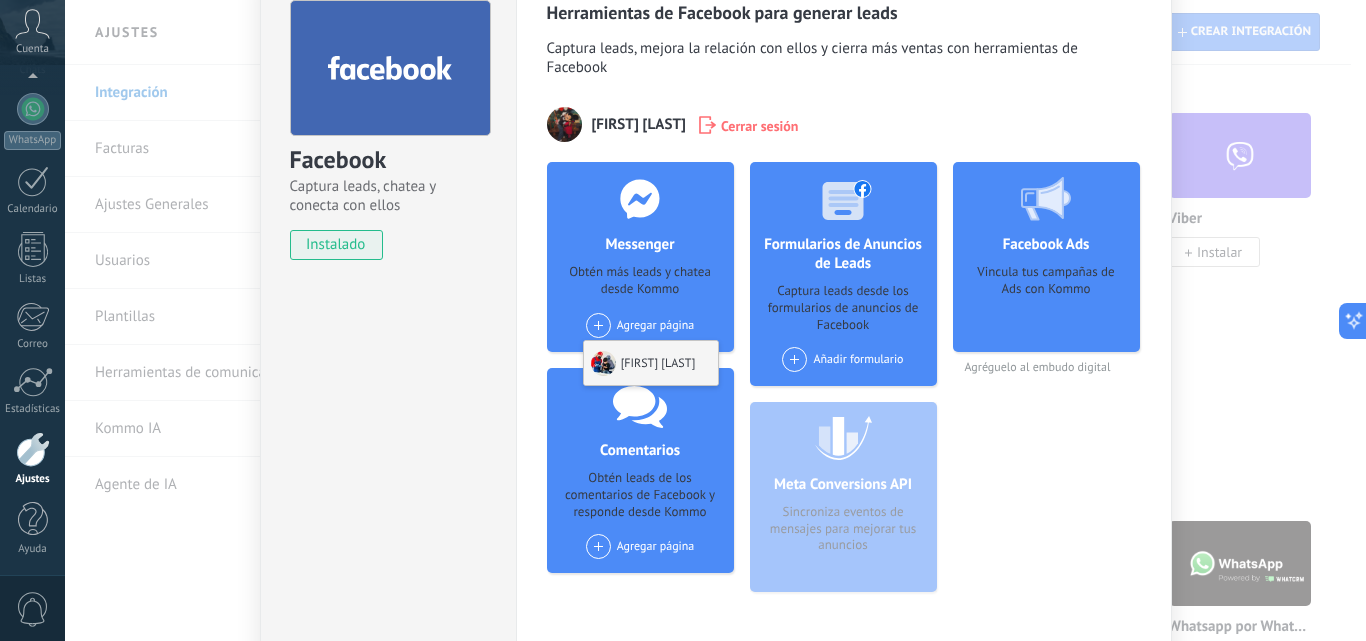 click on "[FIRST] [LAST]" at bounding box center (651, 363) 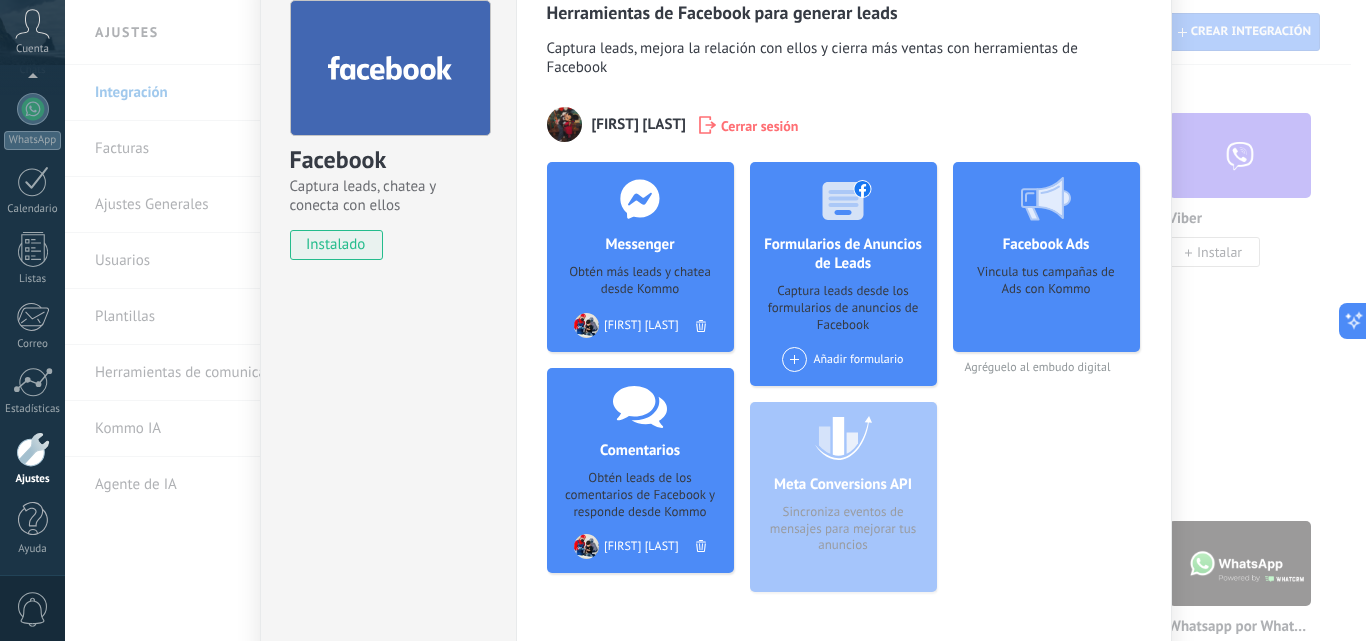 drag, startPoint x: 1296, startPoint y: 86, endPoint x: 1322, endPoint y: 93, distance: 26.925823 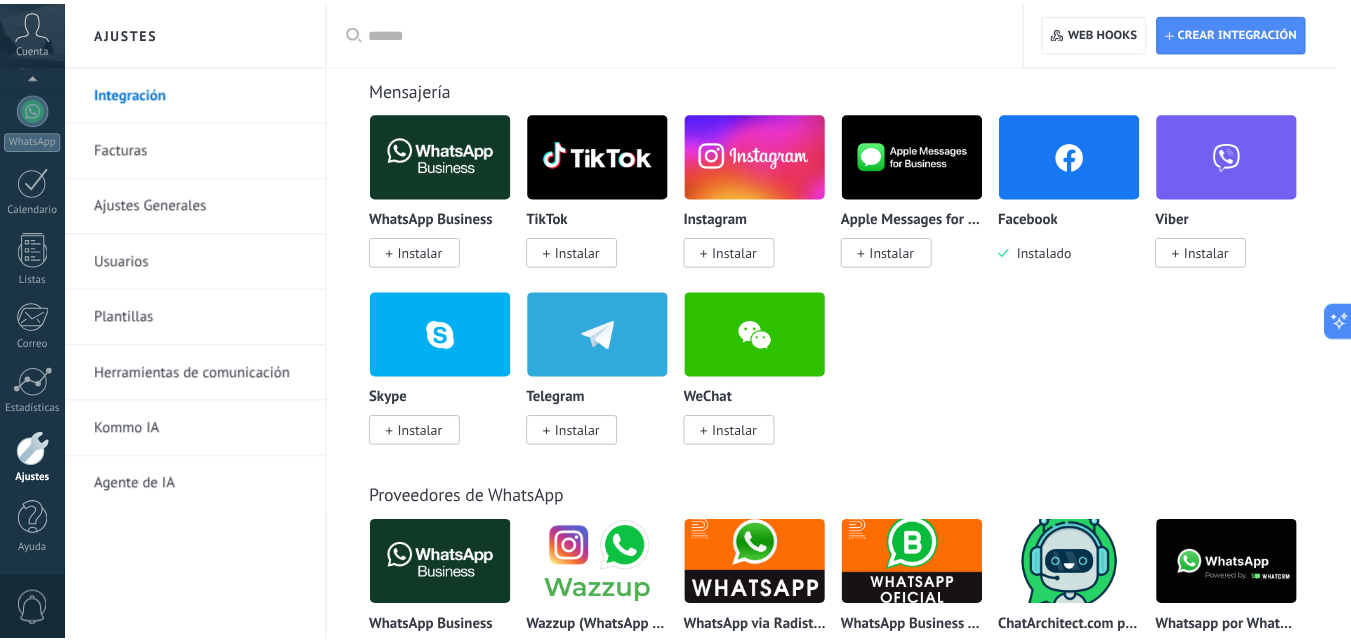 scroll, scrollTop: 0, scrollLeft: 0, axis: both 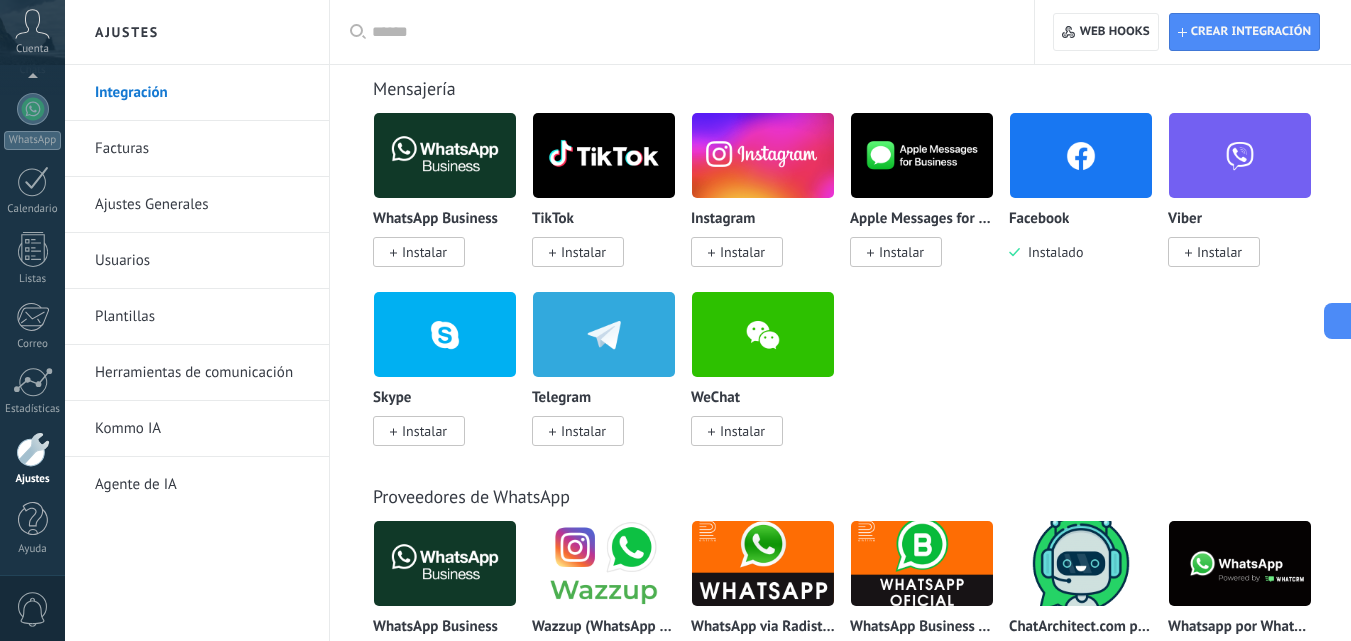 click on "Instalado" at bounding box center (1051, 252) 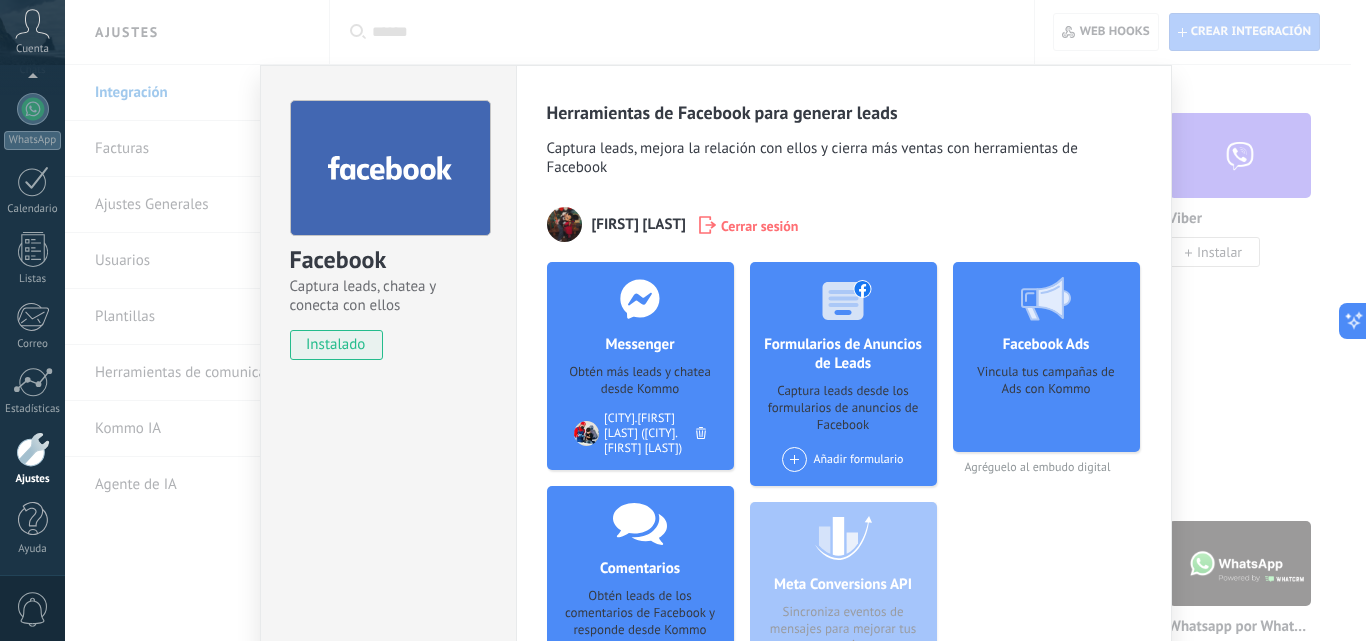 click on "Facebook Captura leads, chatea y conecta con ellos instalado Desinstalar Herramientas de Facebook para generar leads Captura leads, mejora la relación con ellos y cierra más ventas con herramientas de Facebook [FIRST] [LAST] Cerrar sesión Messenger Obtén más leads y chatea desde Kommo Agregar página [CITY].[FIRST] [LAST] ([CITY].[FIRST] [LAST]) Comentarios Obtén leads de los comentarios de Facebook y responde desde Kommo Agregar página [CITY].[FIRST] [LAST] ([CITY].[FIRST] [LAST]) Formularios de Anuncios de Leads Captura leads desde los formularios de anuncios de Facebook Añadir formulario Meta Conversions API Sincroniza eventos de mensajes para mejorar tus anuncios Facebook Ads Vincula tus campañas de Ads con Kommo Agréguelo al embudo digital más" at bounding box center (715, 320) 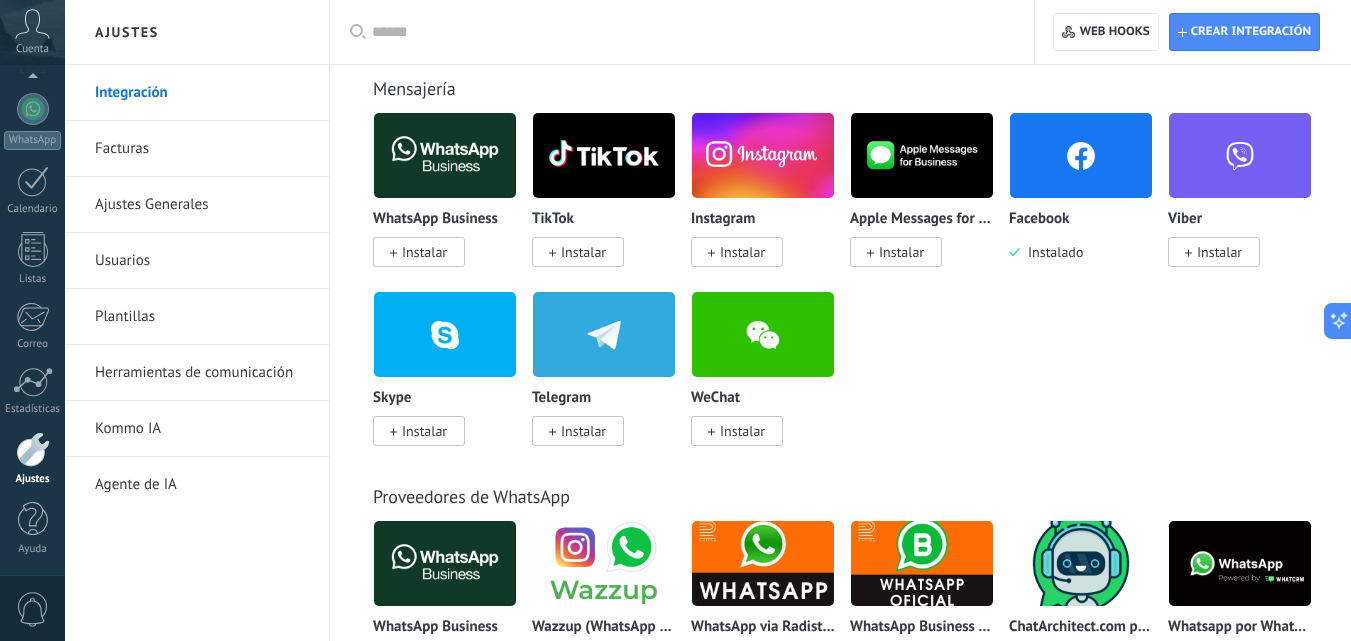 click on "Instalar" at bounding box center (742, 252) 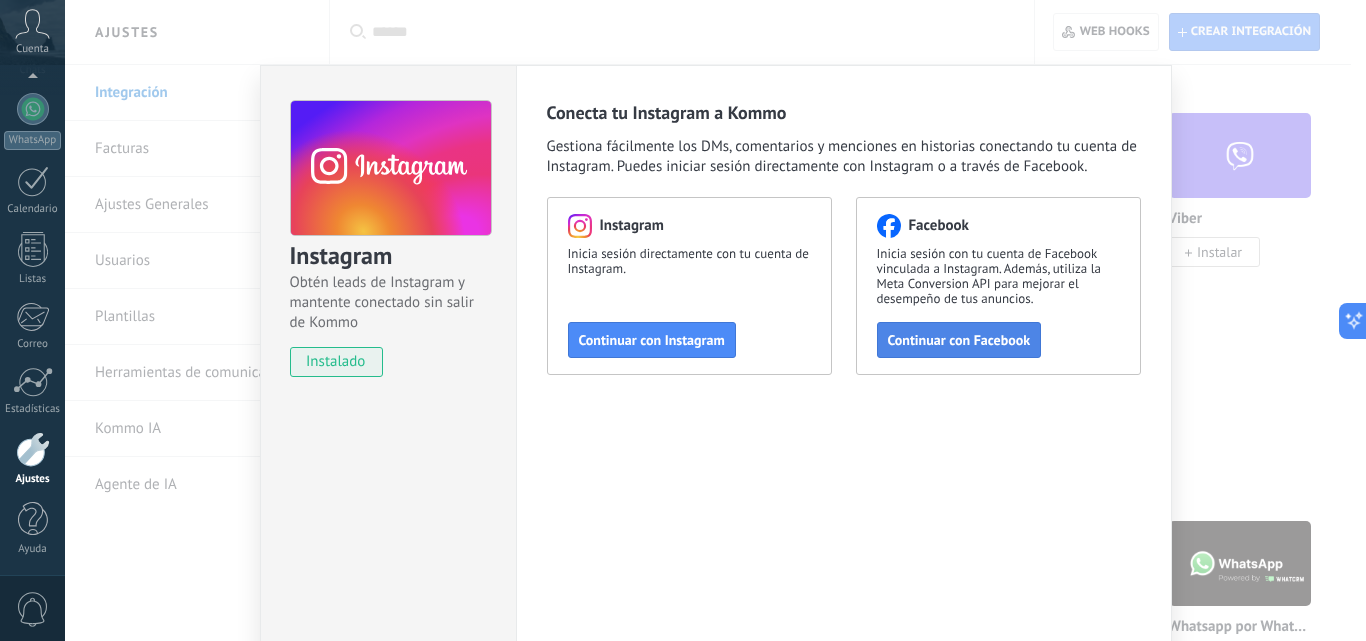 click on "Continuar con Facebook" at bounding box center [959, 340] 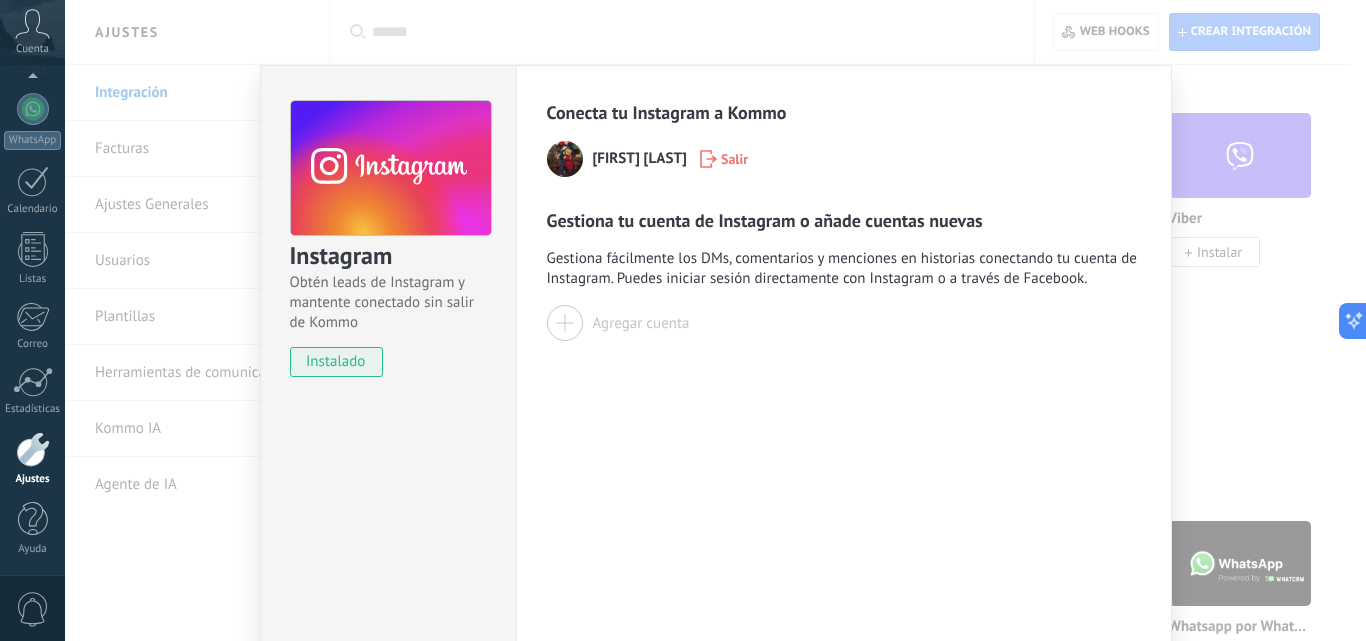 click at bounding box center (565, 323) 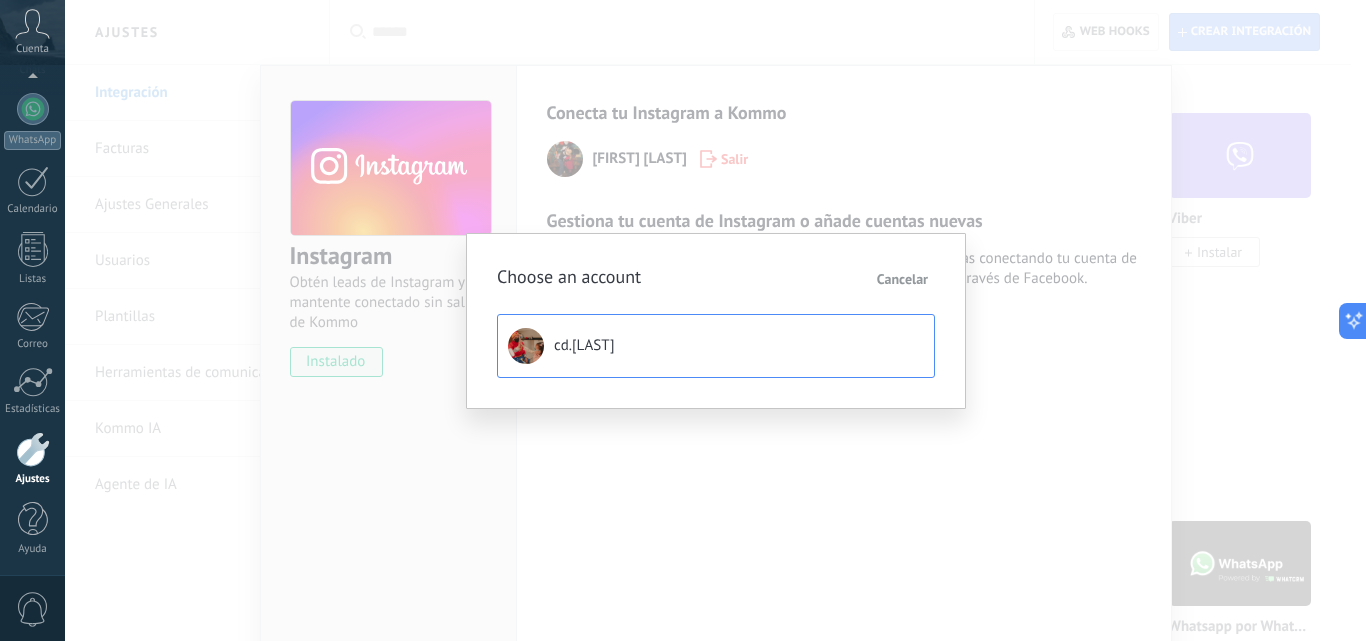click on "cd.[LAST]" at bounding box center (584, 346) 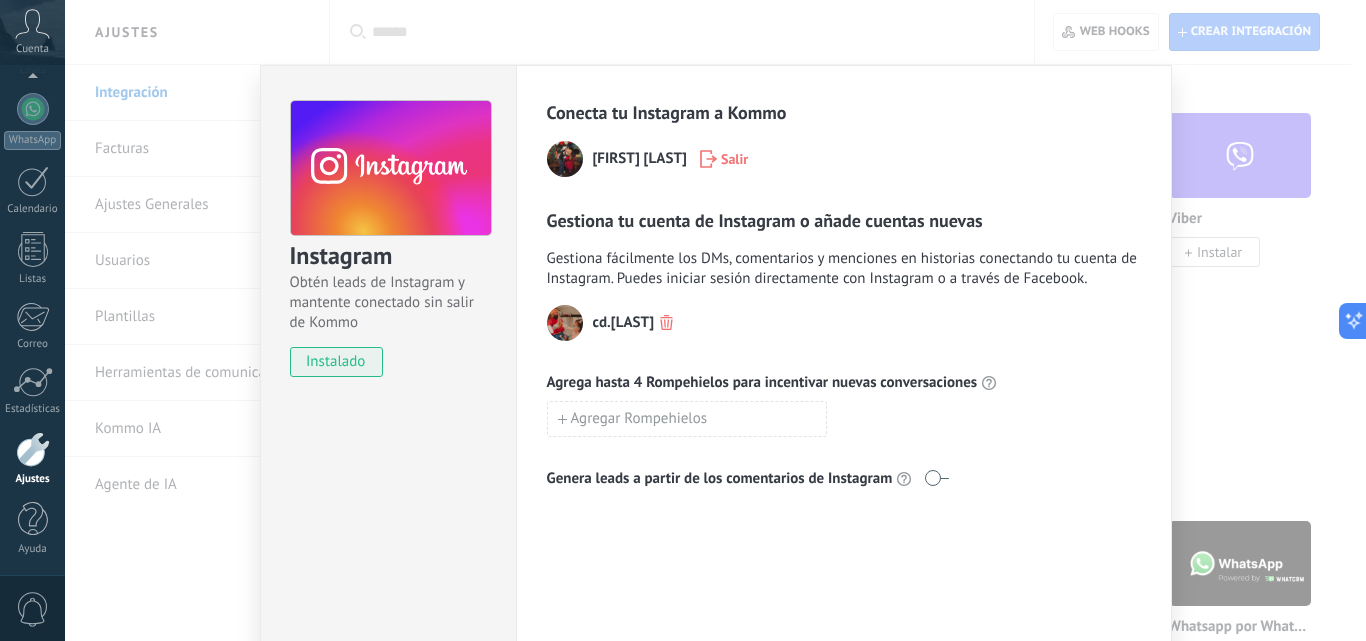 click on "Instagram Obtén leads de Instagram y mantente conectado sin salir de Kommo instalado Conecta tu Instagram a Kommo [FIRST] [LAST] Salir Gestiona tu cuenta de Instagram o añade cuentas nuevas Gestiona fácilmente los DMs, comentarios y menciones en historias conectando tu cuenta de Instagram. Puedes iniciar sesión directamente con Instagram o a través de Facebook. cd.[LAST] Agrega hasta 4 Rompehielos para incentivar nuevas conversaciones Agregar Rompehielos Genera leads a partir de los comentarios de Instagram" at bounding box center (715, 320) 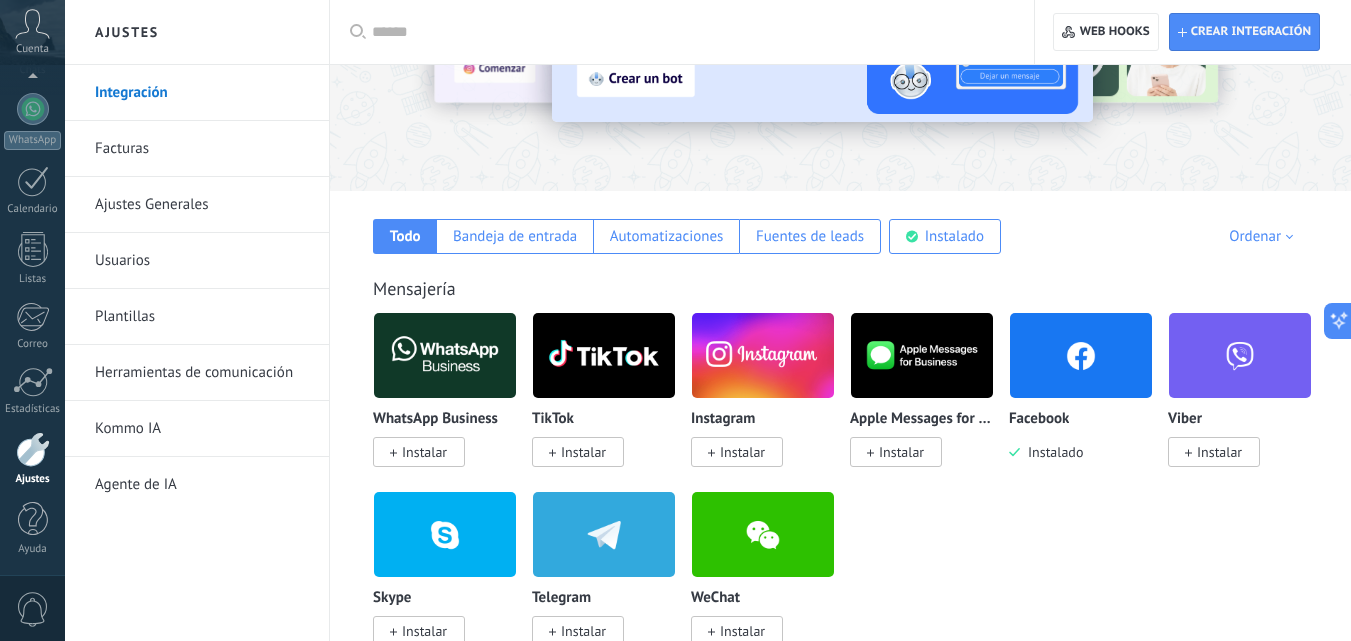 scroll, scrollTop: 0, scrollLeft: 0, axis: both 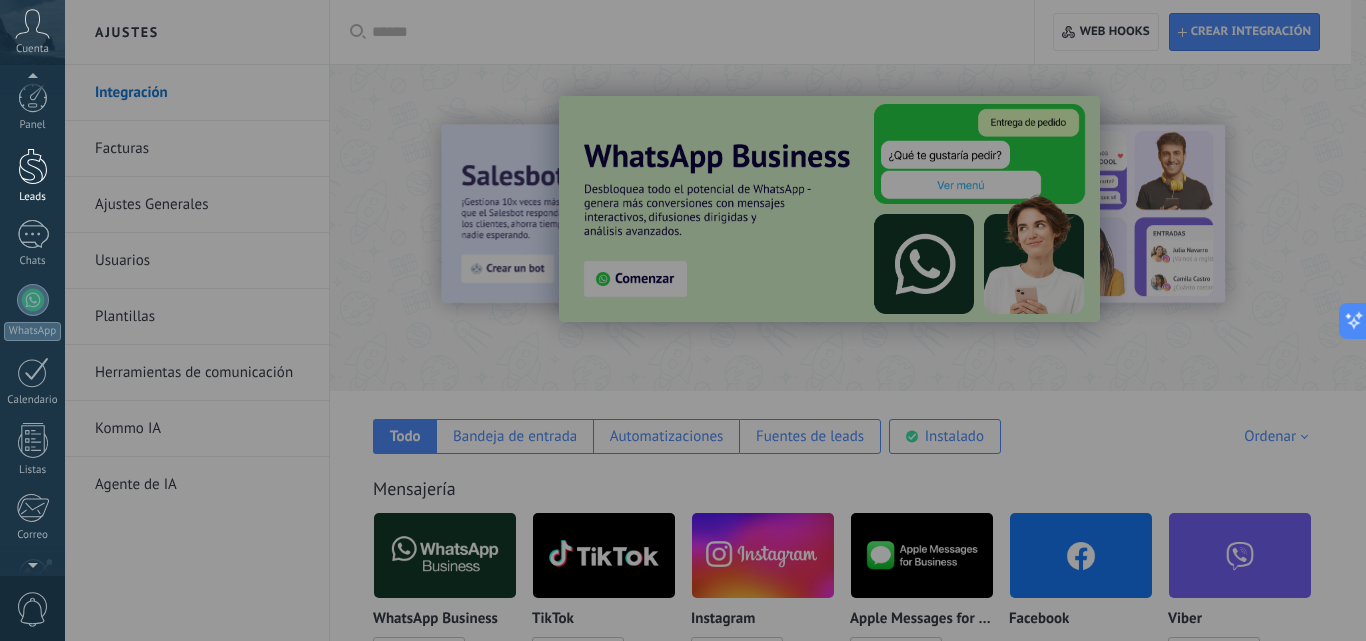 click at bounding box center (33, 166) 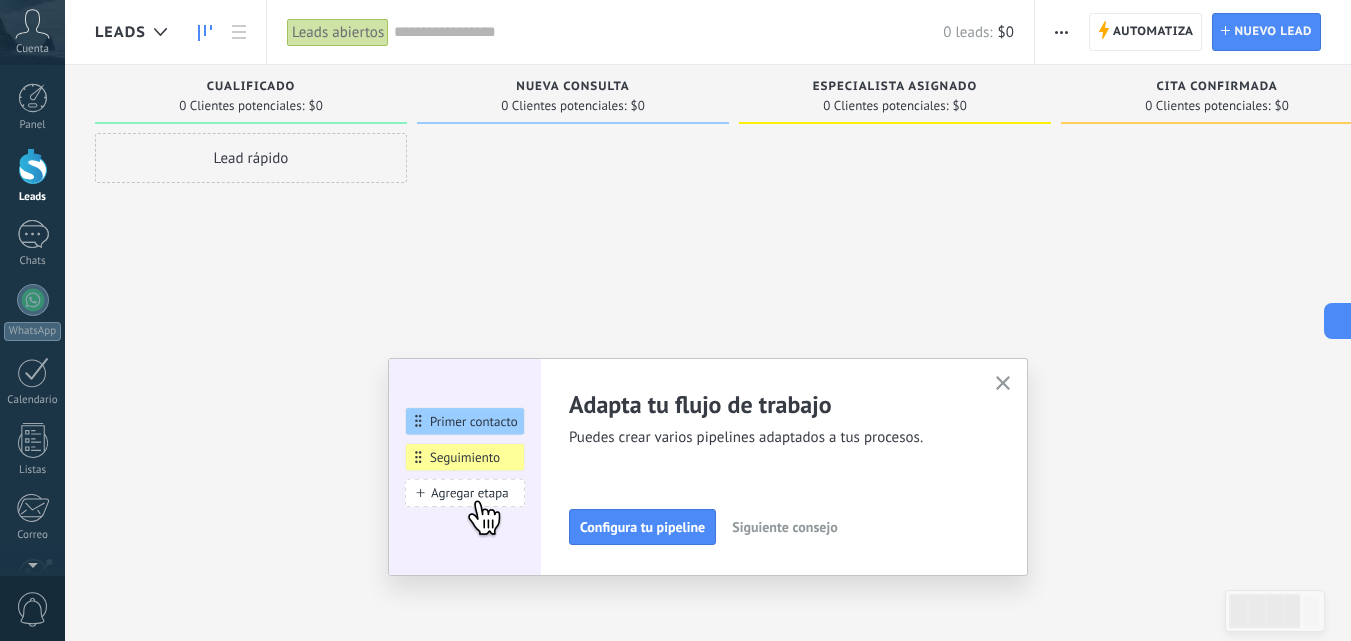 click 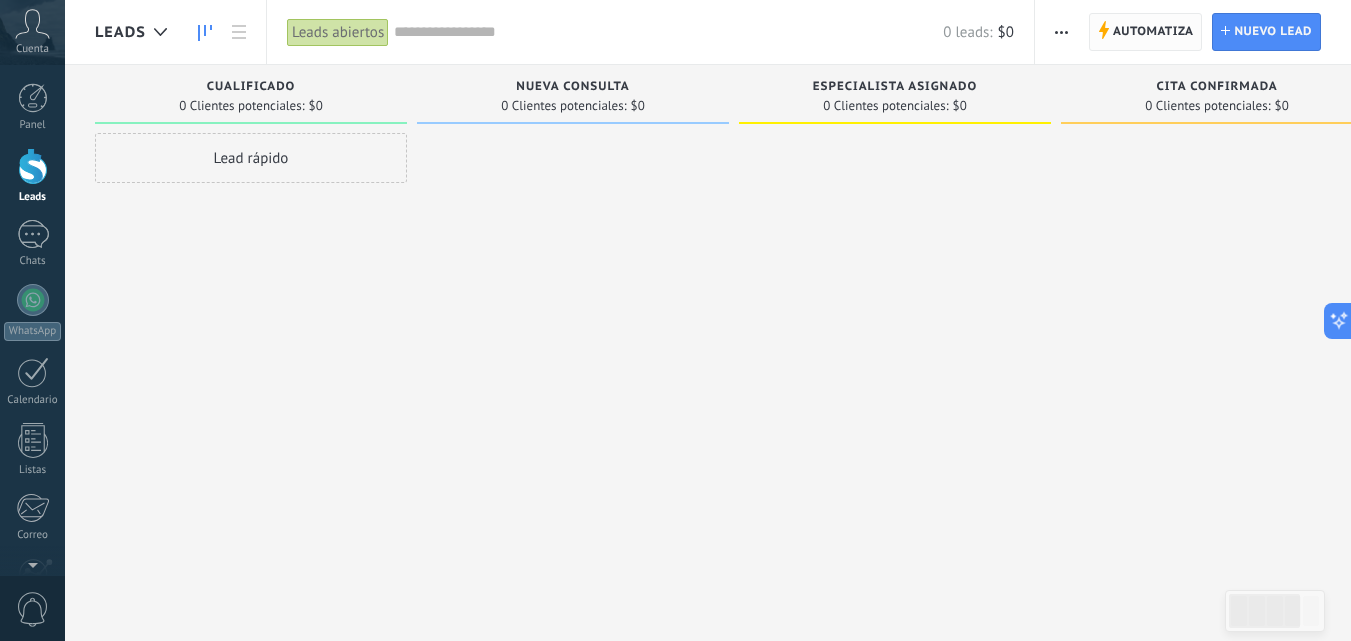 click on "Automatiza" at bounding box center (1153, 32) 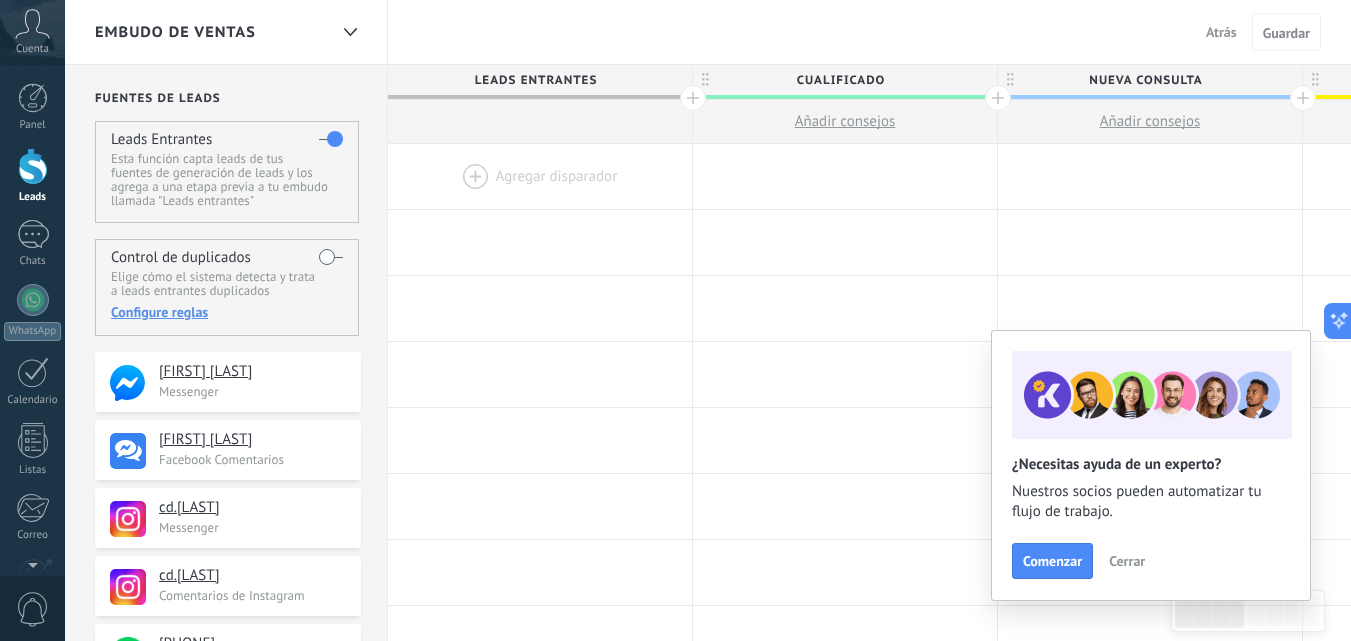 click at bounding box center (540, 176) 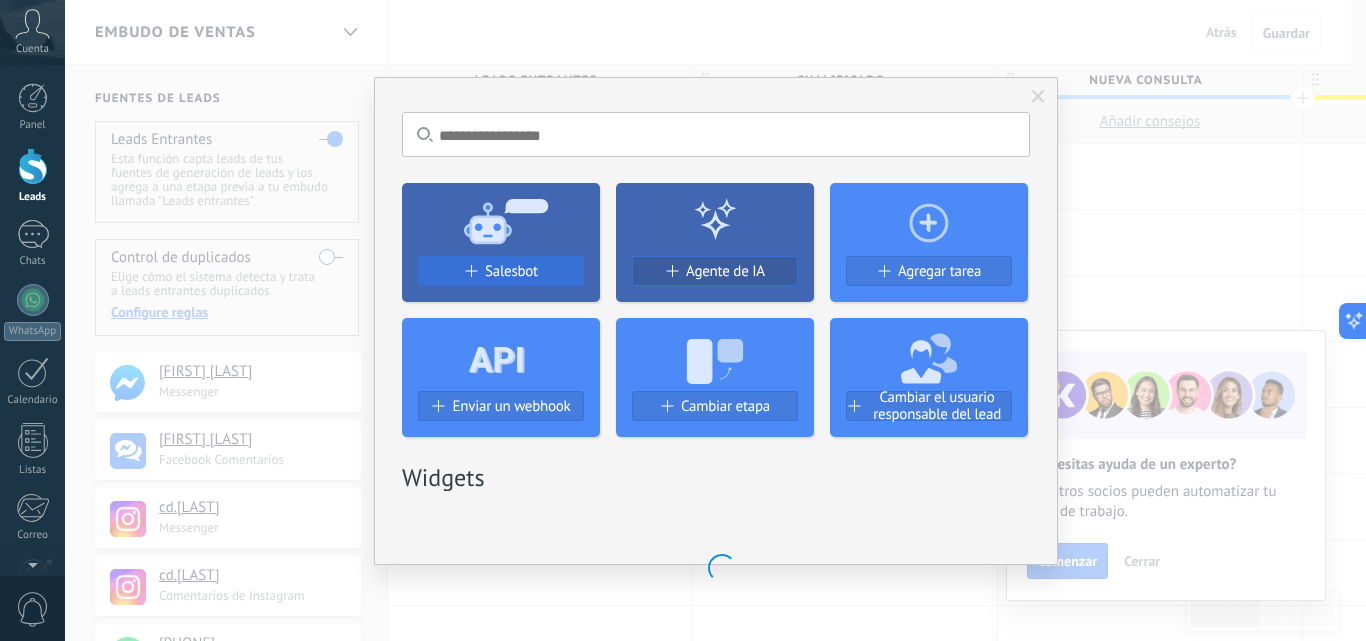click on "Salesbot" at bounding box center [511, 271] 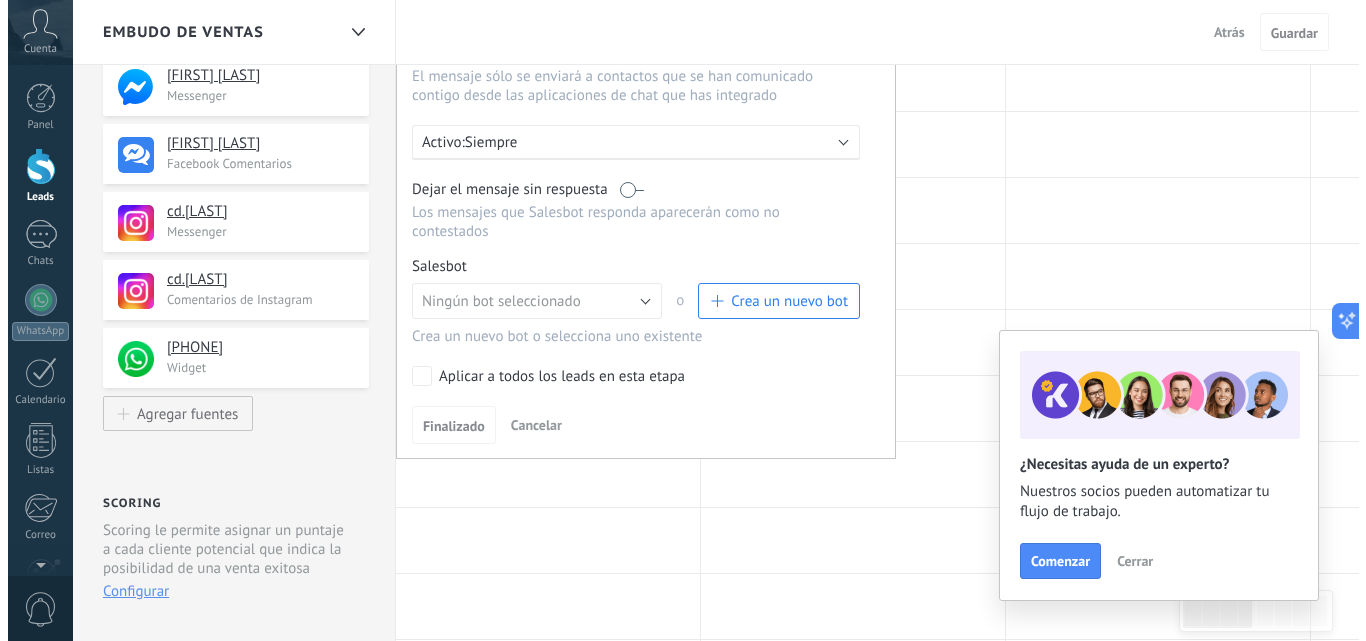 scroll, scrollTop: 300, scrollLeft: 0, axis: vertical 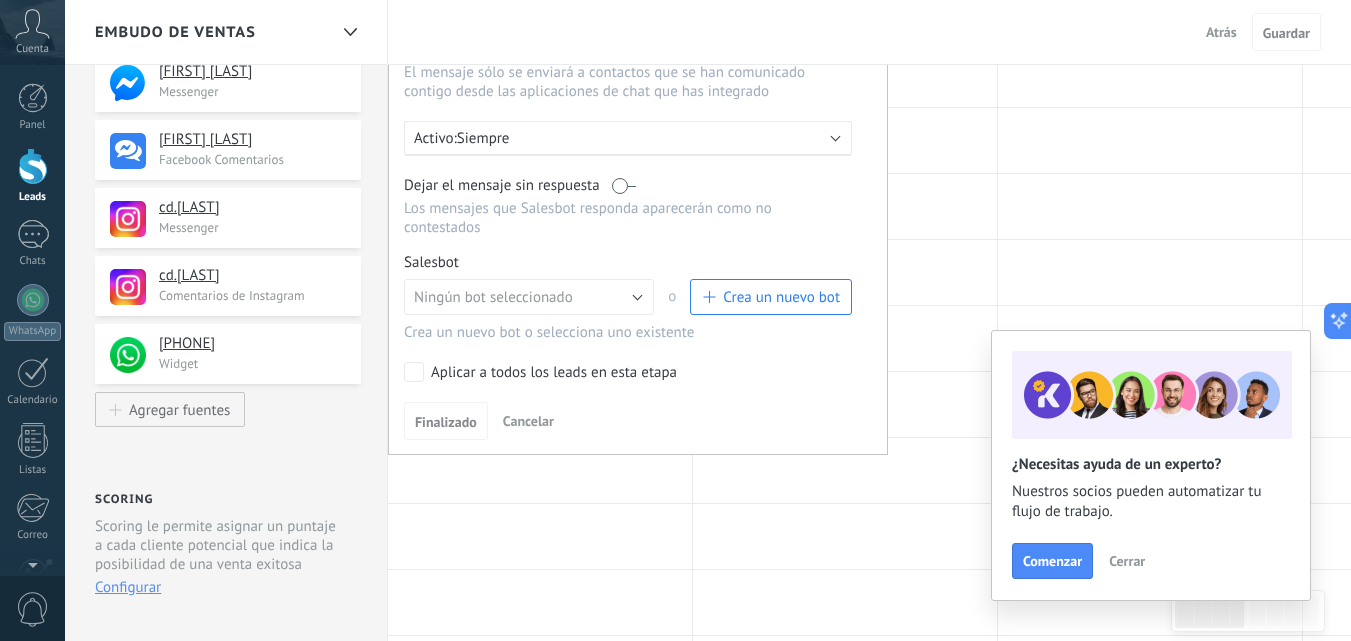 click on "Crea un nuevo bot" at bounding box center (781, 297) 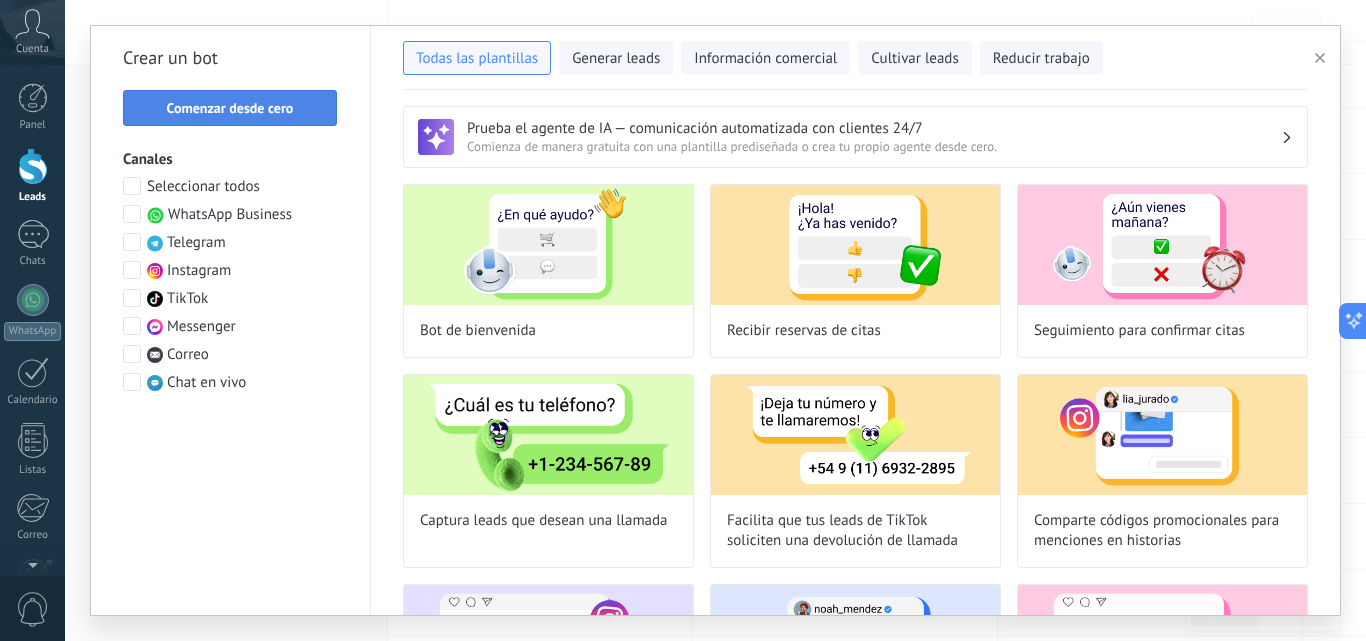 click on "Comenzar desde cero" at bounding box center (230, 108) 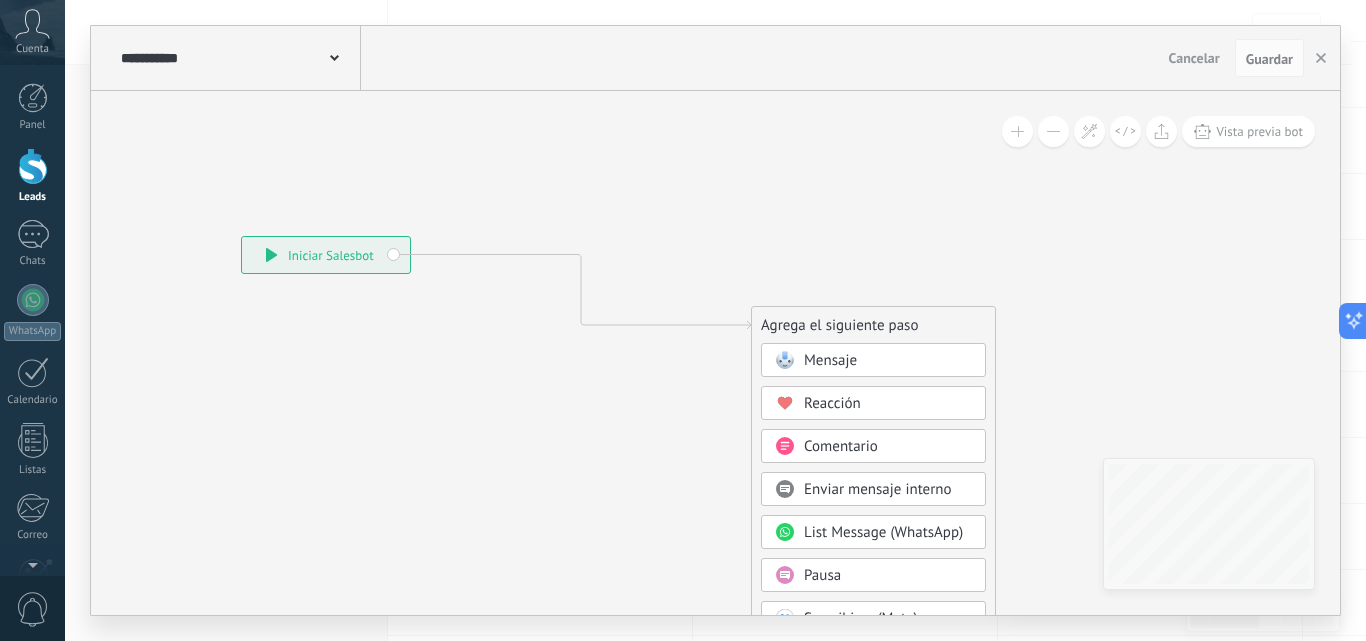 drag, startPoint x: 540, startPoint y: 256, endPoint x: 653, endPoint y: 262, distance: 113.15918 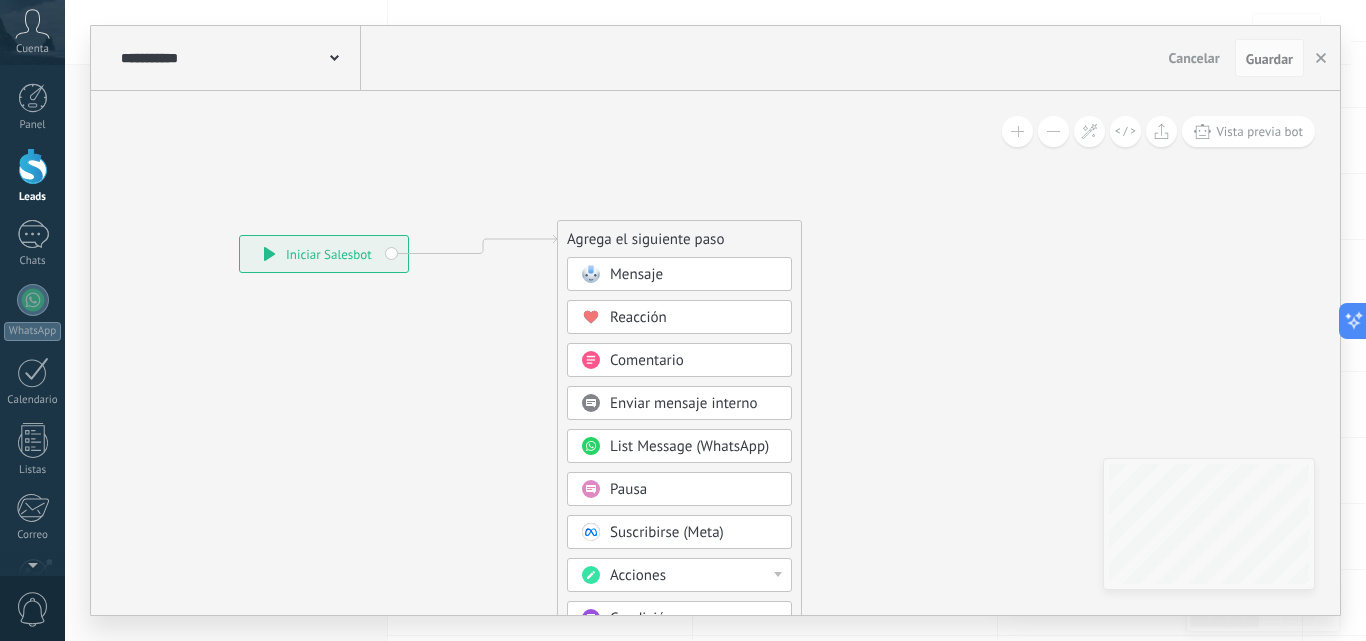 drag, startPoint x: 917, startPoint y: 325, endPoint x: 723, endPoint y: 239, distance: 212.20744 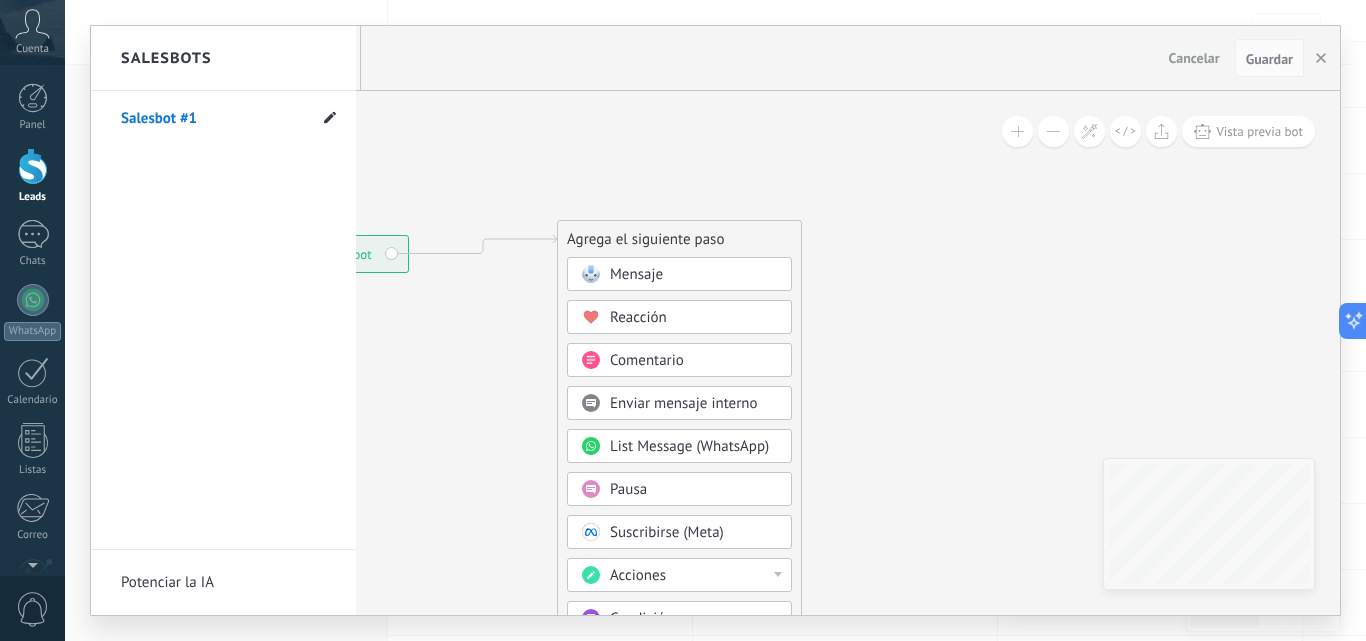 click 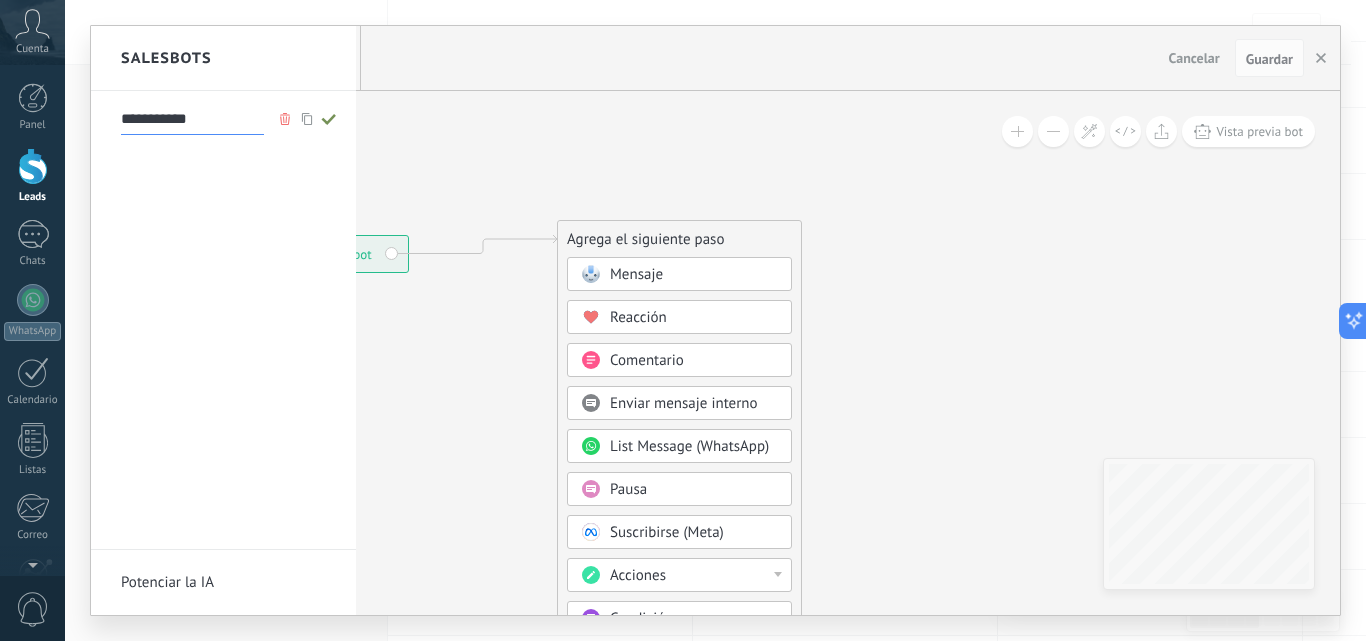 drag, startPoint x: 190, startPoint y: 125, endPoint x: 202, endPoint y: 118, distance: 13.892444 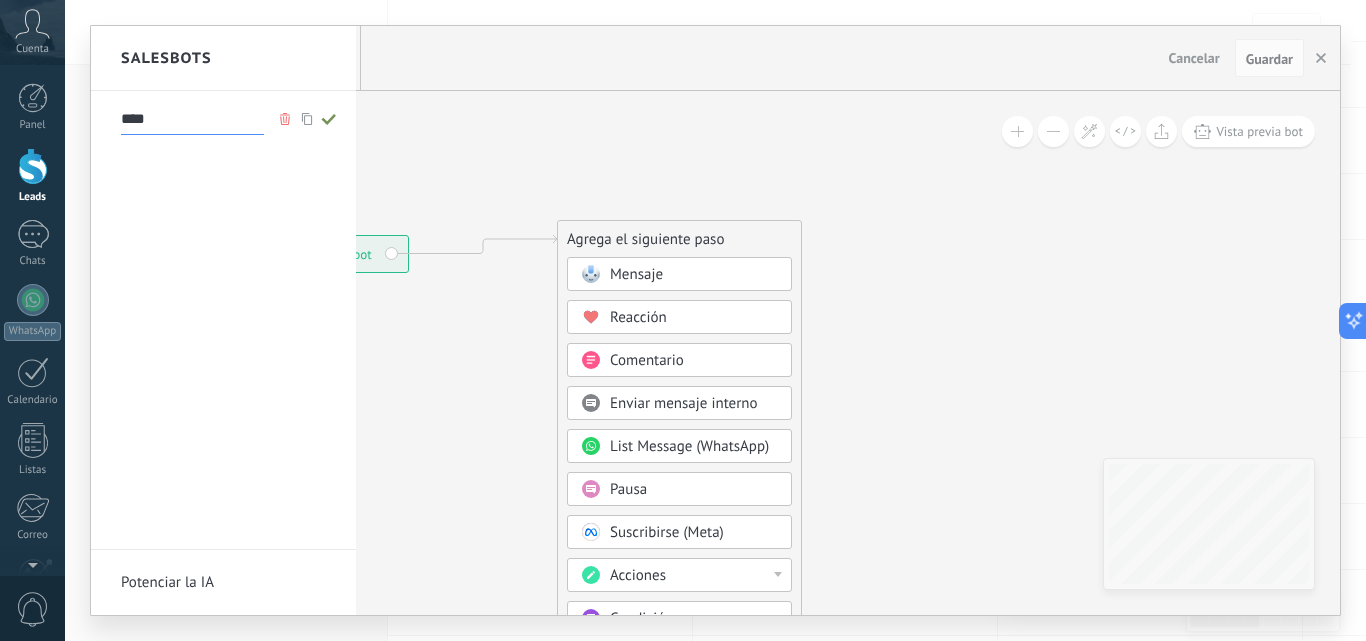 type on "**********" 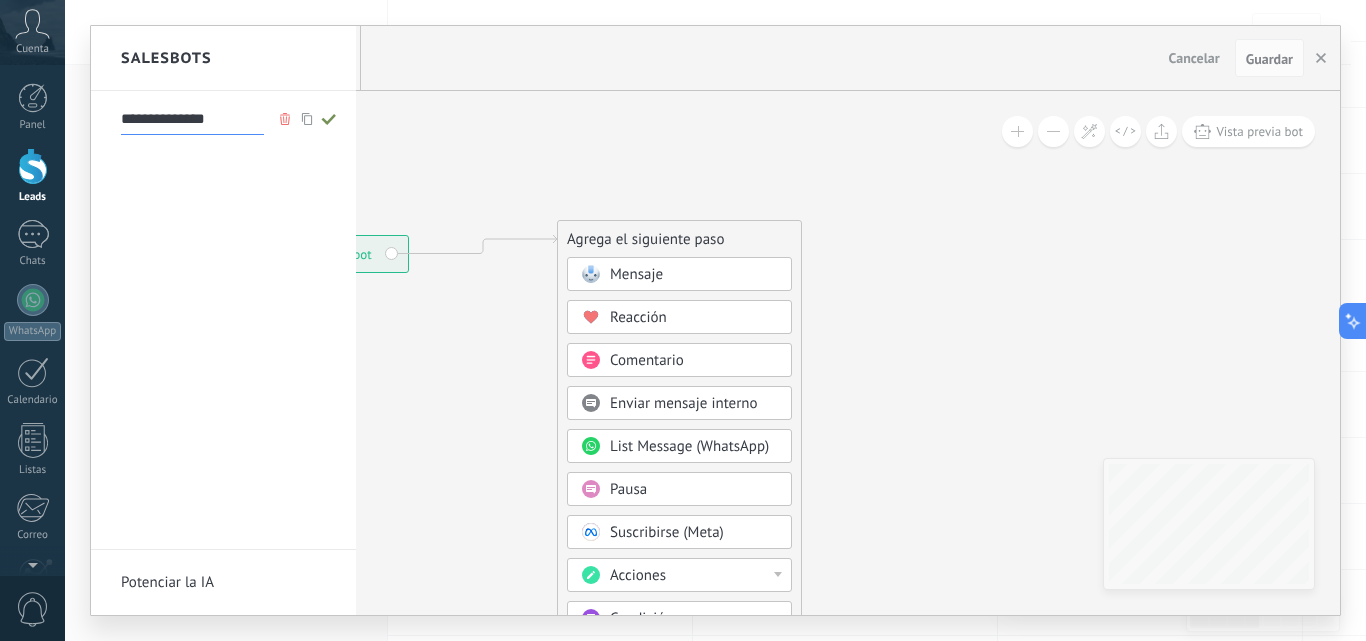 click 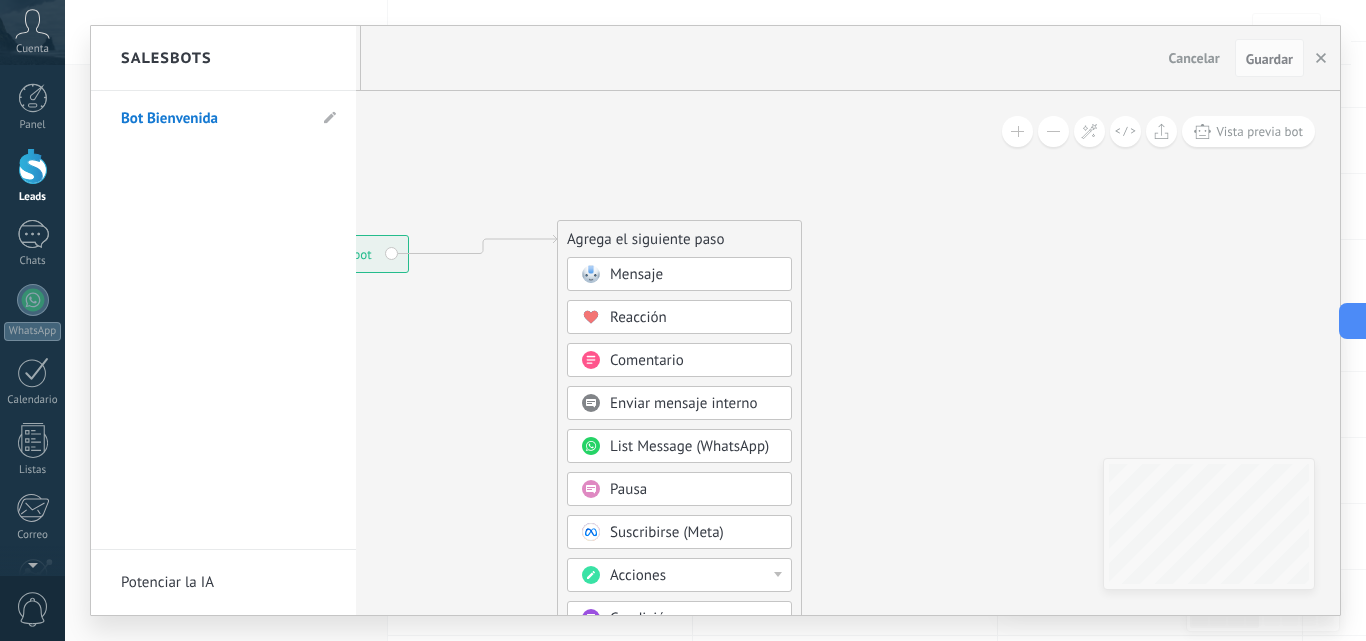 type on "**********" 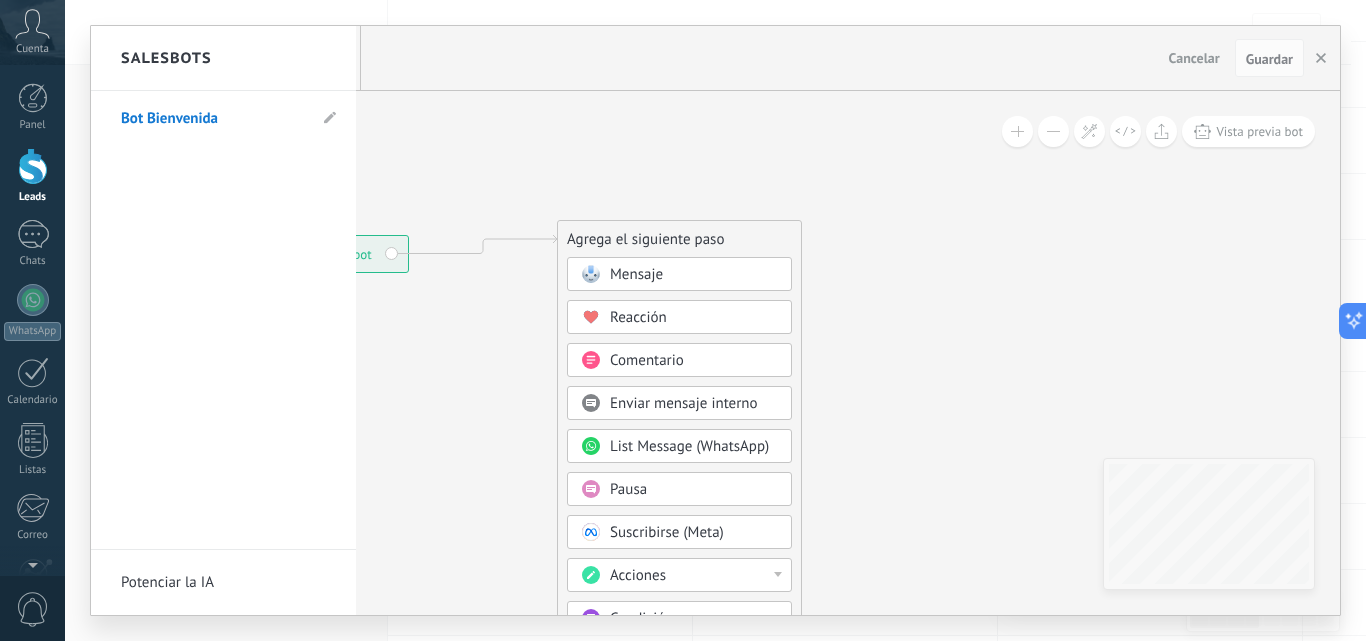 click at bounding box center [715, 320] 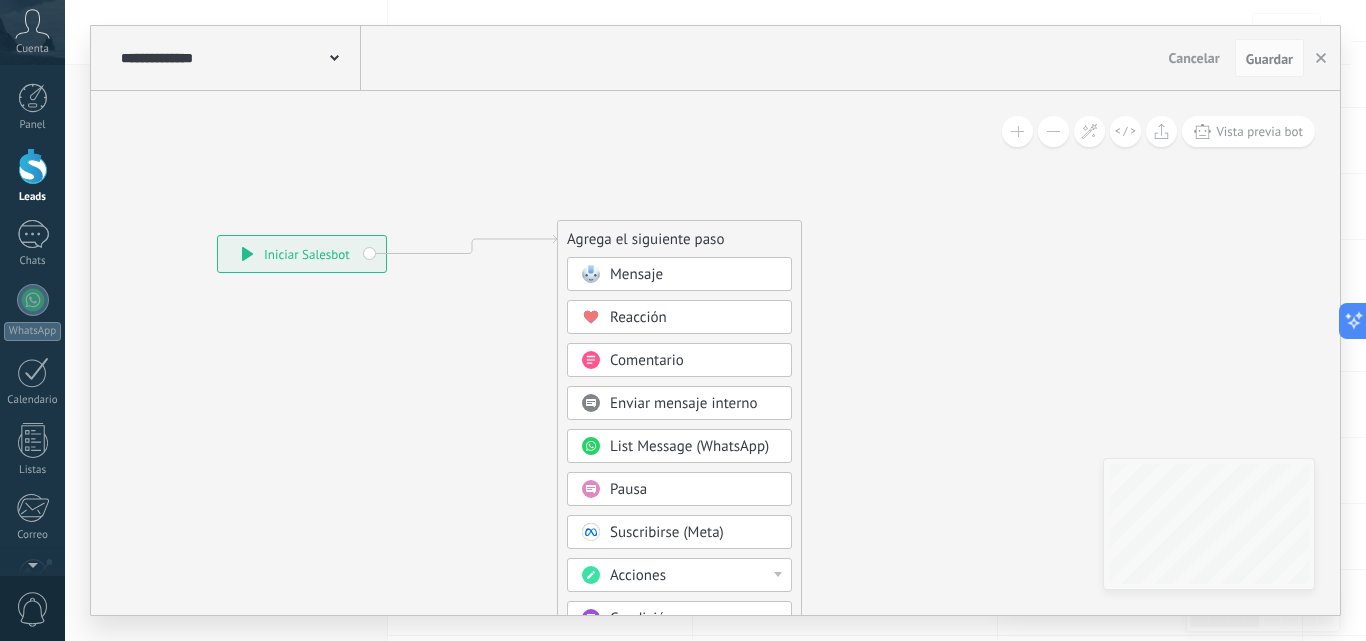 click on "**********" at bounding box center [302, 254] 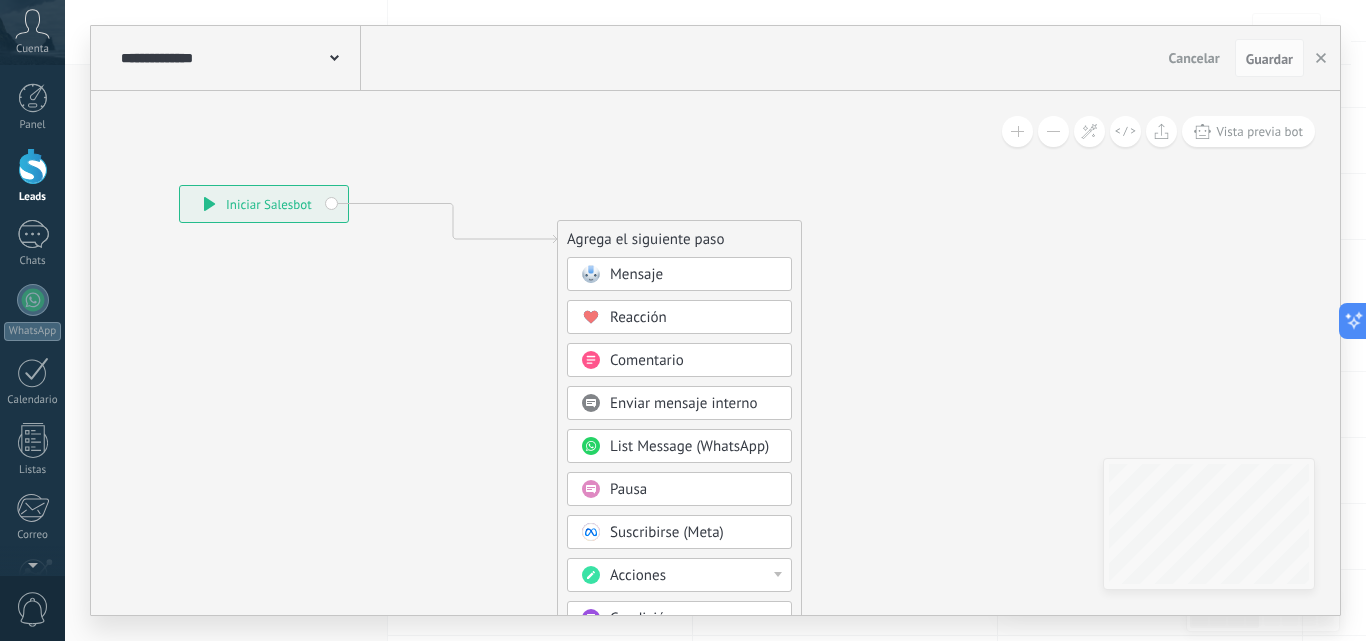 drag, startPoint x: 307, startPoint y: 250, endPoint x: 268, endPoint y: 199, distance: 64.202805 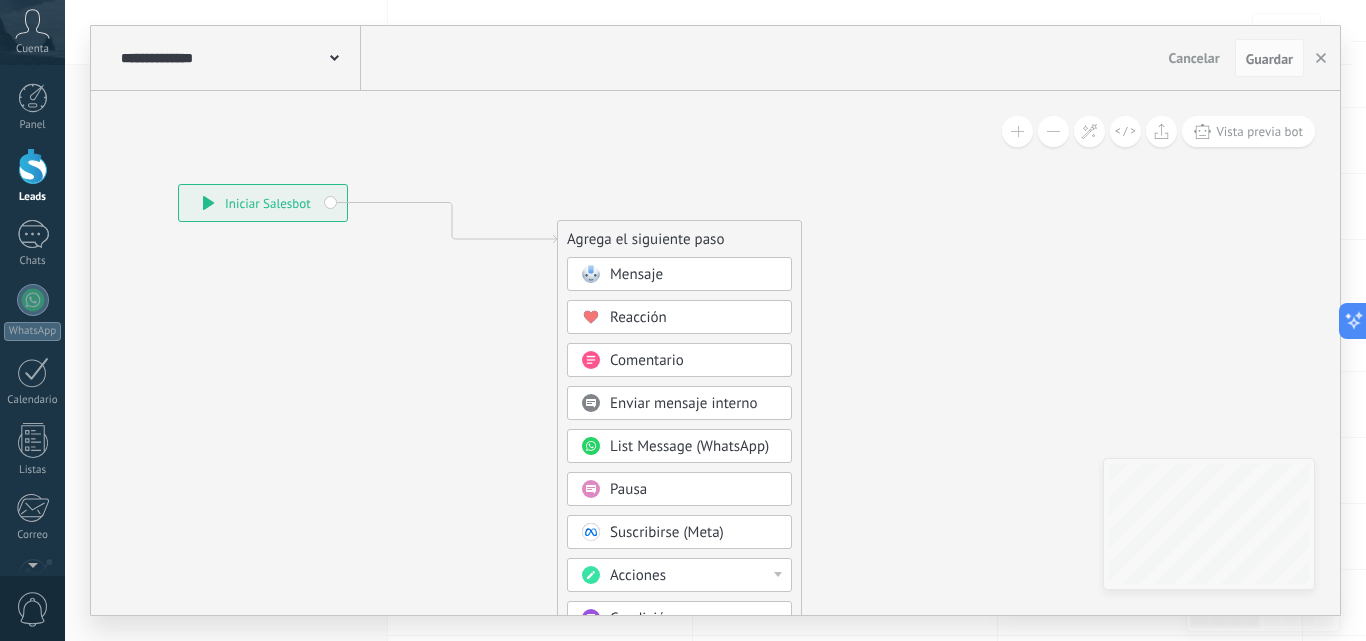 click on "Mensaje" at bounding box center (694, 275) 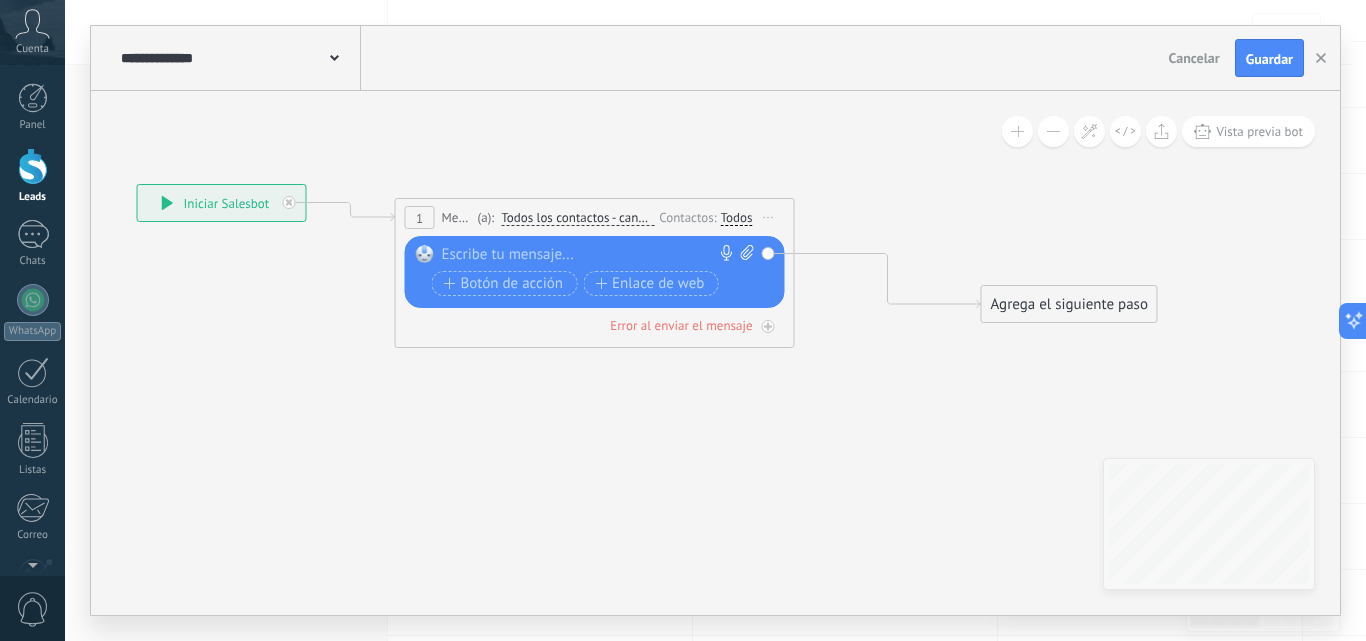 drag, startPoint x: 633, startPoint y: 236, endPoint x: 526, endPoint y: 214, distance: 109.23827 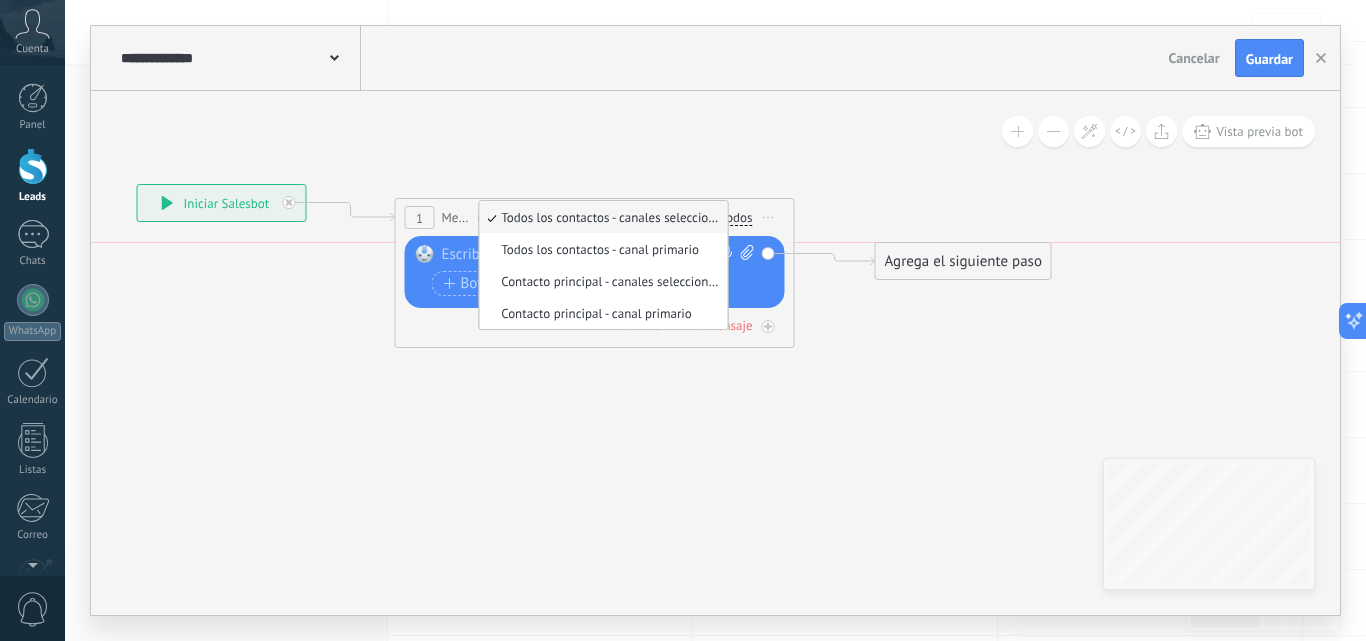 drag, startPoint x: 936, startPoint y: 276, endPoint x: 906, endPoint y: 260, distance: 34 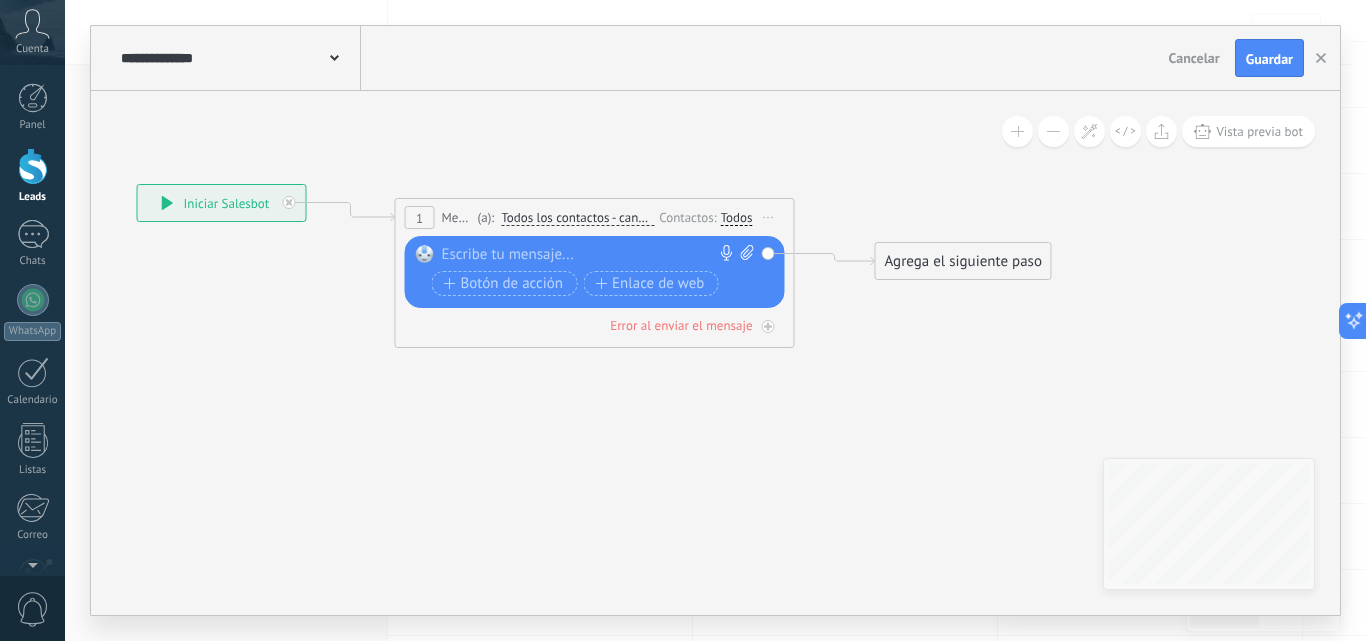click 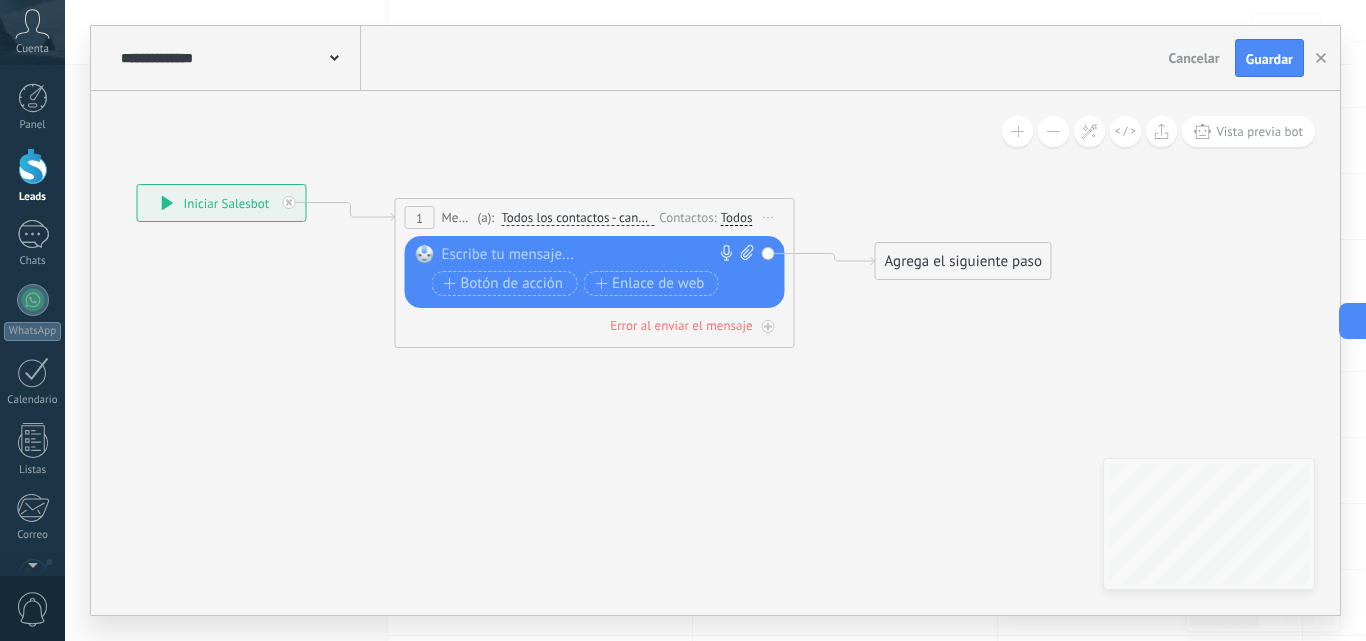 click at bounding box center [590, 255] 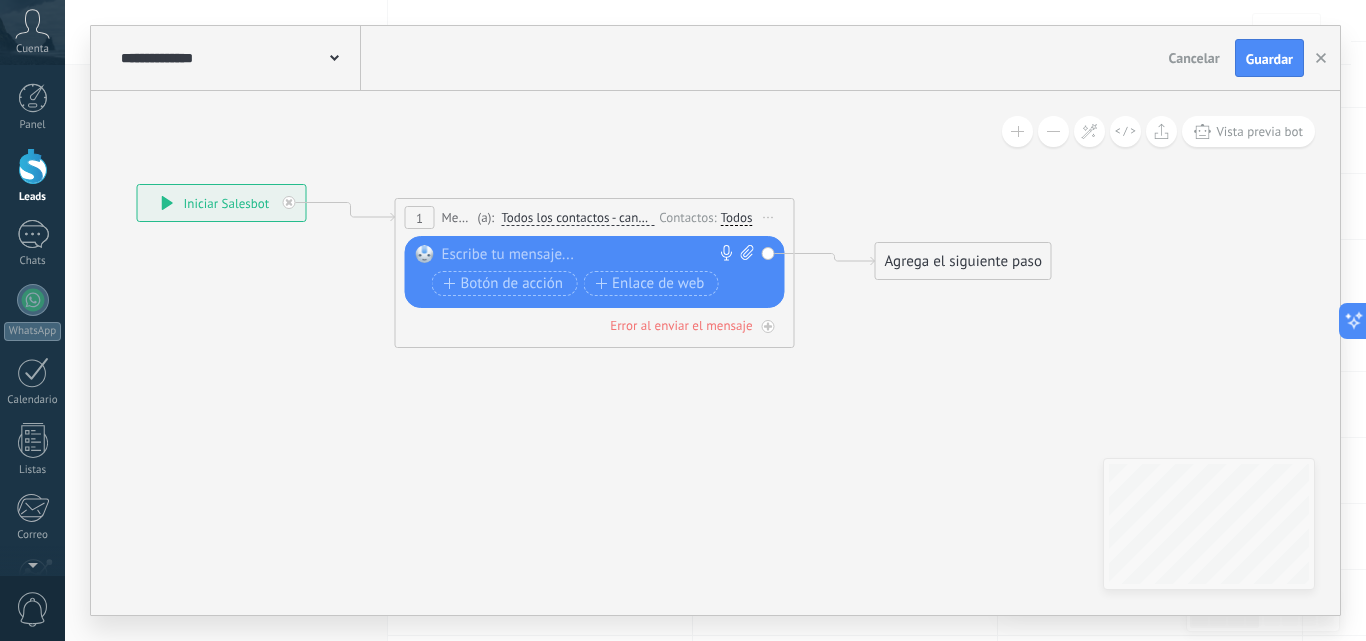 paste 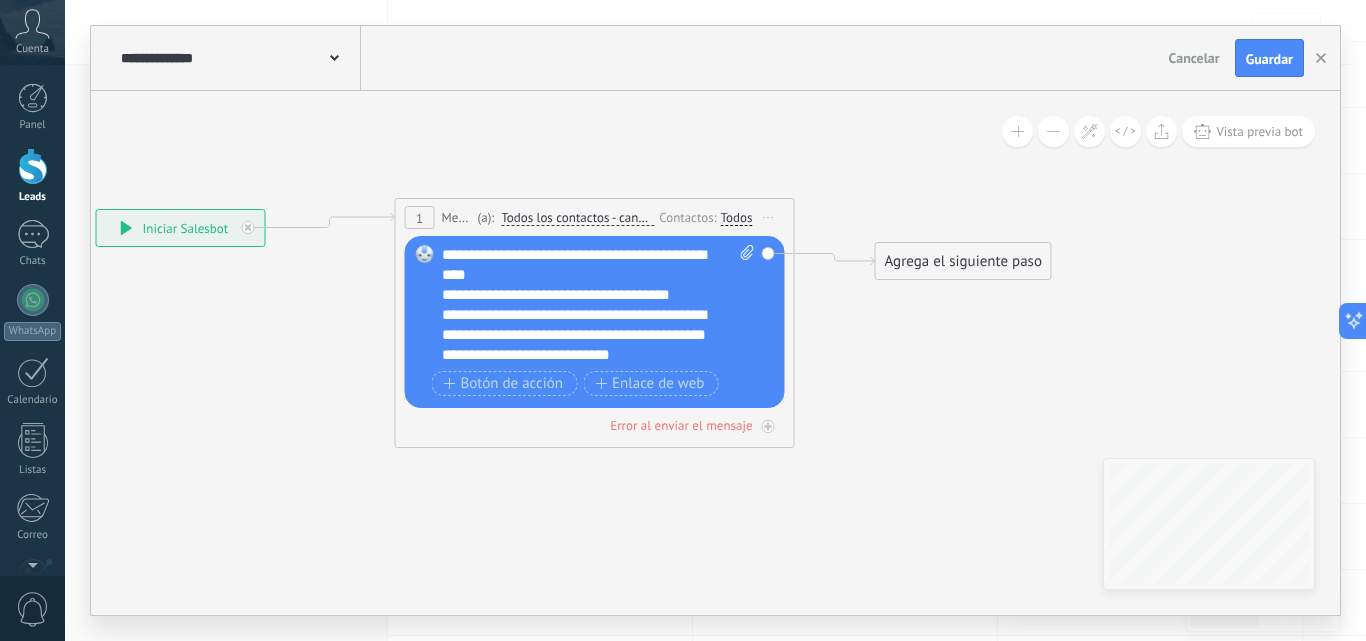 drag, startPoint x: 240, startPoint y: 205, endPoint x: 199, endPoint y: 230, distance: 48.02083 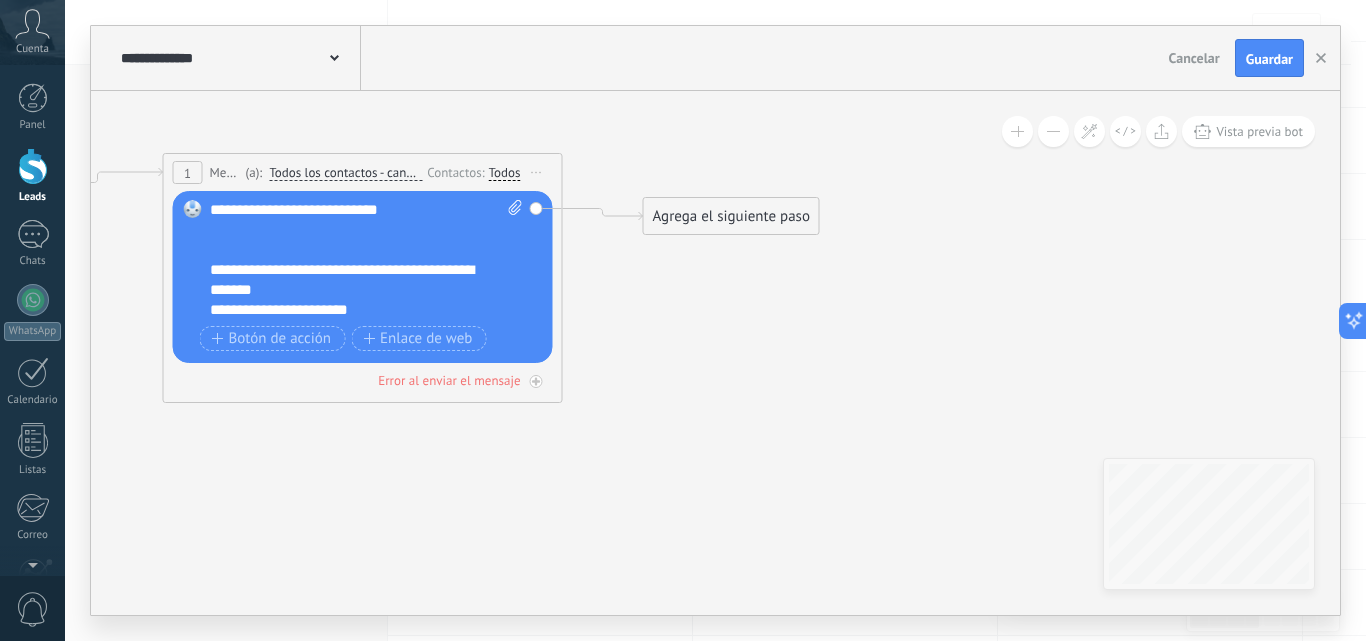 drag, startPoint x: 1013, startPoint y: 386, endPoint x: 781, endPoint y: 341, distance: 236.32393 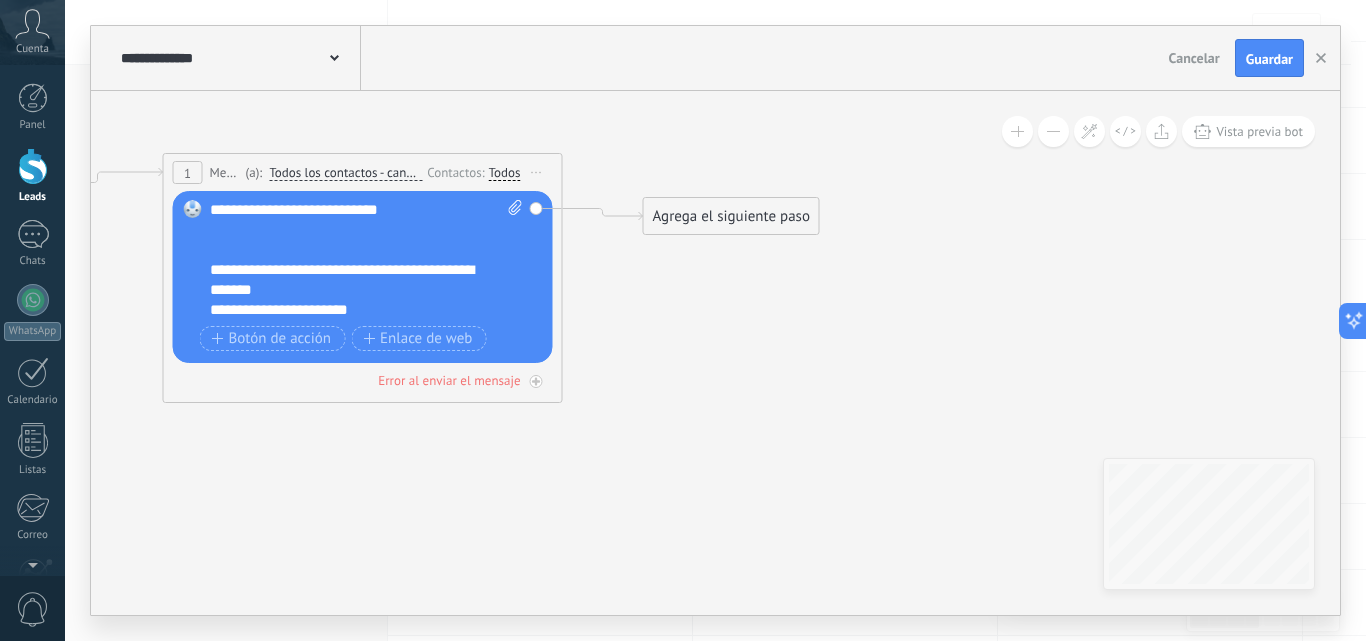 click on "Agrega el siguiente paso" at bounding box center [731, 216] 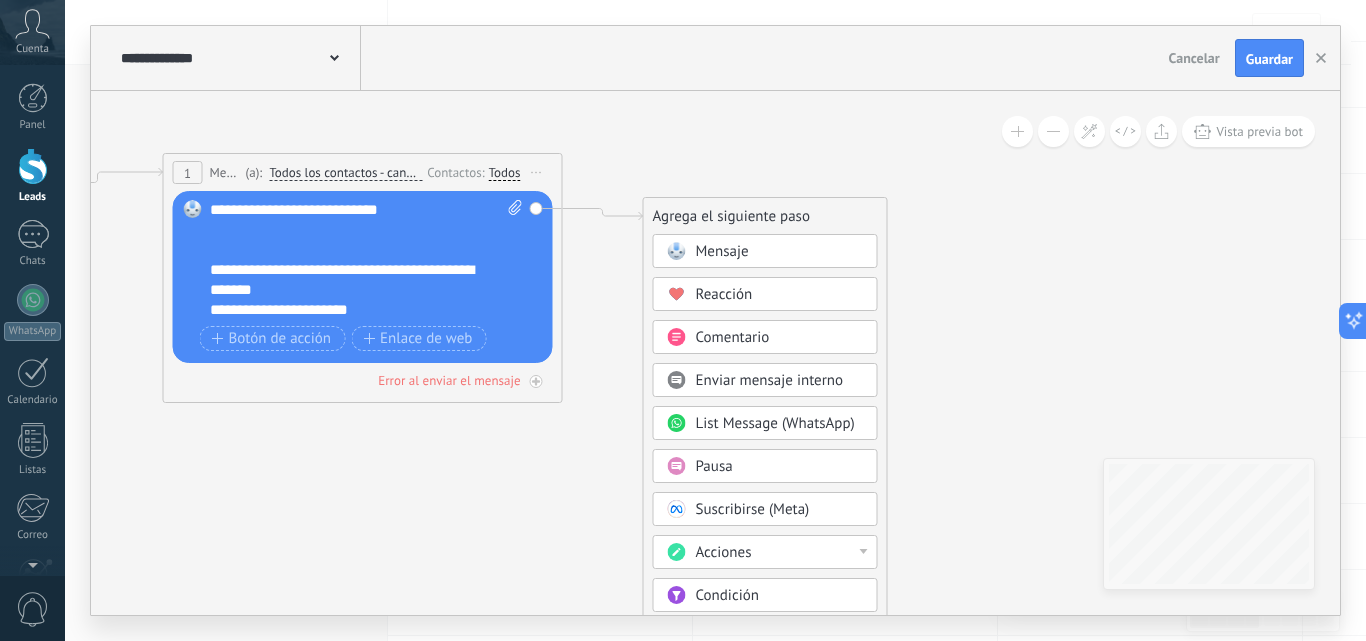 click on "Pausa" at bounding box center [765, 466] 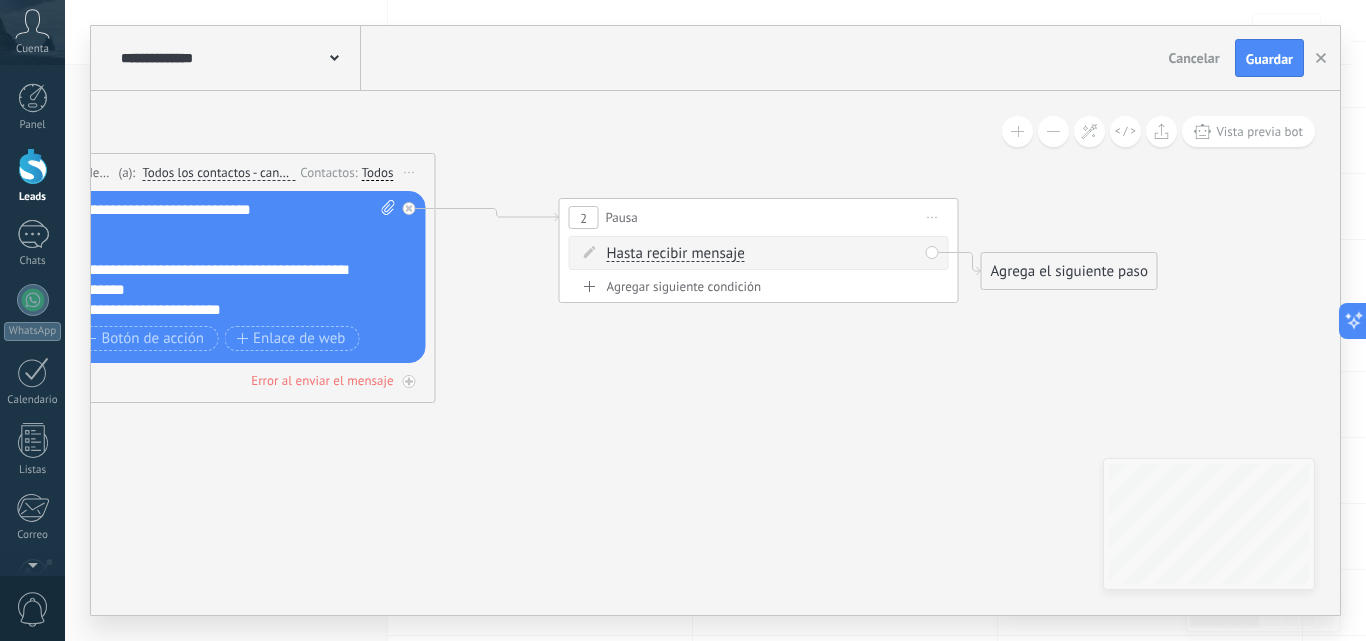 drag, startPoint x: 649, startPoint y: 213, endPoint x: 692, endPoint y: 214, distance: 43.011627 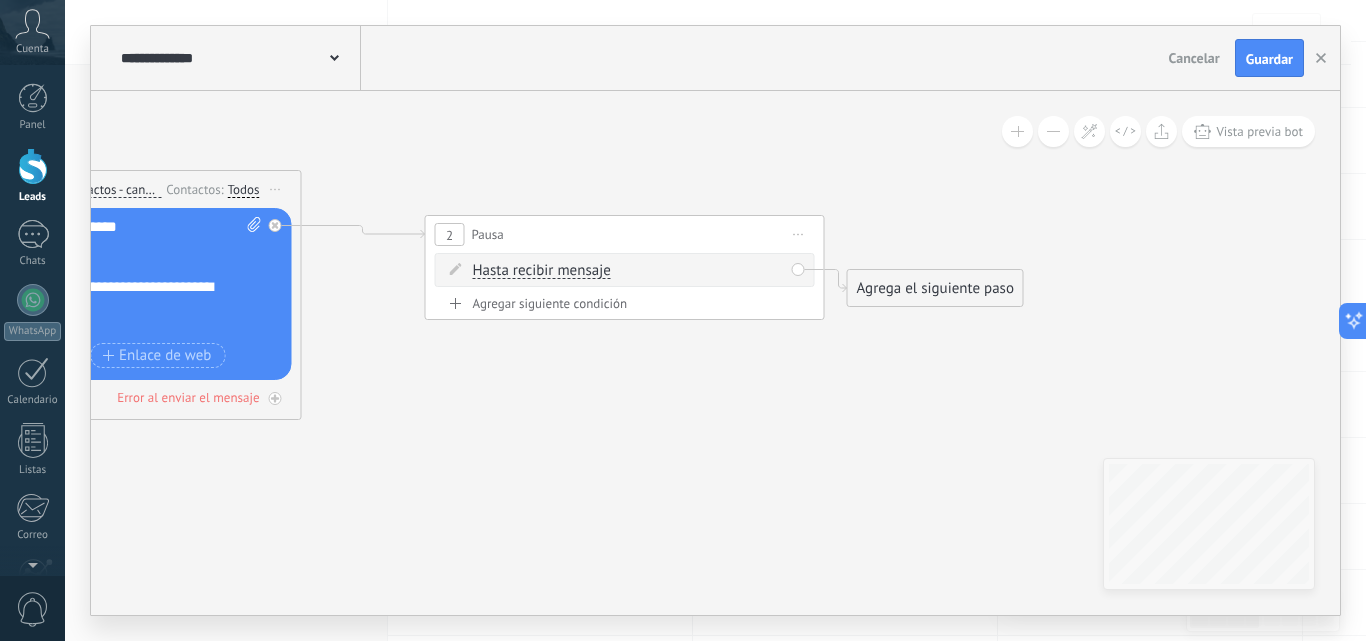 drag, startPoint x: 837, startPoint y: 398, endPoint x: 714, endPoint y: 412, distance: 123.79418 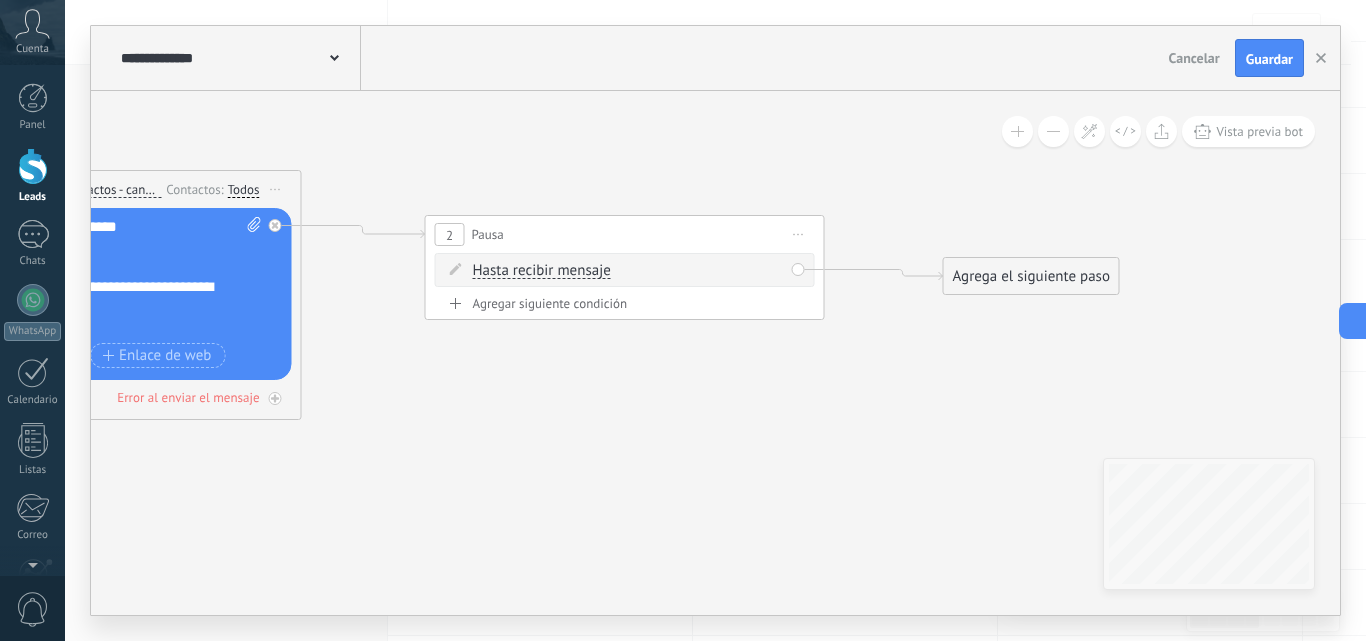 drag, startPoint x: 923, startPoint y: 287, endPoint x: 968, endPoint y: 280, distance: 45.54119 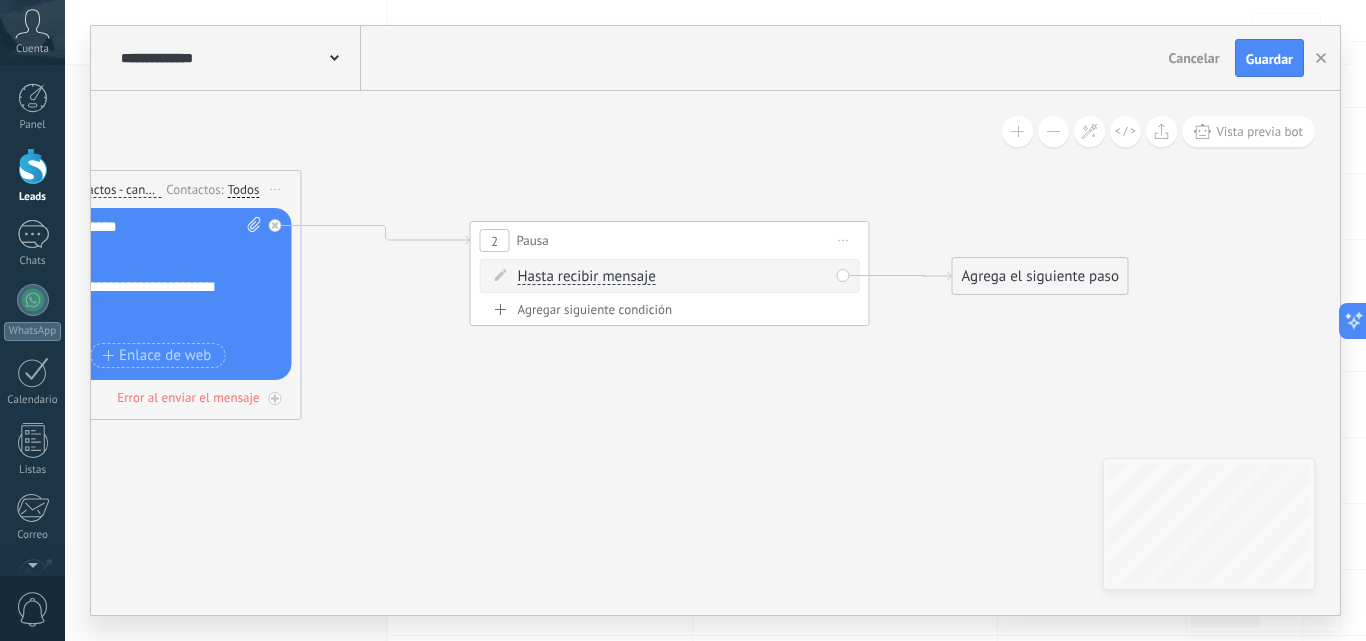 drag, startPoint x: 639, startPoint y: 225, endPoint x: 684, endPoint y: 231, distance: 45.39824 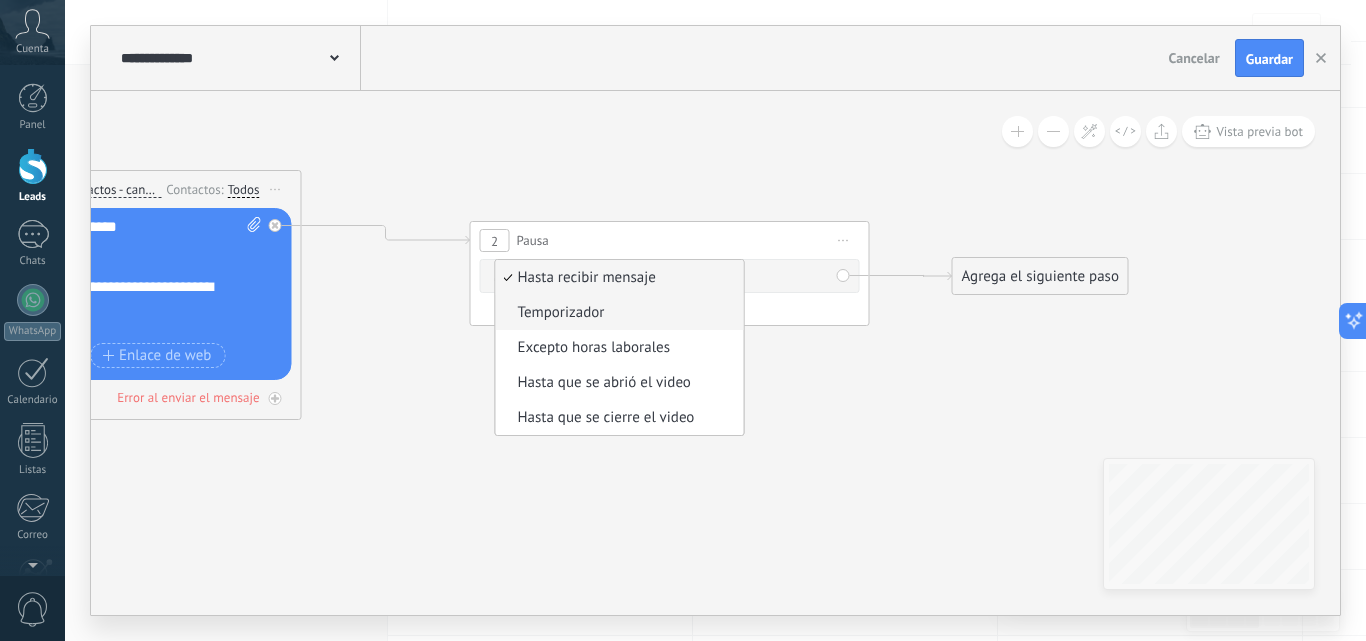 click on "Temporizador" at bounding box center [617, 313] 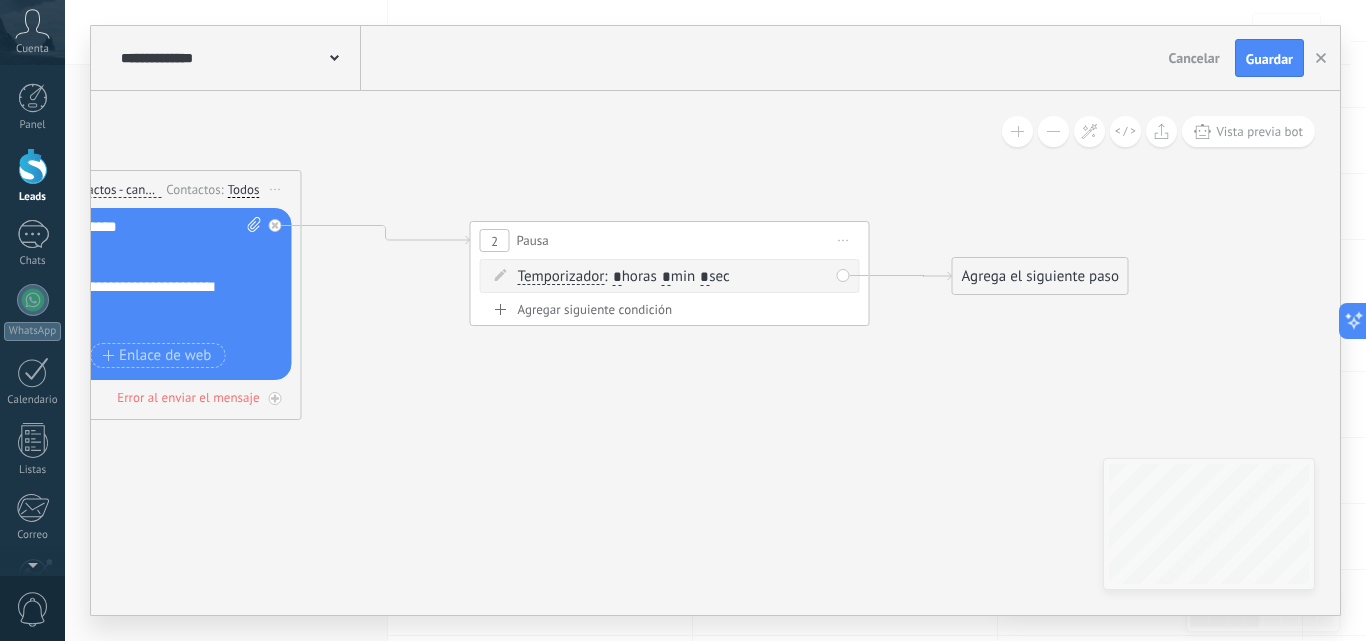click on "*" at bounding box center (666, 278) 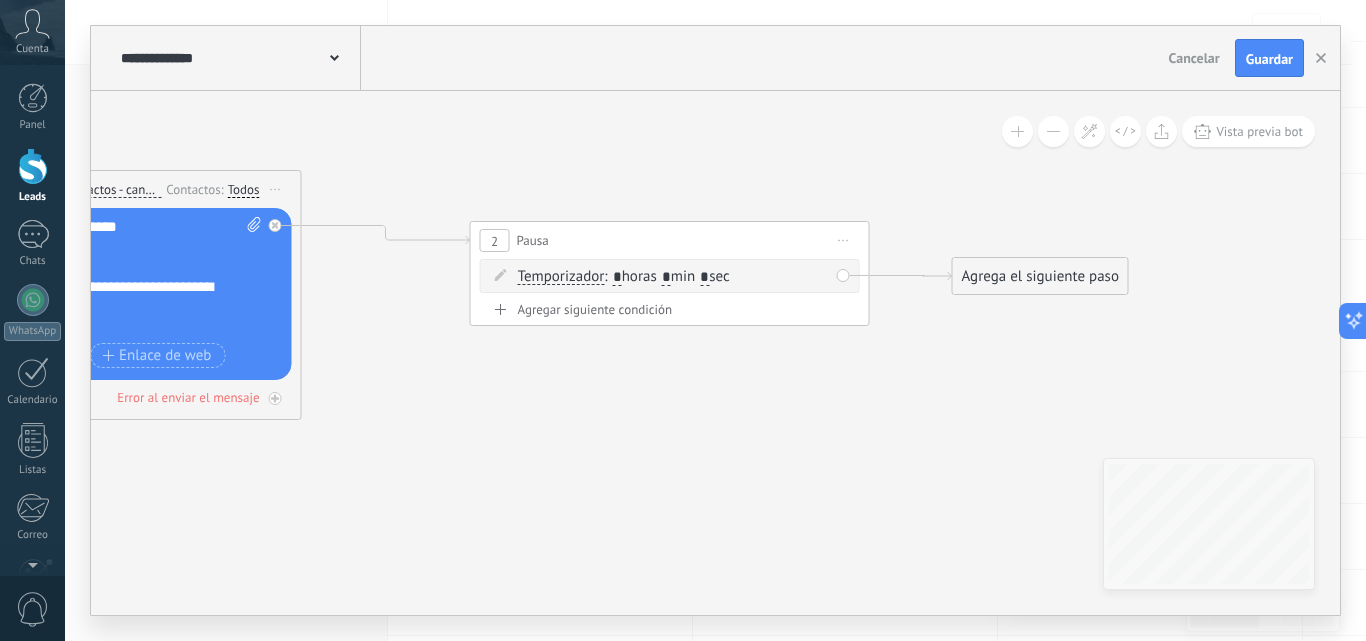type on "*" 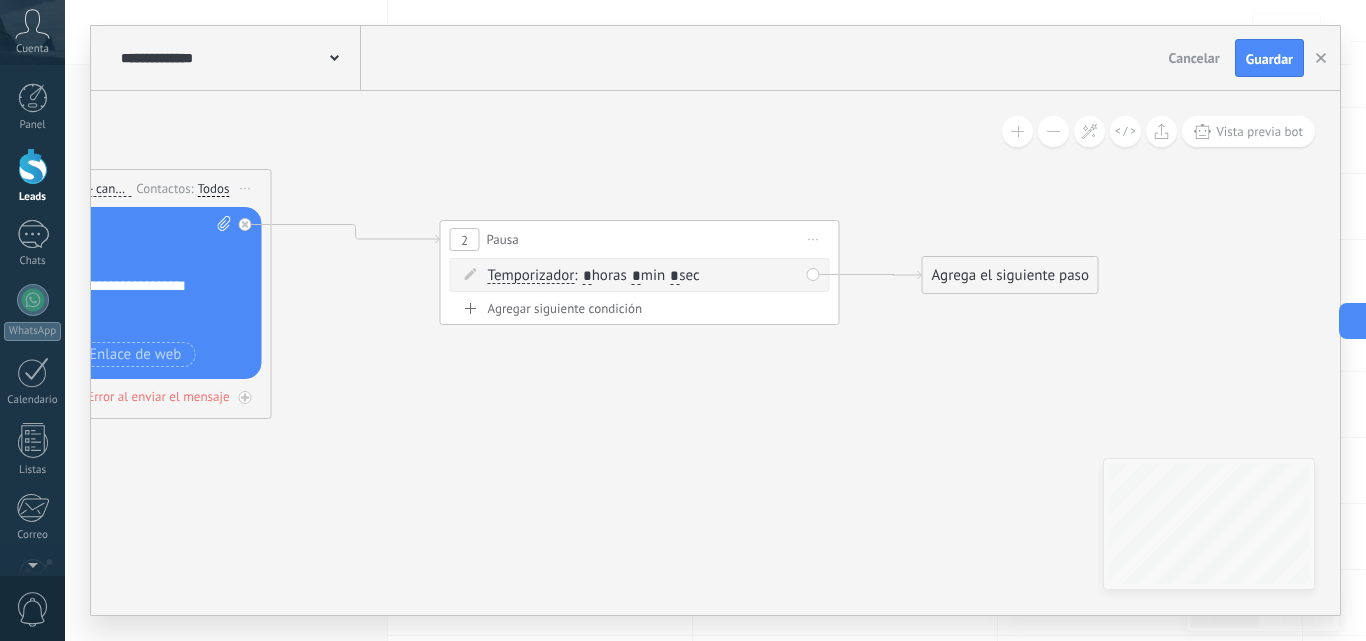 drag, startPoint x: 823, startPoint y: 439, endPoint x: 793, endPoint y: 438, distance: 30.016663 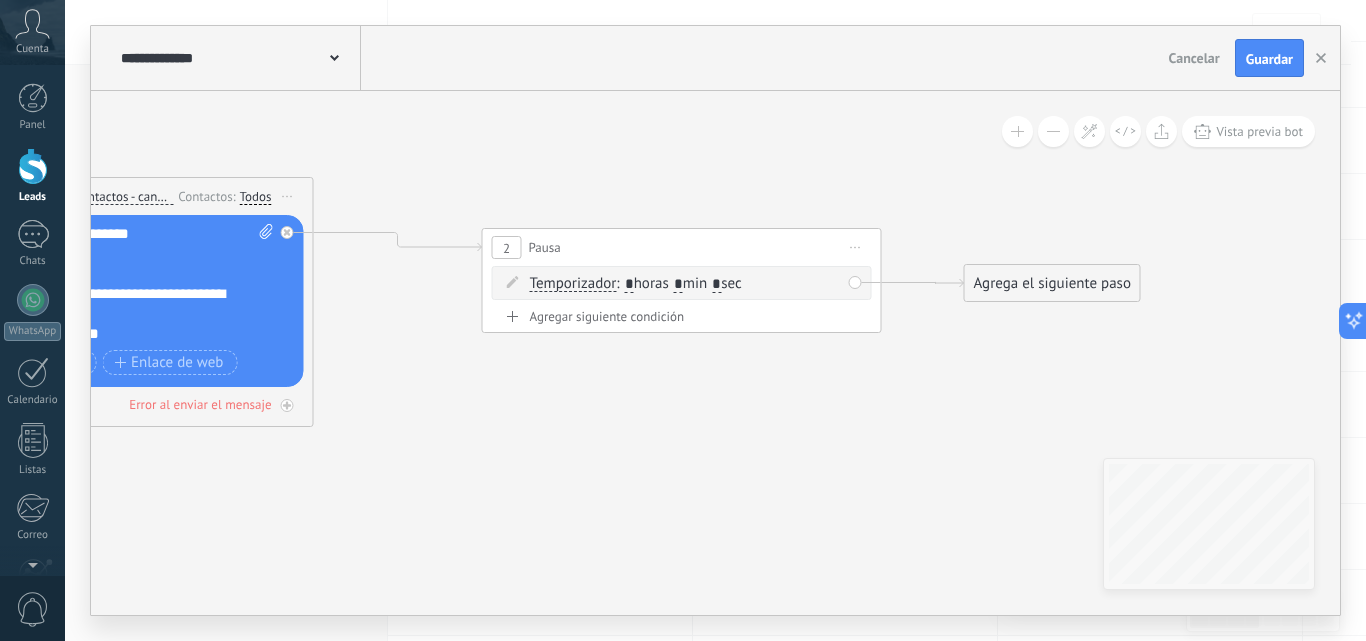 drag, startPoint x: 711, startPoint y: 442, endPoint x: 772, endPoint y: 450, distance: 61.522354 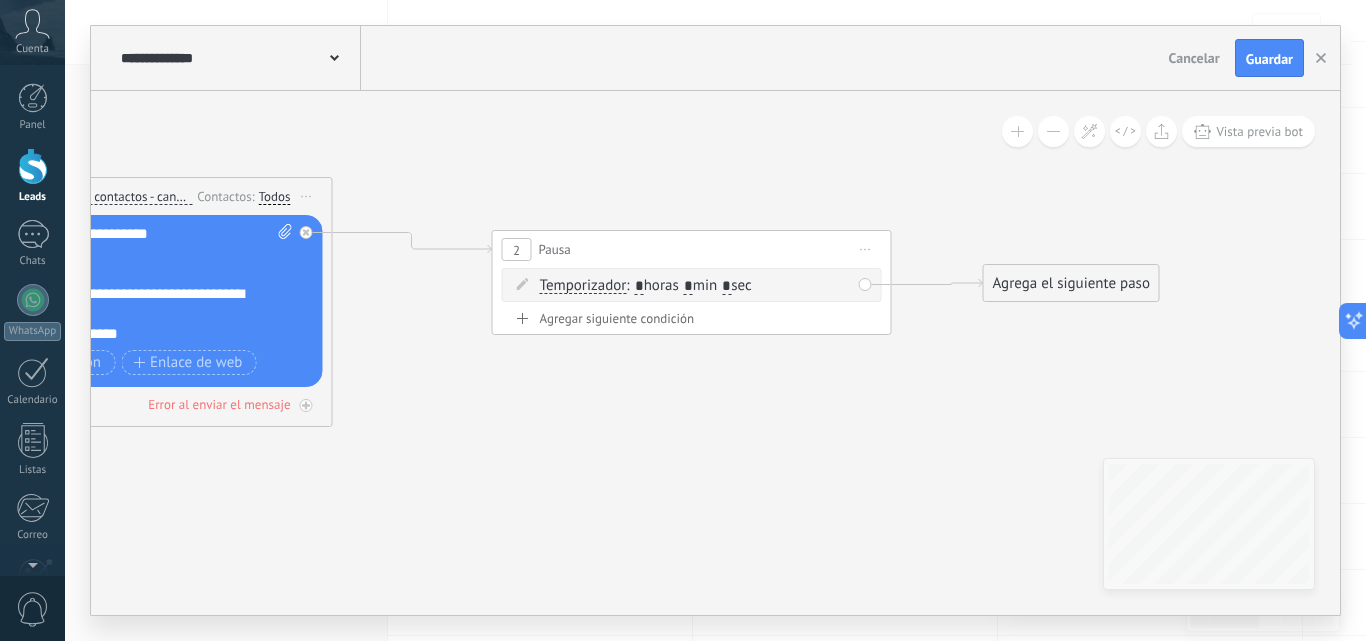 click on "2
Pausa
*****
Iniciar vista previa aquí
Cambiar nombre
Duplicar
Borrar" at bounding box center (692, 249) 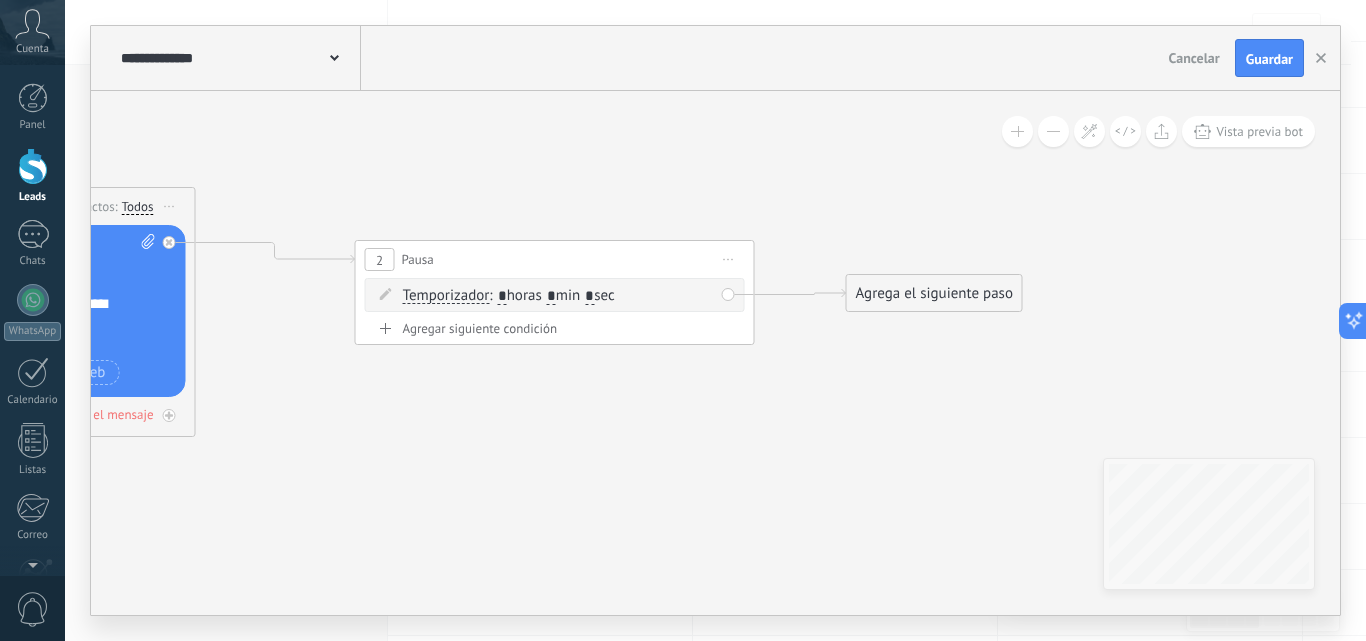 drag, startPoint x: 732, startPoint y: 404, endPoint x: 883, endPoint y: 331, distance: 167.72 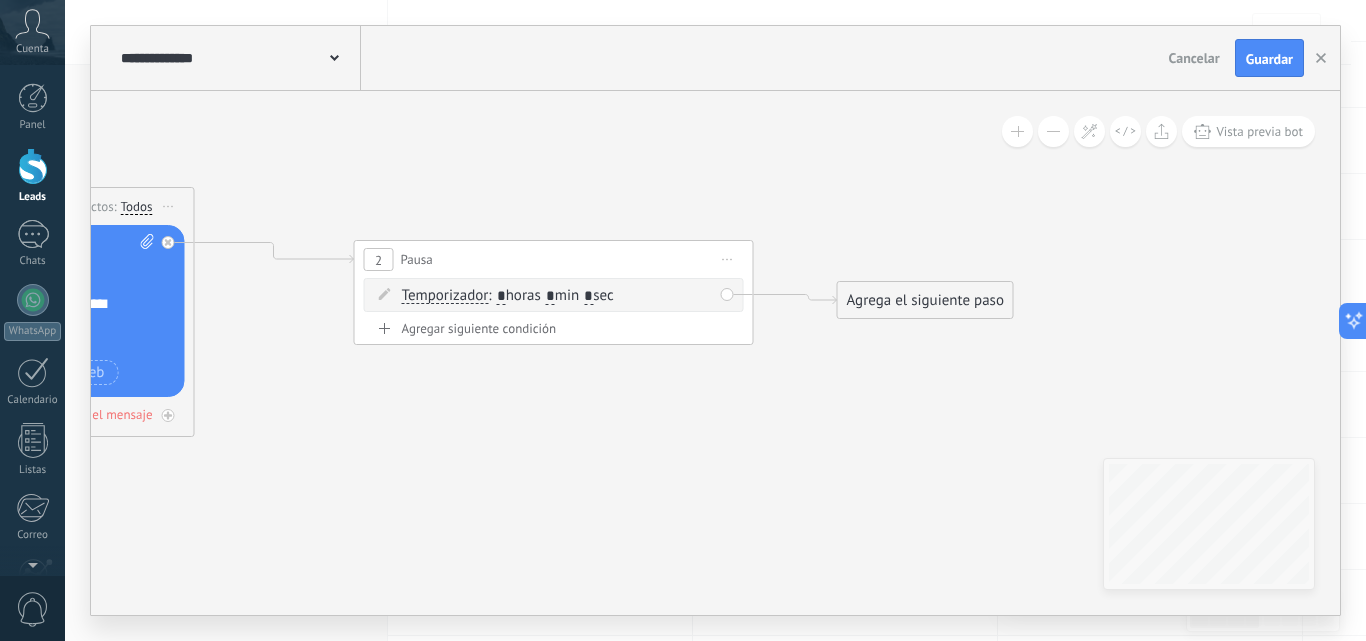 drag, startPoint x: 946, startPoint y: 287, endPoint x: 938, endPoint y: 294, distance: 10.630146 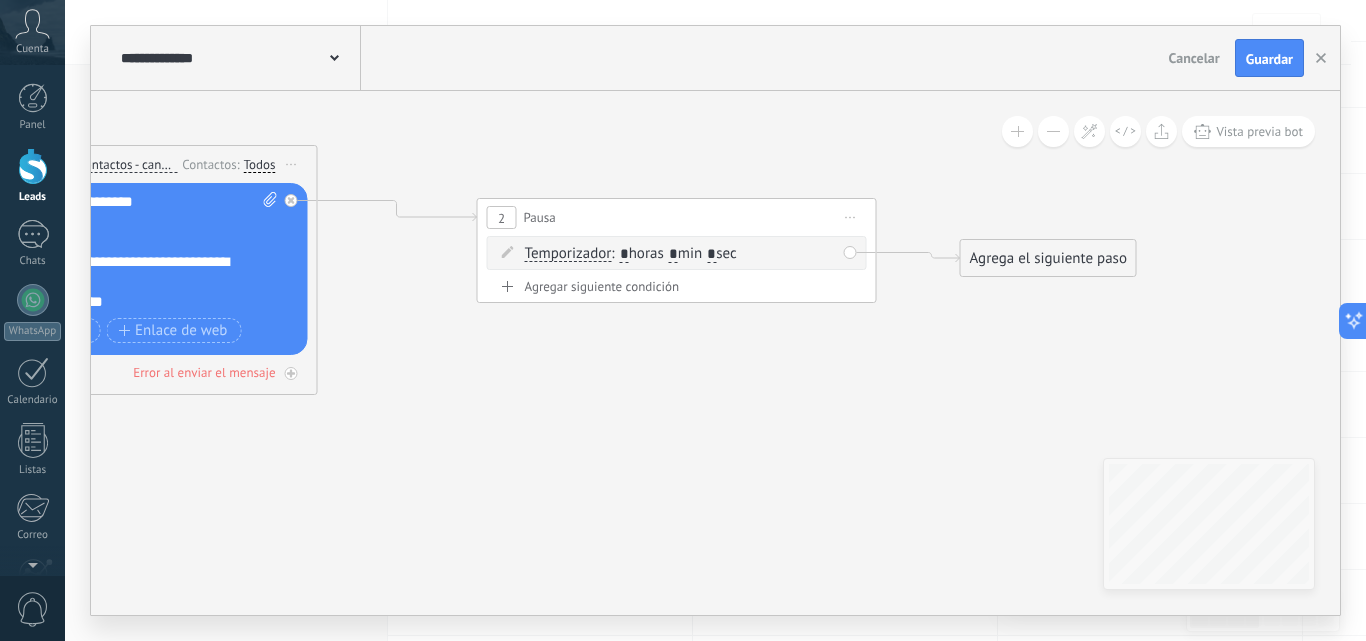 click 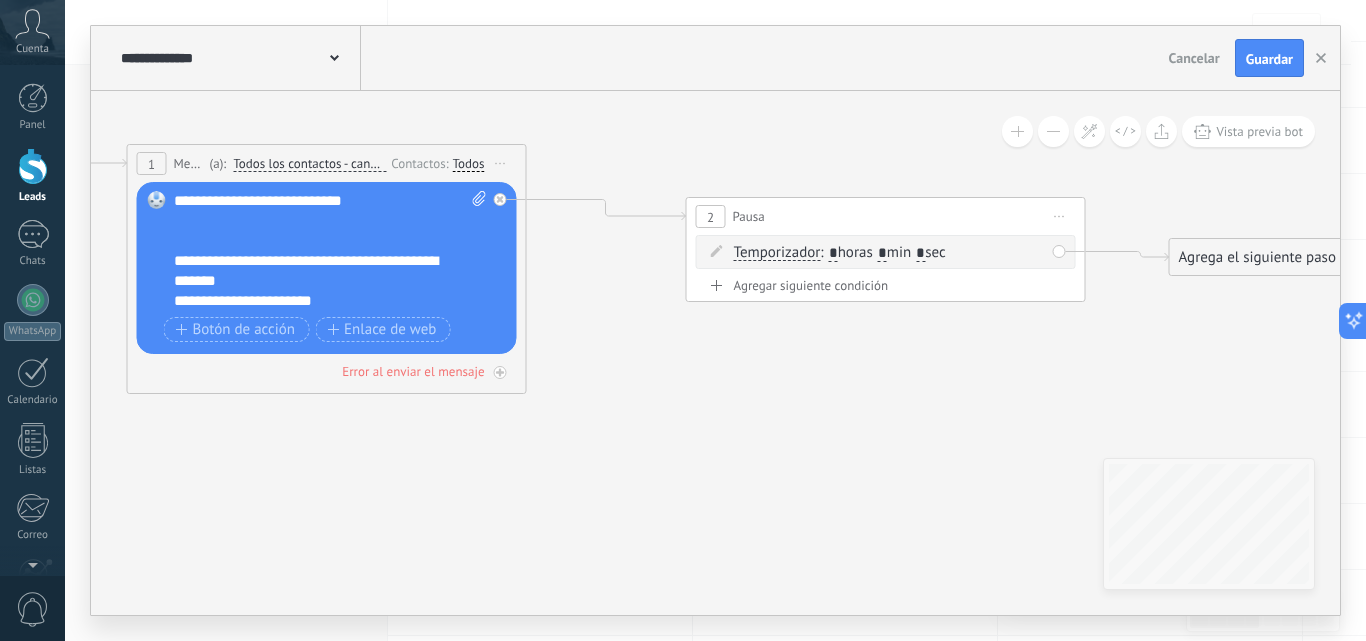 drag, startPoint x: 895, startPoint y: 440, endPoint x: 597, endPoint y: 452, distance: 298.24152 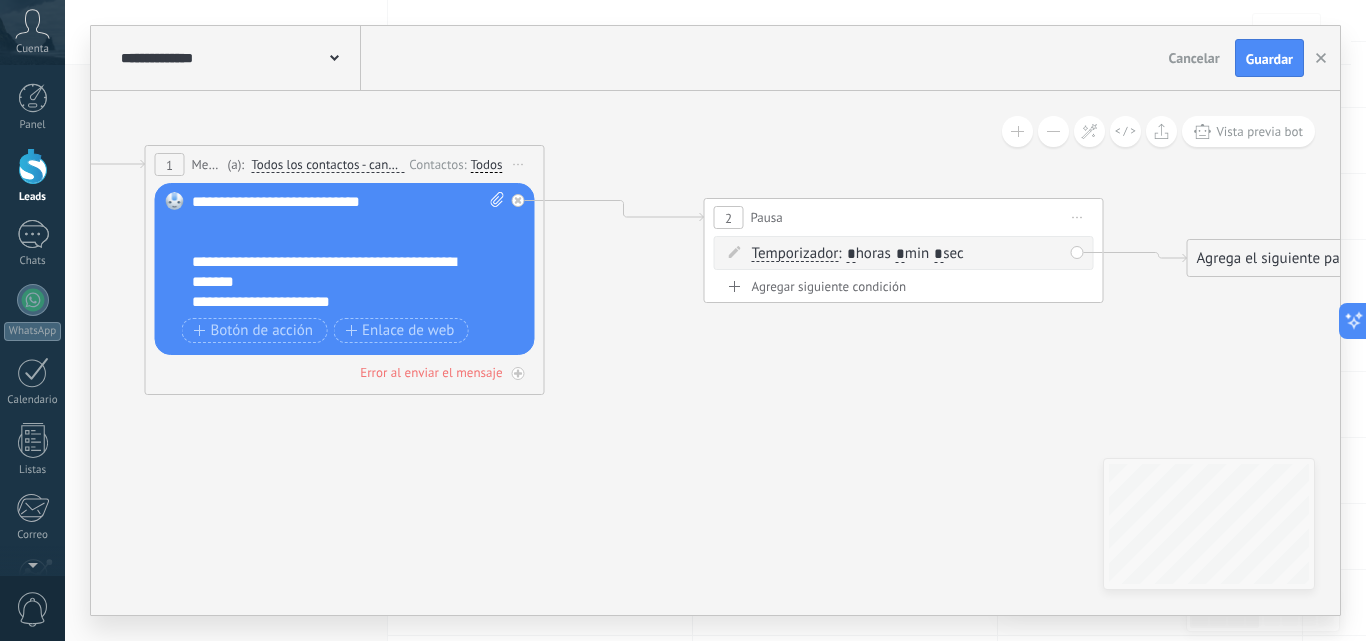 click 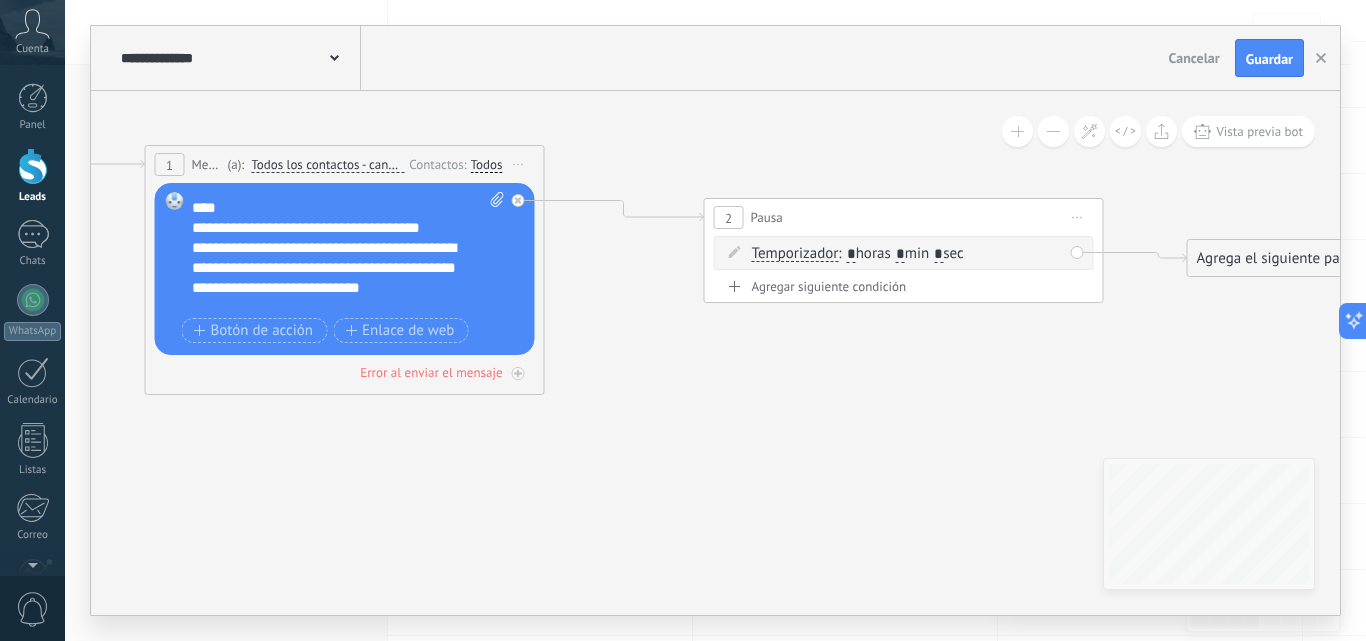 scroll, scrollTop: 0, scrollLeft: 0, axis: both 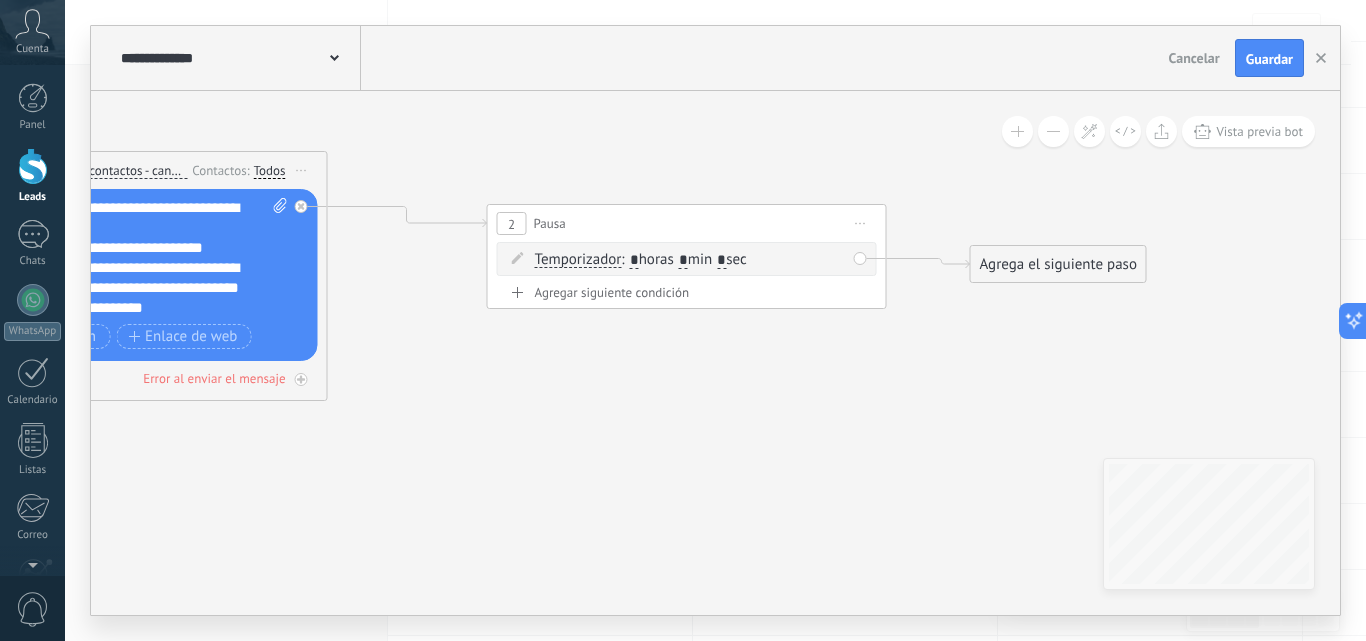 drag, startPoint x: 709, startPoint y: 446, endPoint x: 492, endPoint y: 452, distance: 217.08293 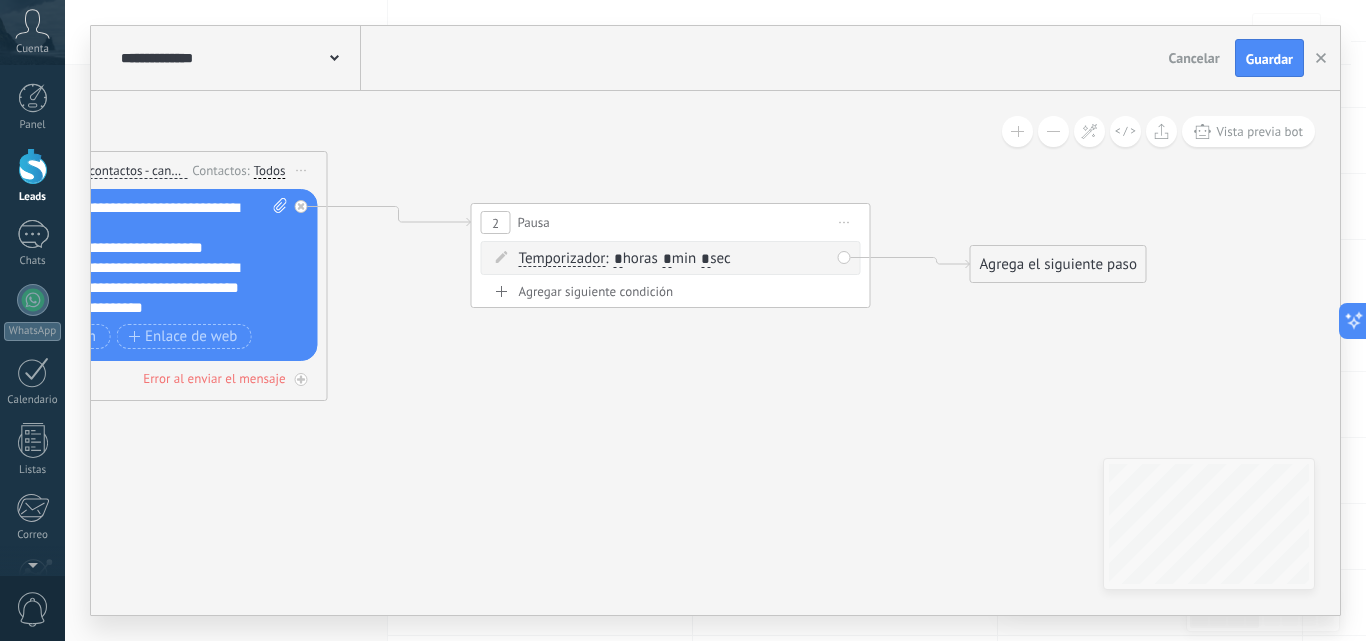 drag, startPoint x: 672, startPoint y: 226, endPoint x: 656, endPoint y: 225, distance: 16.03122 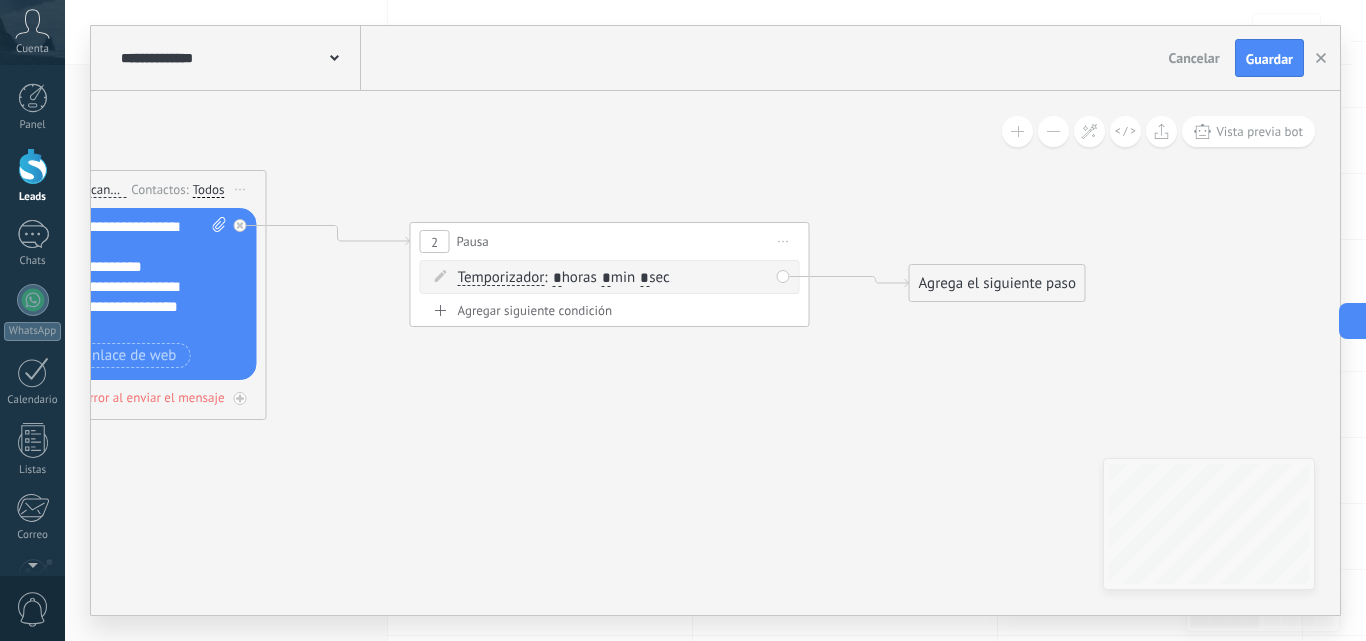 drag, startPoint x: 706, startPoint y: 427, endPoint x: 645, endPoint y: 446, distance: 63.89053 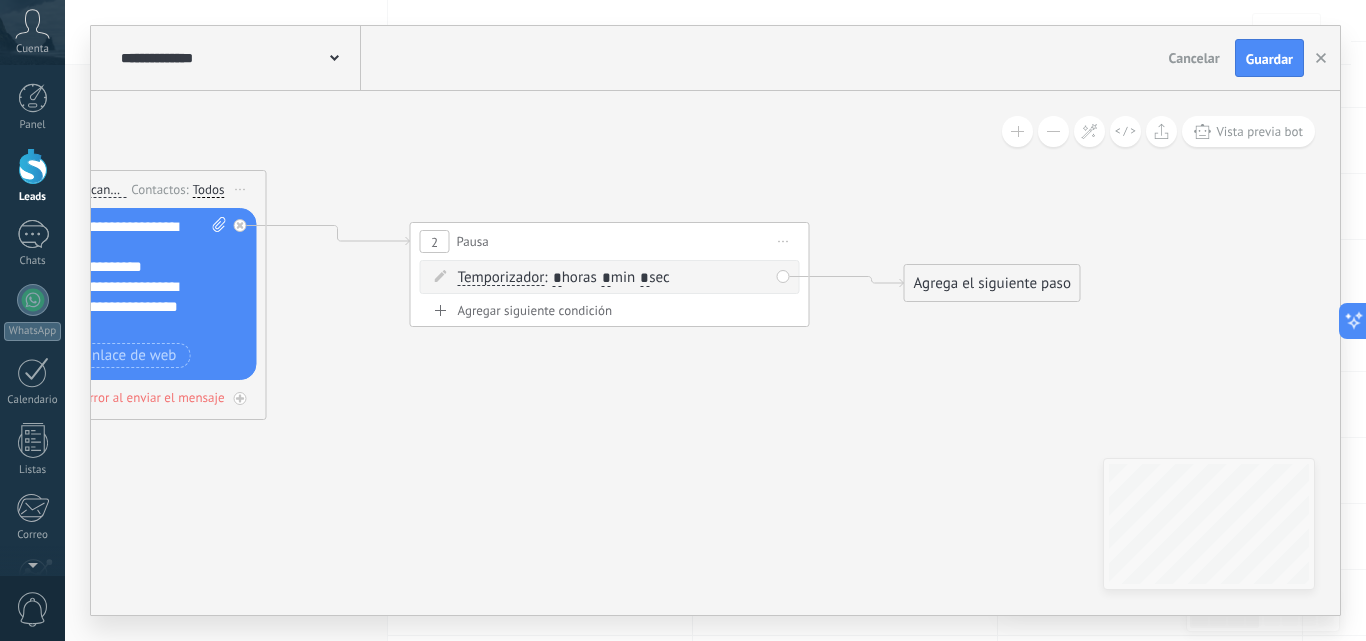 click on "Agrega el siguiente paso" at bounding box center (992, 283) 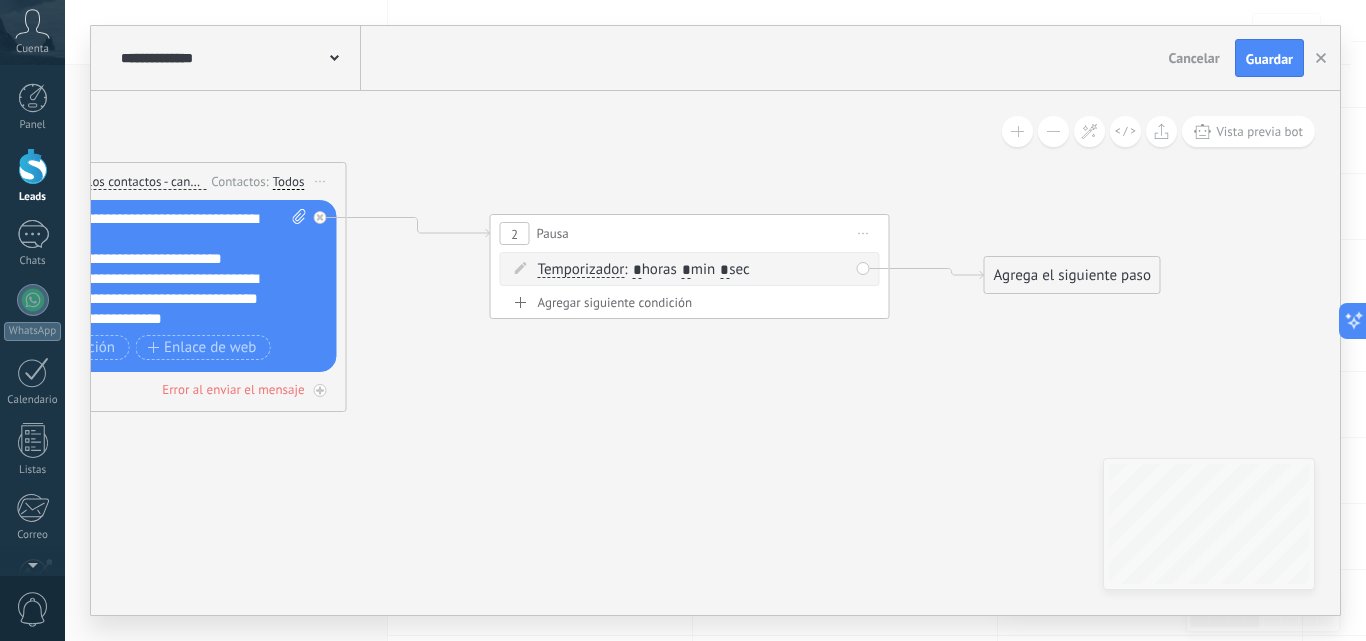 drag, startPoint x: 629, startPoint y: 436, endPoint x: 709, endPoint y: 428, distance: 80.399 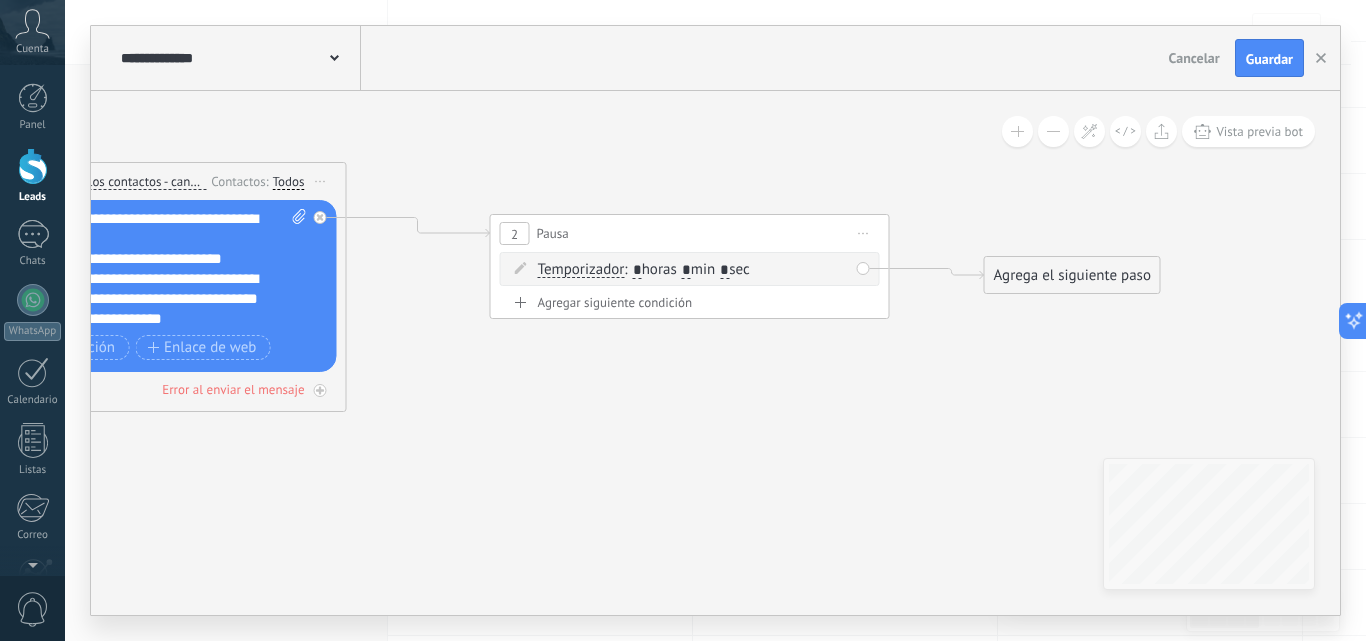 click at bounding box center (1053, 131) 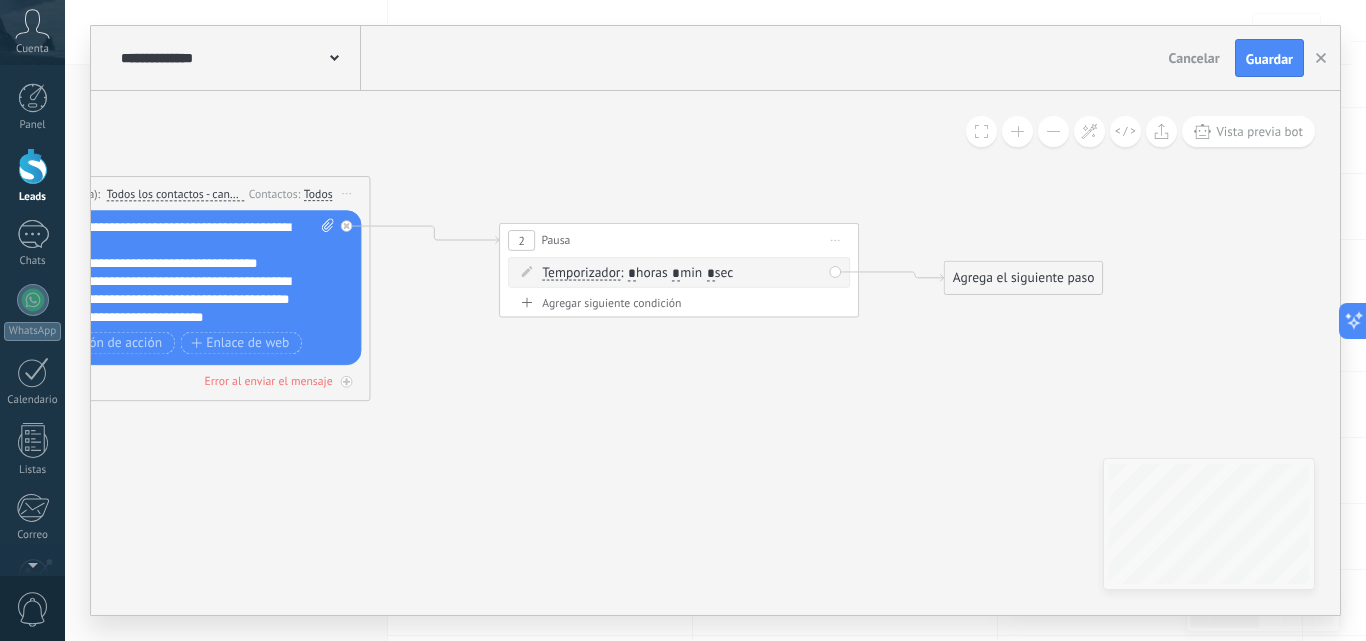click 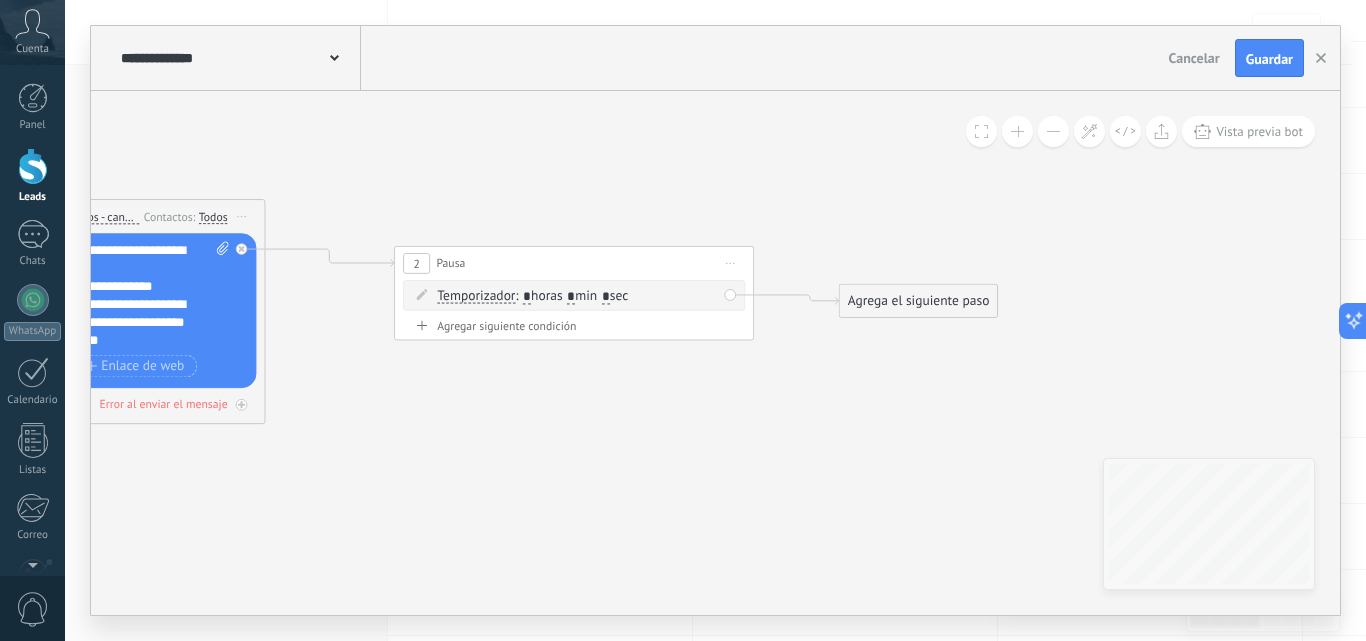 click 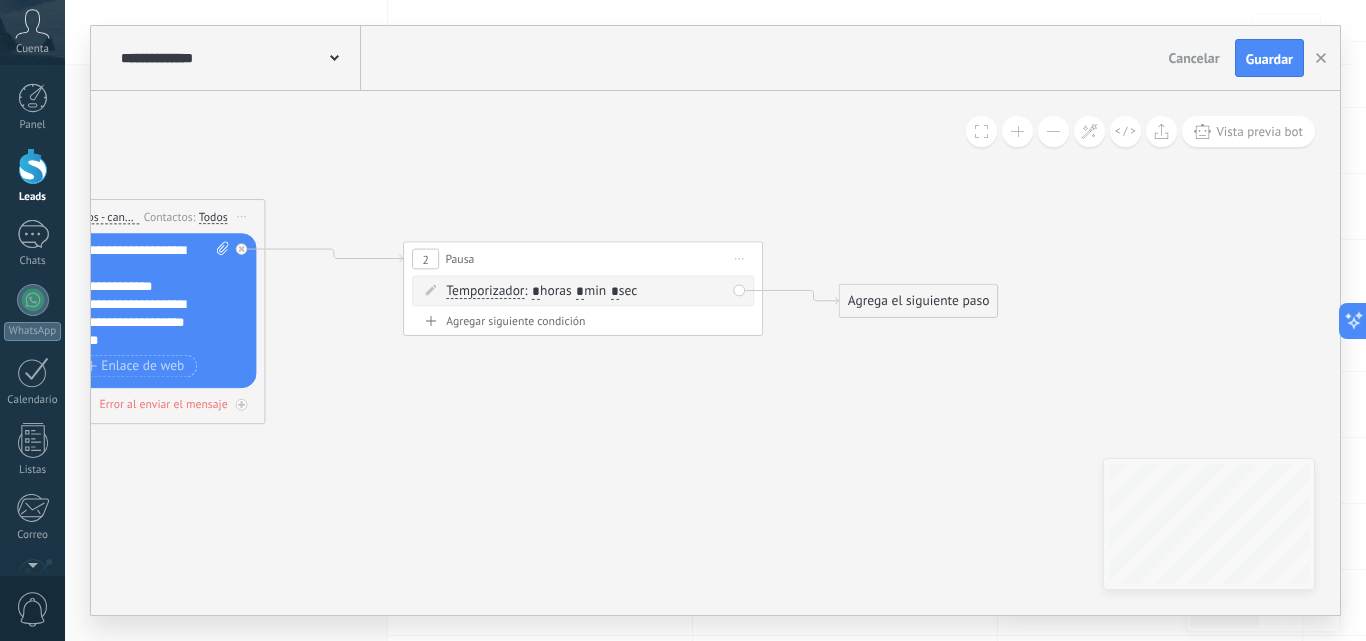 click on "2
Pausa
*****
Iniciar vista previa aquí
Cambiar nombre
Duplicar
Borrar" at bounding box center [583, 258] 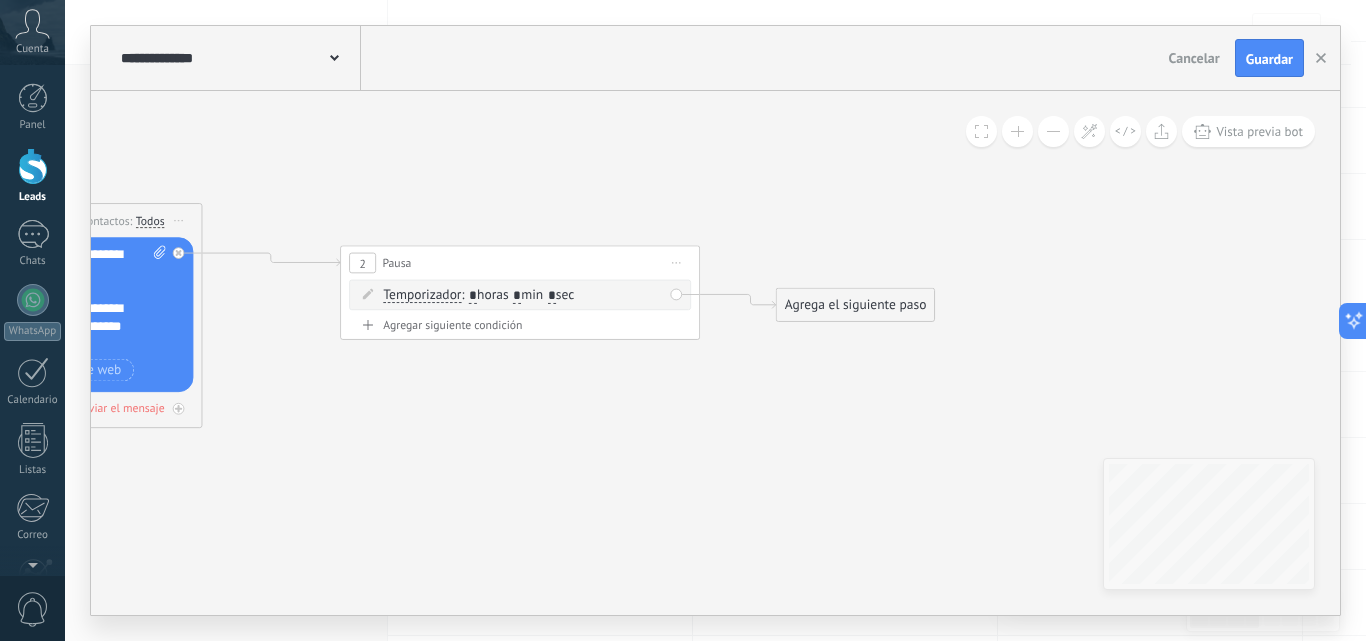 drag, startPoint x: 633, startPoint y: 375, endPoint x: 602, endPoint y: 381, distance: 31.575306 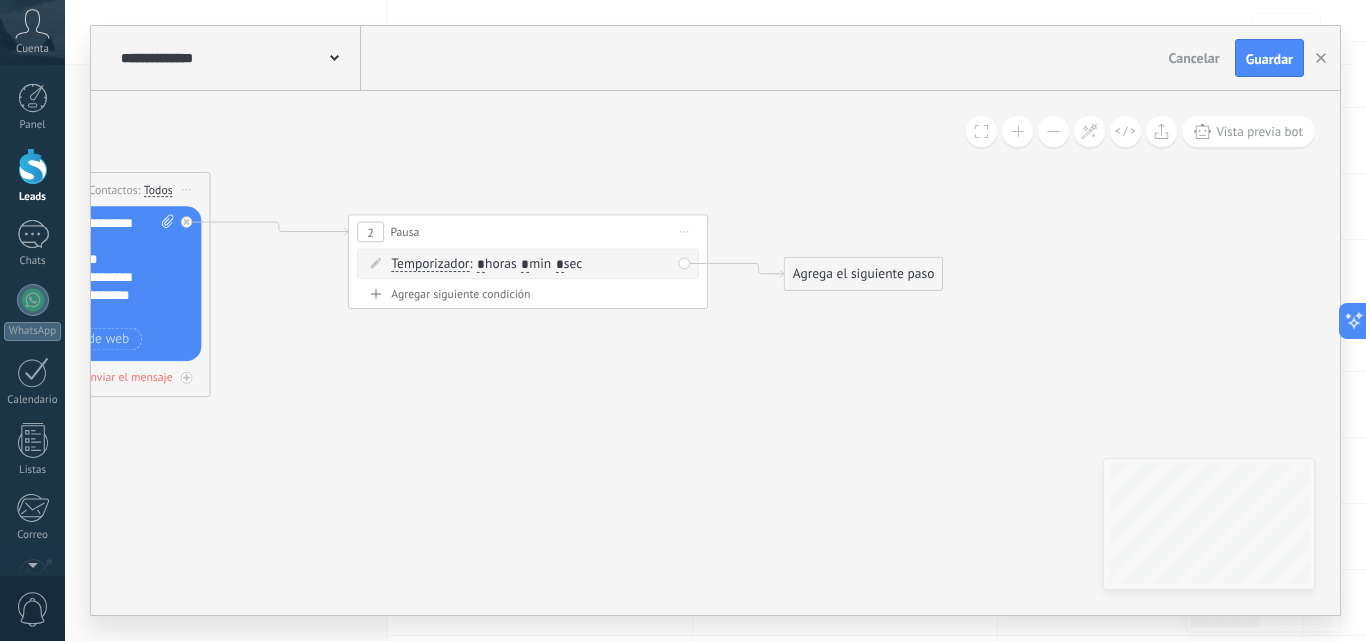 drag, startPoint x: 246, startPoint y: 198, endPoint x: 254, endPoint y: 167, distance: 32.01562 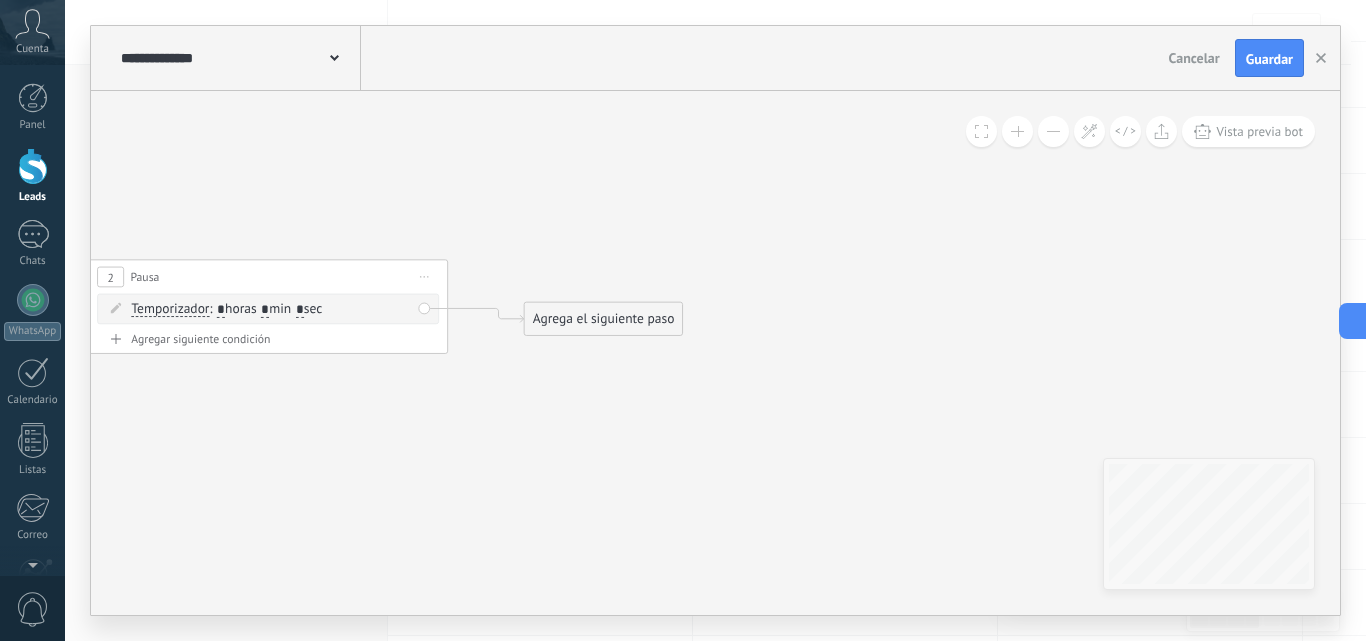 drag, startPoint x: 859, startPoint y: 358, endPoint x: 599, endPoint y: 403, distance: 263.8655 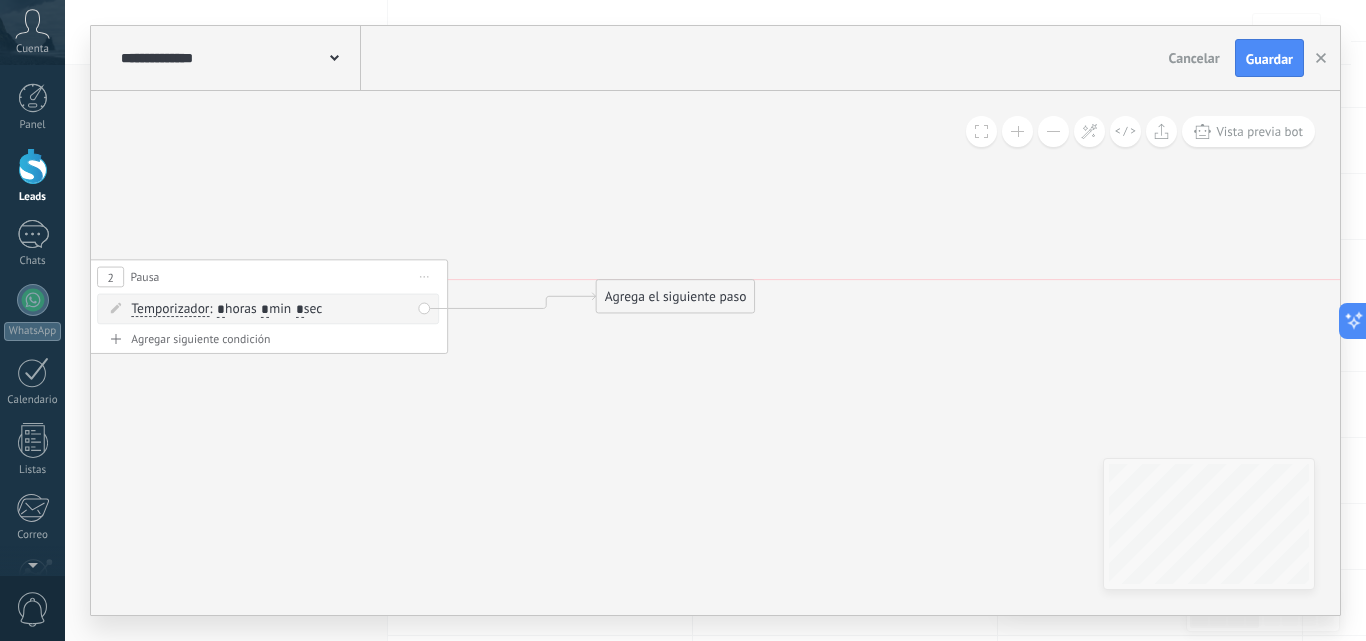drag, startPoint x: 588, startPoint y: 320, endPoint x: 660, endPoint y: 293, distance: 76.896034 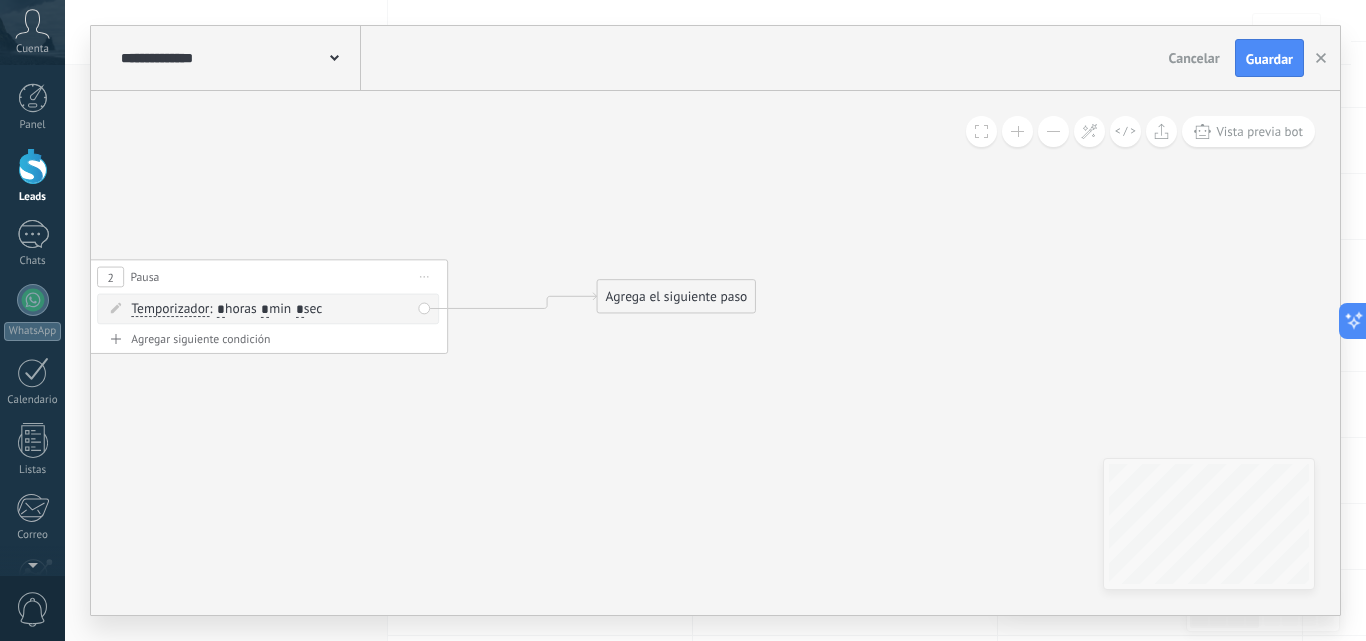 click on "Agrega el siguiente paso" at bounding box center (677, 297) 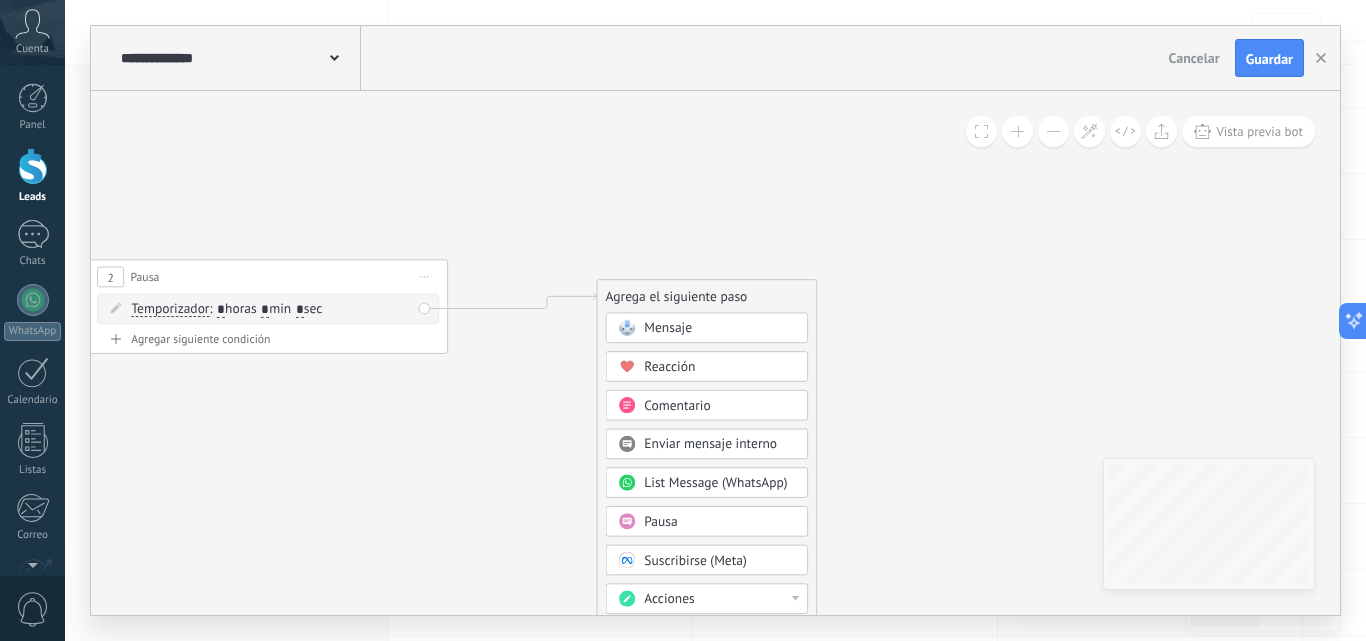 click on "Mensaje" at bounding box center (668, 328) 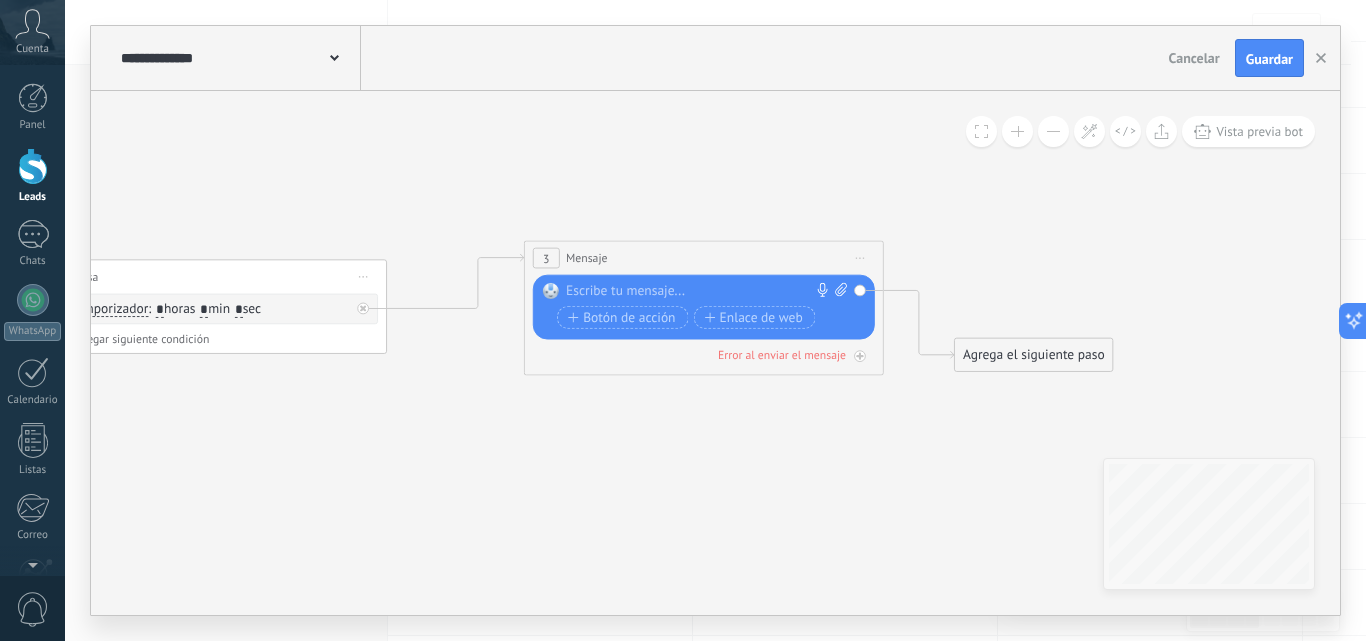 drag, startPoint x: 670, startPoint y: 263, endPoint x: 750, endPoint y: 411, distance: 168.23793 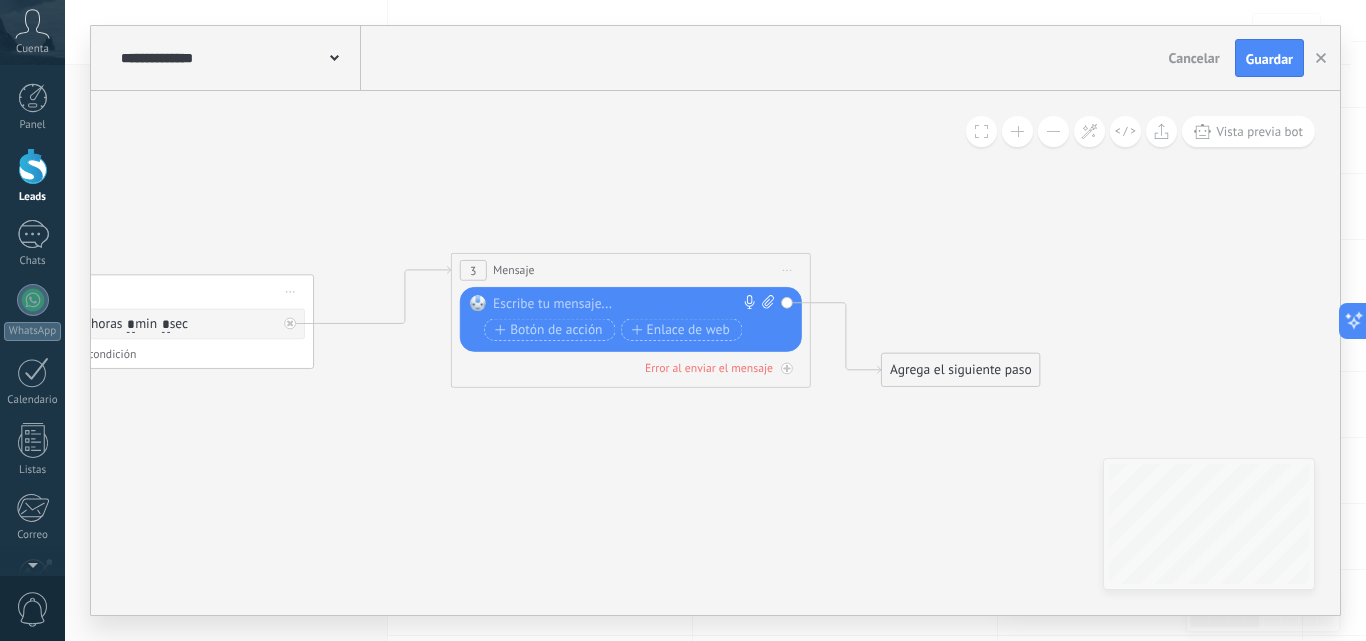 drag, startPoint x: 750, startPoint y: 411, endPoint x: 1089, endPoint y: 355, distance: 343.59424 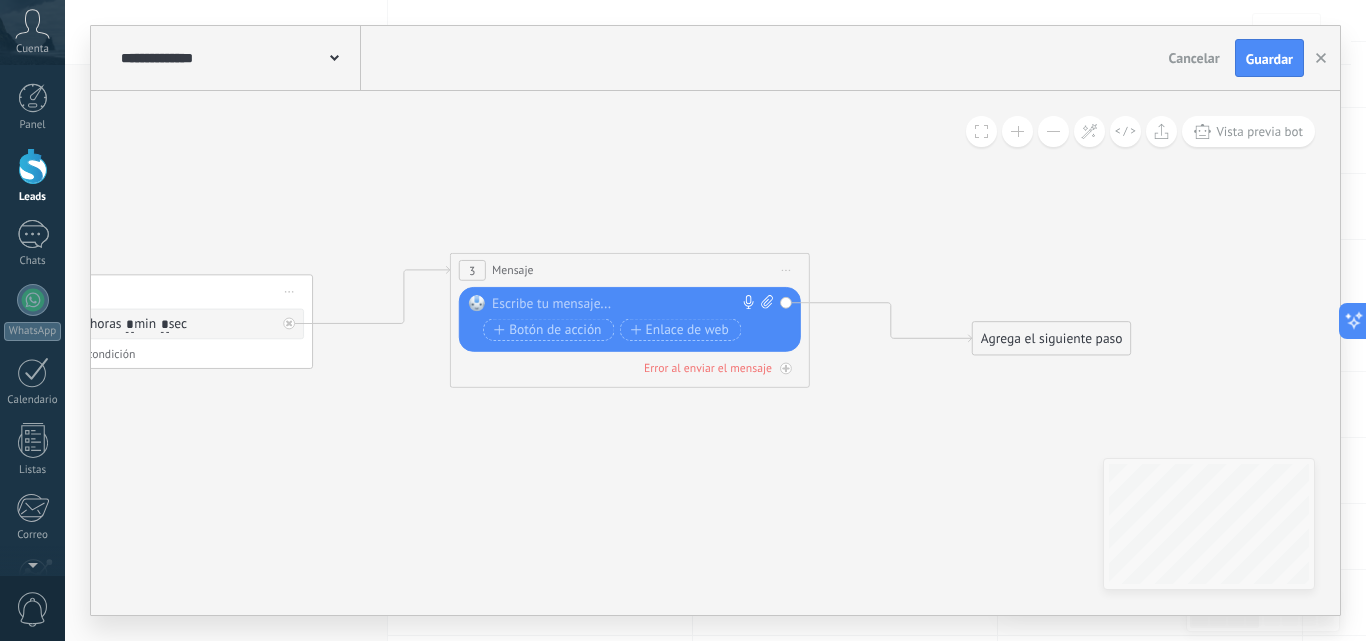 drag, startPoint x: 975, startPoint y: 377, endPoint x: 1067, endPoint y: 346, distance: 97.082436 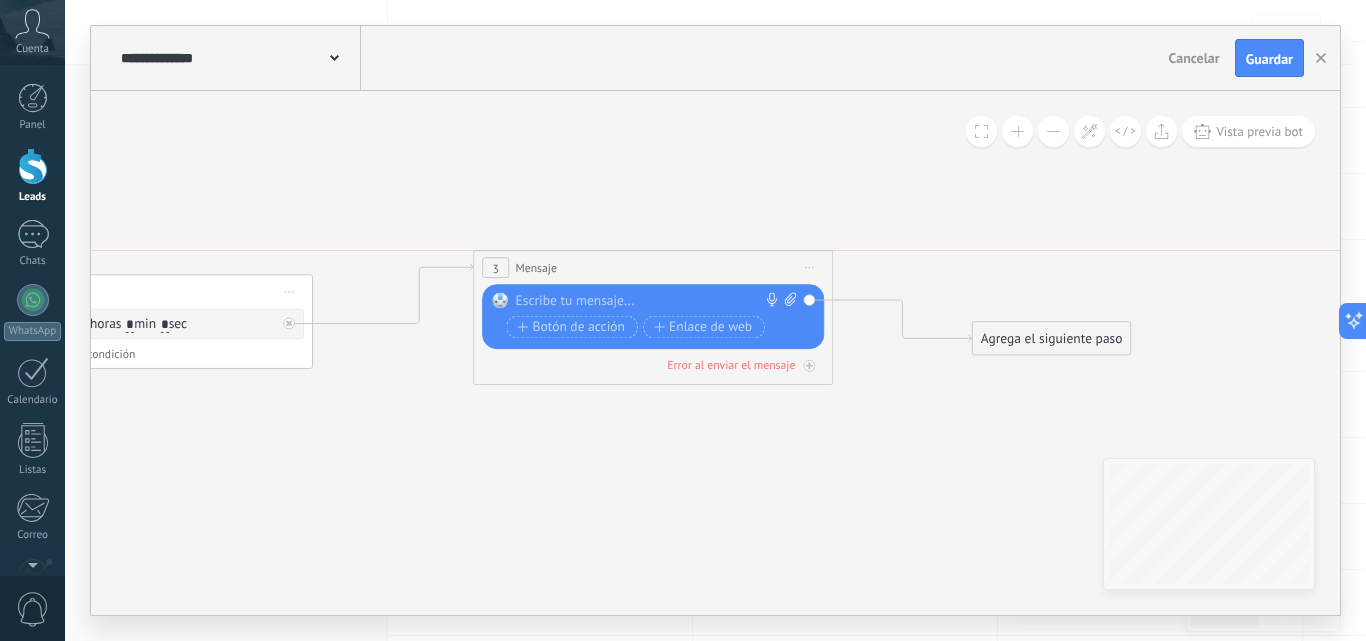 drag, startPoint x: 653, startPoint y: 262, endPoint x: 677, endPoint y: 268, distance: 24.738634 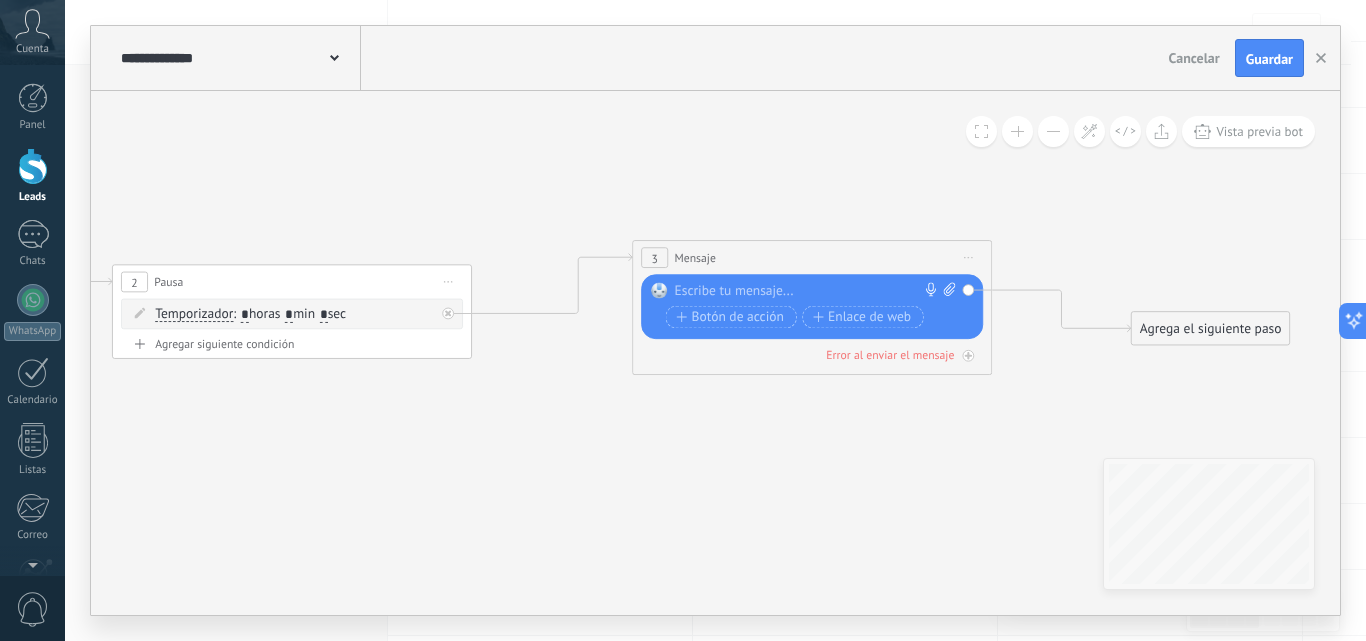 click 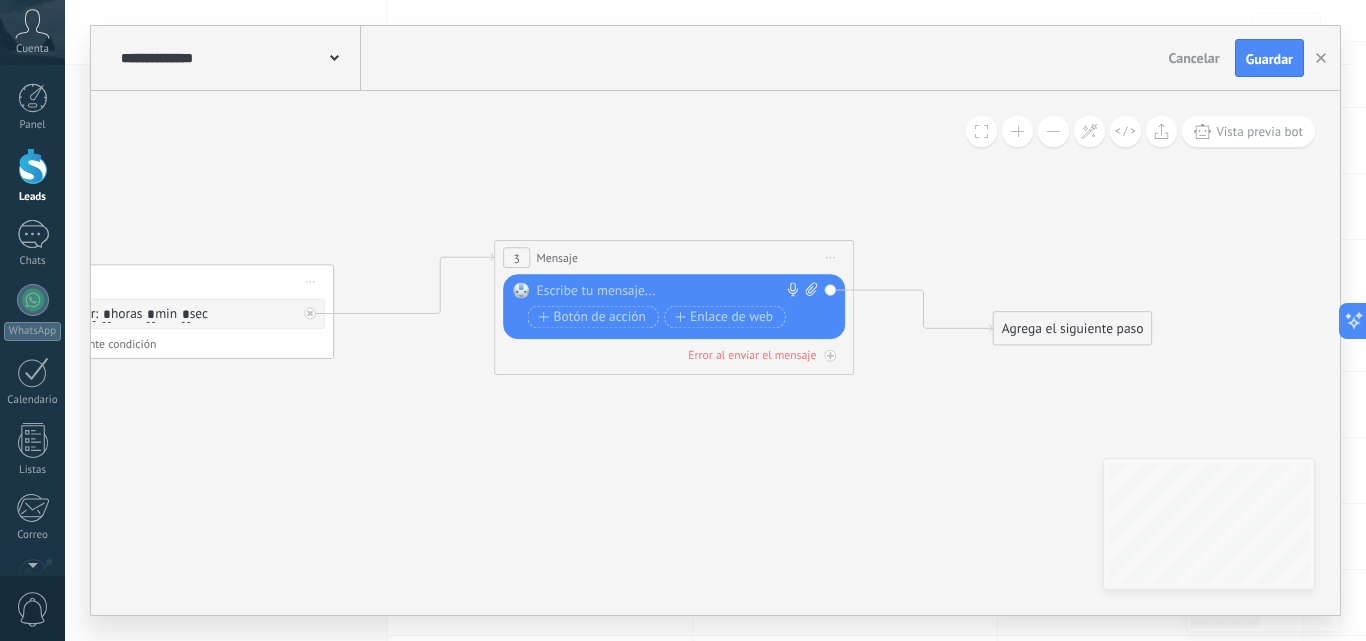 drag, startPoint x: 713, startPoint y: 461, endPoint x: 757, endPoint y: 444, distance: 47.169907 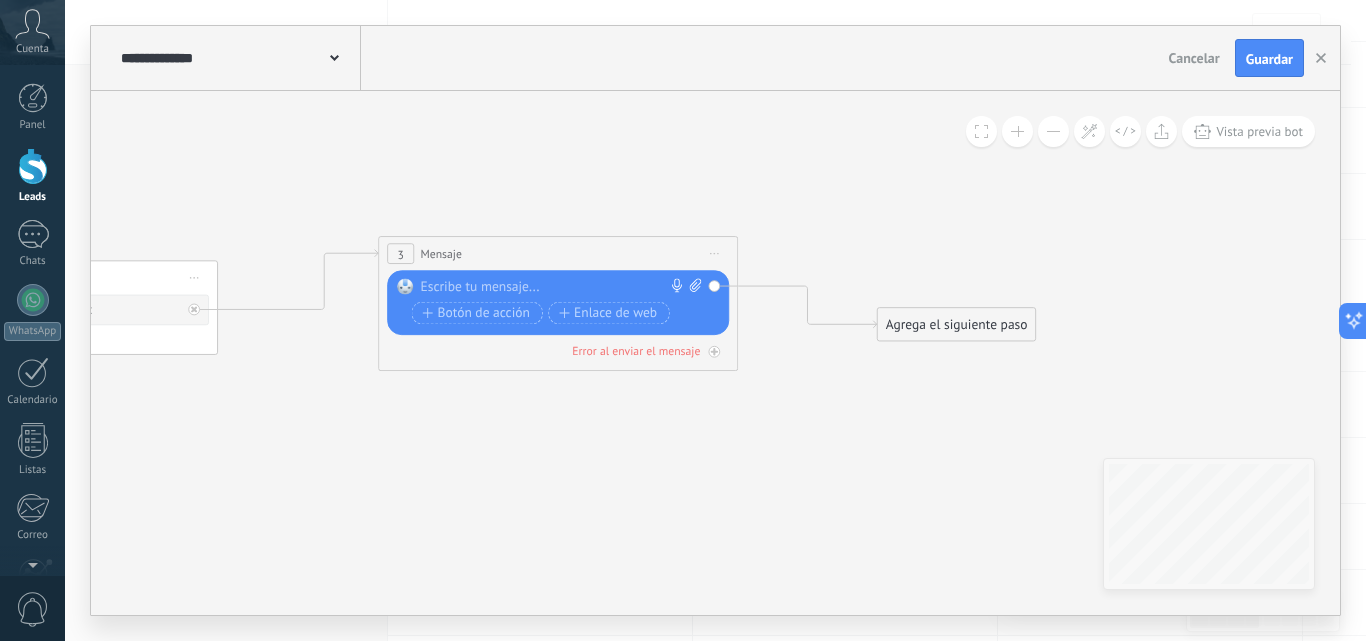 drag, startPoint x: 829, startPoint y: 442, endPoint x: 746, endPoint y: 437, distance: 83.15047 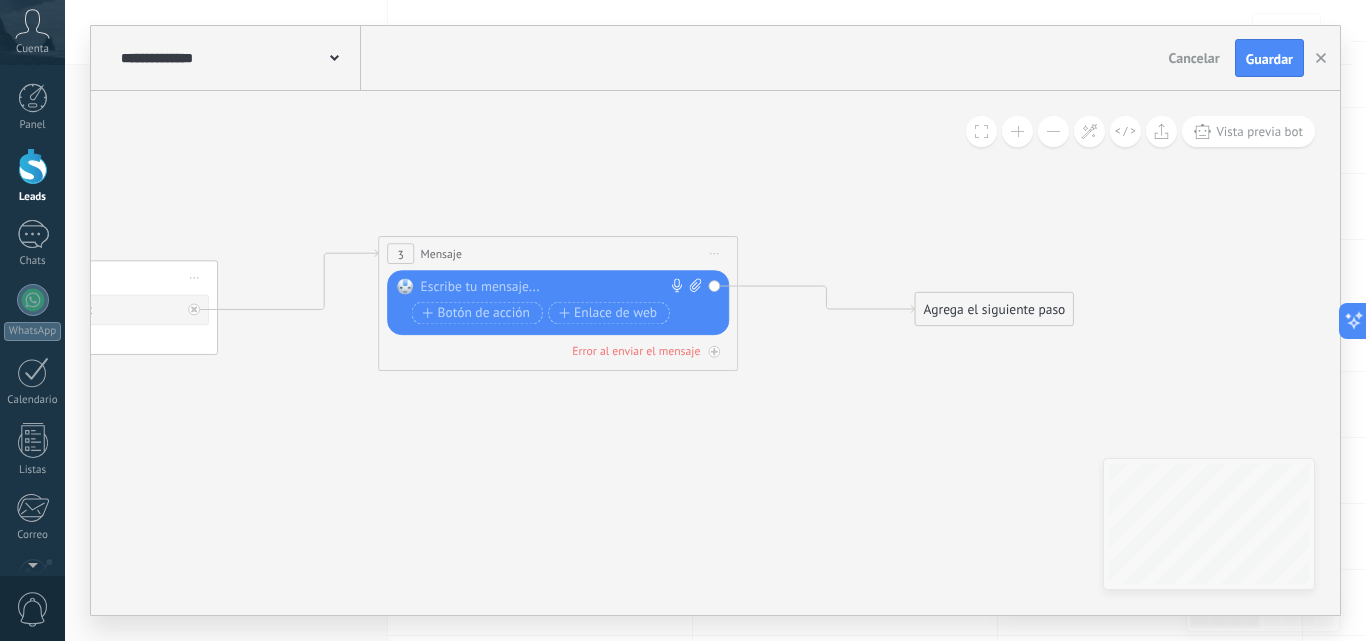 drag, startPoint x: 913, startPoint y: 326, endPoint x: 951, endPoint y: 311, distance: 40.853397 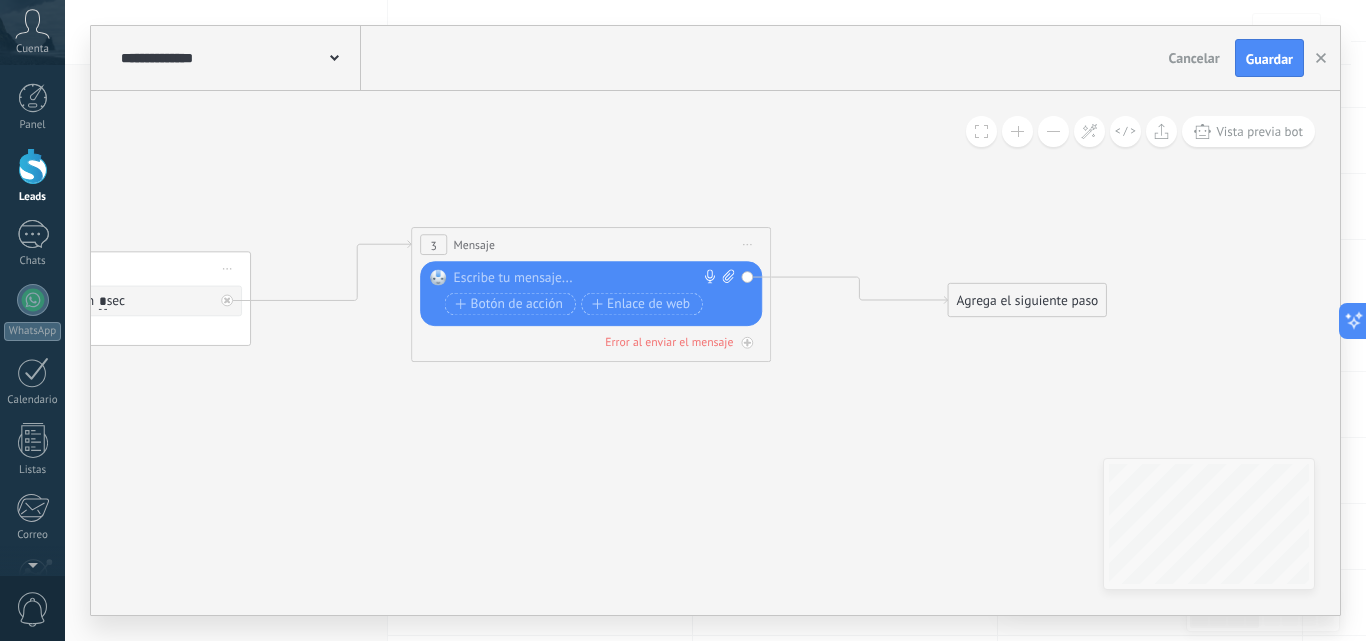 click 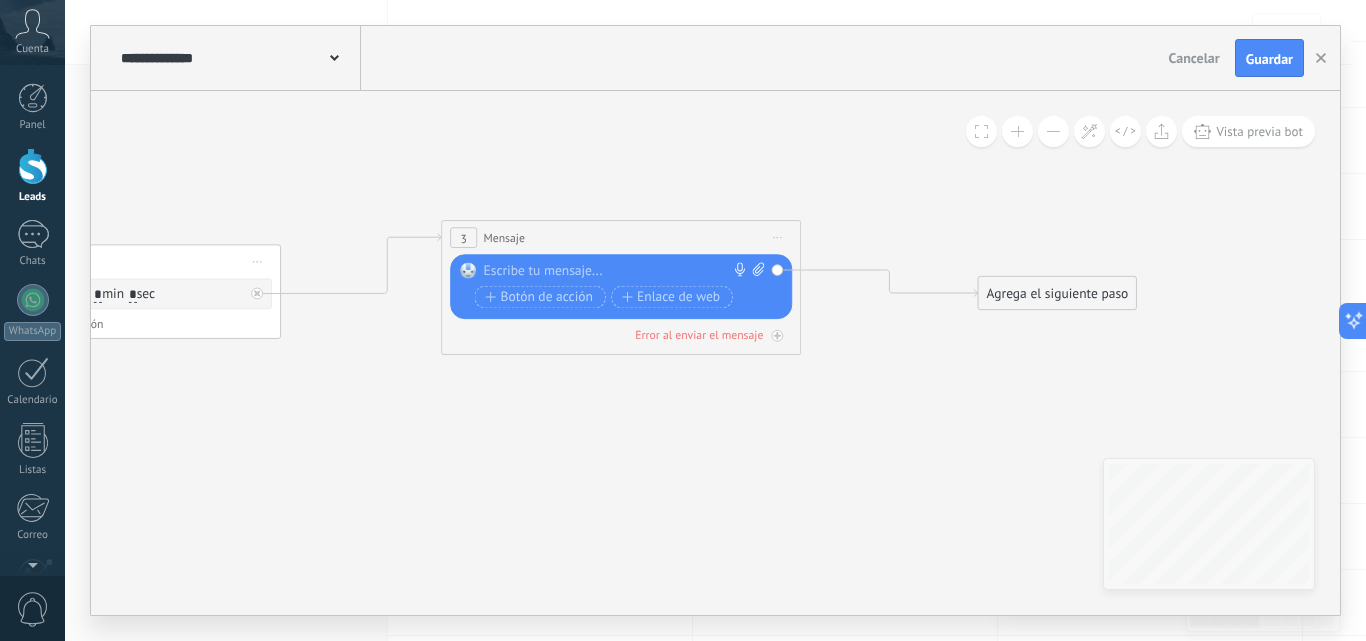 drag, startPoint x: 610, startPoint y: 452, endPoint x: 640, endPoint y: 445, distance: 30.805843 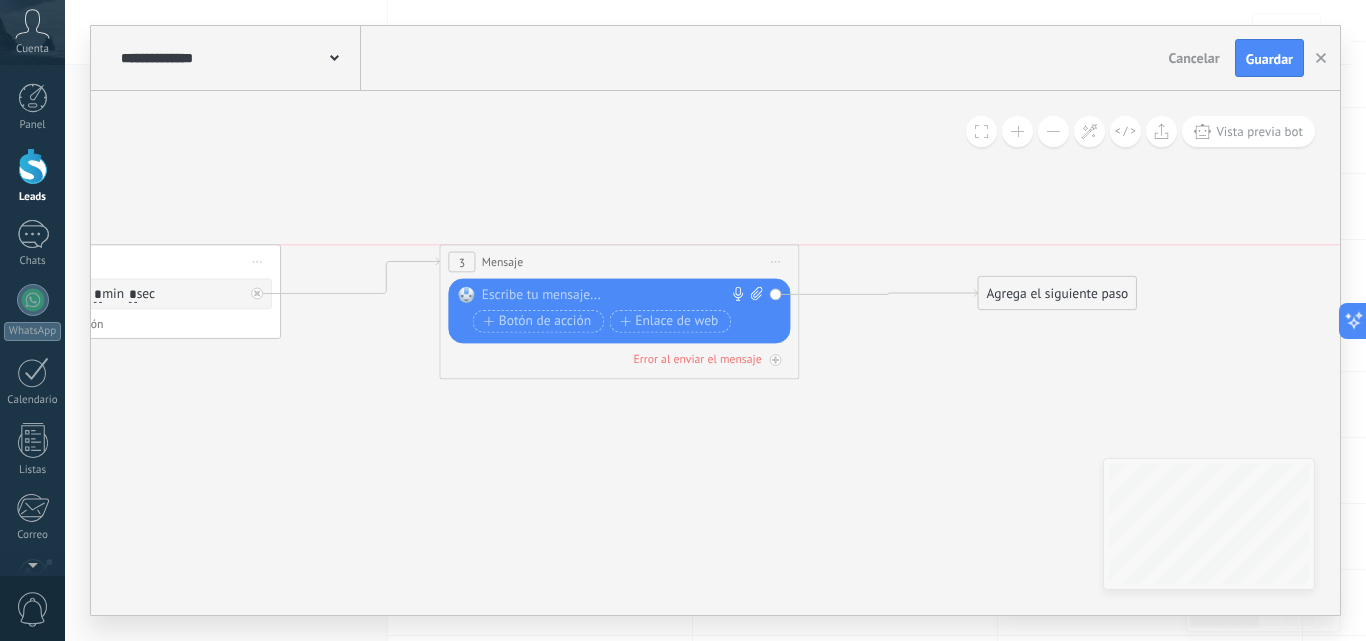 drag, startPoint x: 678, startPoint y: 236, endPoint x: 677, endPoint y: 266, distance: 30.016663 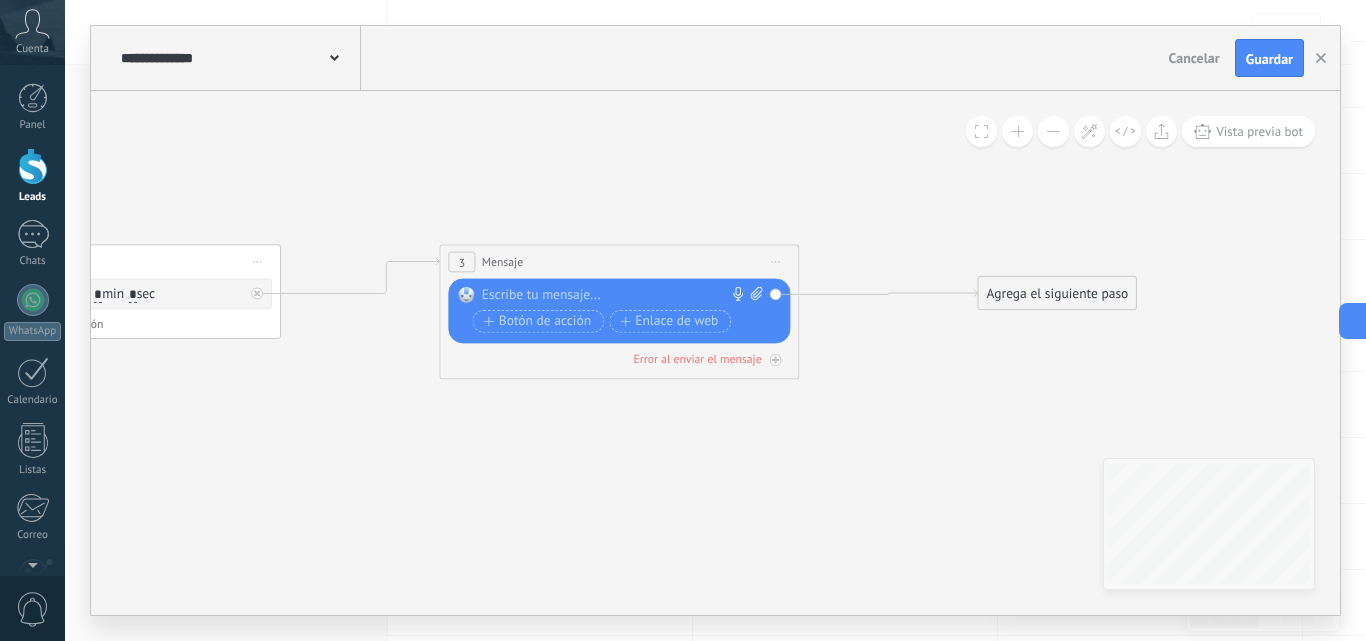click at bounding box center (615, 296) 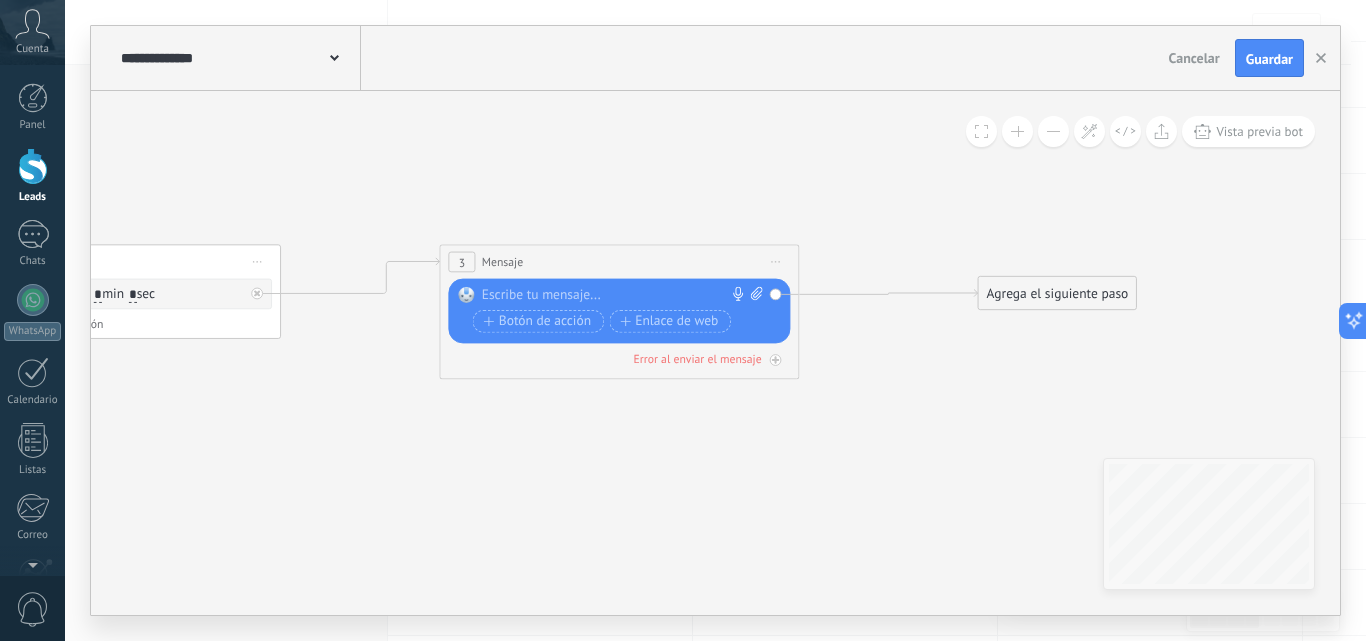 click at bounding box center [615, 296] 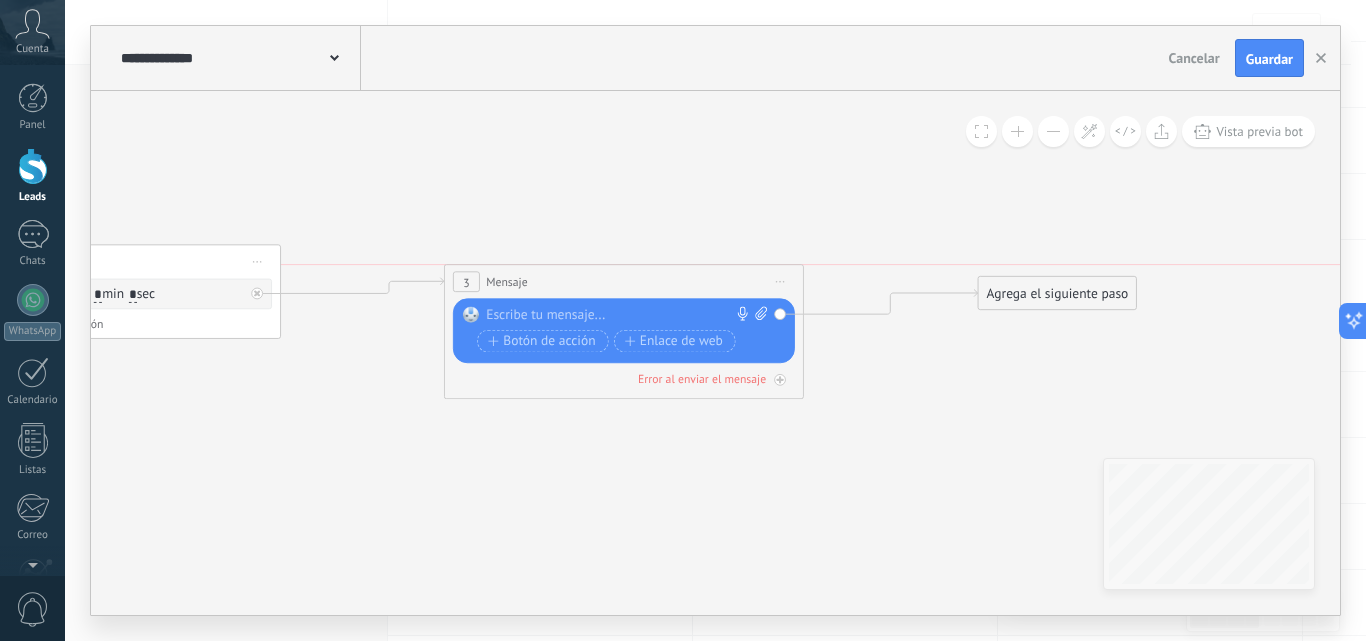 drag, startPoint x: 597, startPoint y: 258, endPoint x: 602, endPoint y: 276, distance: 18.681541 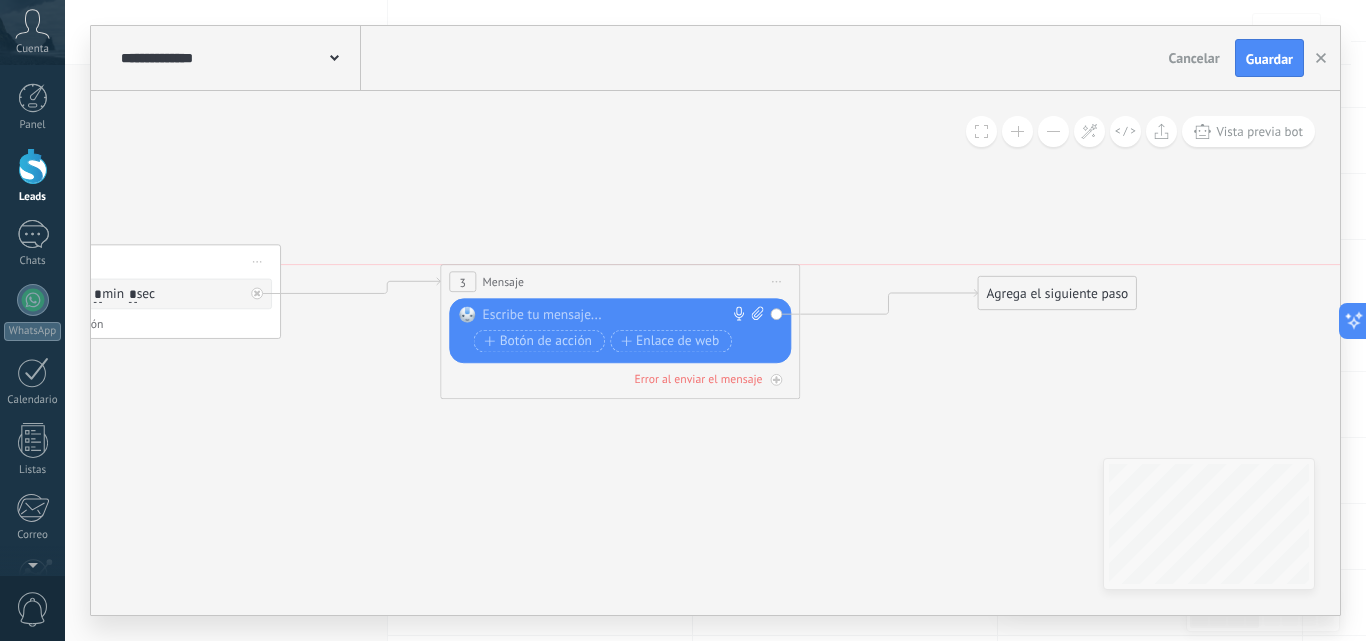 drag, startPoint x: 602, startPoint y: 276, endPoint x: 576, endPoint y: 277, distance: 26.019224 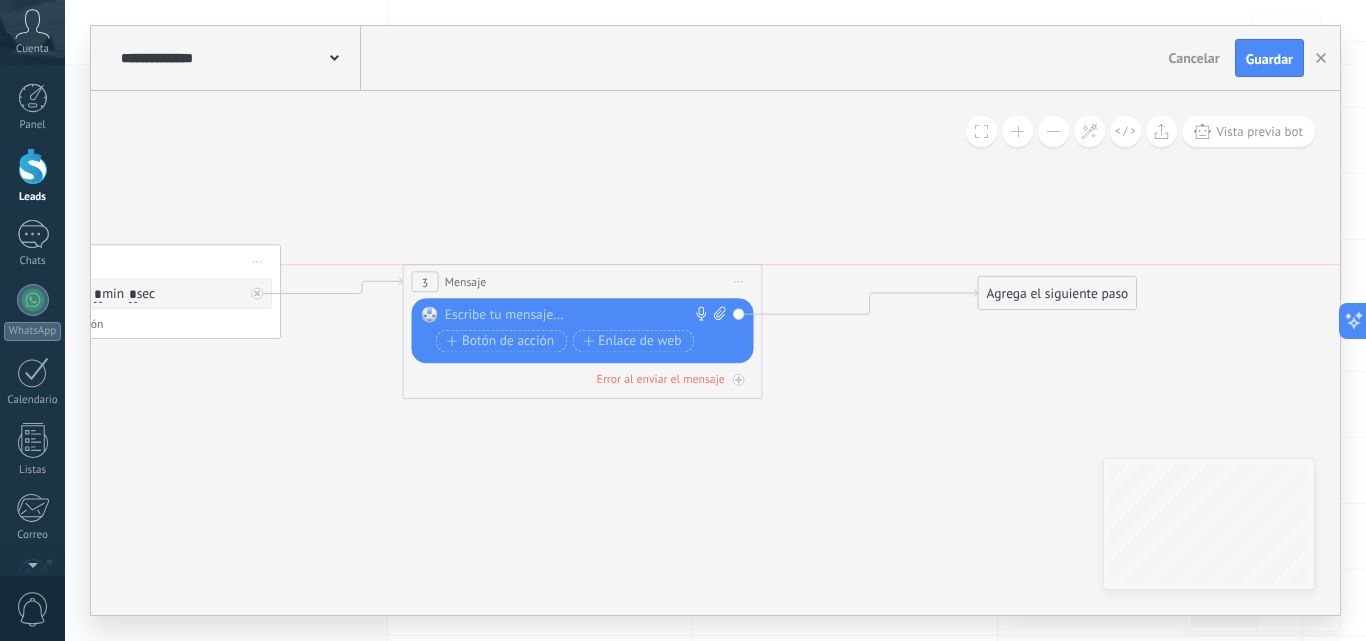 drag, startPoint x: 567, startPoint y: 285, endPoint x: 552, endPoint y: 287, distance: 15.132746 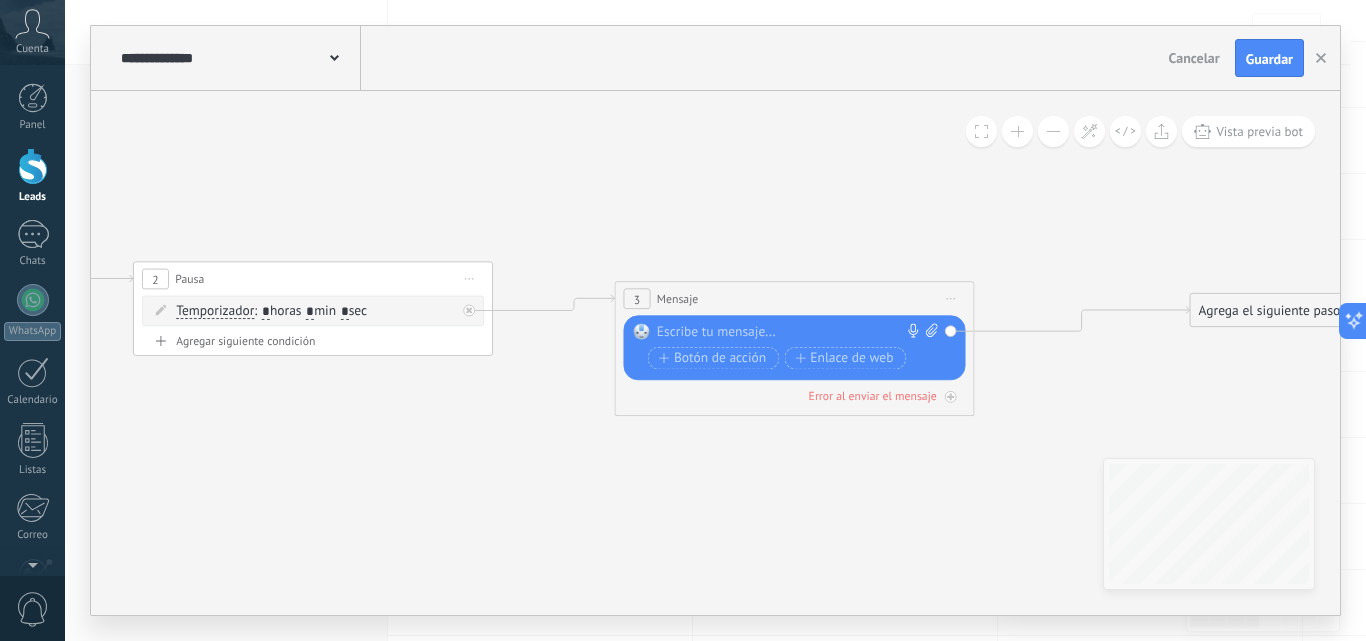 click 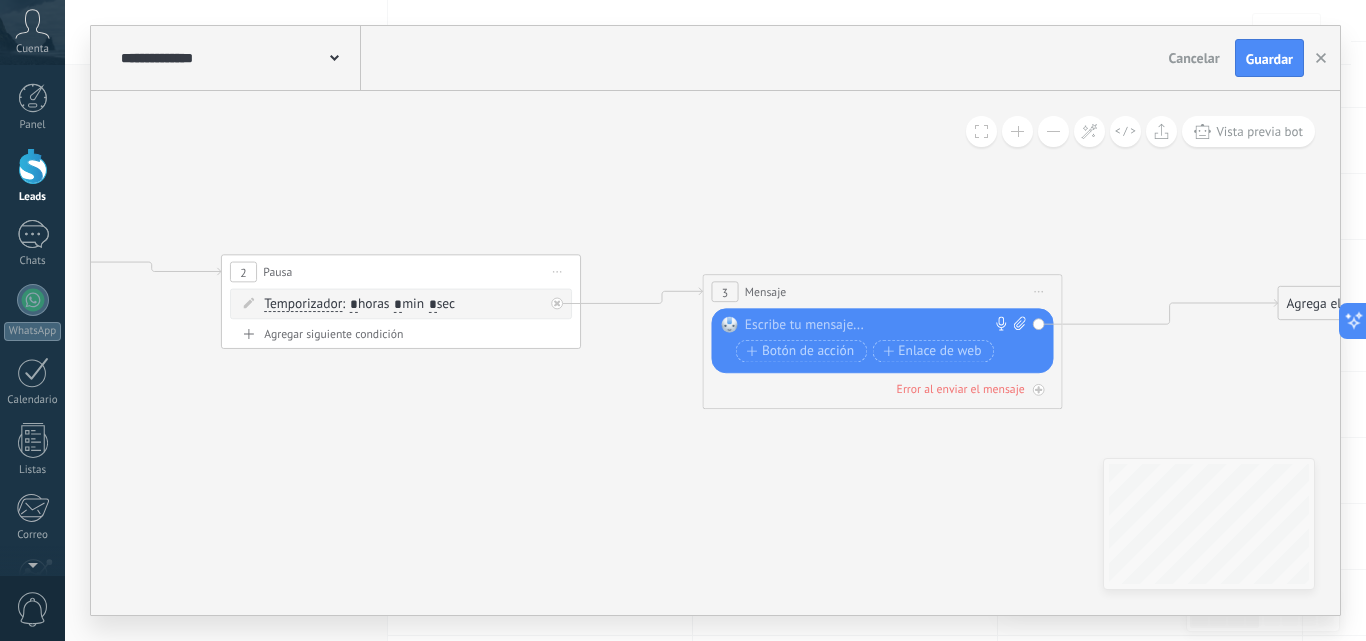 drag, startPoint x: 367, startPoint y: 182, endPoint x: 446, endPoint y: 178, distance: 79.101204 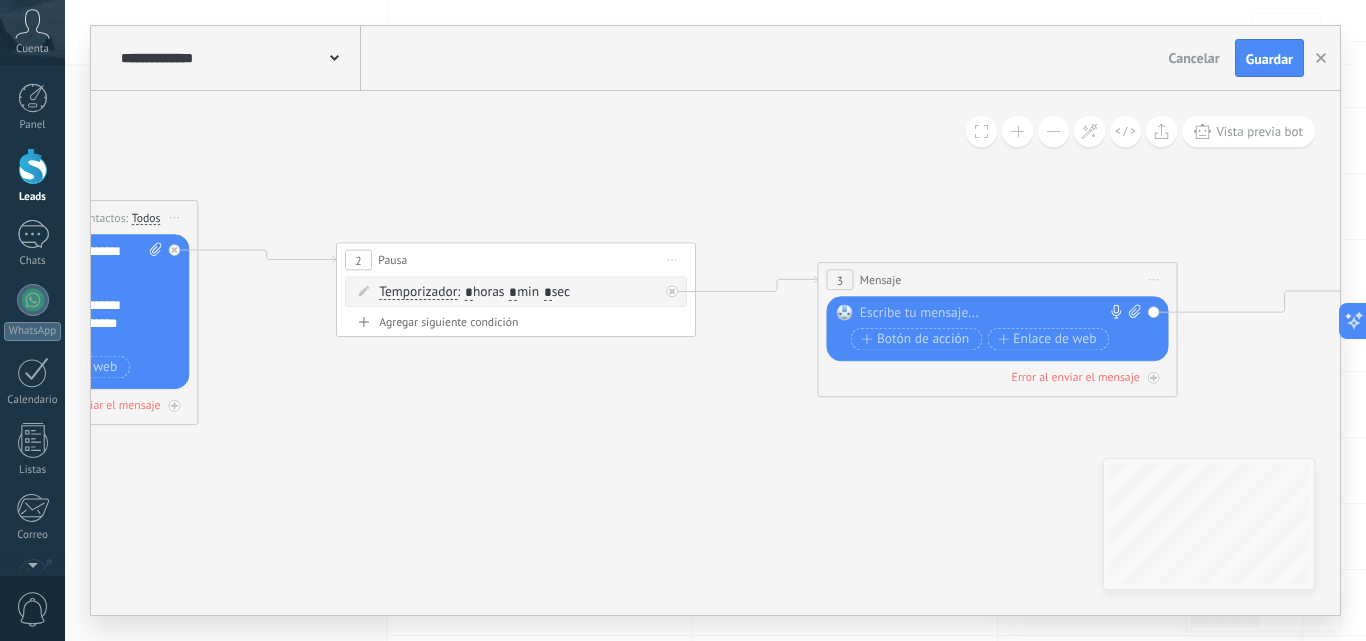 drag, startPoint x: 351, startPoint y: 186, endPoint x: 466, endPoint y: 174, distance: 115.62439 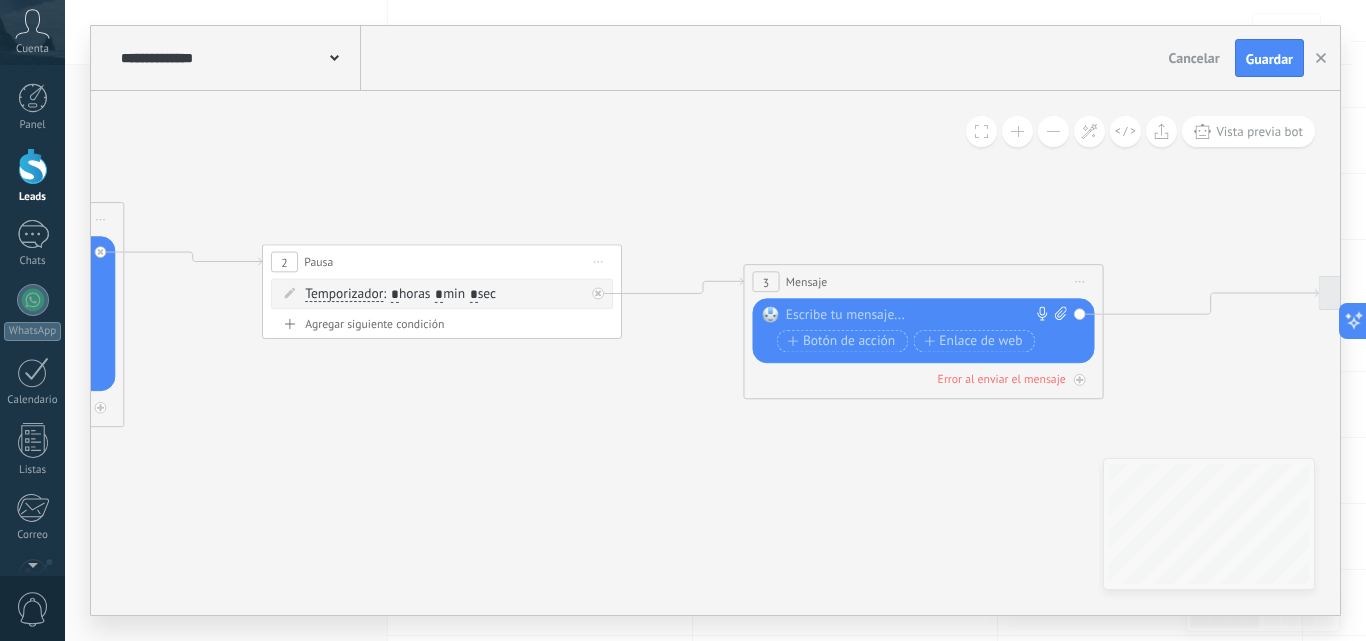 drag, startPoint x: 533, startPoint y: 178, endPoint x: 254, endPoint y: 175, distance: 279.01614 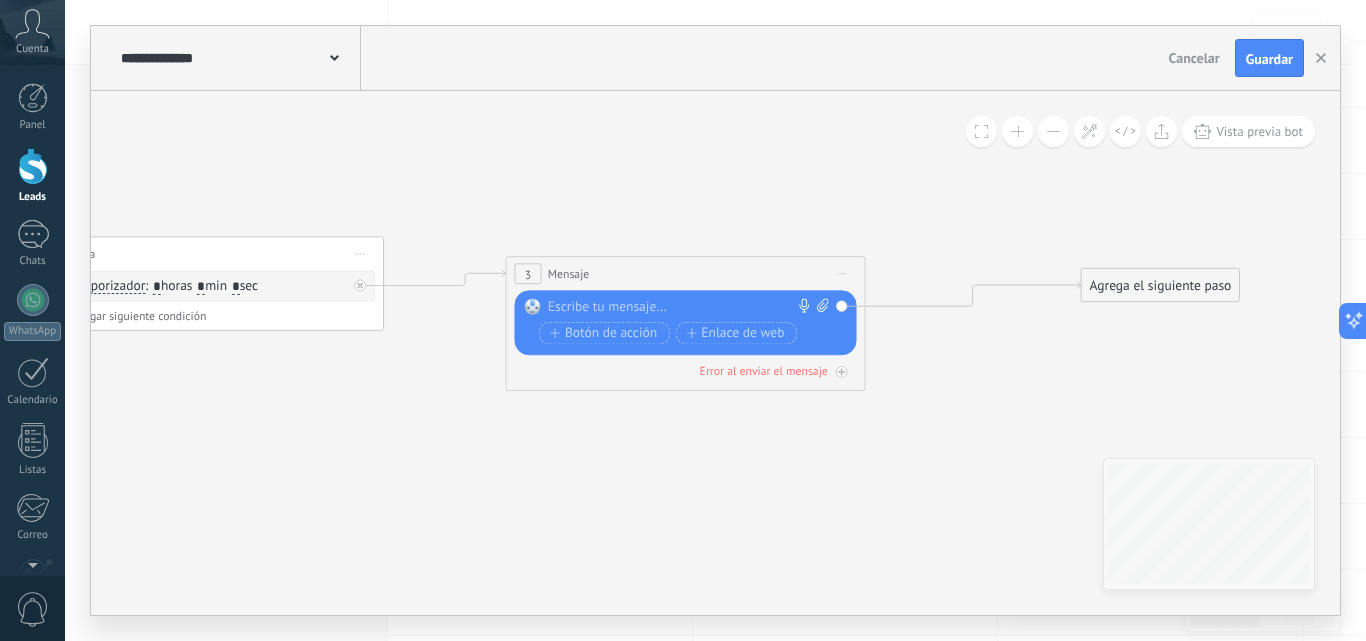 drag, startPoint x: 688, startPoint y: 169, endPoint x: 449, endPoint y: 163, distance: 239.0753 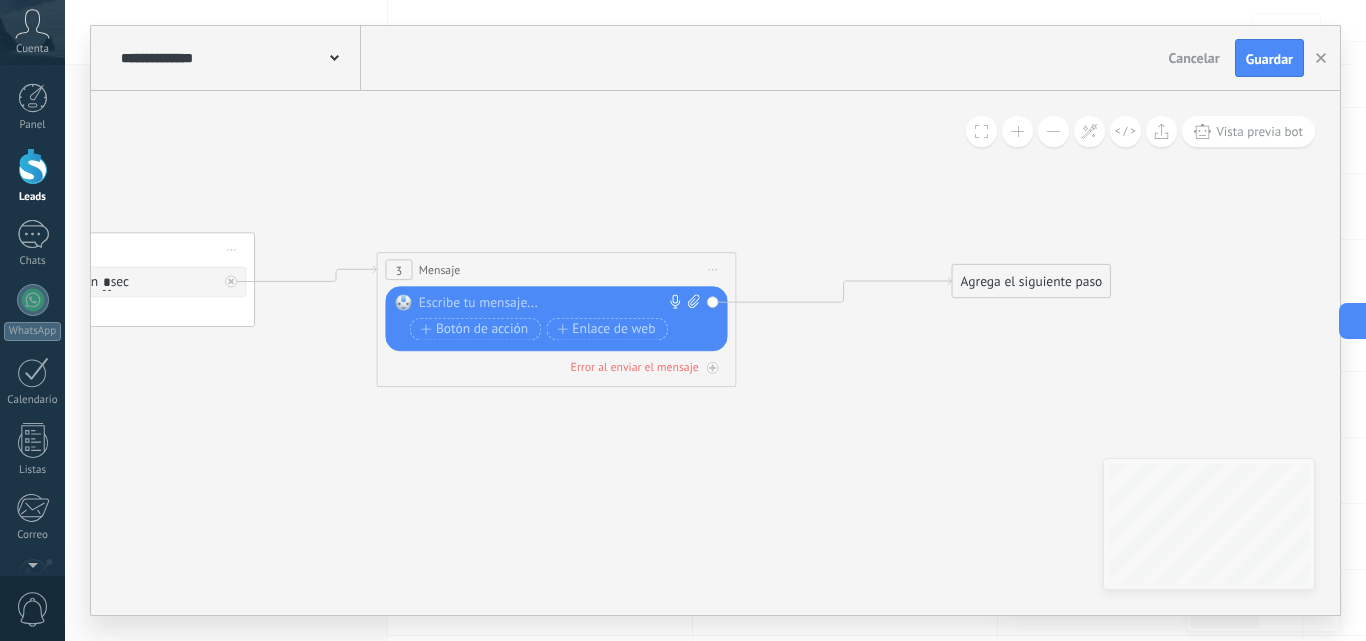 drag, startPoint x: 818, startPoint y: 205, endPoint x: 707, endPoint y: 193, distance: 111.64677 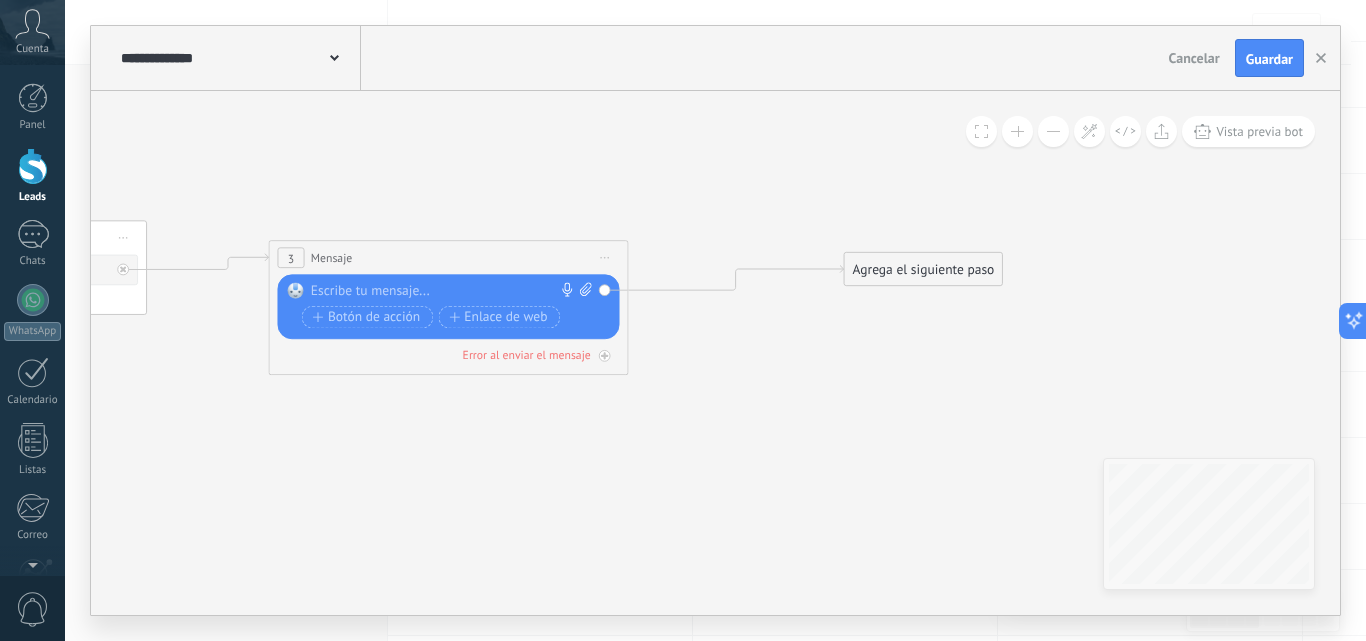 click 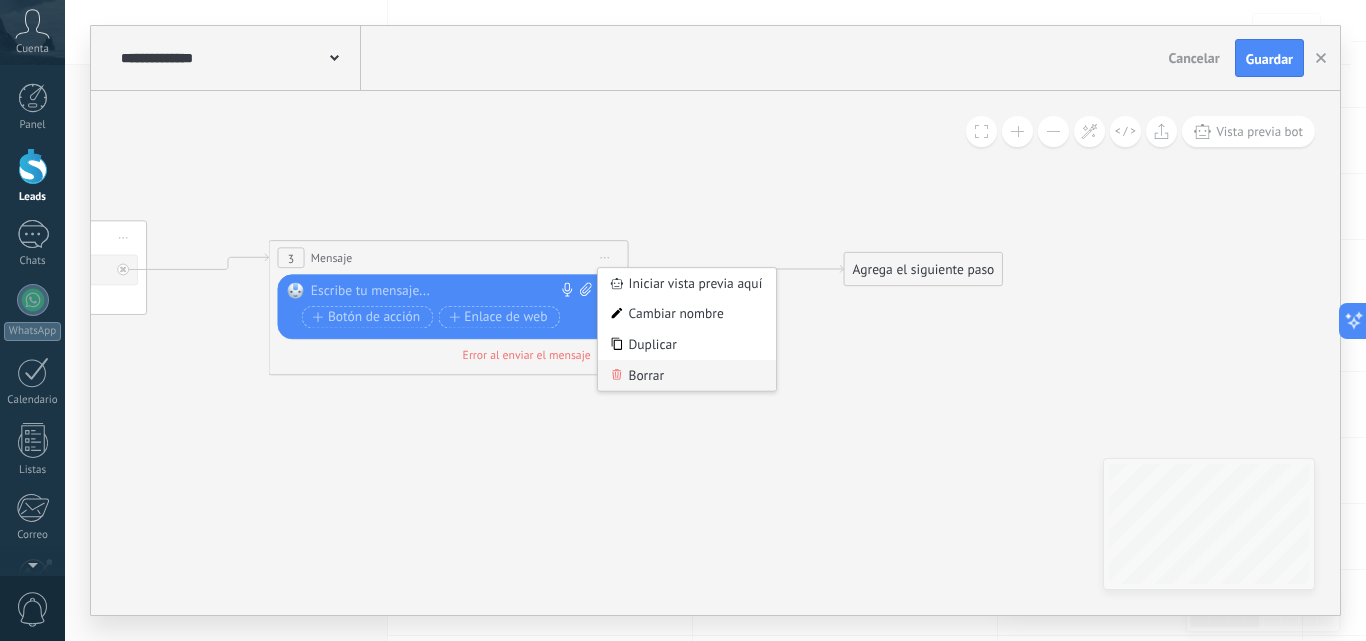 click on "Borrar" at bounding box center [687, 375] 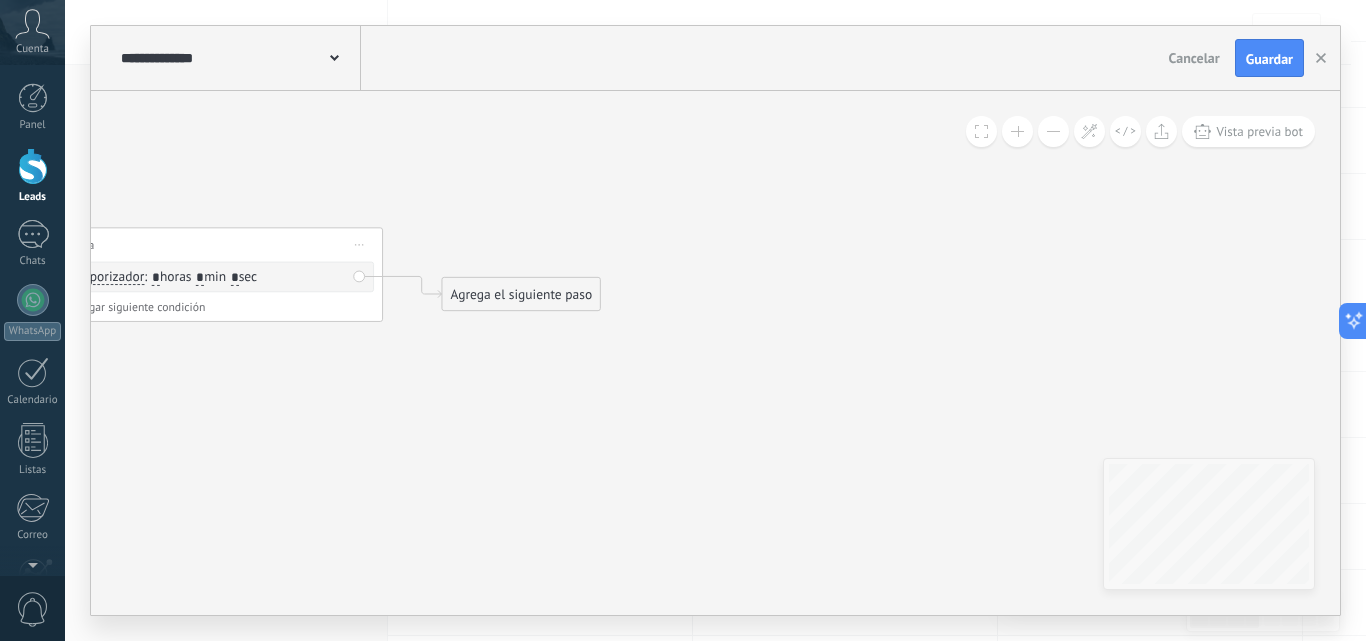 drag, startPoint x: 615, startPoint y: 368, endPoint x: 678, endPoint y: 371, distance: 63.07139 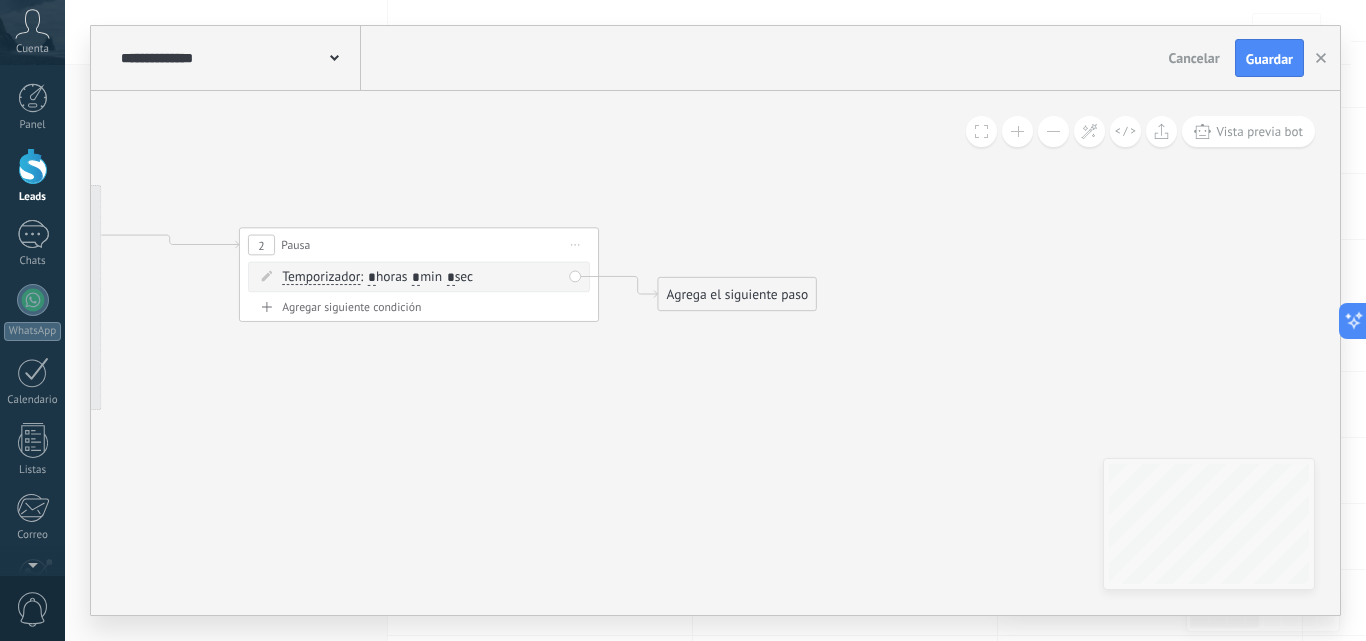 drag, startPoint x: 617, startPoint y: 404, endPoint x: 570, endPoint y: 426, distance: 51.894123 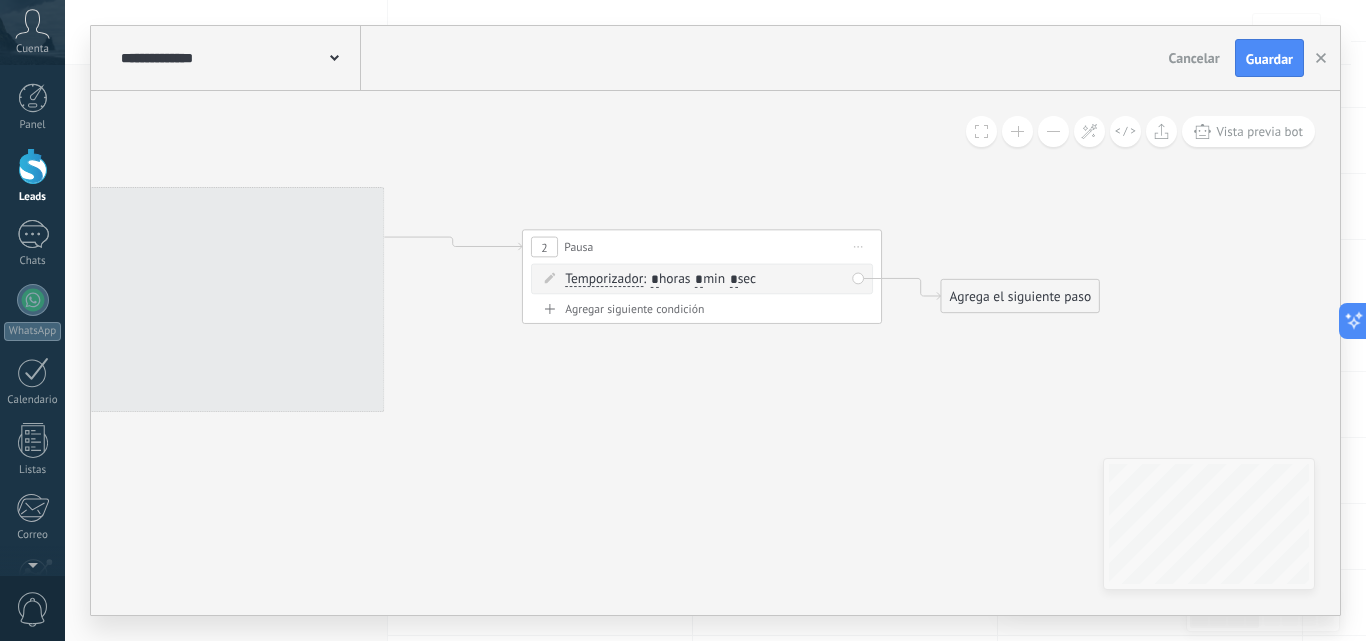 drag, startPoint x: 570, startPoint y: 426, endPoint x: 670, endPoint y: 425, distance: 100.005 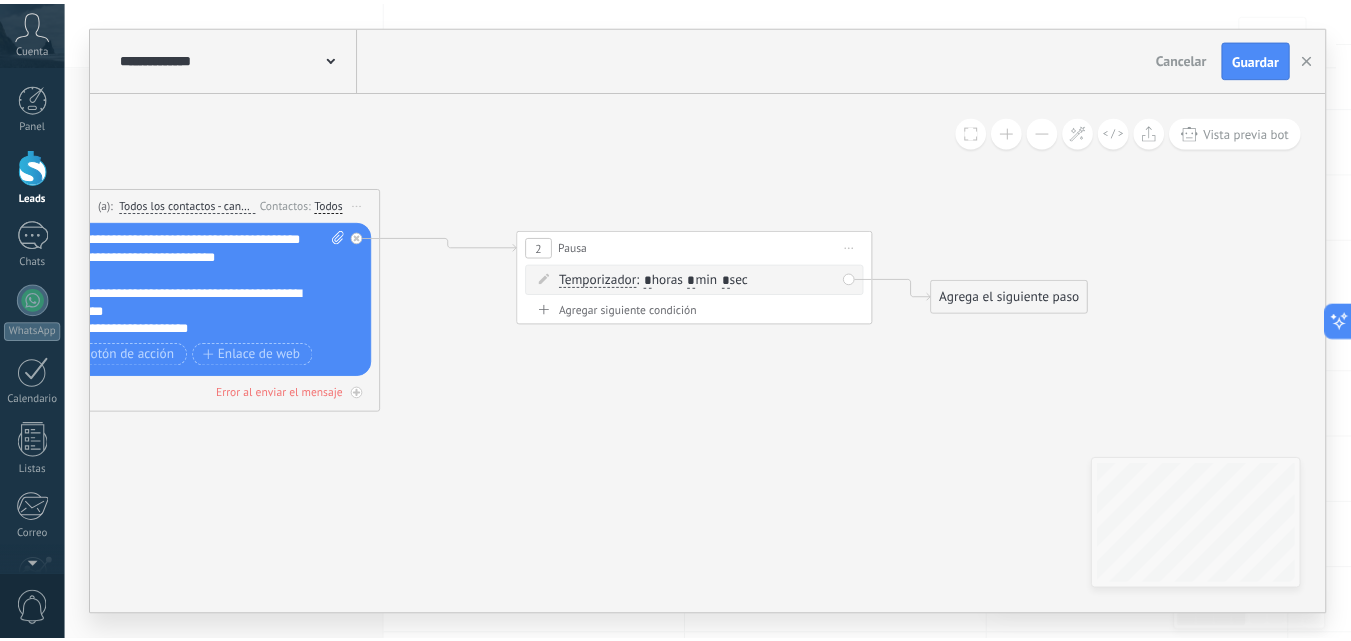 scroll, scrollTop: 0, scrollLeft: 0, axis: both 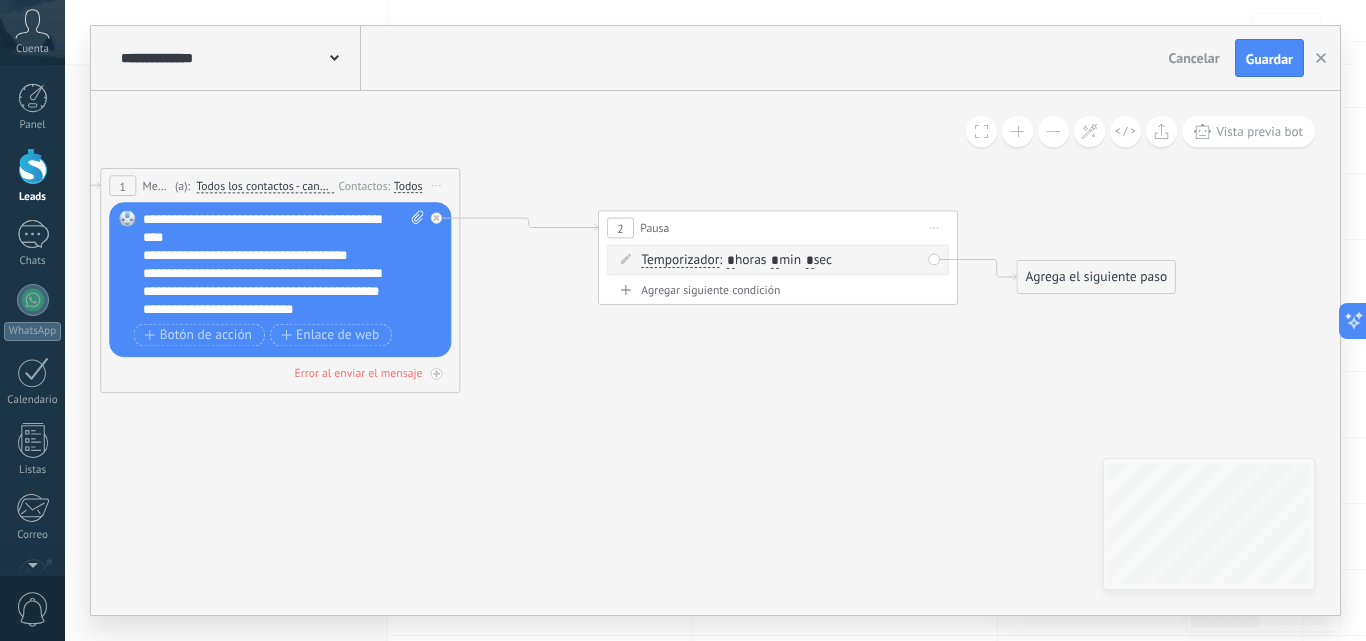 drag, startPoint x: 593, startPoint y: 455, endPoint x: 849, endPoint y: 294, distance: 302.41858 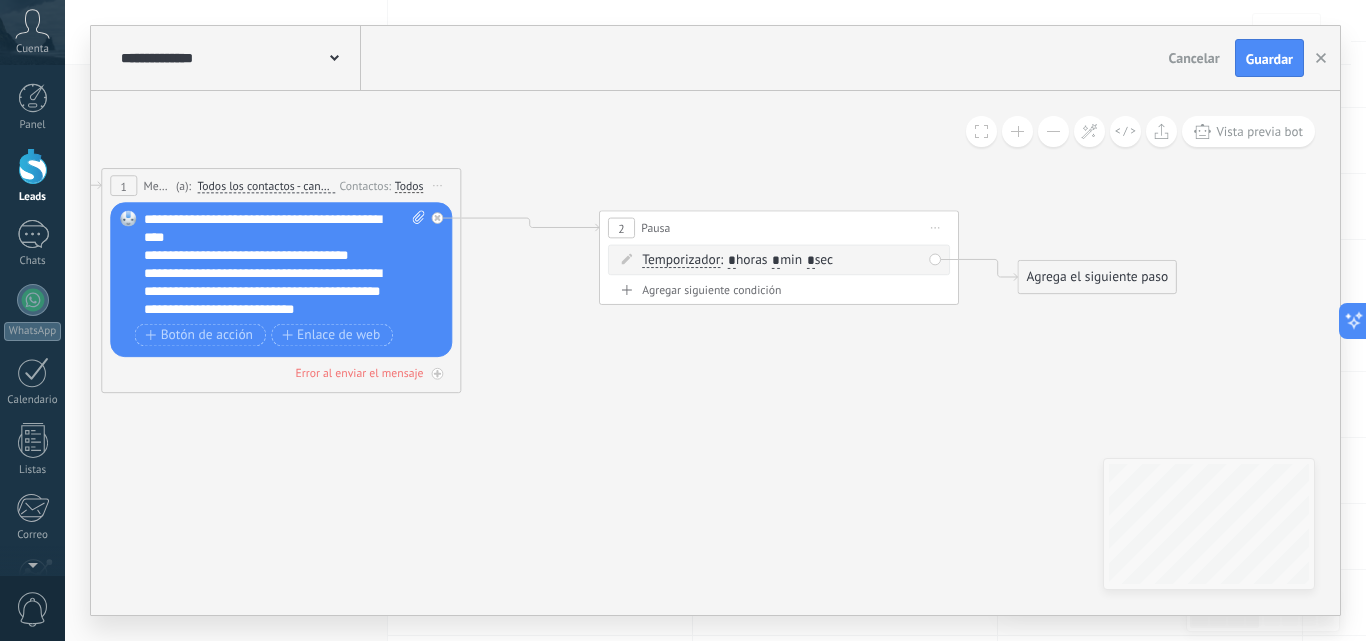 click on "Iniciar vista previa aquí
Cambiar nombre
Duplicar
Borrar" at bounding box center (935, 228) 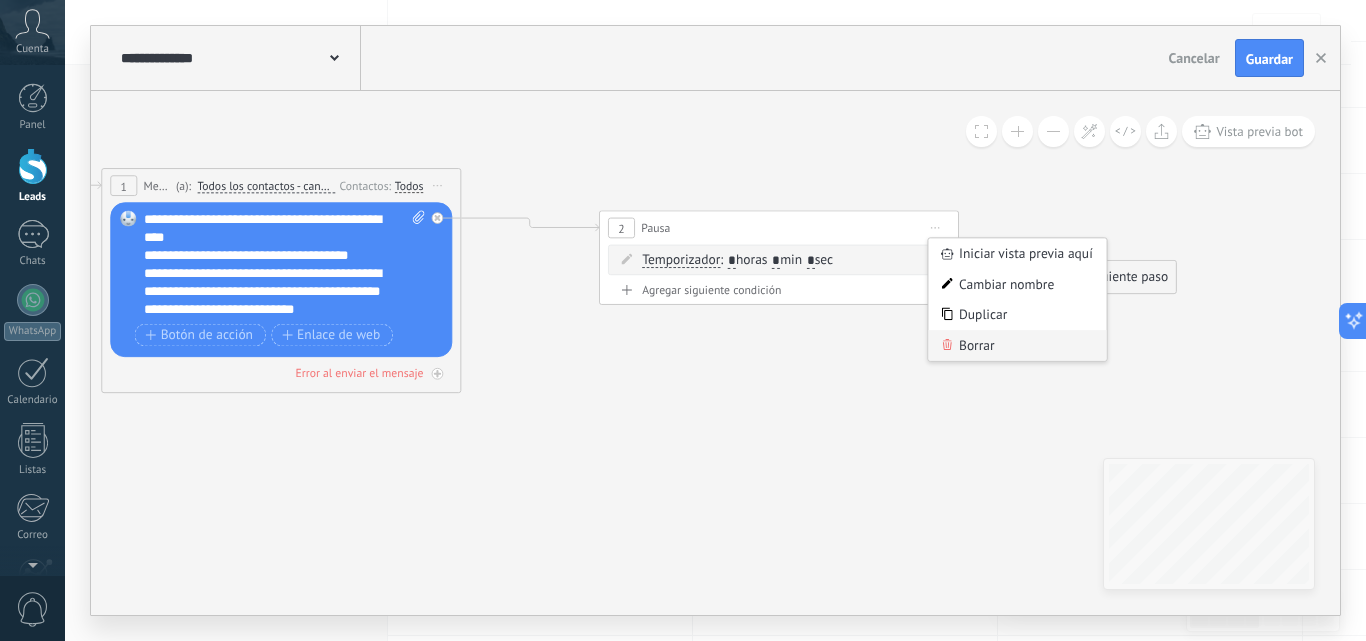 click on "Borrar" at bounding box center (1017, 345) 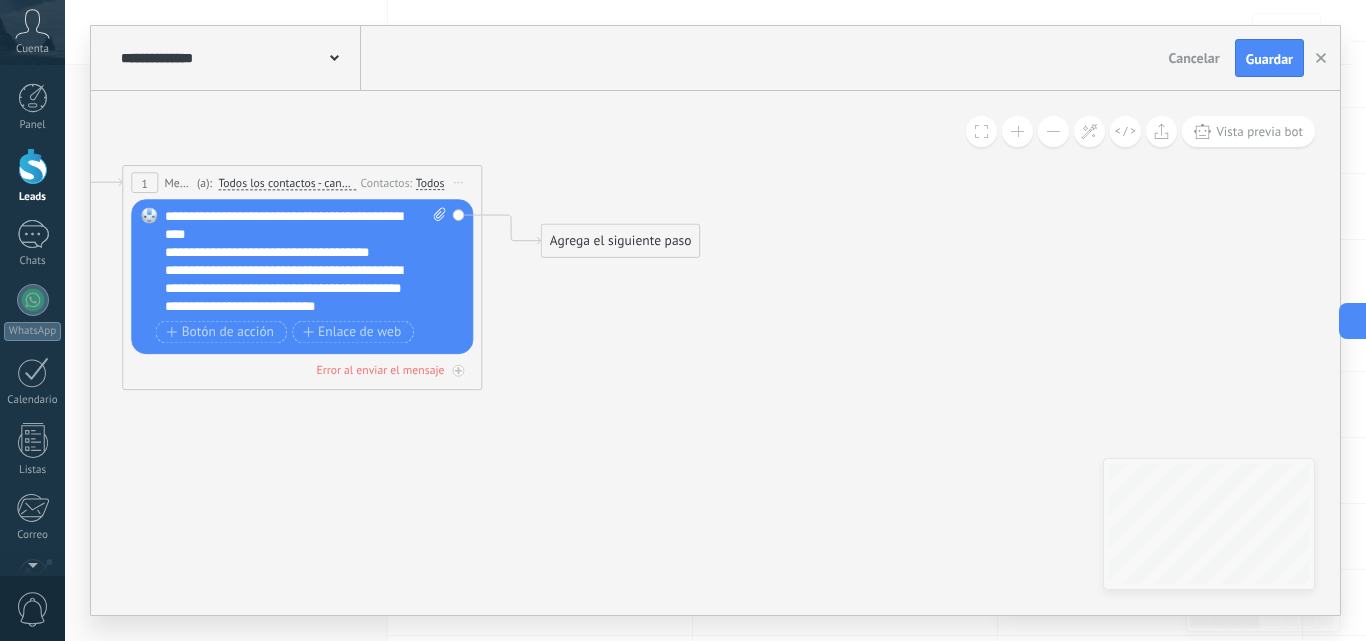 drag, startPoint x: 699, startPoint y: 420, endPoint x: 720, endPoint y: 417, distance: 21.213203 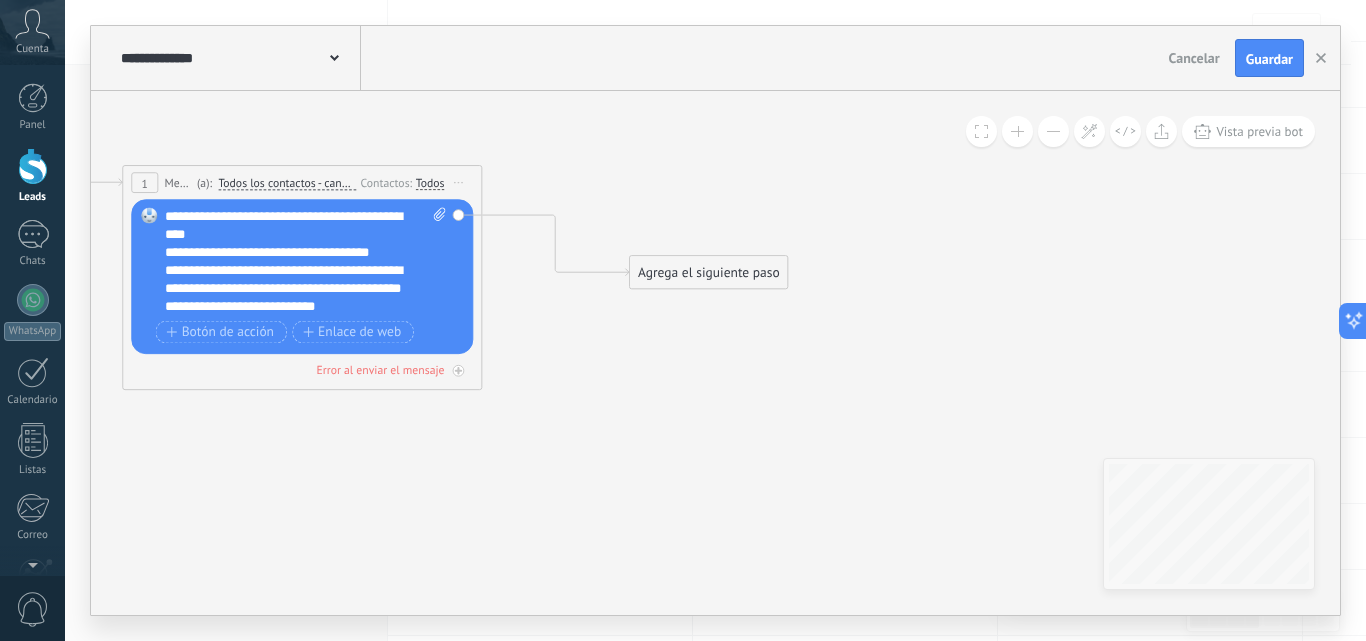 drag, startPoint x: 648, startPoint y: 236, endPoint x: 737, endPoint y: 268, distance: 94.57801 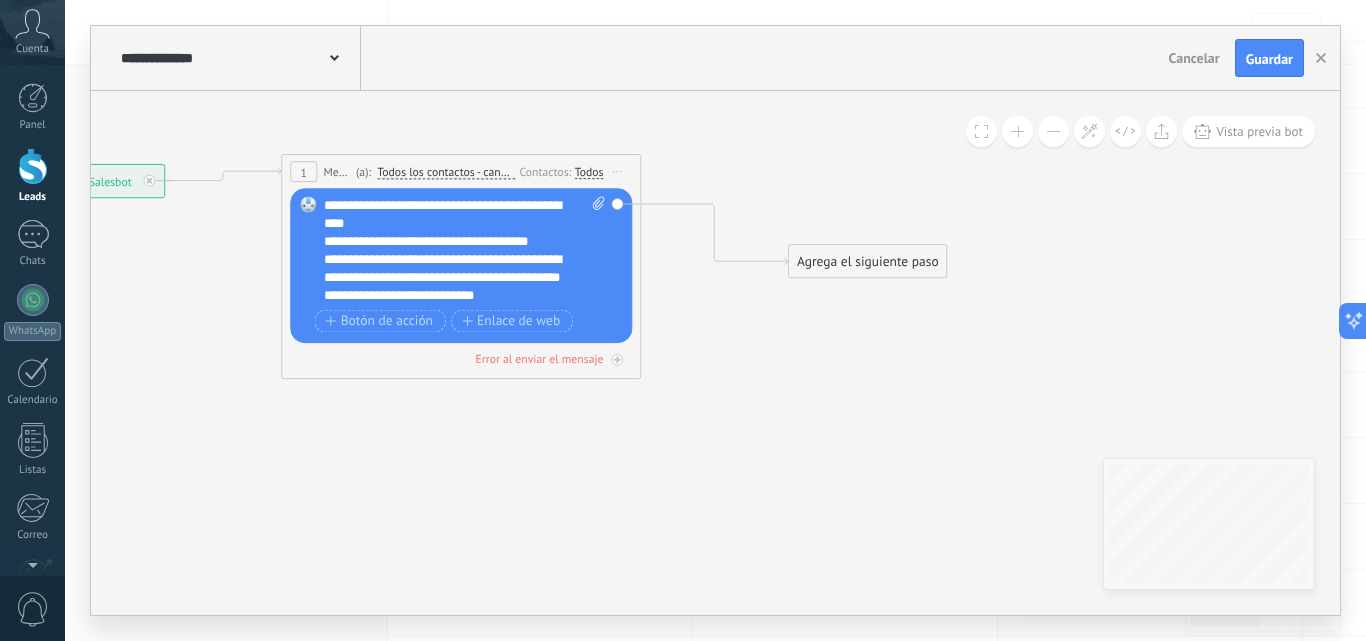 drag, startPoint x: 649, startPoint y: 392, endPoint x: 808, endPoint y: 381, distance: 159.38005 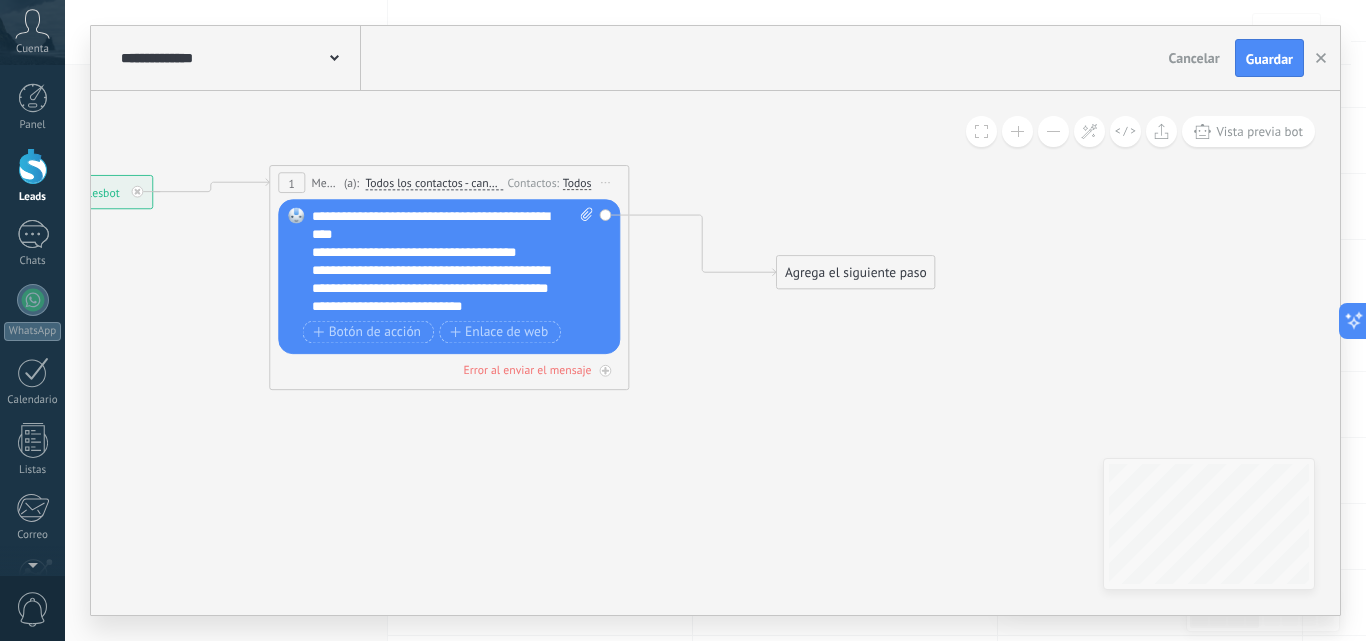 drag, startPoint x: 770, startPoint y: 452, endPoint x: 758, endPoint y: 463, distance: 16.27882 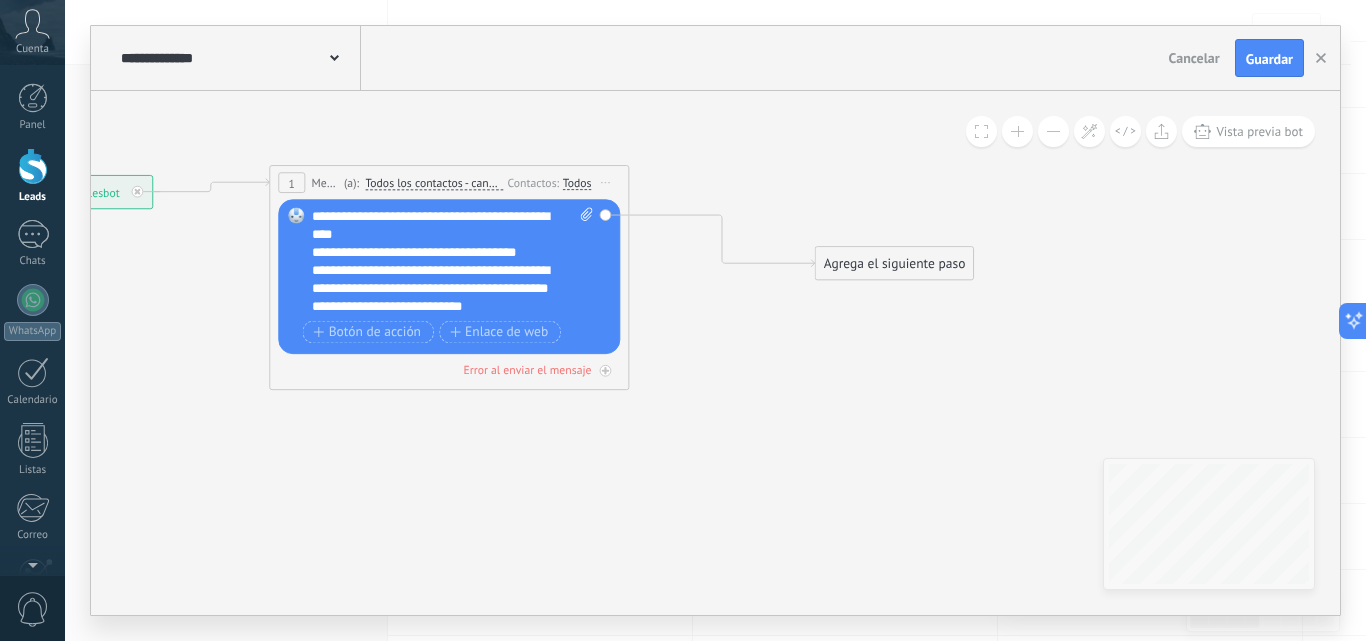 drag, startPoint x: 904, startPoint y: 275, endPoint x: 943, endPoint y: 266, distance: 40.024994 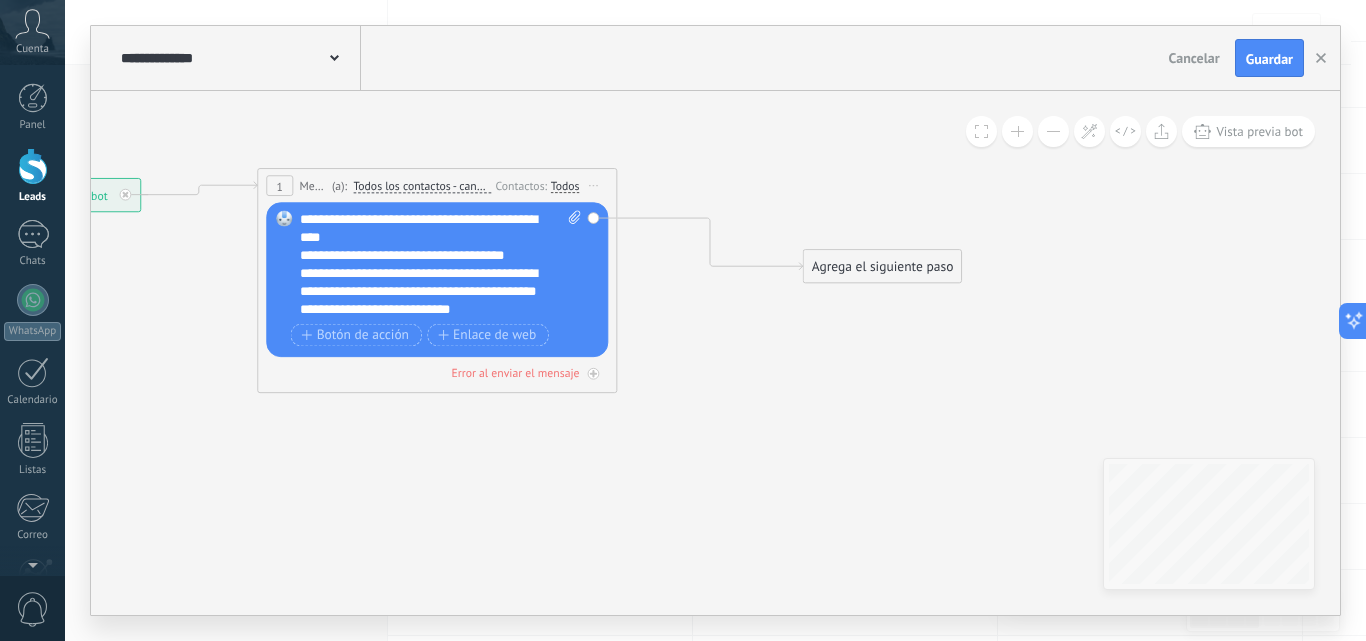 drag, startPoint x: 746, startPoint y: 374, endPoint x: 716, endPoint y: 383, distance: 31.320919 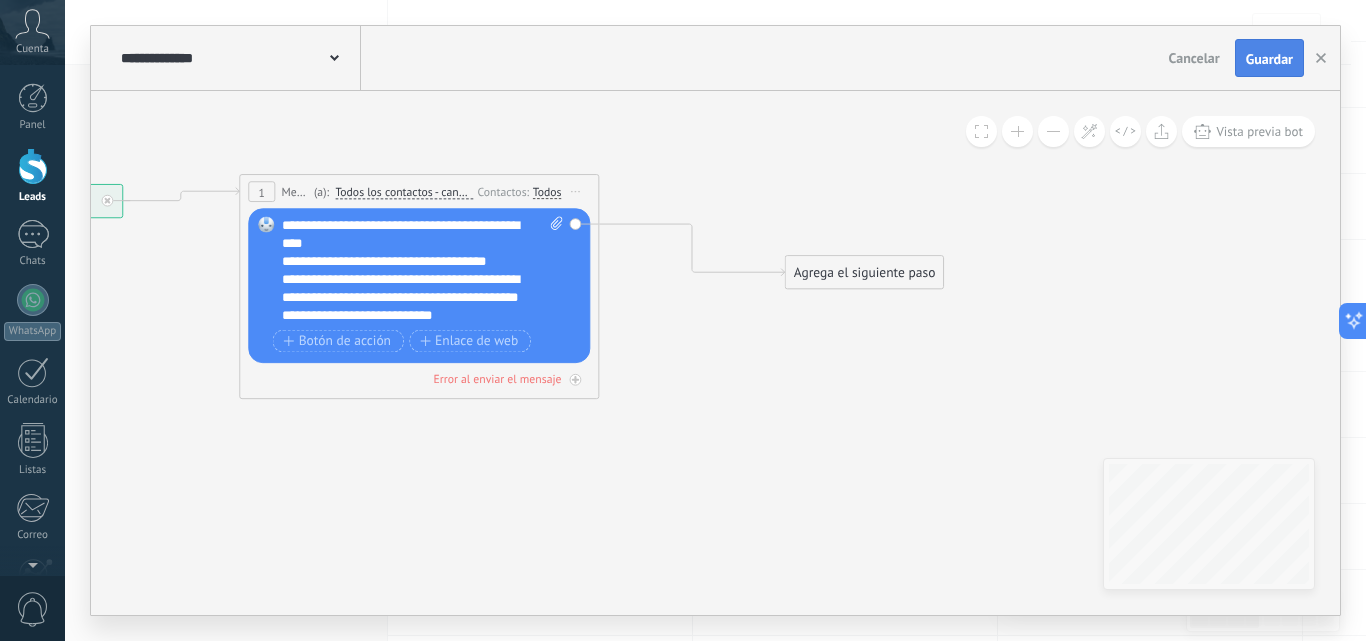 click on "Guardar" at bounding box center [1269, 59] 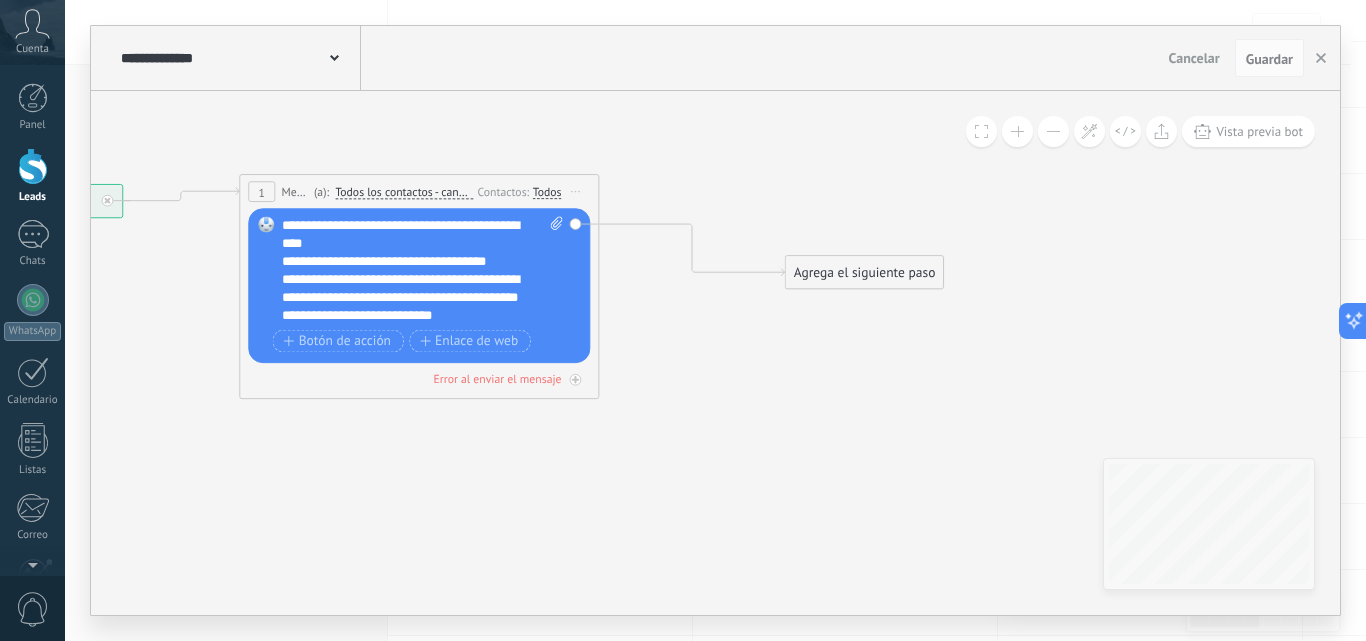 click on "Cancelar" at bounding box center (1194, 58) 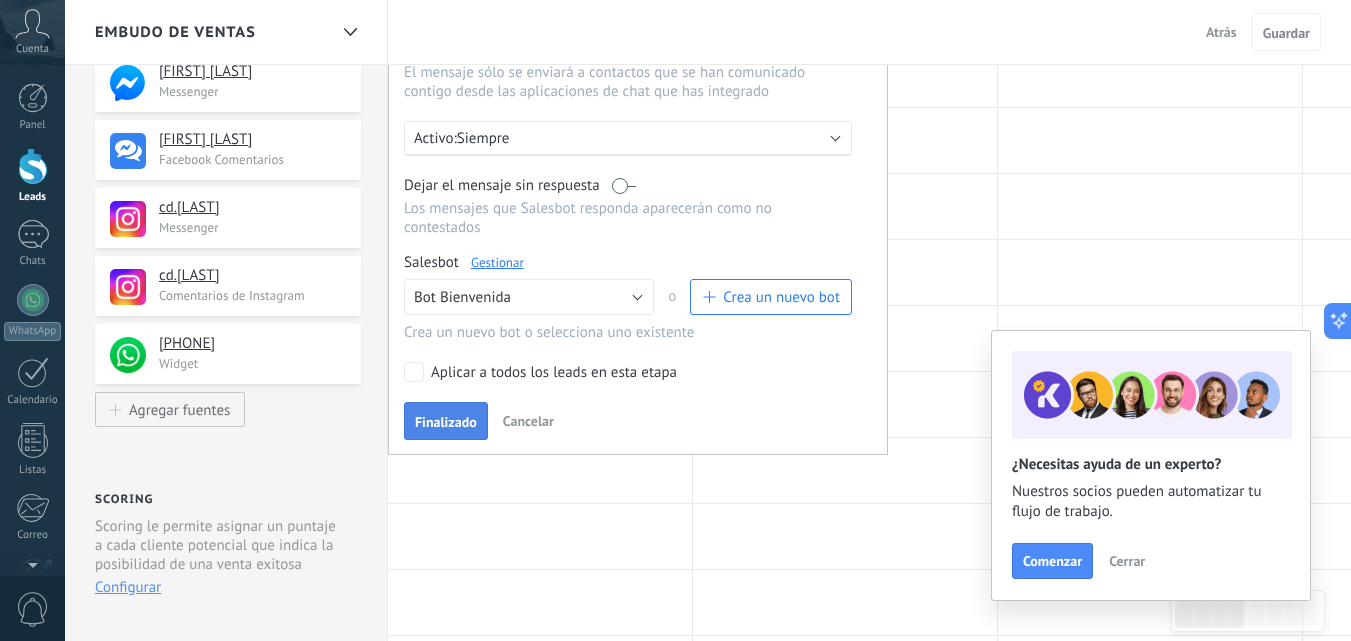 click on "Finalizado" at bounding box center [446, 422] 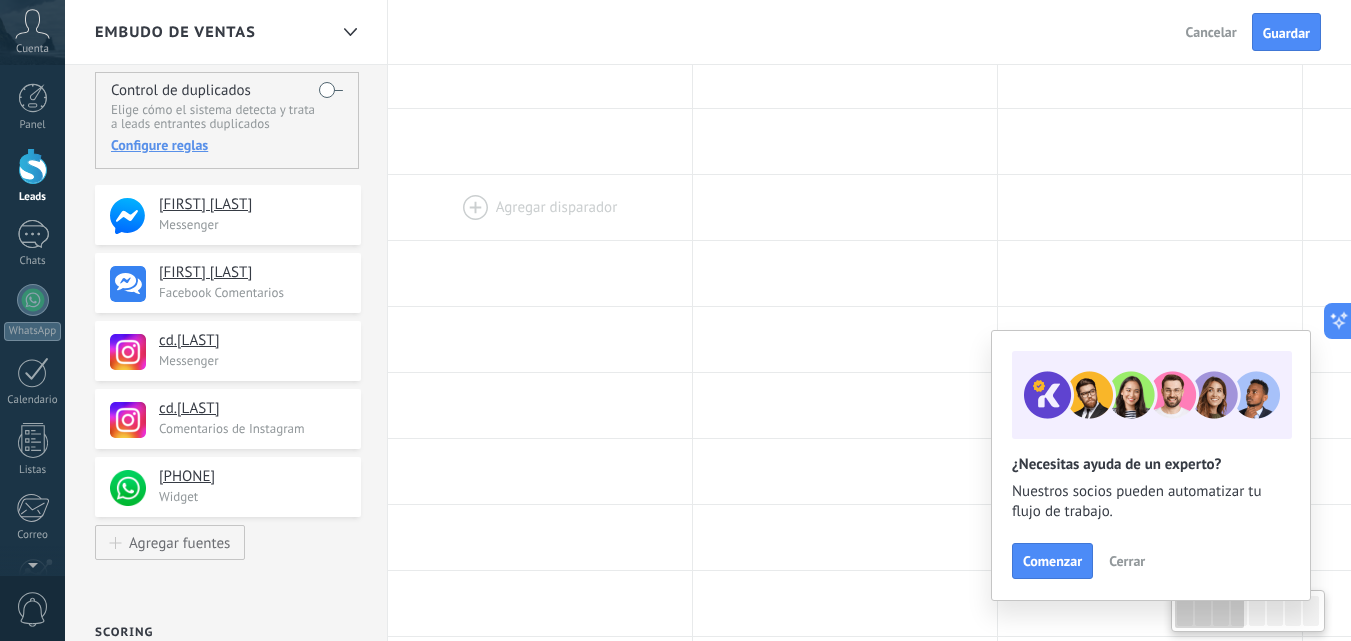 scroll, scrollTop: 0, scrollLeft: 0, axis: both 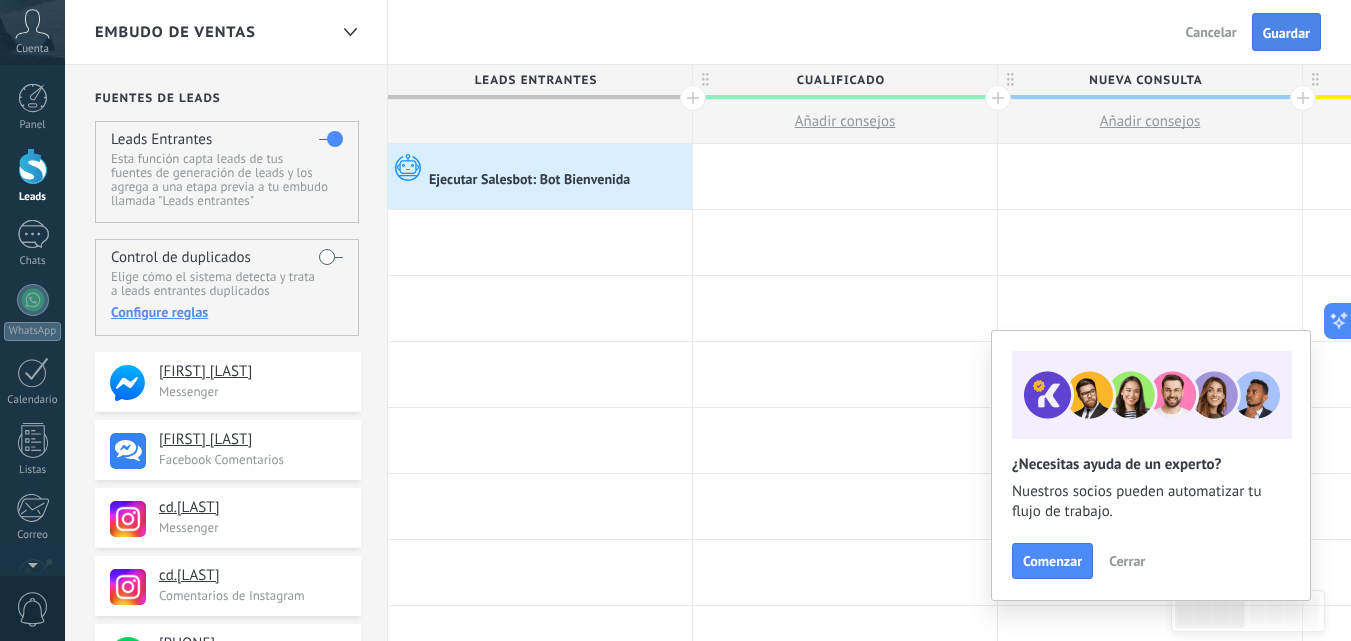 click on "Guardar" at bounding box center (1286, 33) 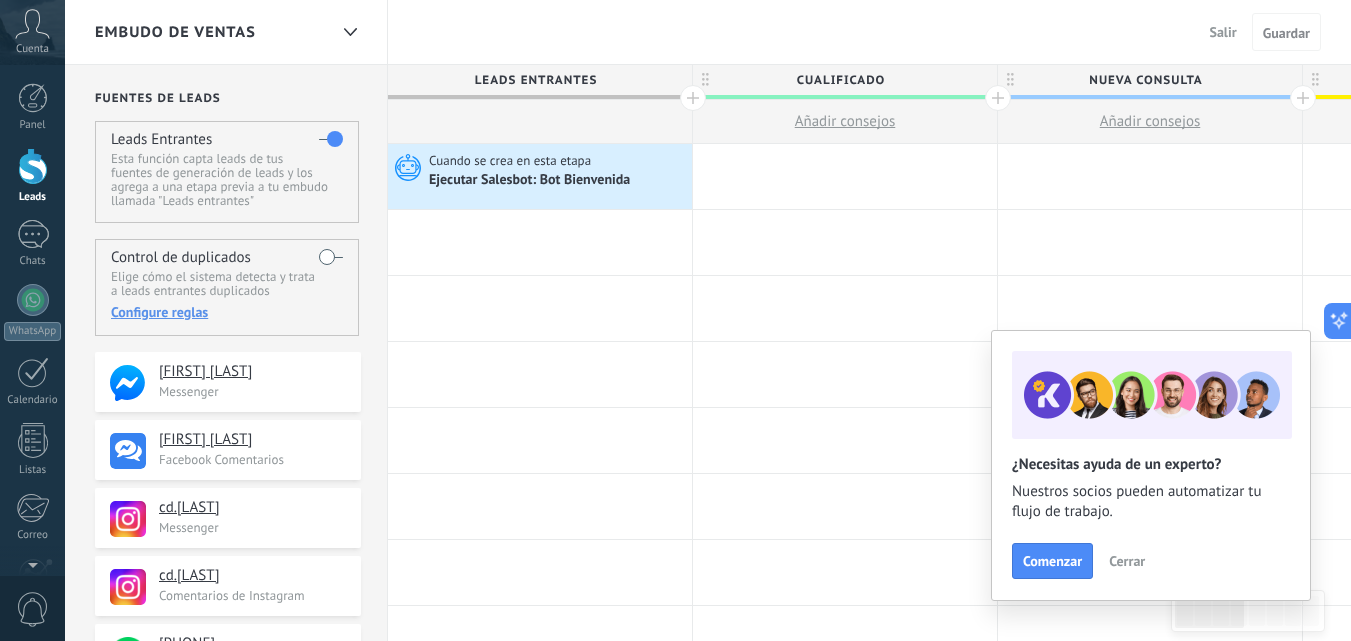 click on "Salir" at bounding box center [1223, 32] 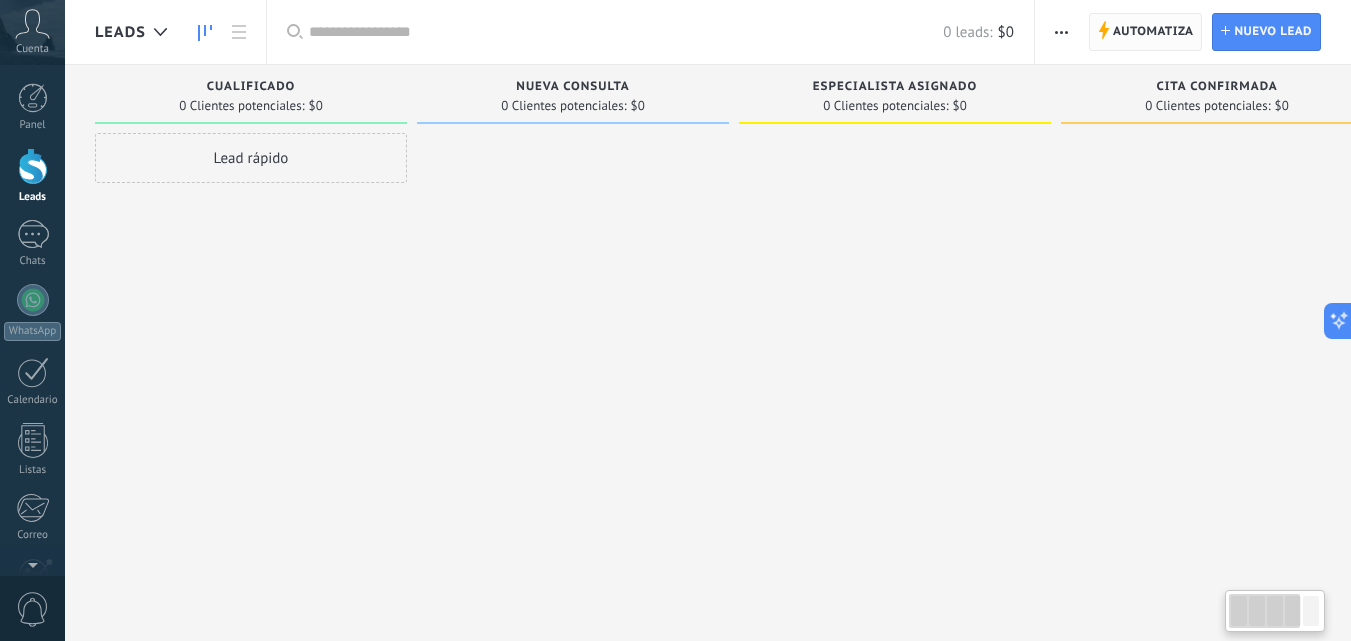 click on "Automatiza" at bounding box center [1153, 32] 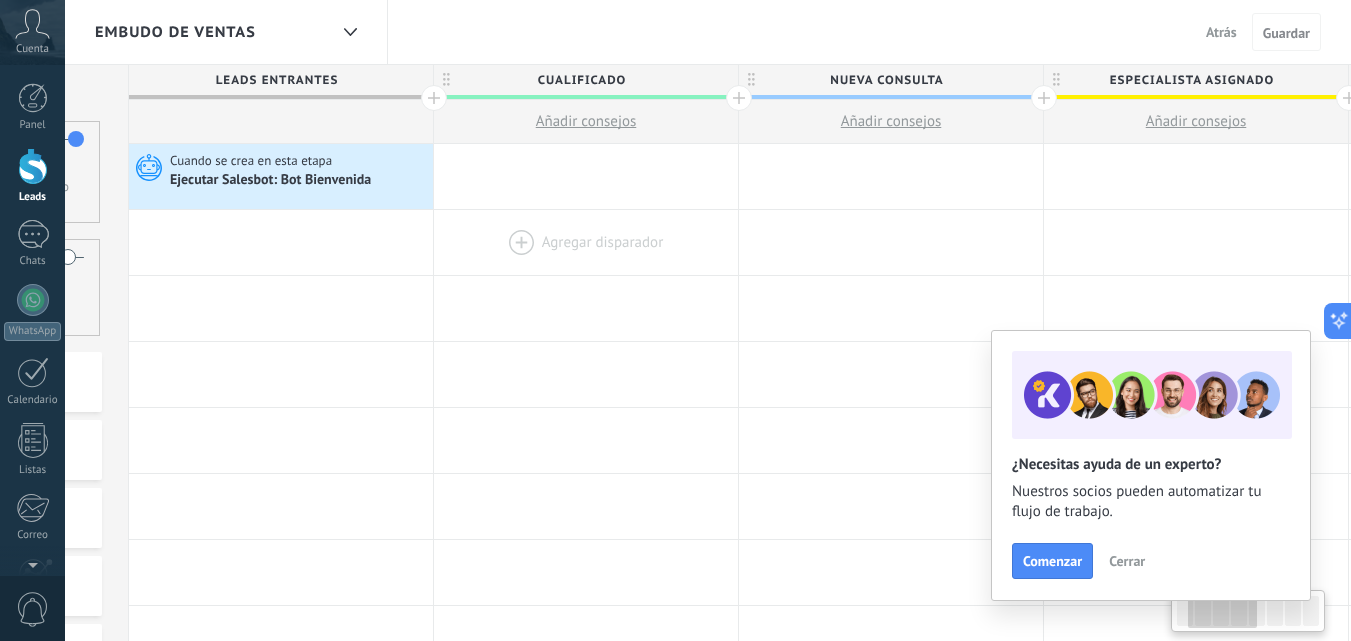 scroll, scrollTop: 0, scrollLeft: 268, axis: horizontal 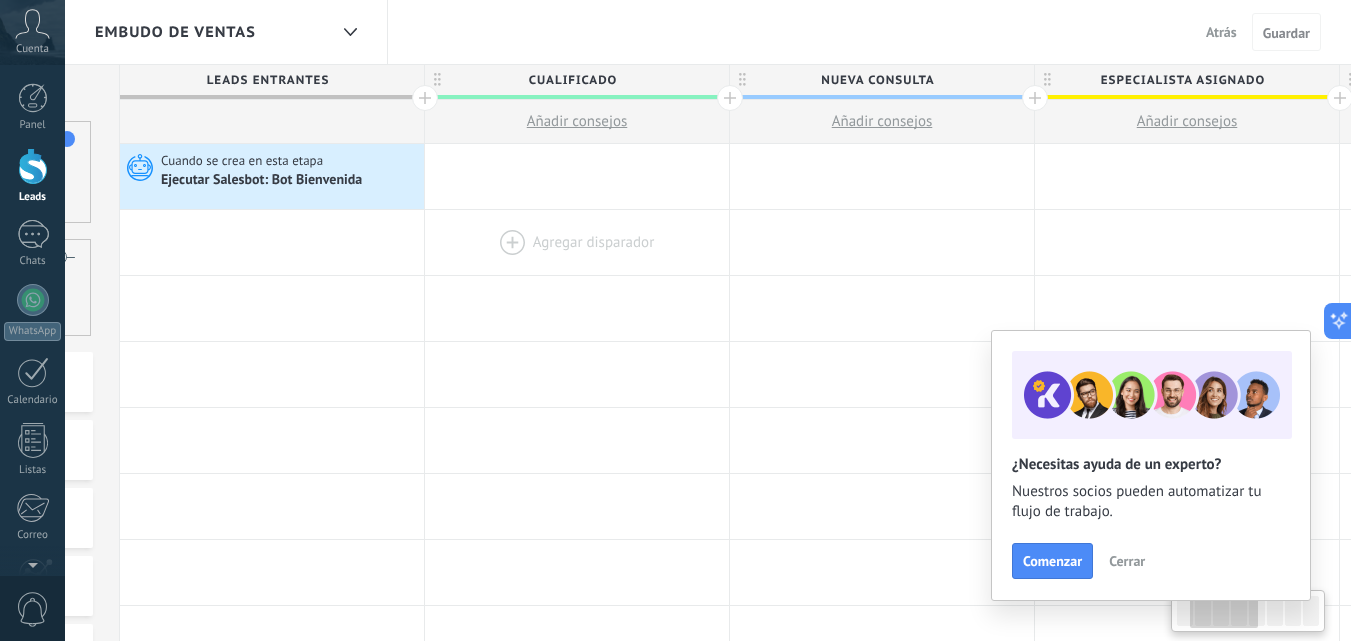 drag, startPoint x: 656, startPoint y: 213, endPoint x: 615, endPoint y: 218, distance: 41.303753 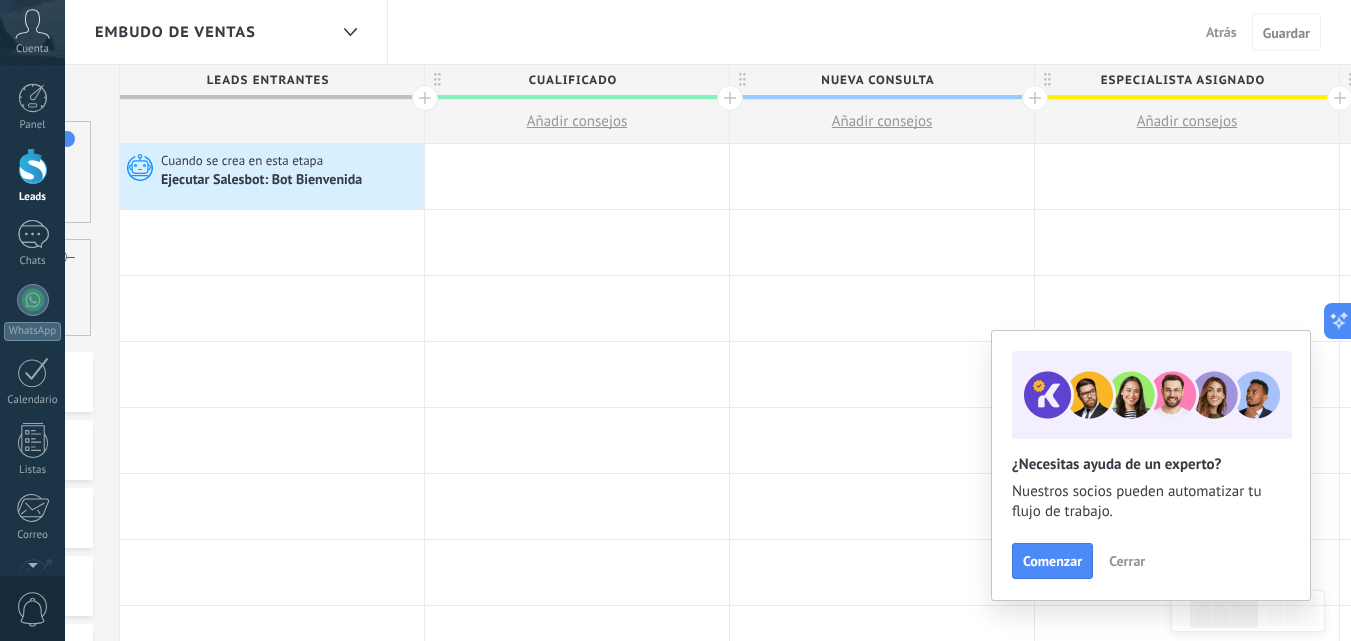 drag, startPoint x: 979, startPoint y: 20, endPoint x: 931, endPoint y: 29, distance: 48.83646 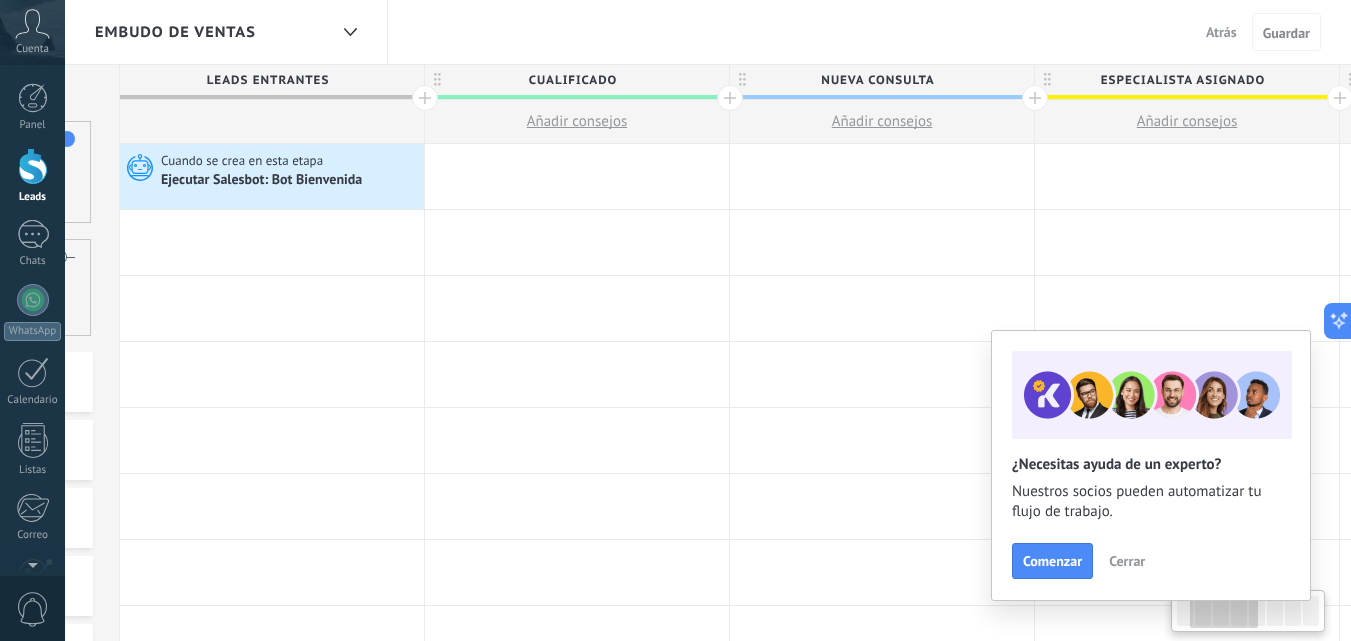 click on "Cualificado" at bounding box center [572, 80] 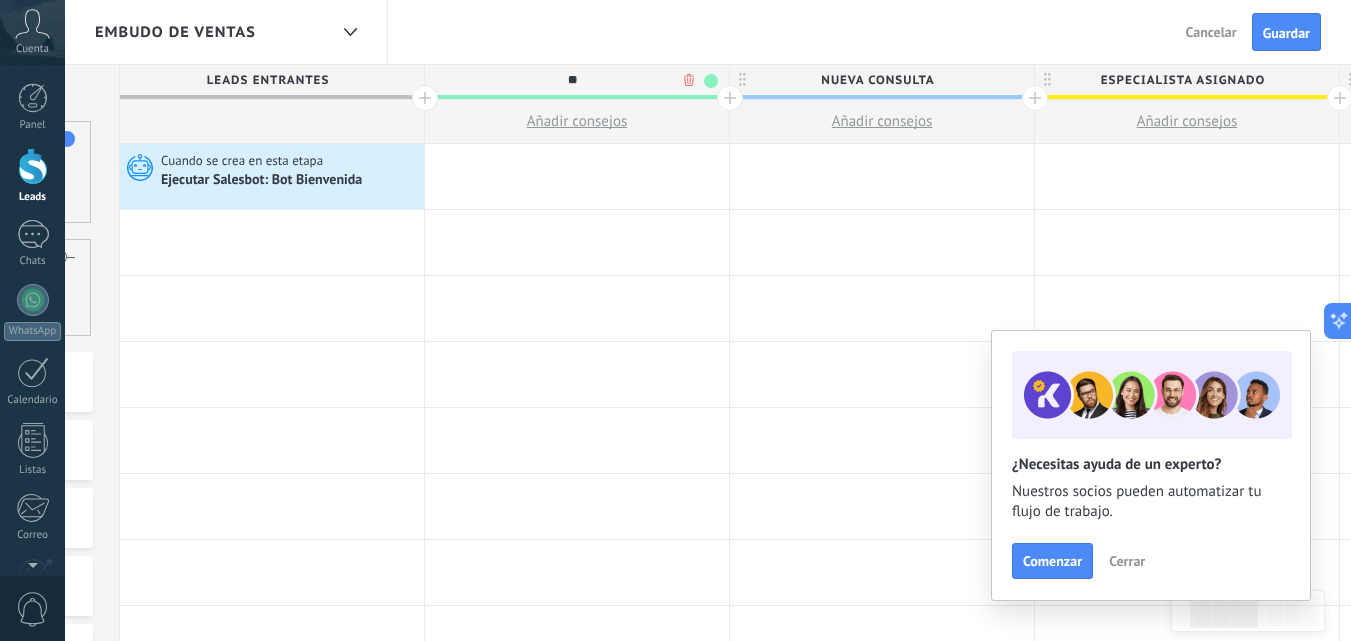 type on "*" 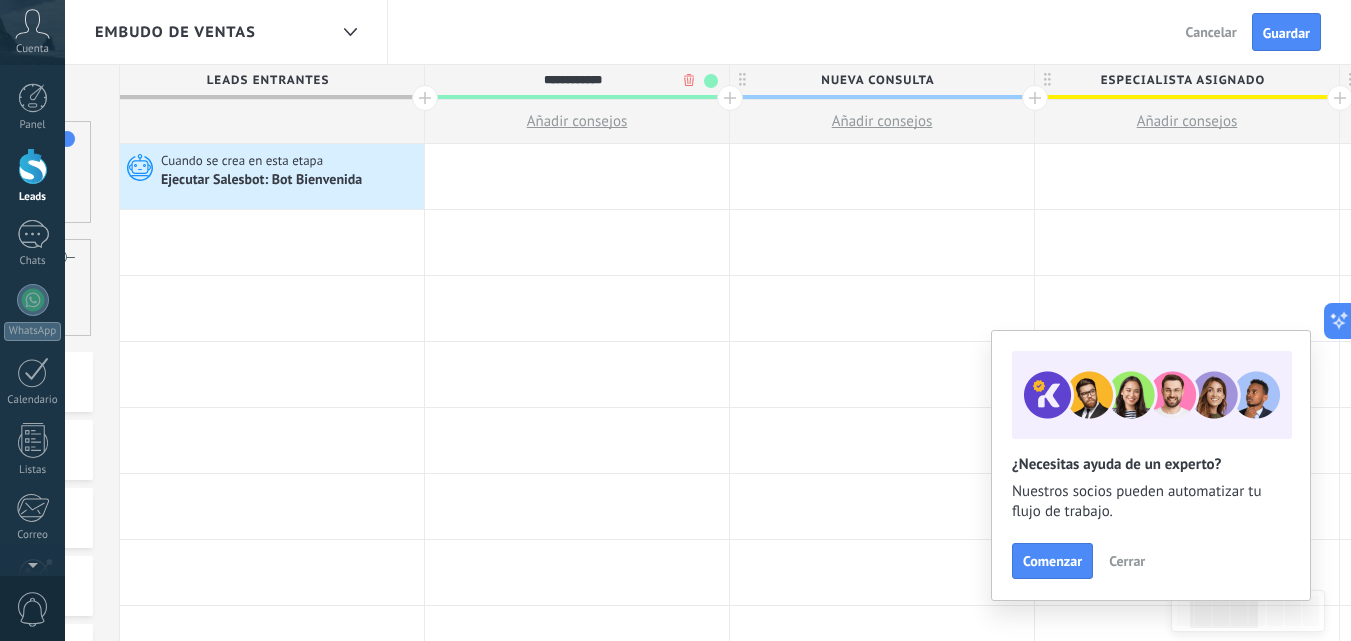 type on "**********" 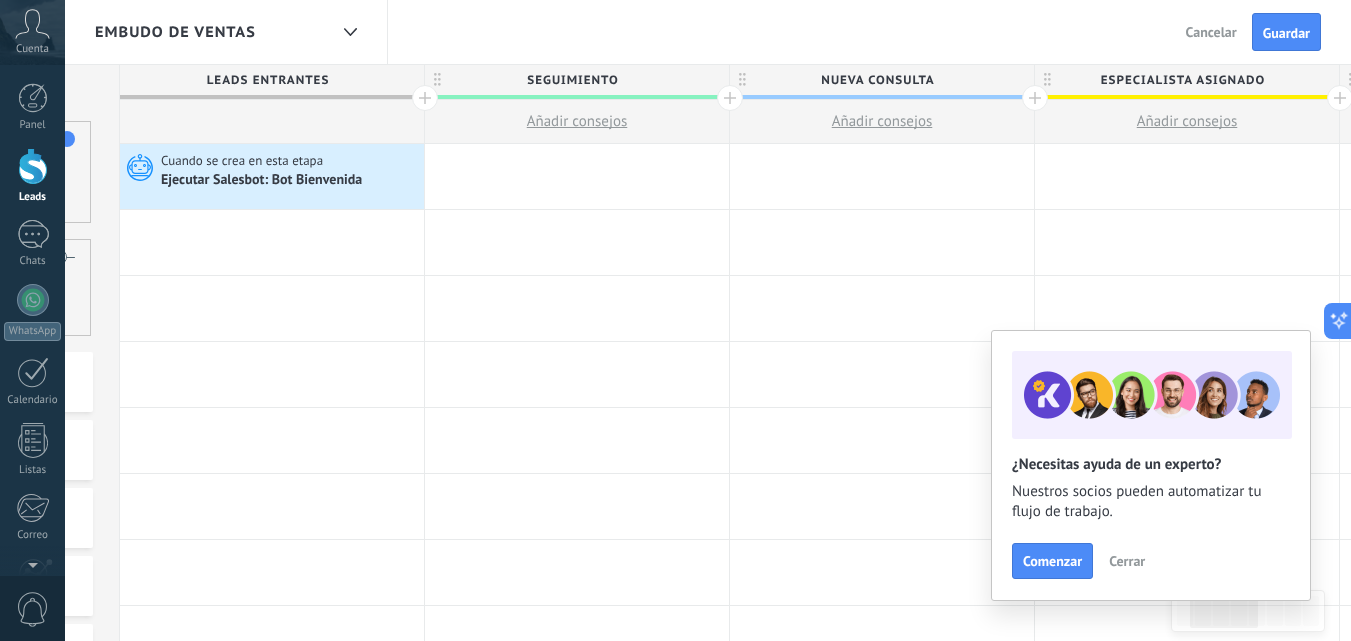 drag, startPoint x: 830, startPoint y: 39, endPoint x: 606, endPoint y: 54, distance: 224.50166 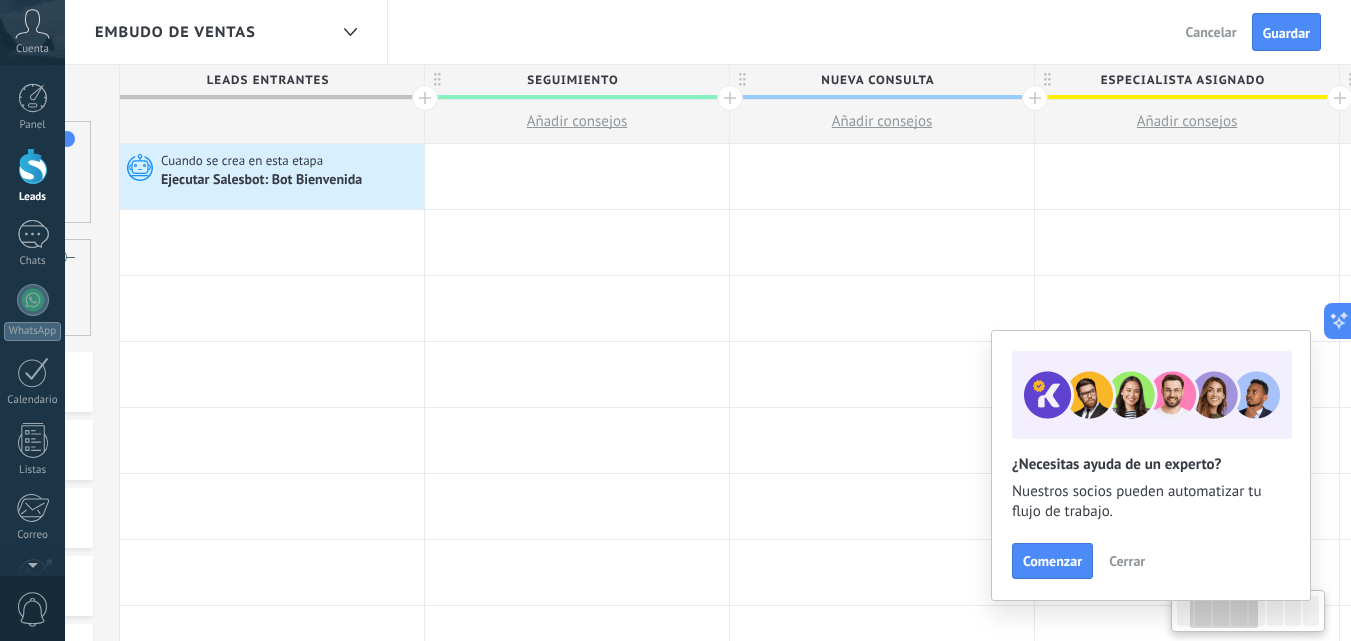 click on "Seguimiento" at bounding box center [572, 80] 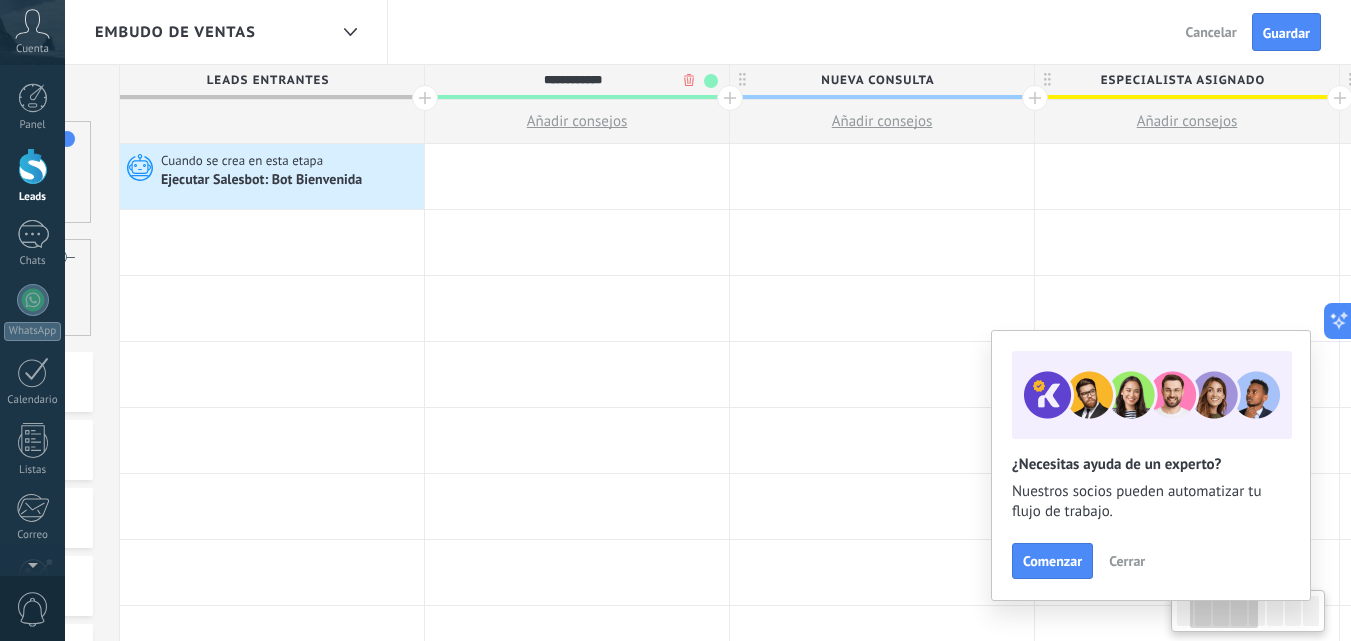 click on "Nueva consulta" at bounding box center (877, 80) 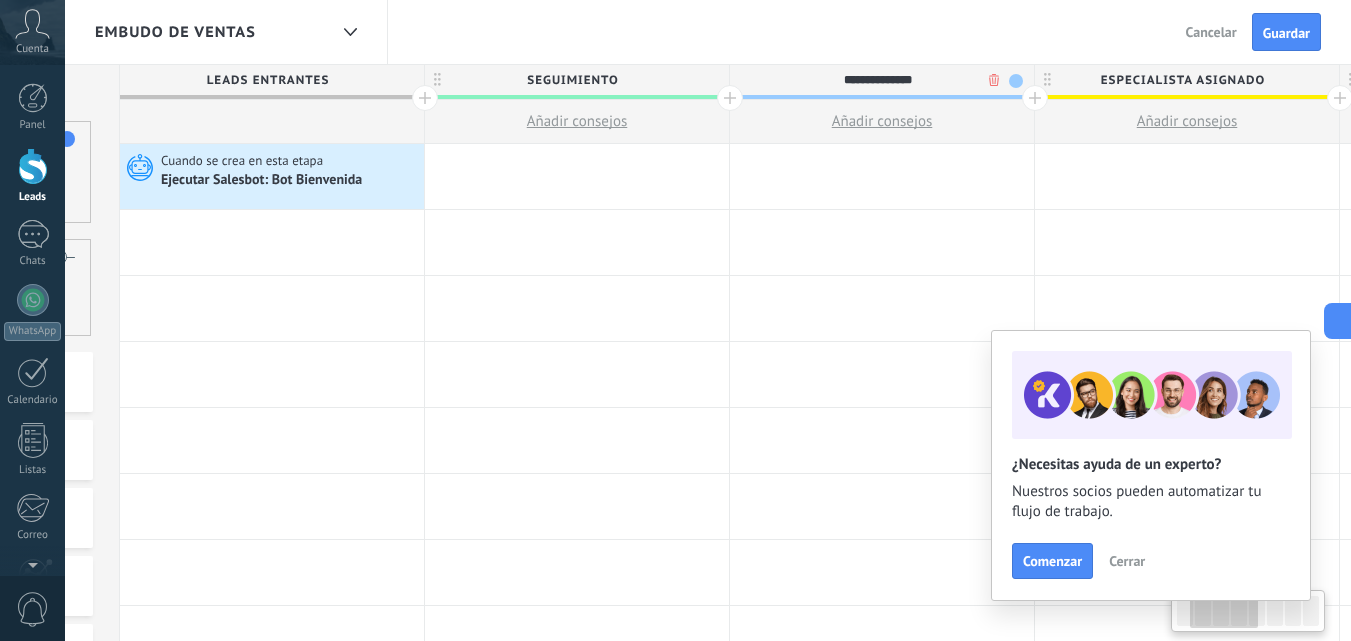 click on "**********" at bounding box center (877, 80) 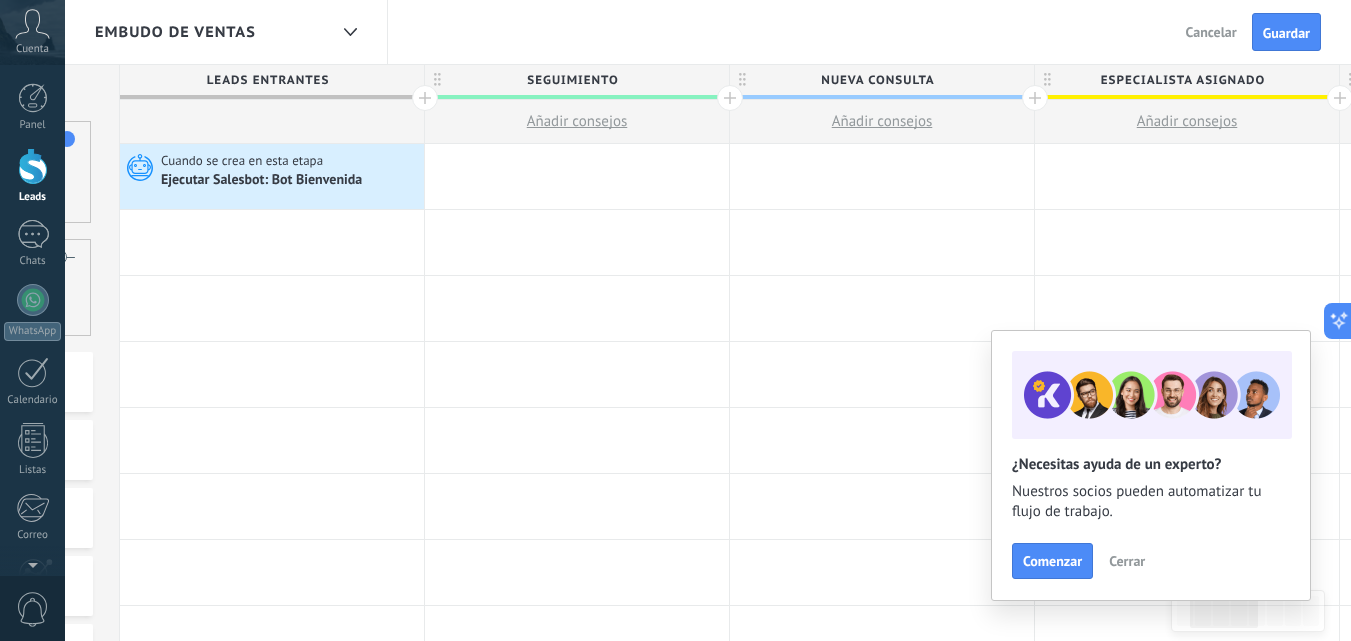 drag, startPoint x: 1023, startPoint y: 10, endPoint x: 938, endPoint y: 16, distance: 85.2115 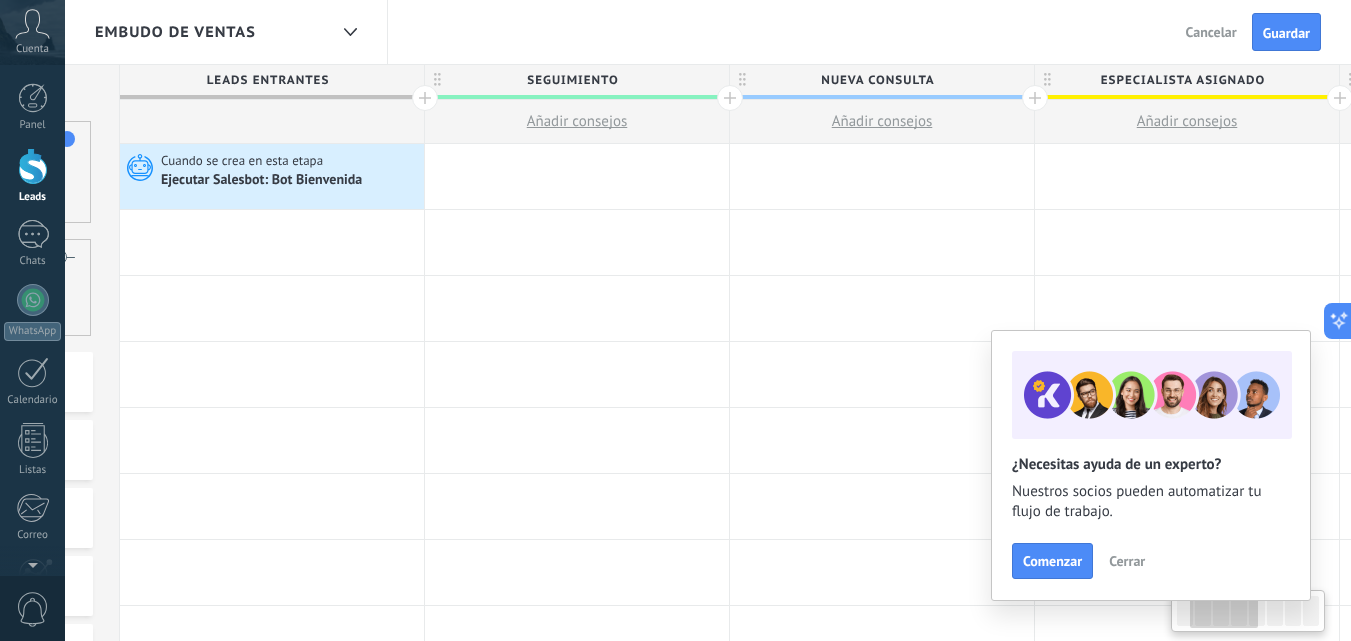 click on "Nueva consulta" at bounding box center (877, 80) 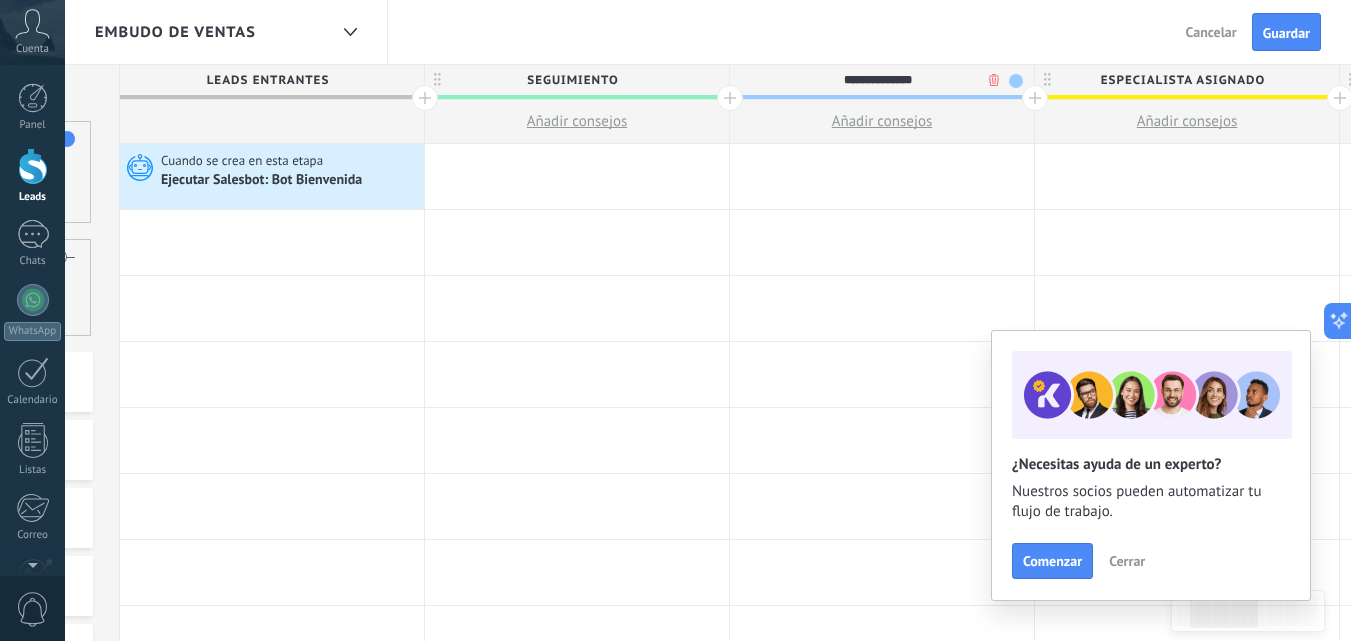 click on "**********" at bounding box center (877, 80) 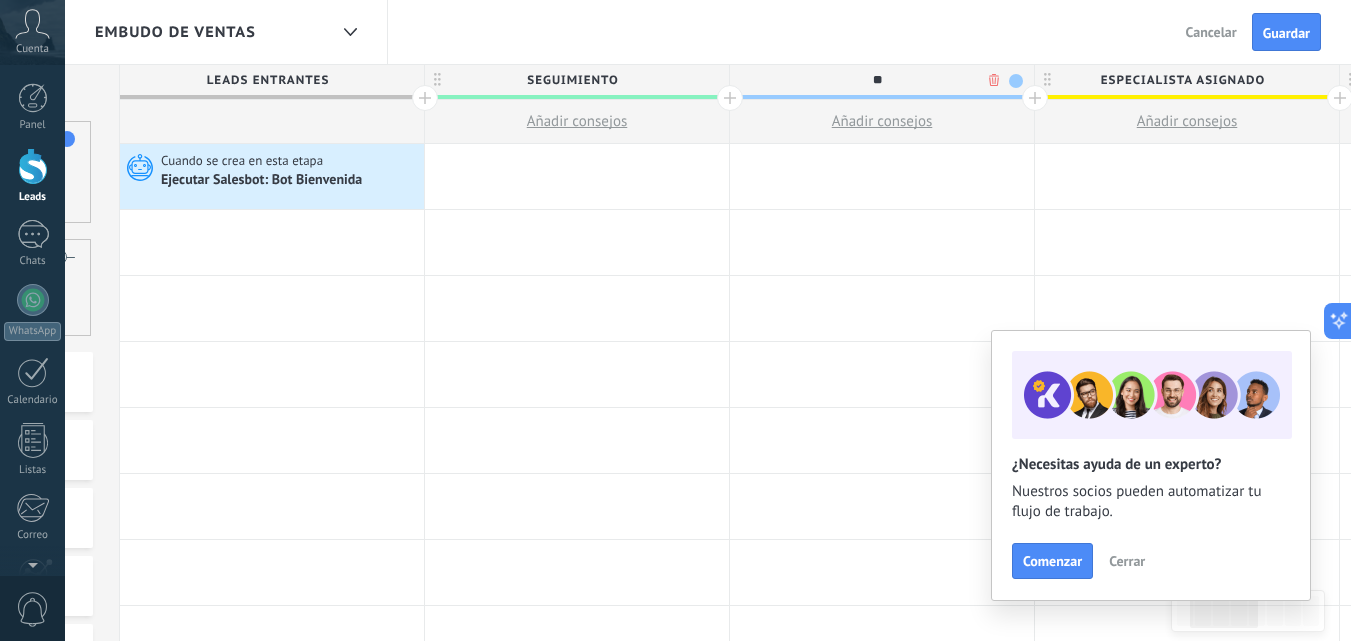 type on "*" 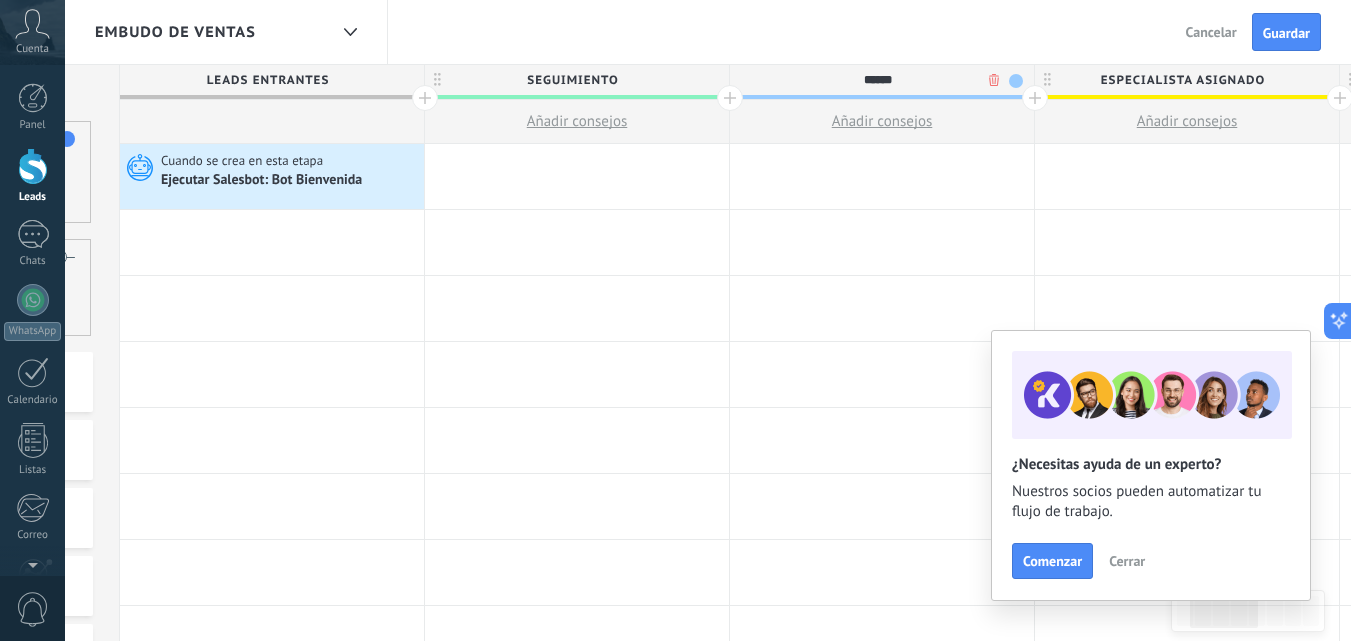 type on "******" 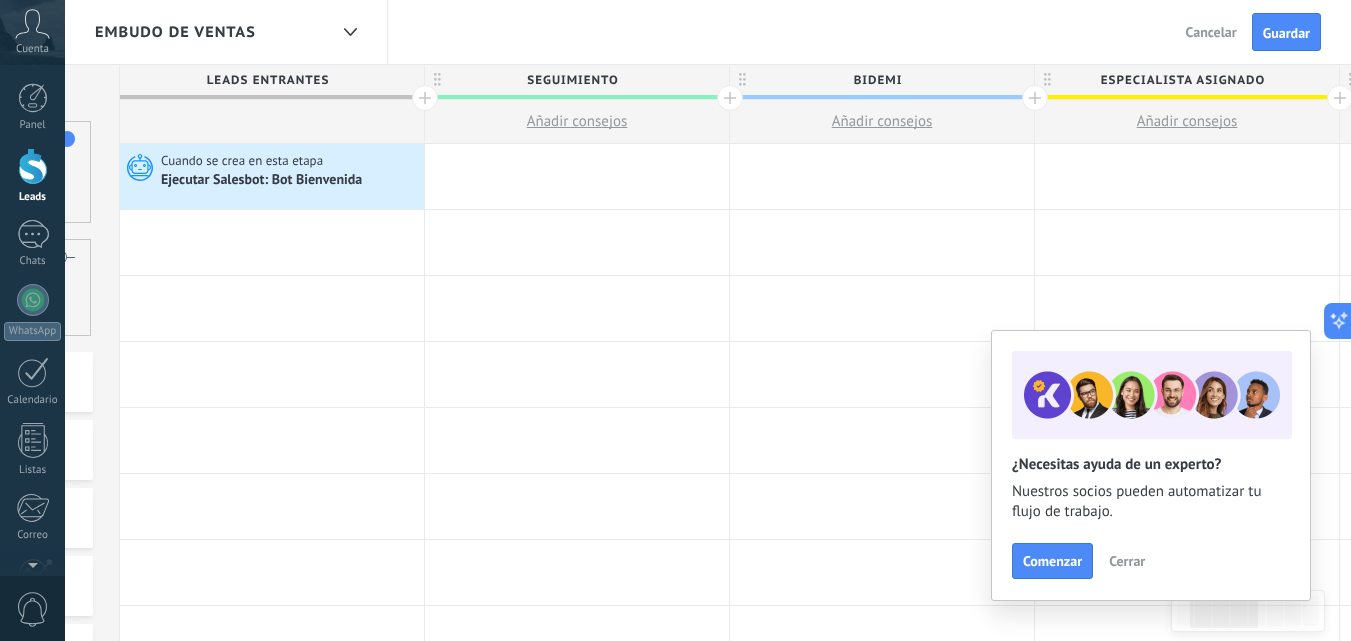 drag, startPoint x: 1043, startPoint y: 42, endPoint x: 802, endPoint y: 54, distance: 241.29857 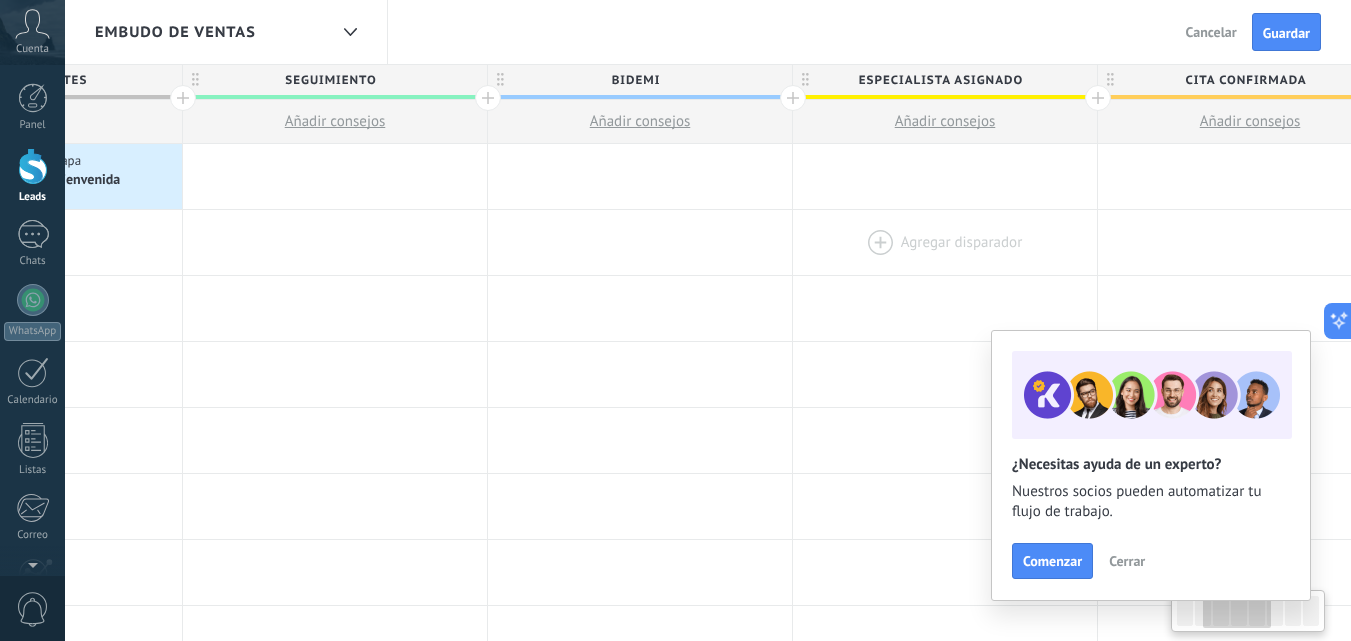 scroll, scrollTop: 0, scrollLeft: 531, axis: horizontal 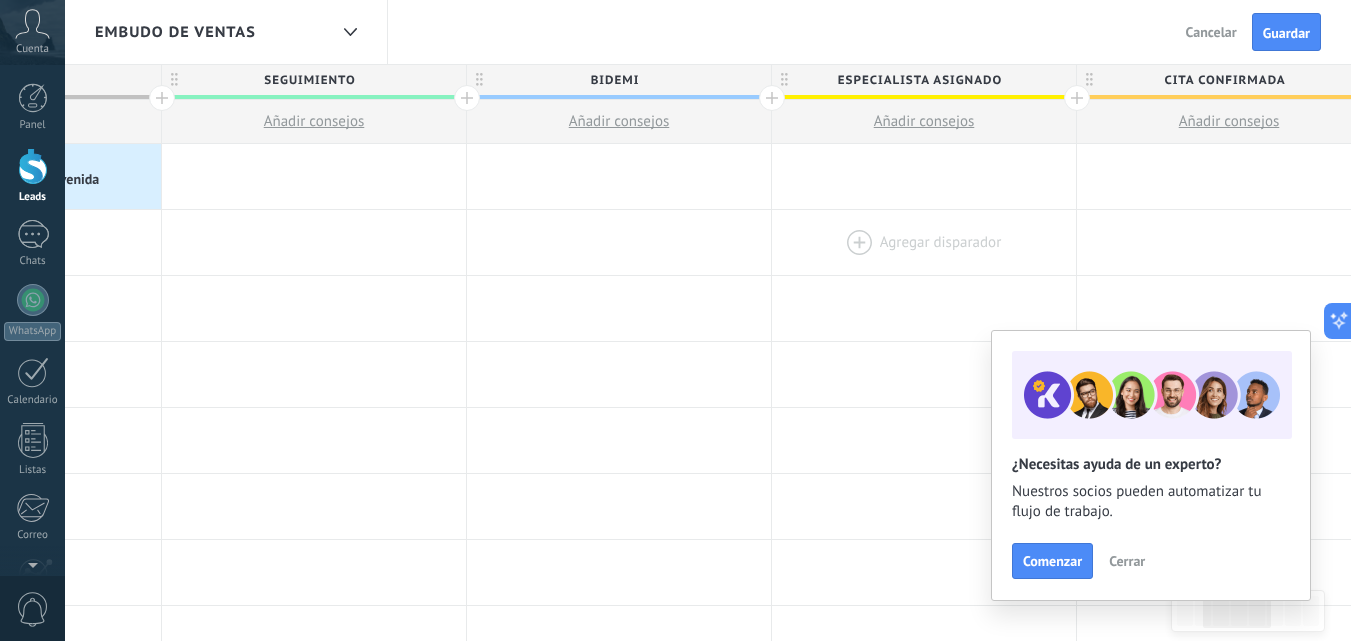 drag, startPoint x: 1100, startPoint y: 211, endPoint x: 837, endPoint y: 231, distance: 263.75937 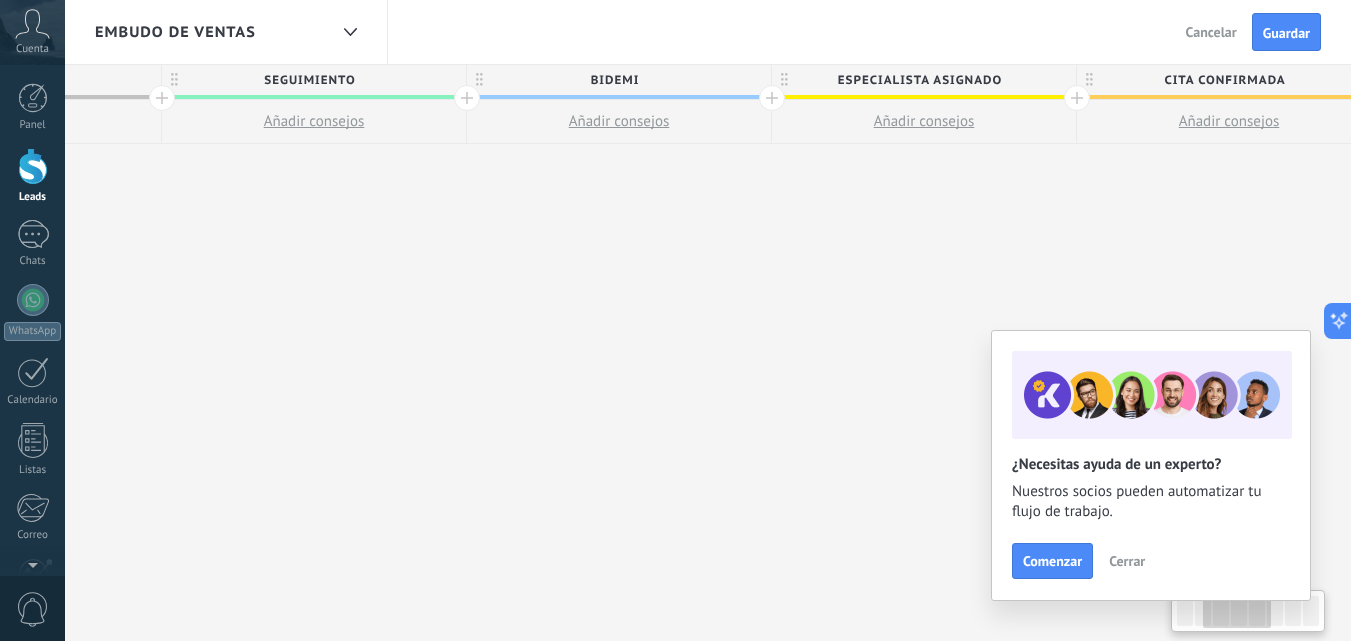 scroll, scrollTop: 0, scrollLeft: 536, axis: horizontal 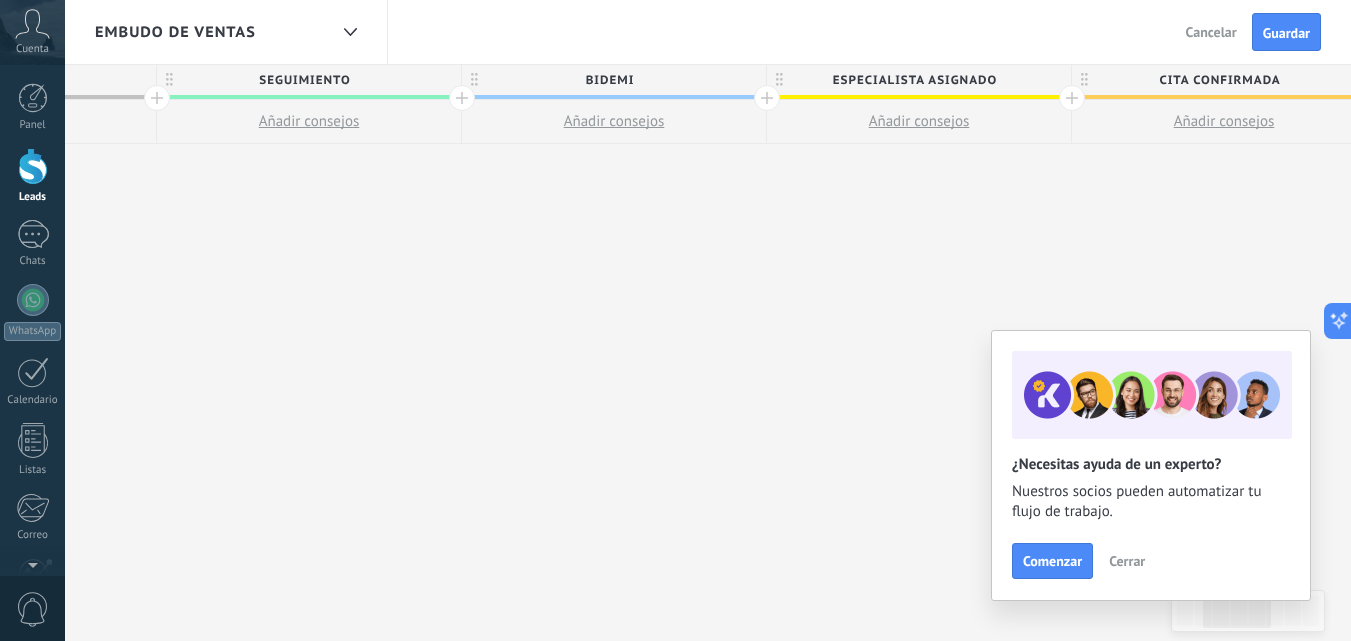 click on "Especialista asignado" at bounding box center (914, 80) 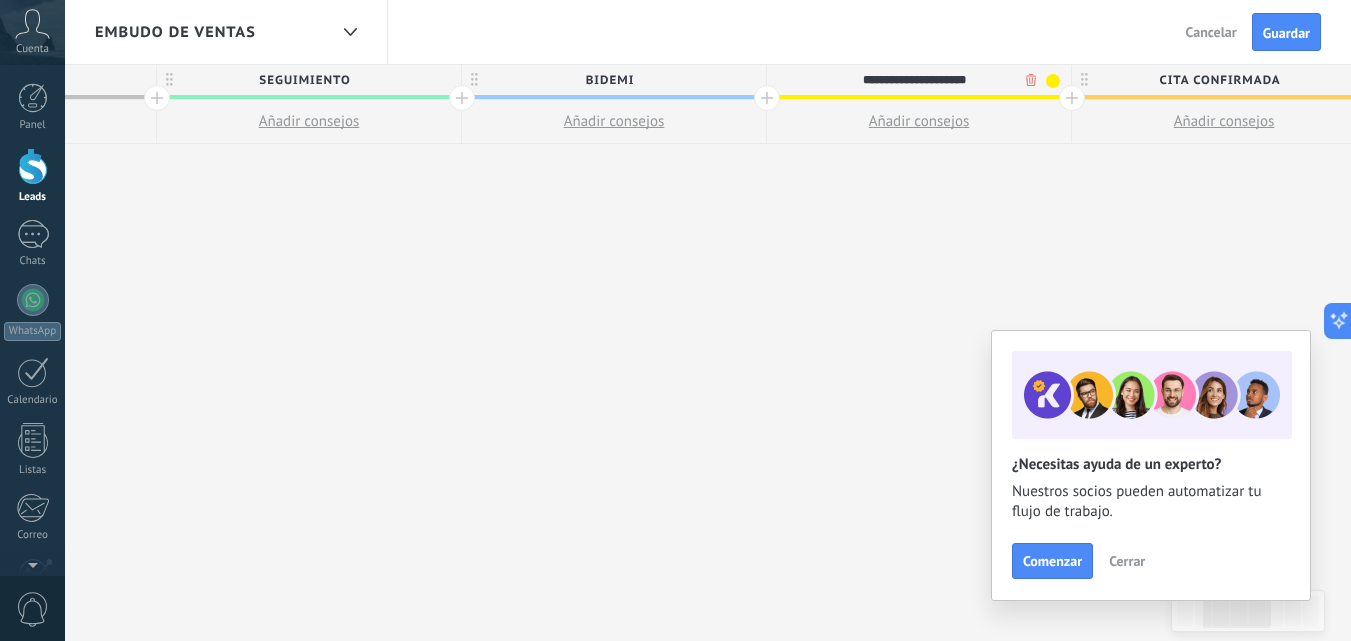 click on "**********" at bounding box center (914, 80) 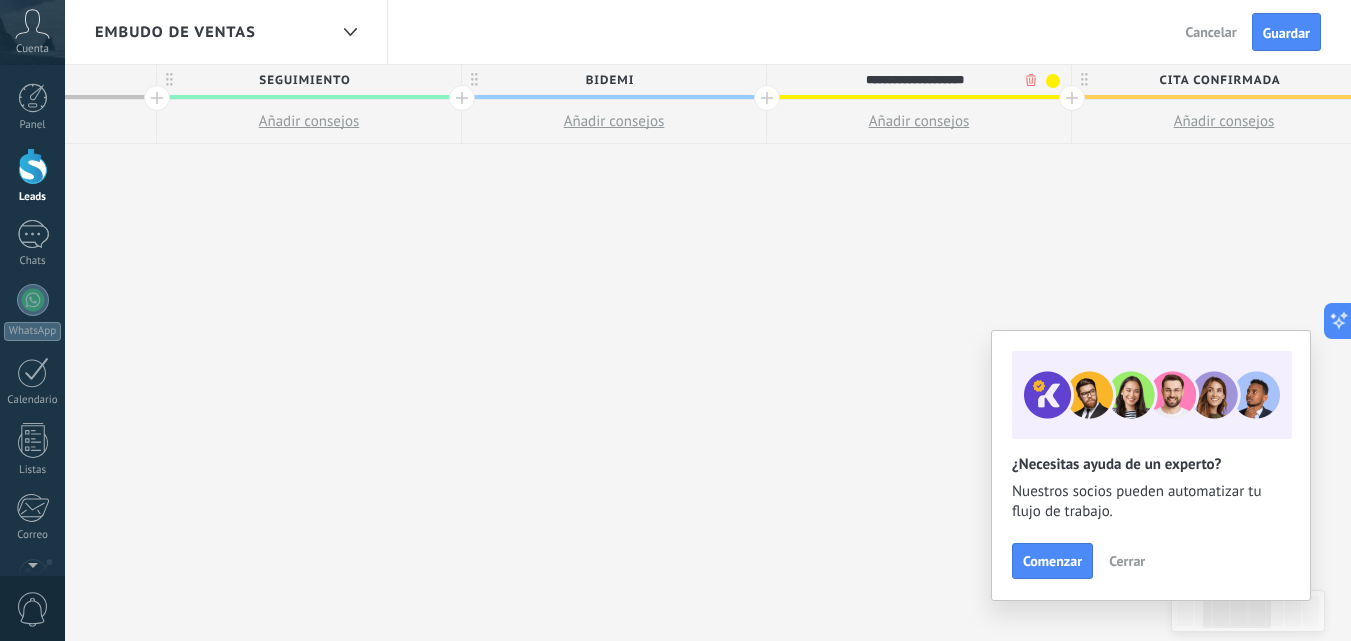 type on "**********" 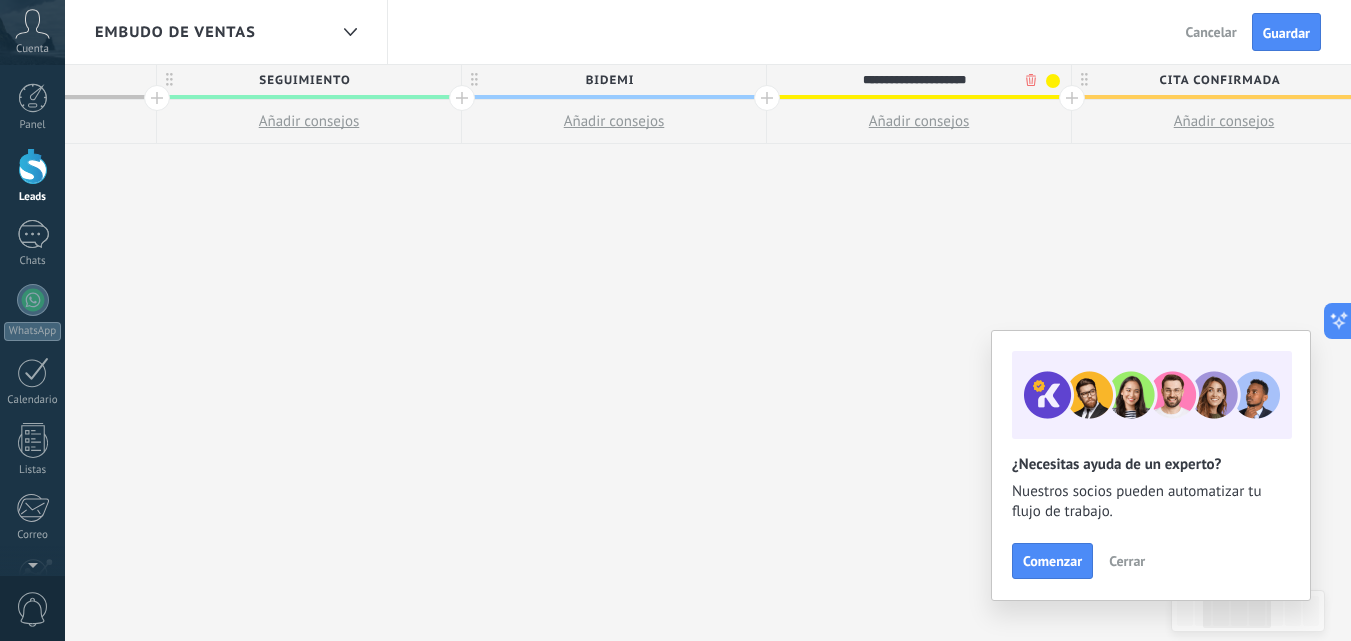 click on "Cita confirmada" at bounding box center (1219, 80) 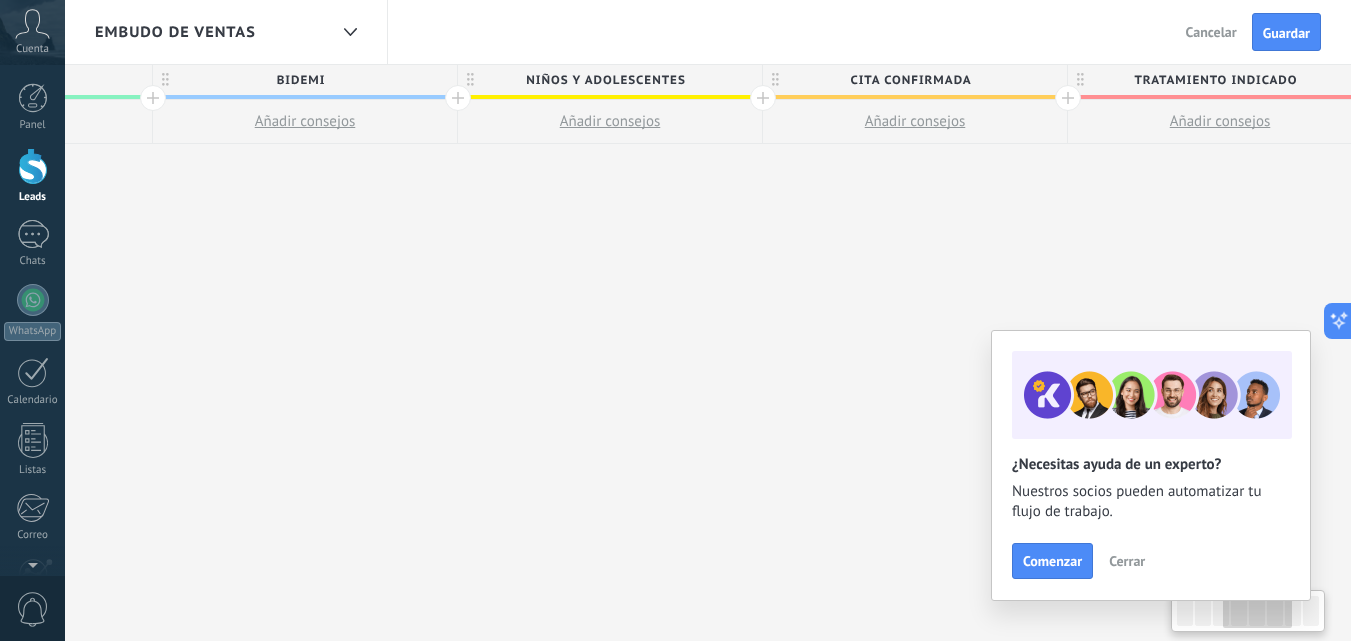 scroll, scrollTop: 0, scrollLeft: 904, axis: horizontal 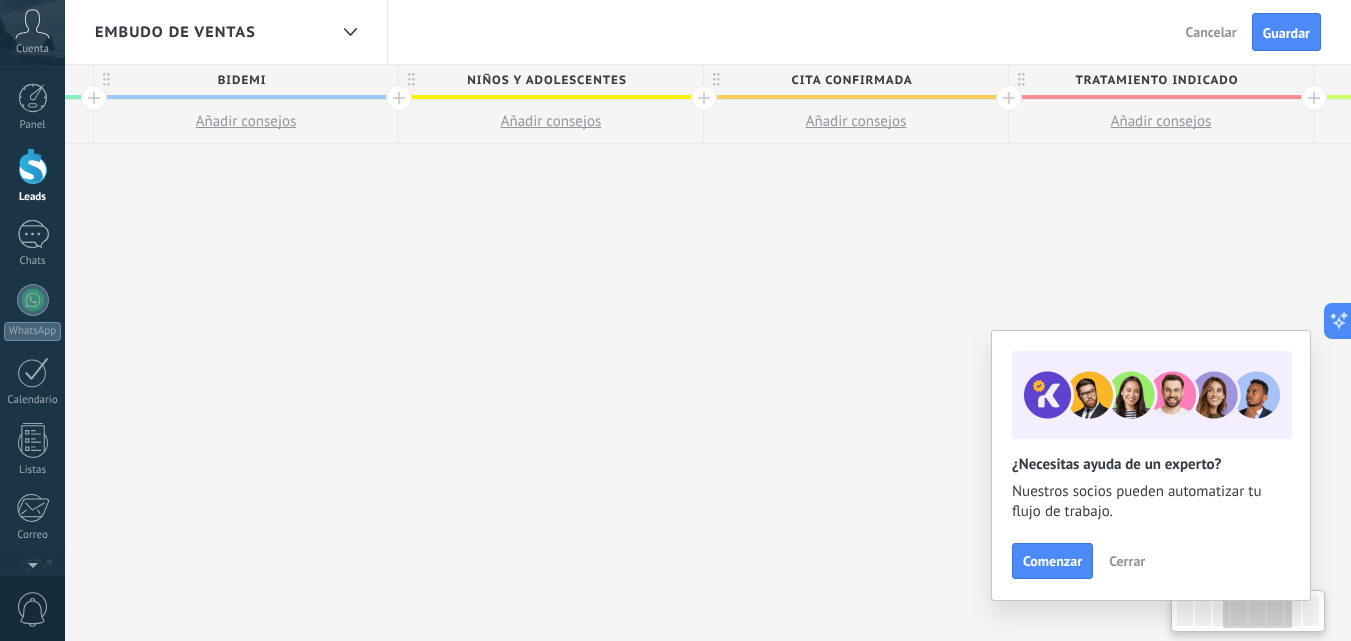 drag, startPoint x: 1185, startPoint y: 208, endPoint x: 818, endPoint y: 212, distance: 367.0218 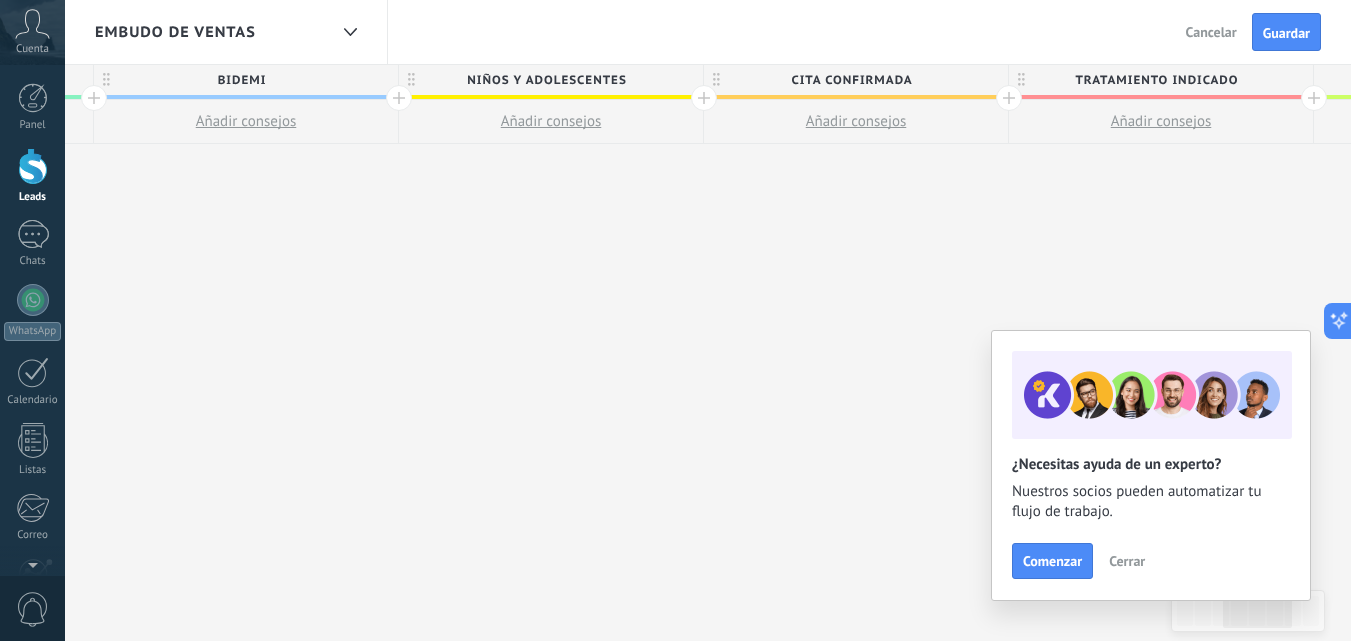click on "Cita confirmada" at bounding box center [851, 80] 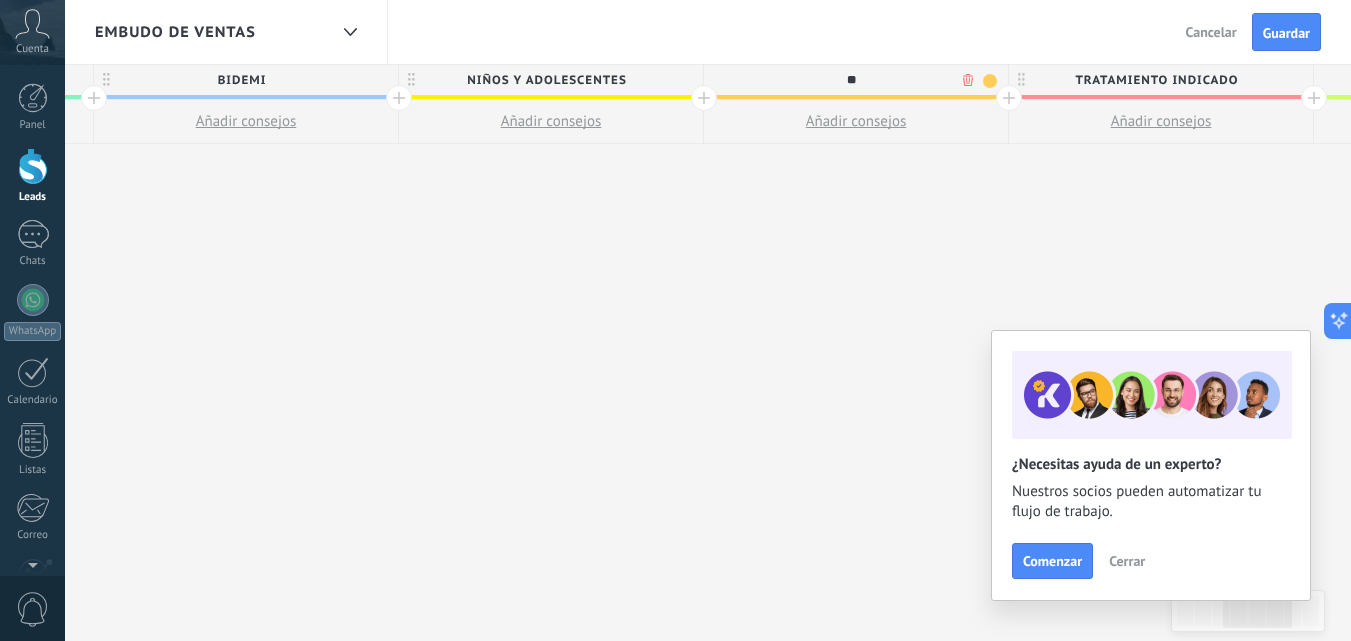 type on "*" 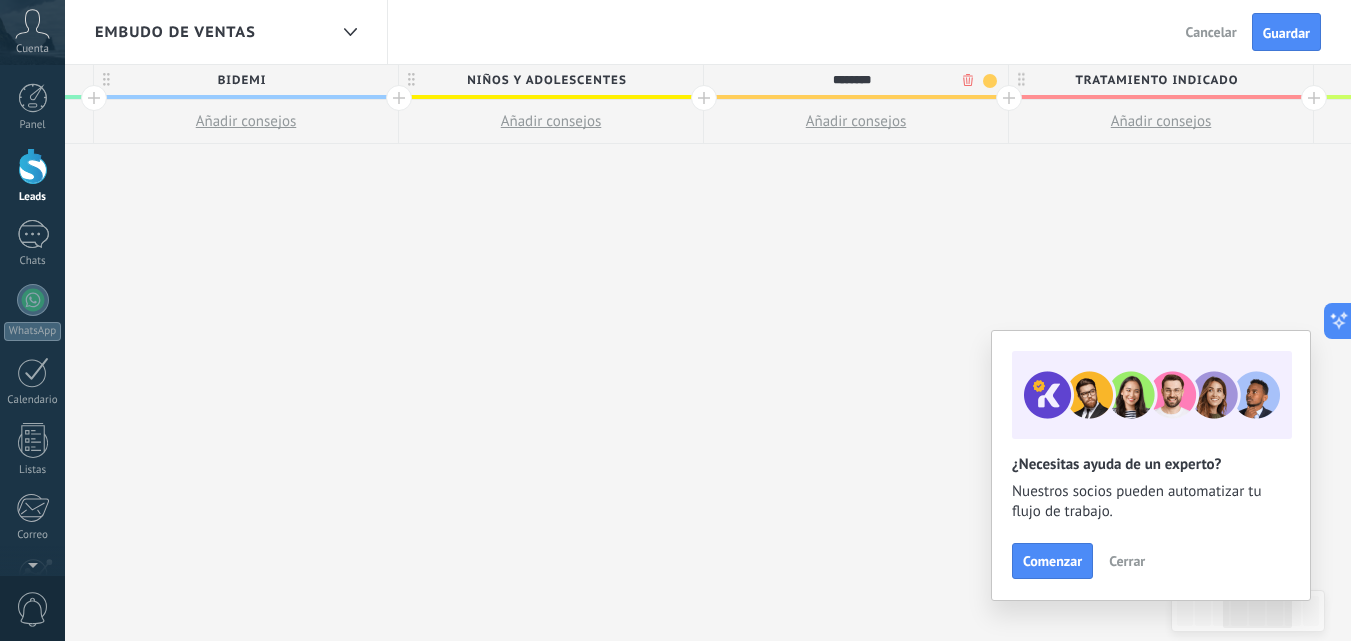 type on "*******" 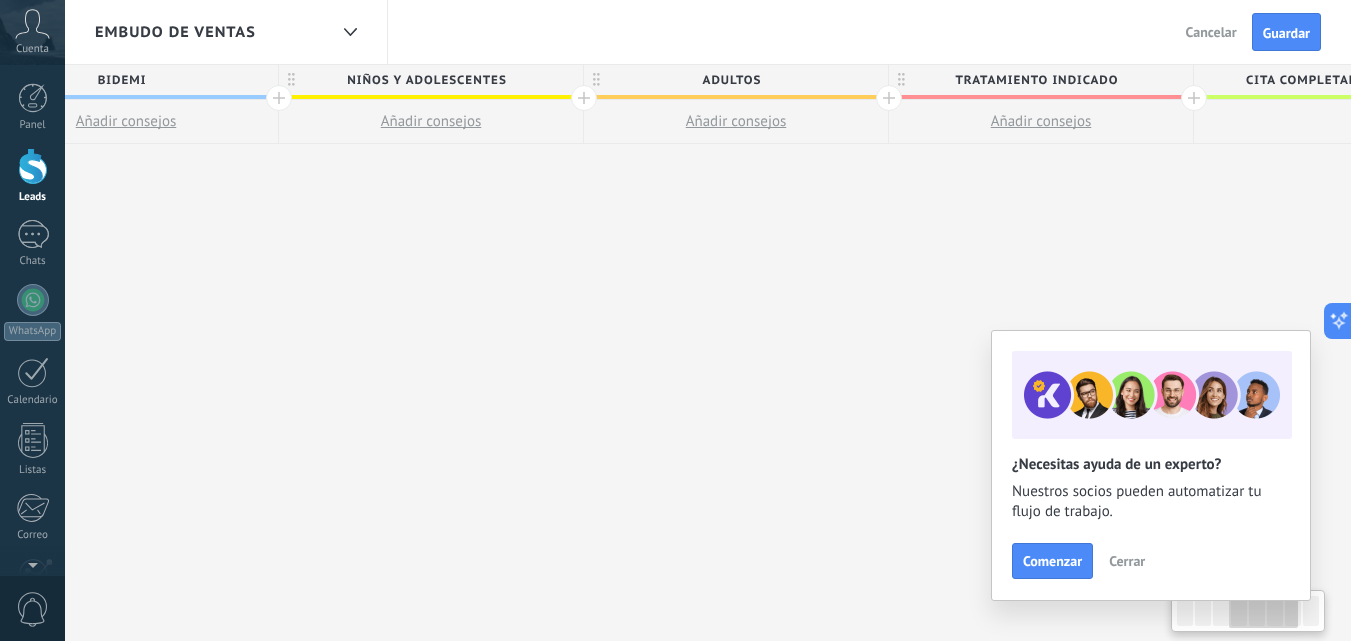 scroll, scrollTop: 0, scrollLeft: 1025, axis: horizontal 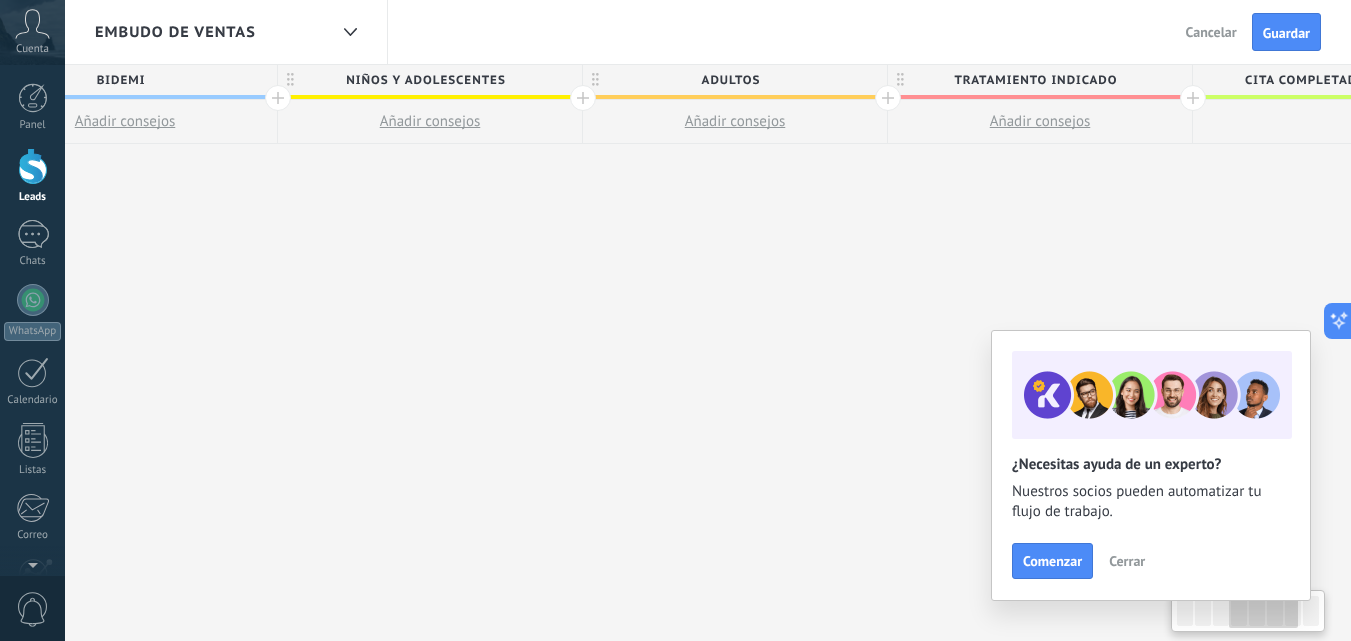 drag, startPoint x: 870, startPoint y: 171, endPoint x: 749, endPoint y: 163, distance: 121.264175 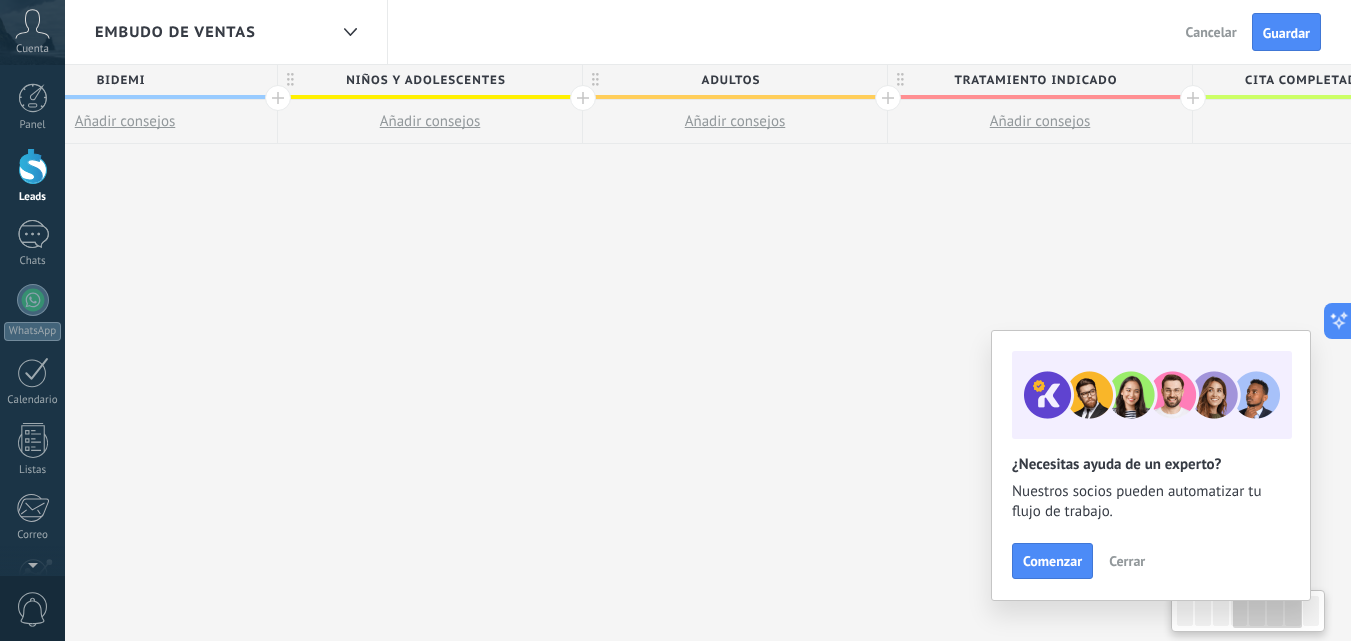 scroll, scrollTop: 0, scrollLeft: 1100, axis: horizontal 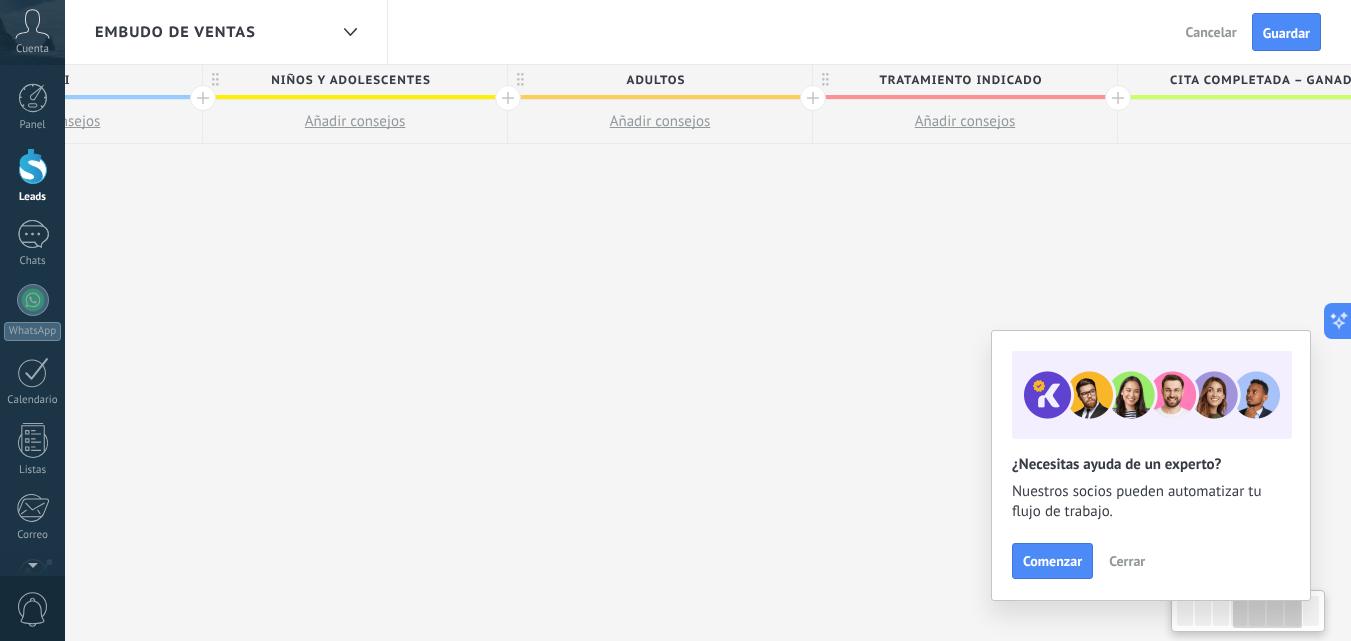 drag, startPoint x: 821, startPoint y: 257, endPoint x: 746, endPoint y: 268, distance: 75.802376 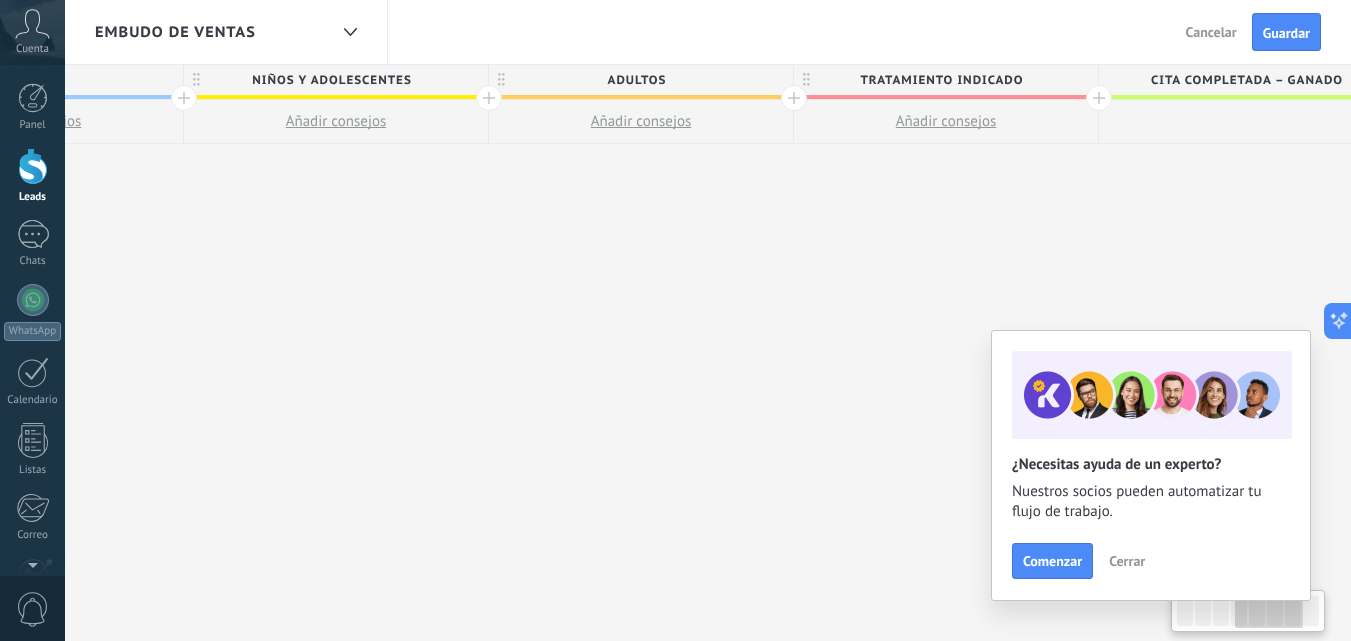 scroll, scrollTop: 0, scrollLeft: 1158, axis: horizontal 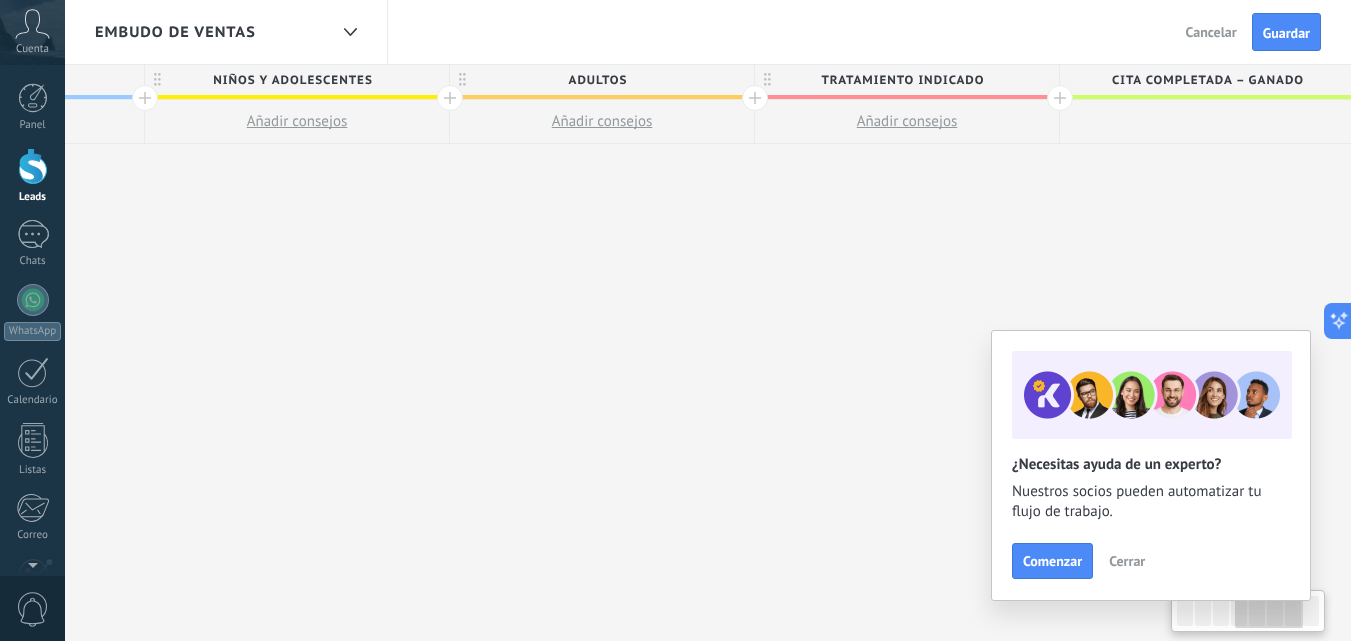 drag, startPoint x: 942, startPoint y: 225, endPoint x: 884, endPoint y: 243, distance: 60.728905 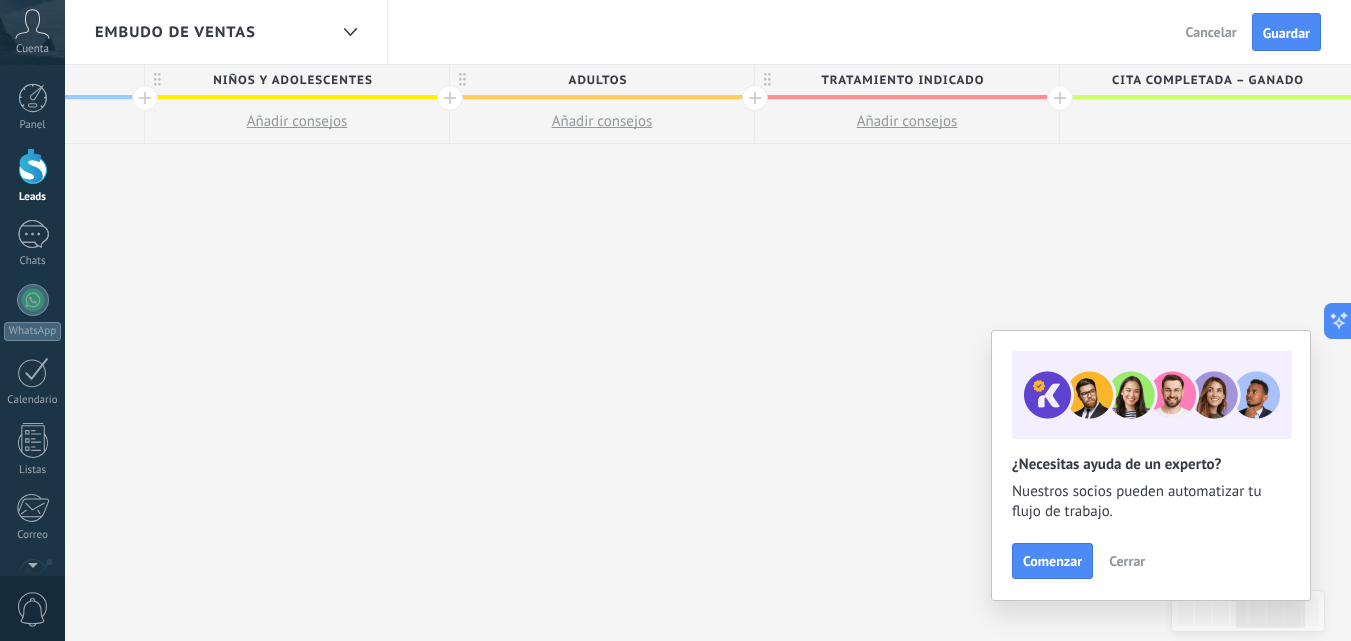 click at bounding box center [755, 98] 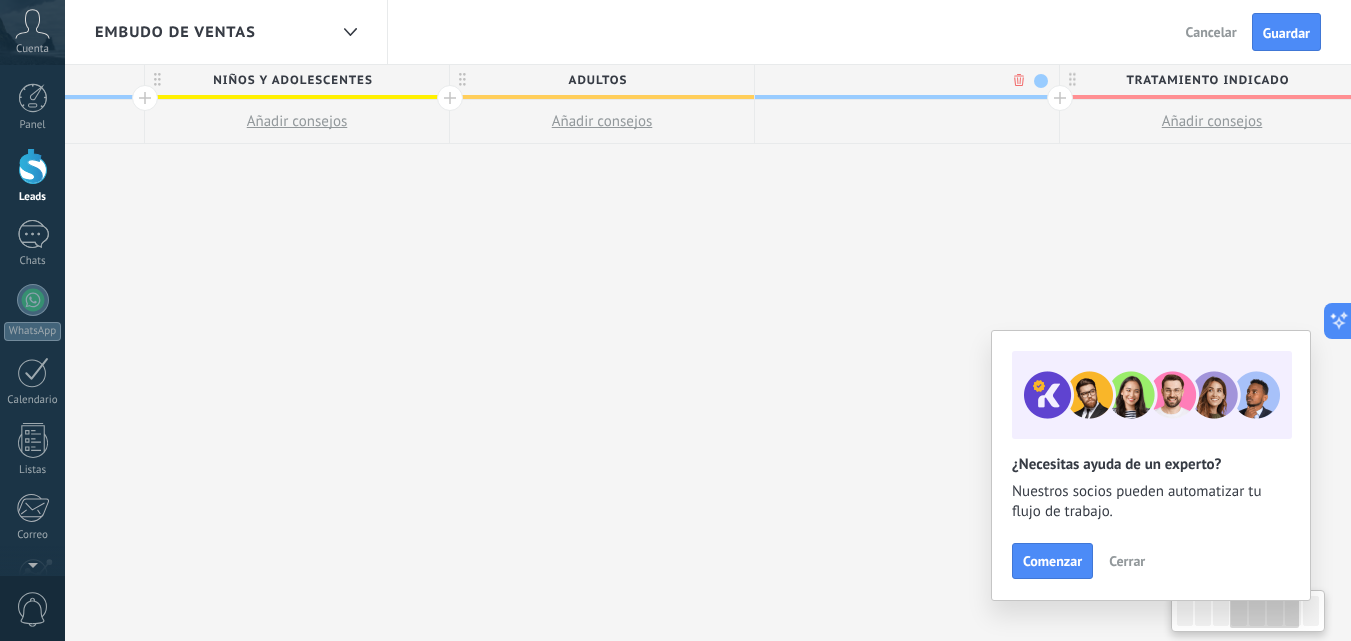 scroll, scrollTop: 0, scrollLeft: 1307, axis: horizontal 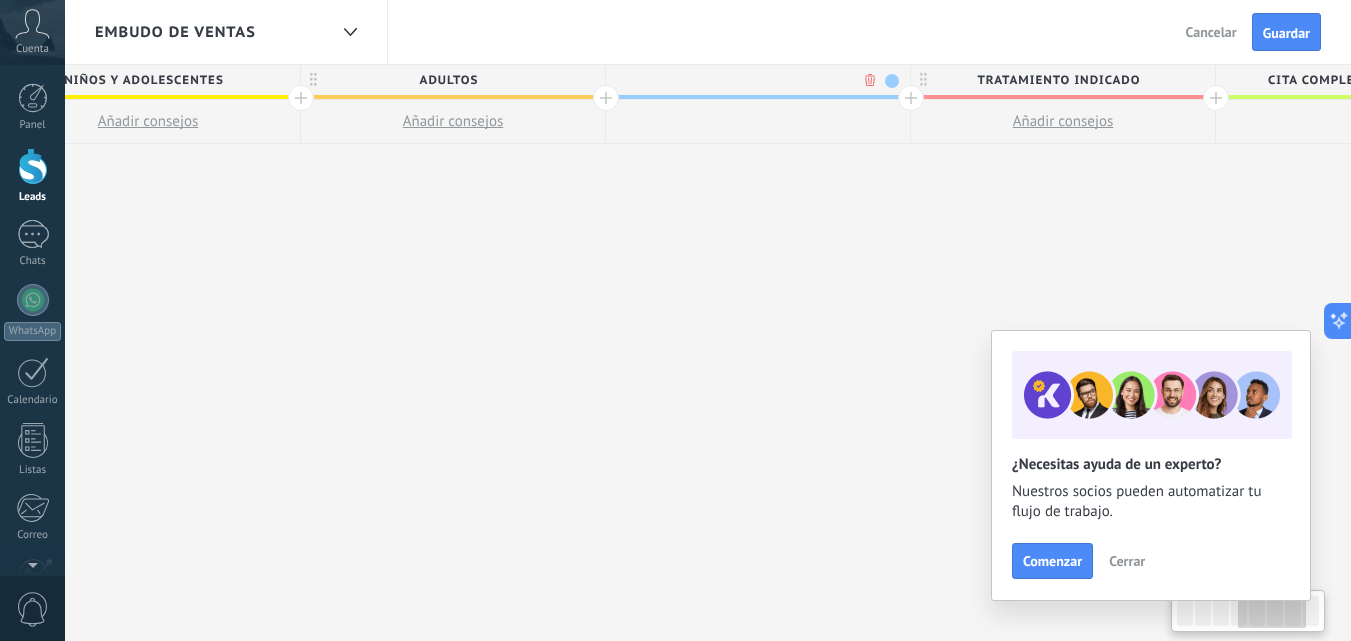 click at bounding box center [753, 80] 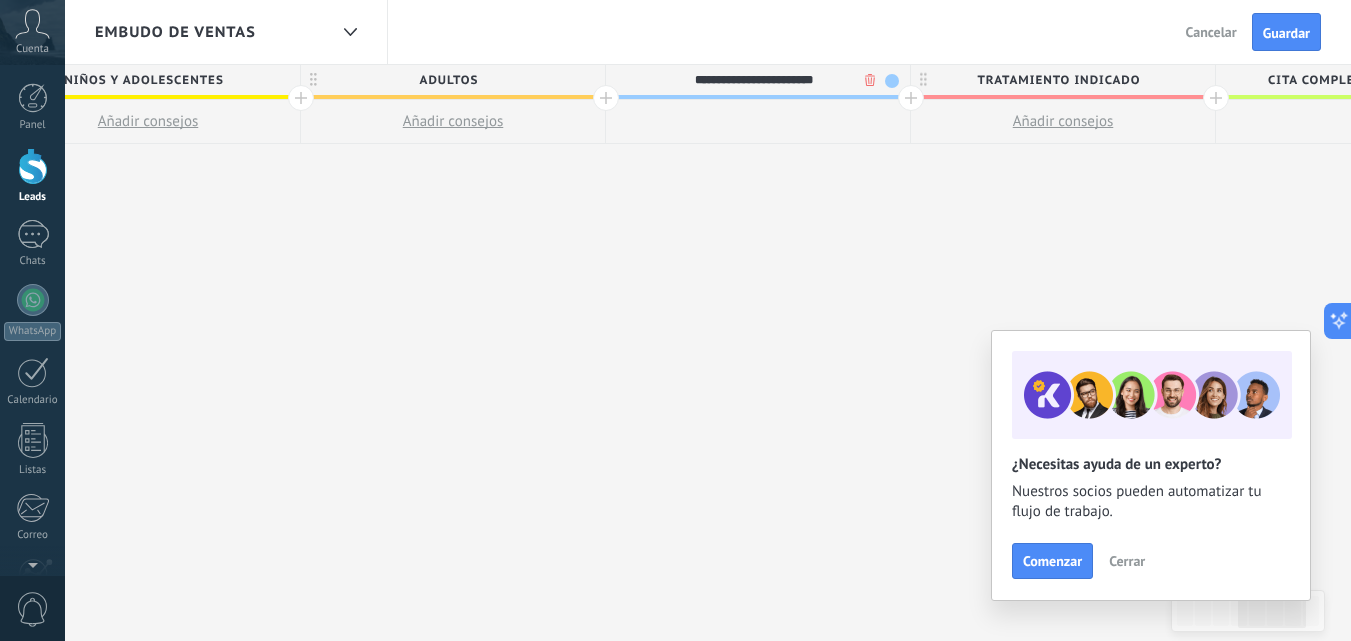 type on "**********" 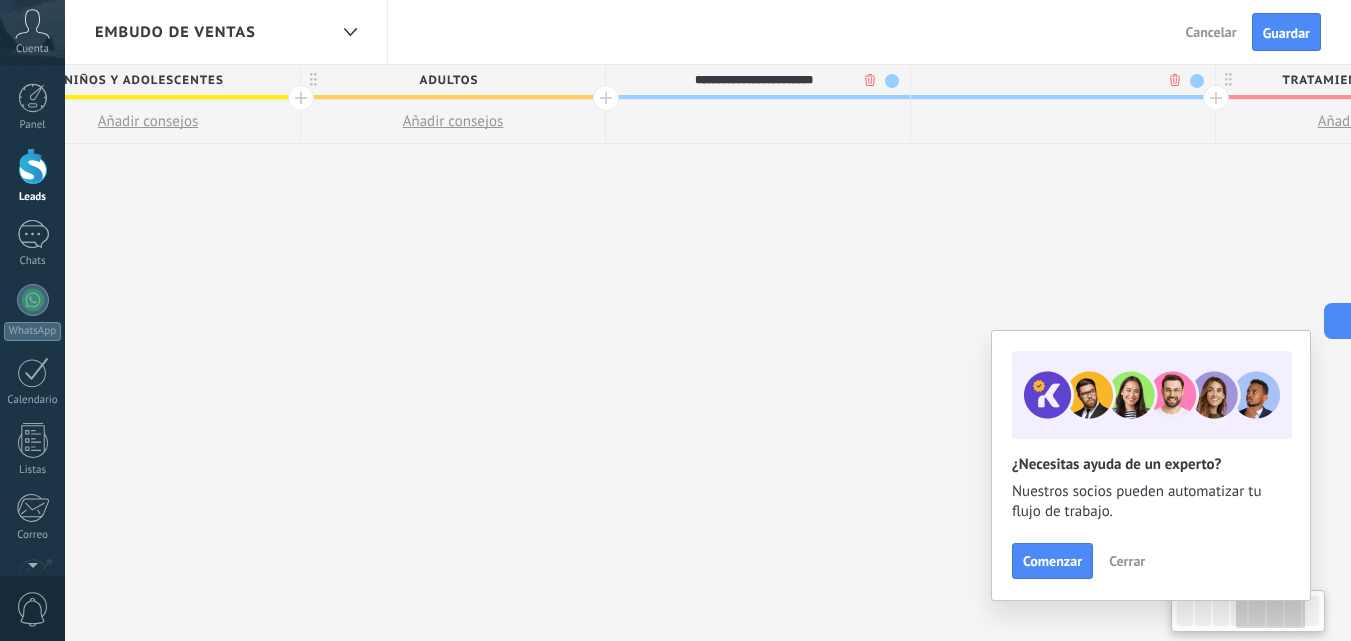scroll, scrollTop: 0, scrollLeft: 1455, axis: horizontal 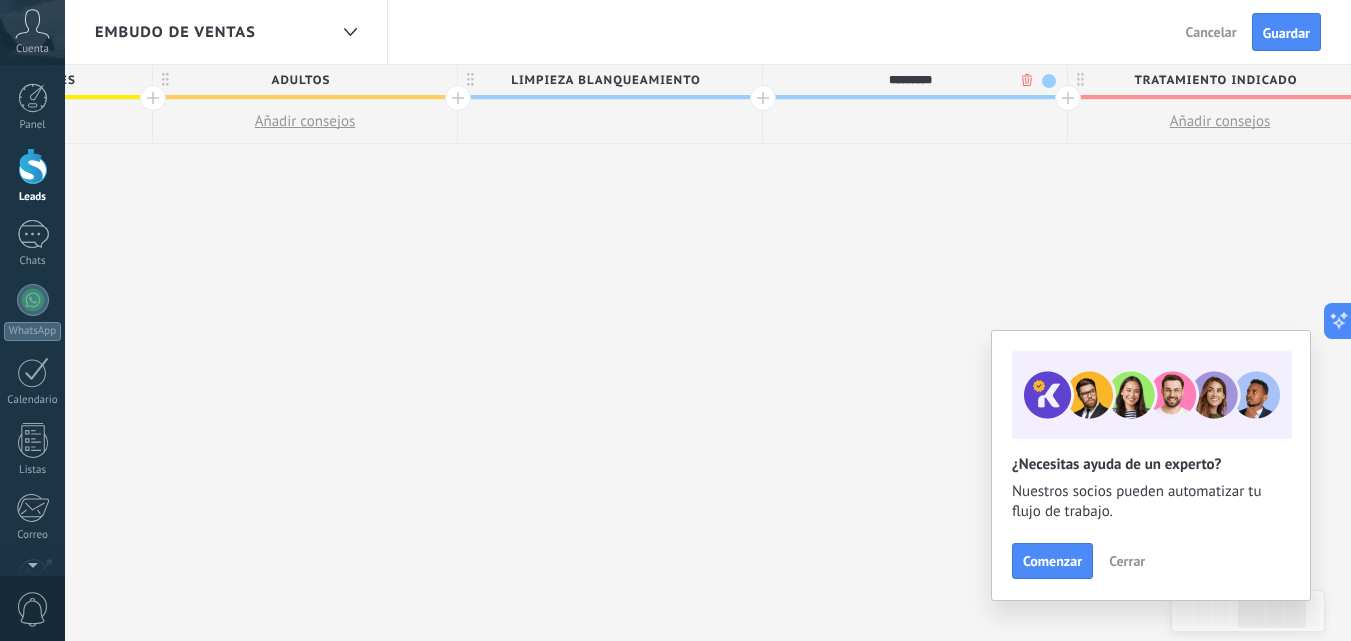 type on "********" 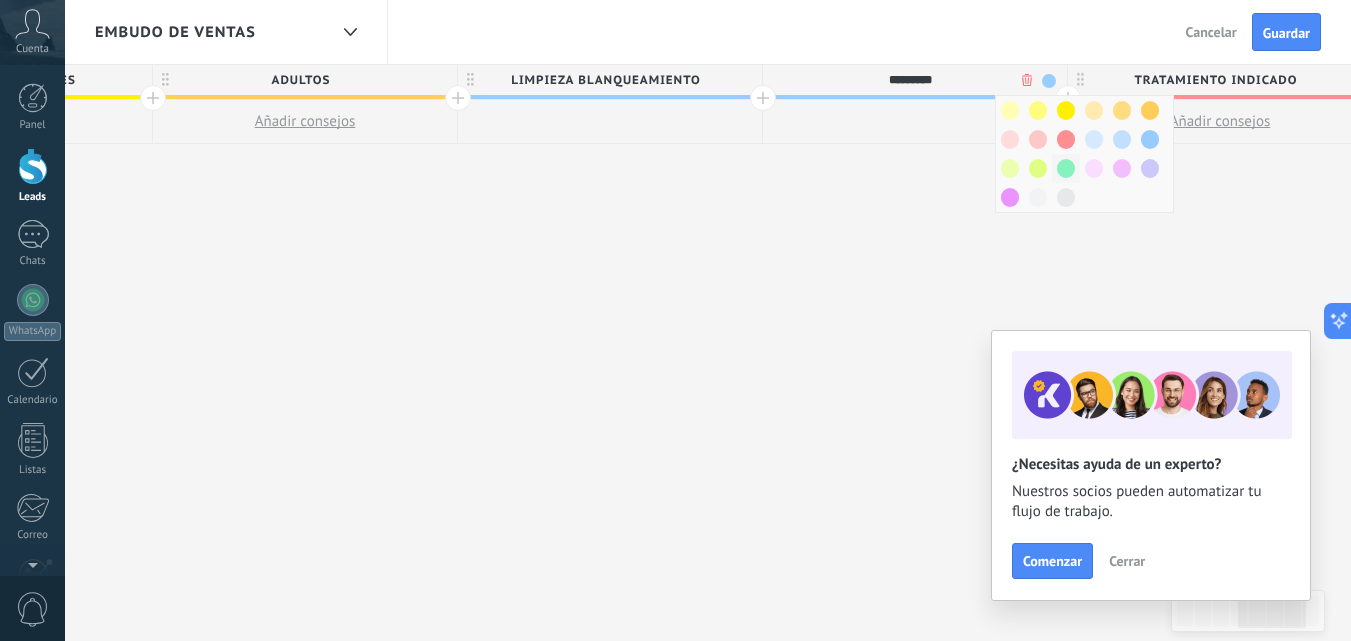 click at bounding box center [1066, 168] 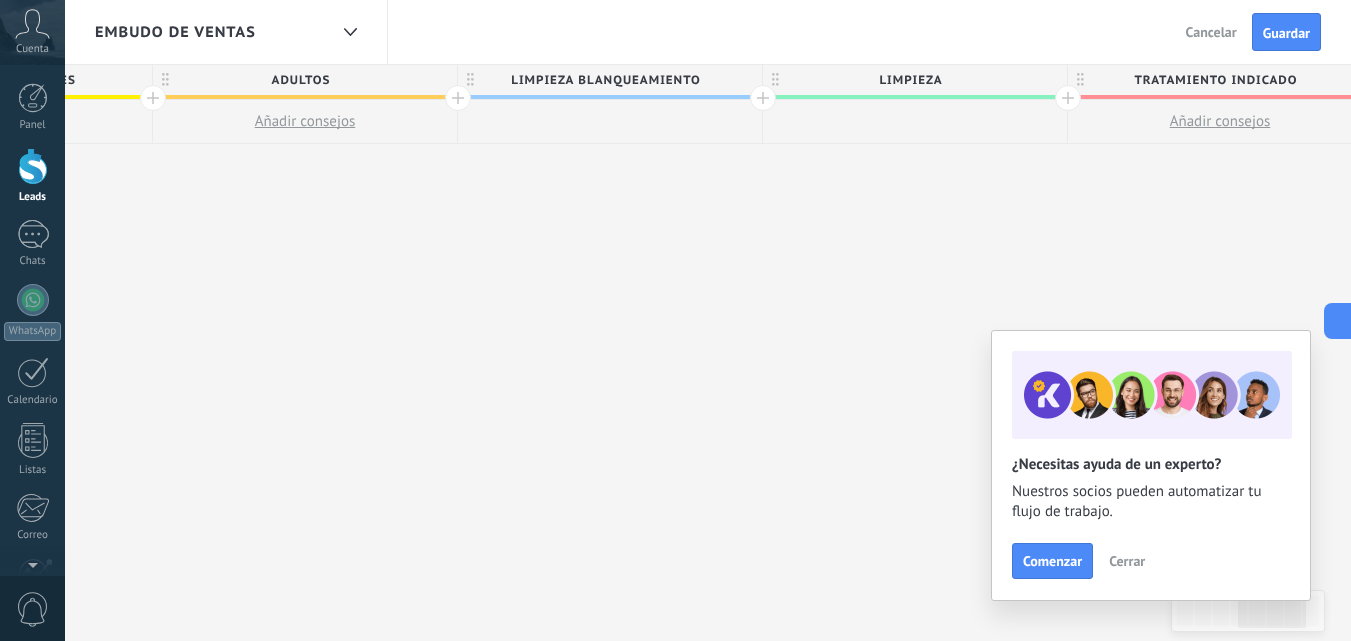 click at bounding box center [1068, 98] 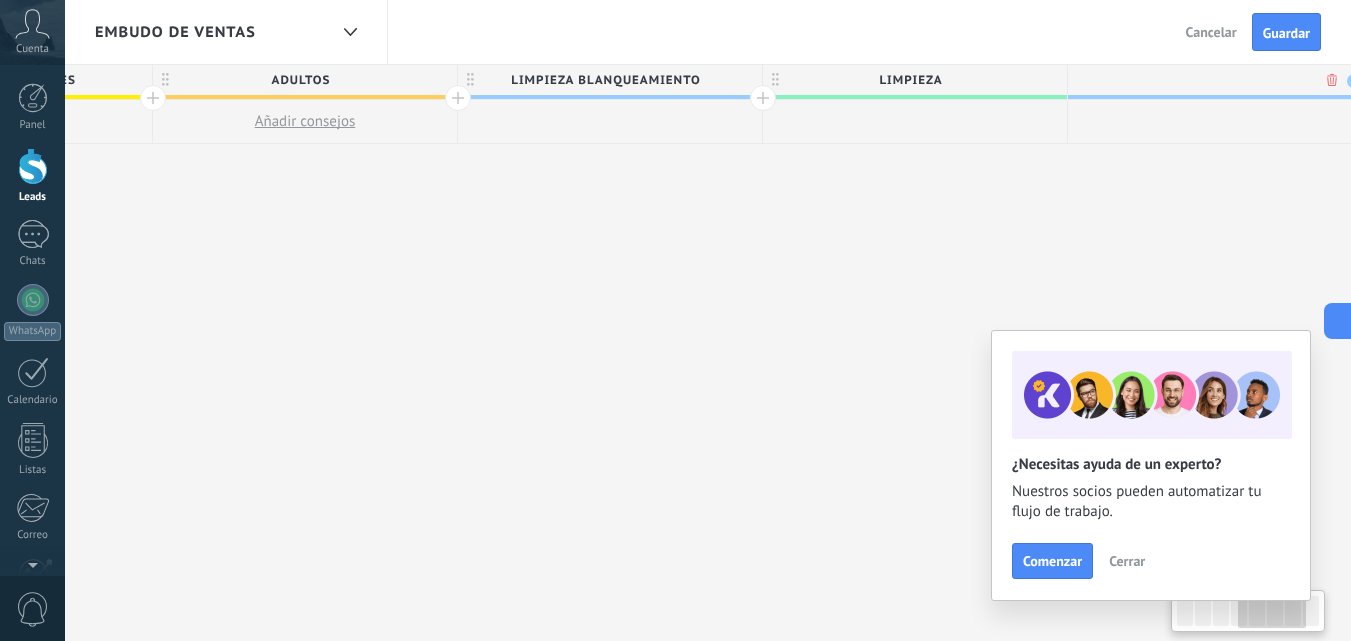 scroll, scrollTop: 0, scrollLeft: 1603, axis: horizontal 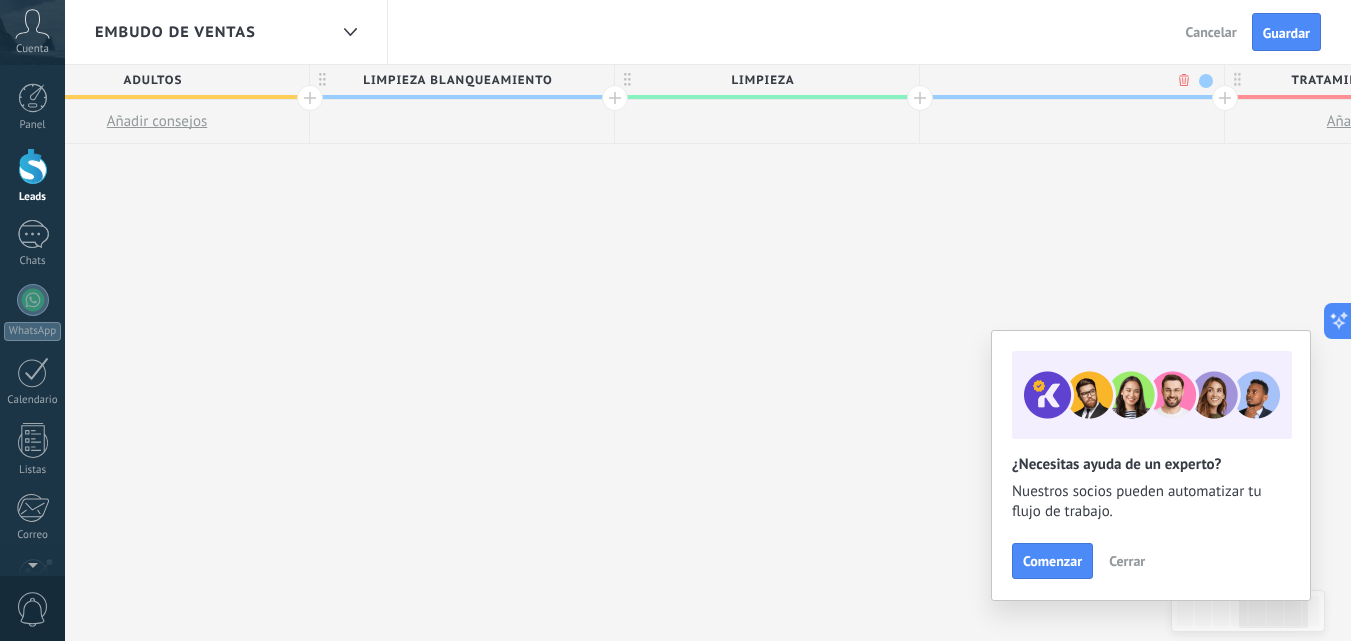 click at bounding box center [1206, 81] 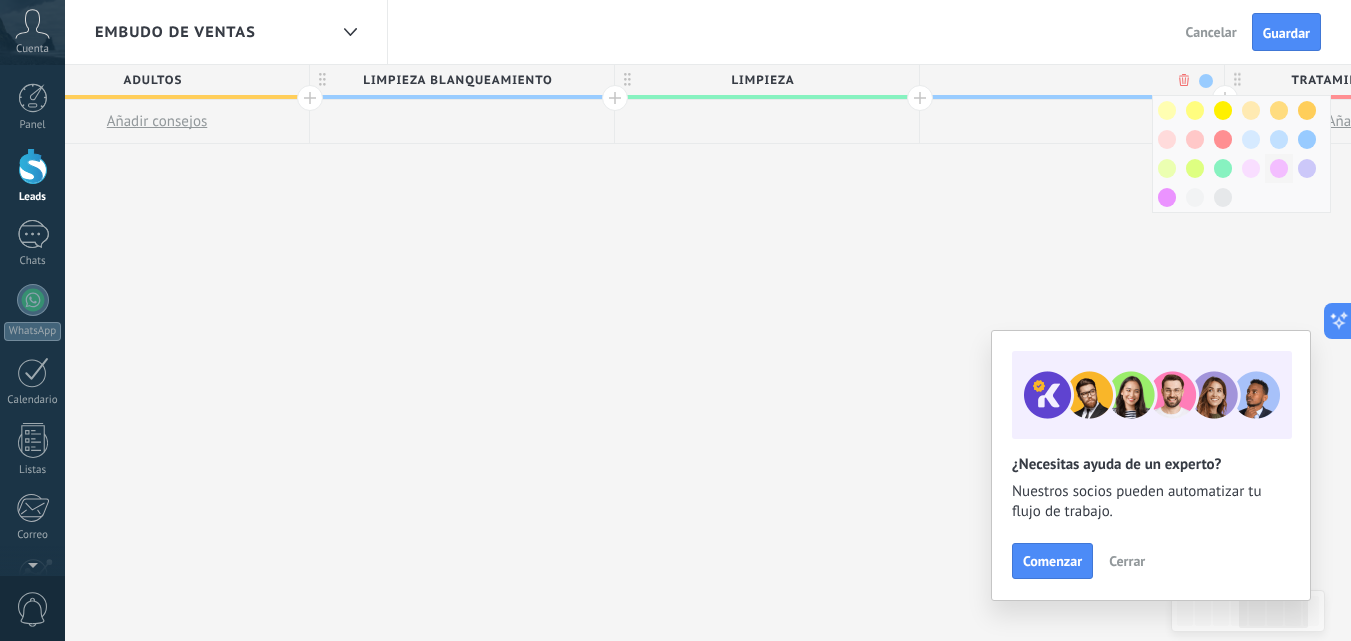 click at bounding box center [1279, 168] 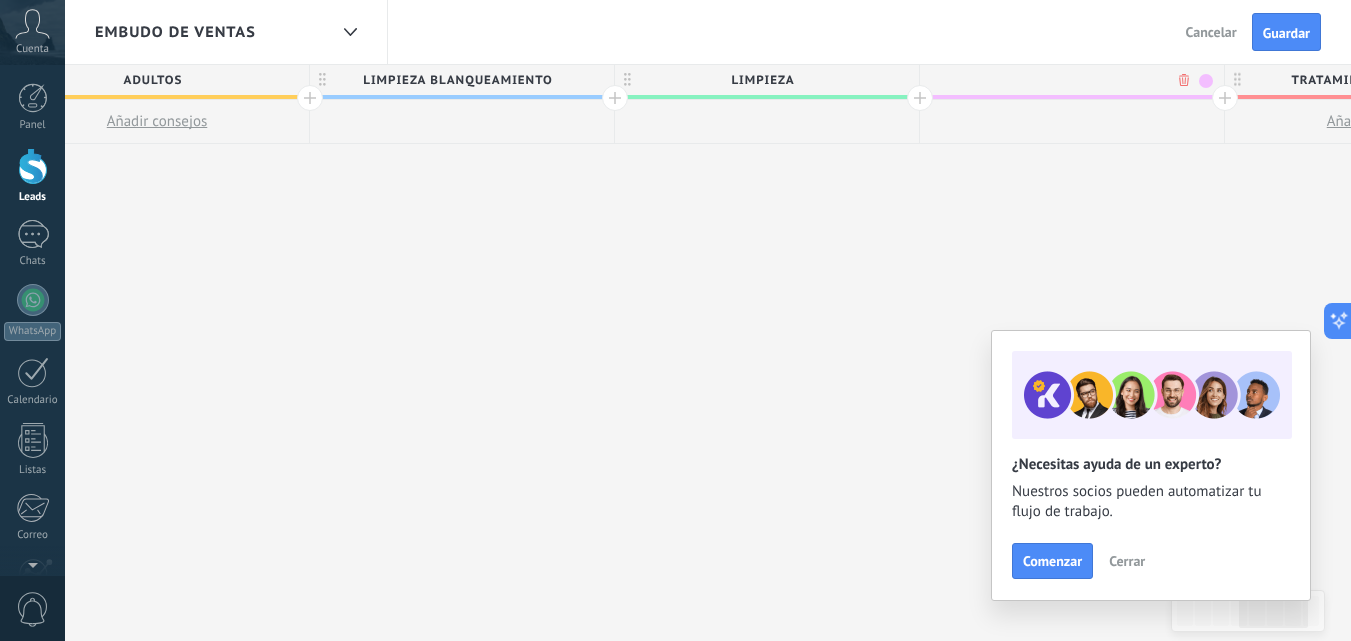 click at bounding box center [1067, 80] 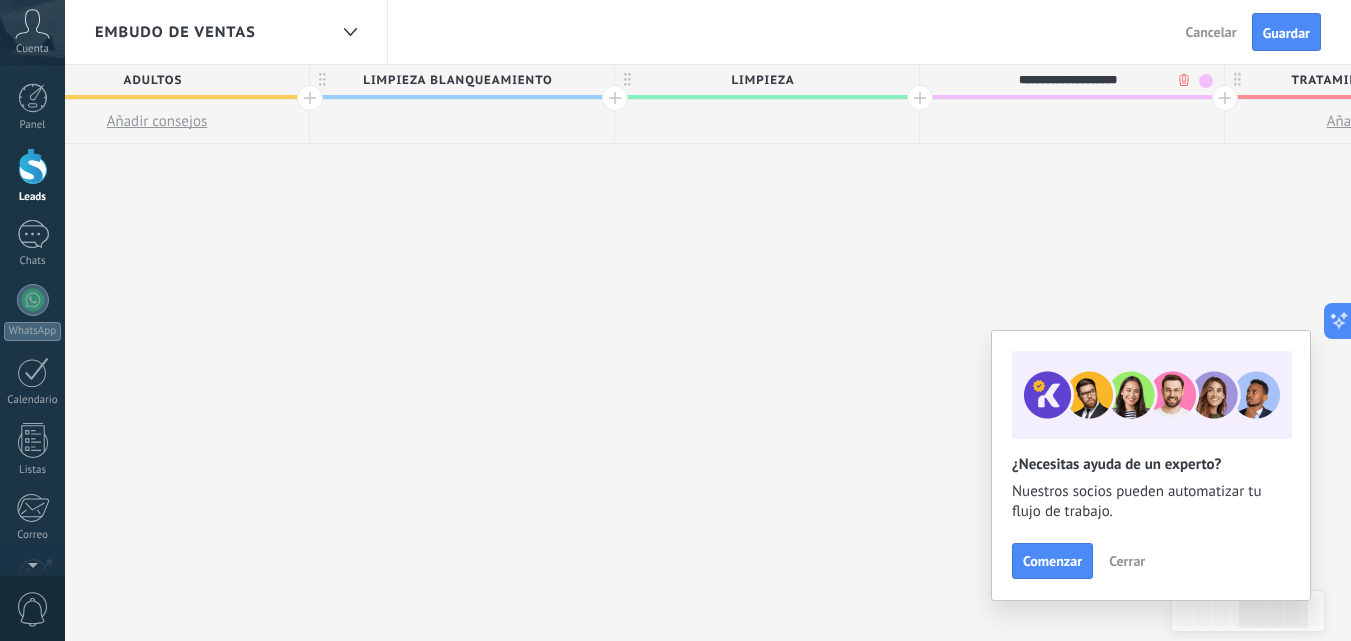 type on "**********" 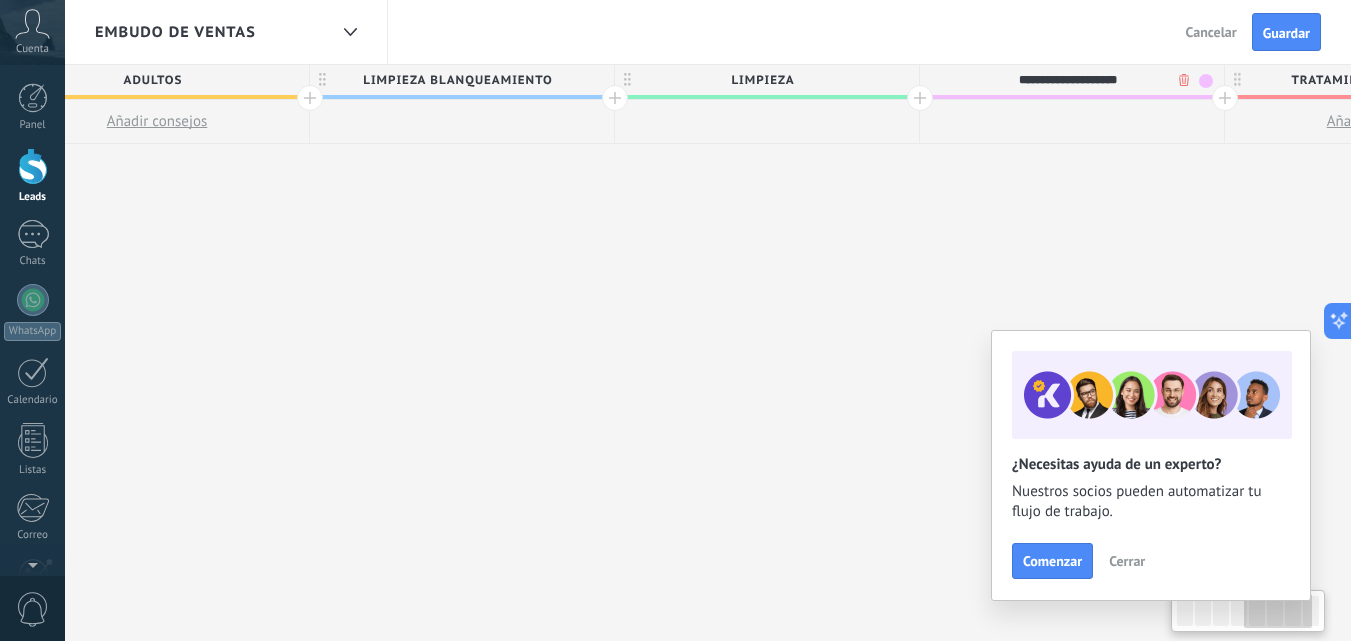 scroll, scrollTop: 0, scrollLeft: 1713, axis: horizontal 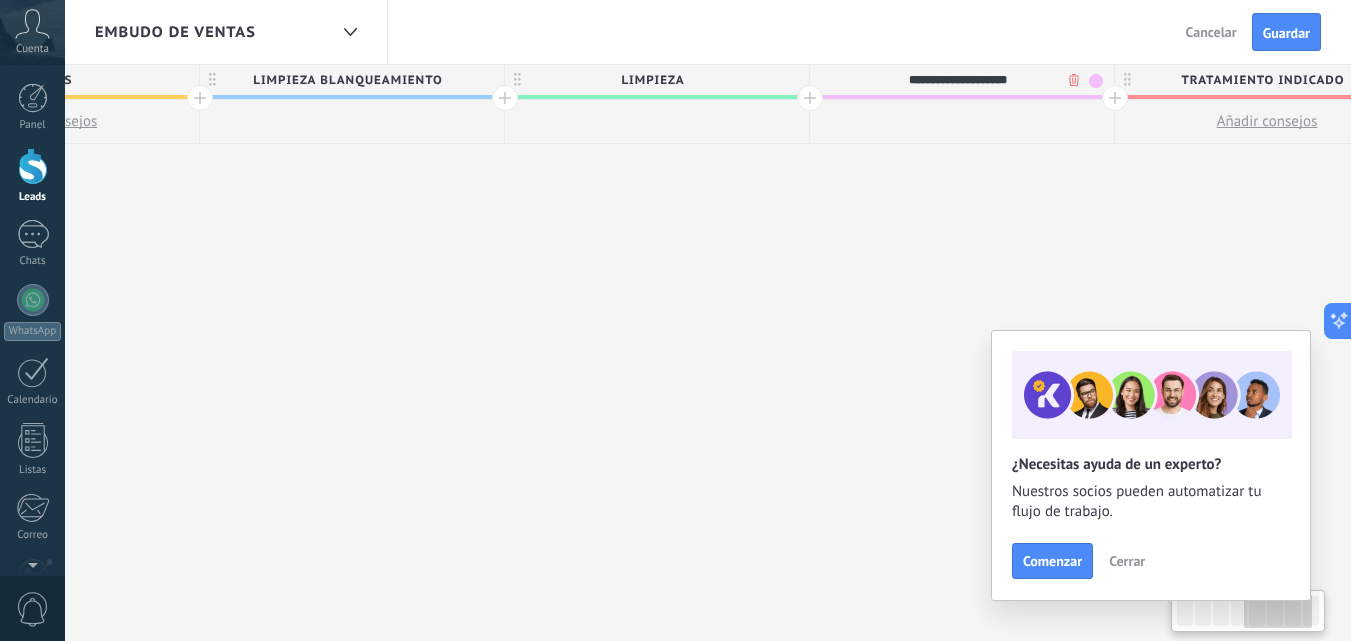 drag, startPoint x: 1171, startPoint y: 171, endPoint x: 1061, endPoint y: 173, distance: 110.01818 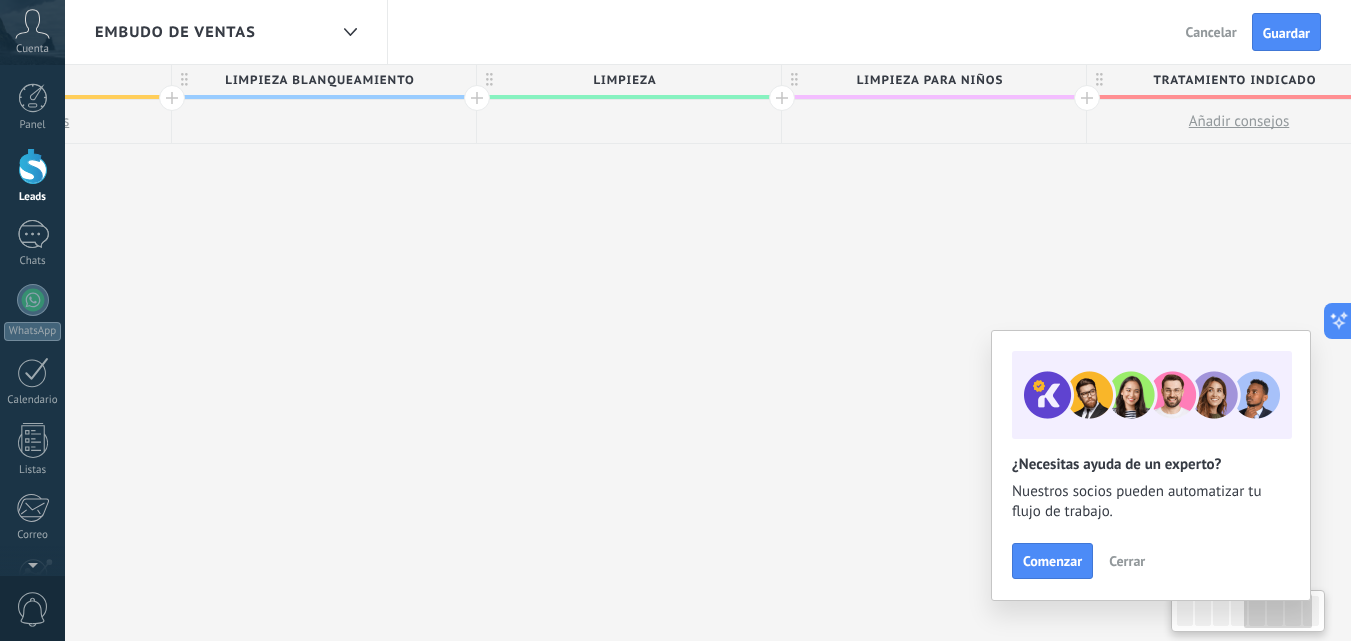 scroll, scrollTop: 0, scrollLeft: 1759, axis: horizontal 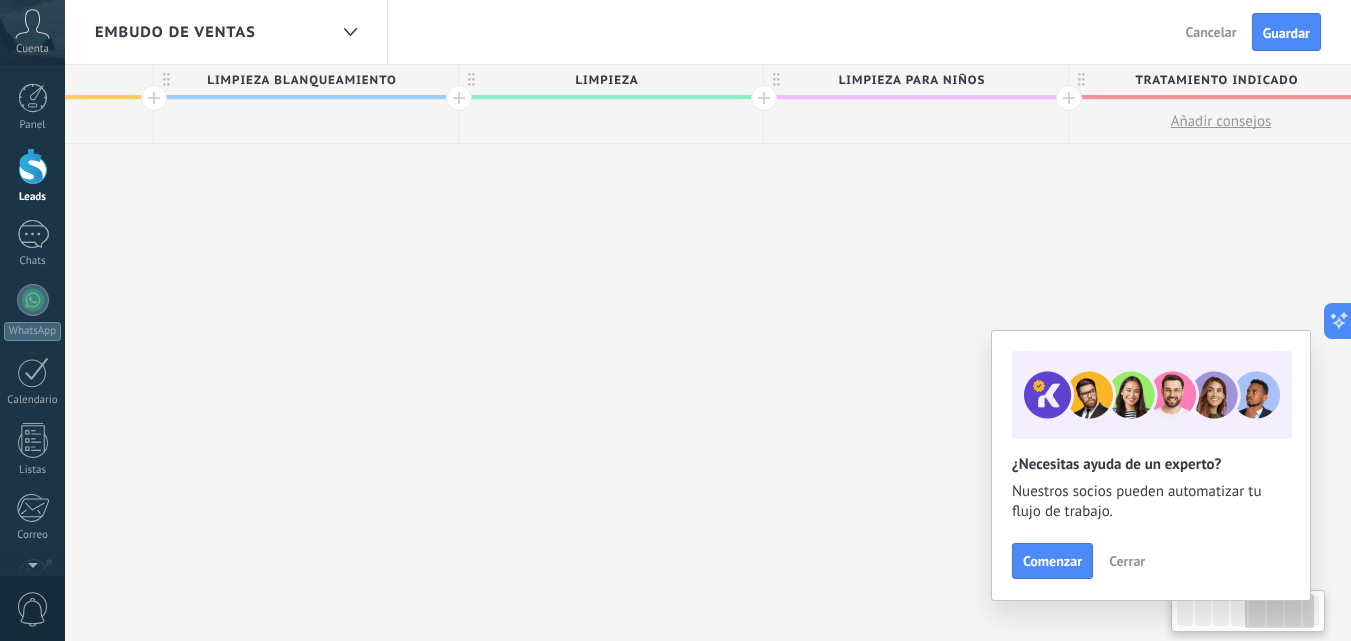 drag, startPoint x: 1061, startPoint y: 173, endPoint x: 1015, endPoint y: 173, distance: 46 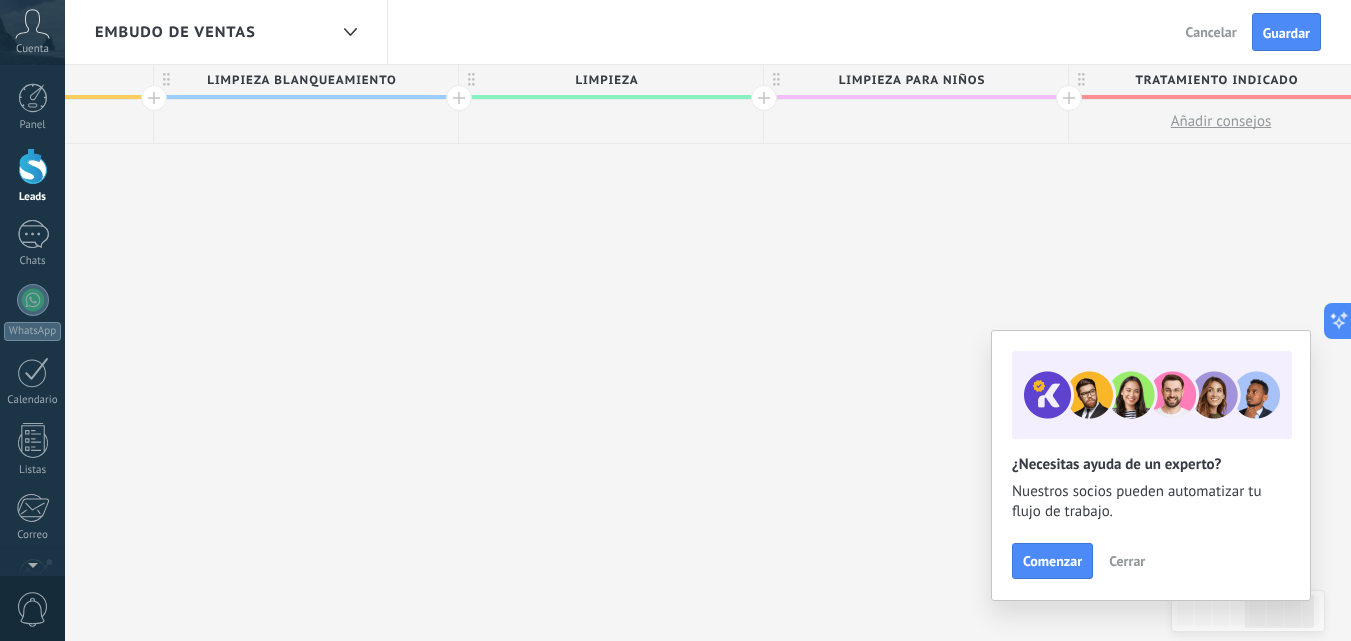 click at bounding box center [1069, 98] 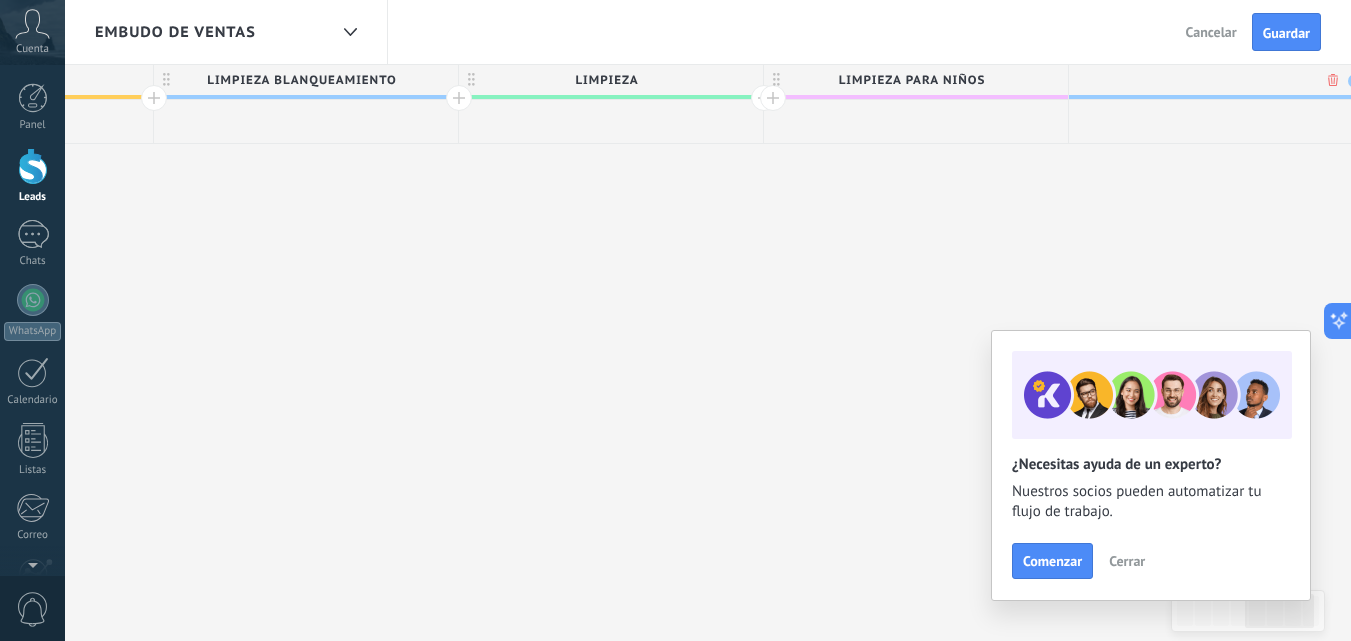 scroll, scrollTop: 0, scrollLeft: 1907, axis: horizontal 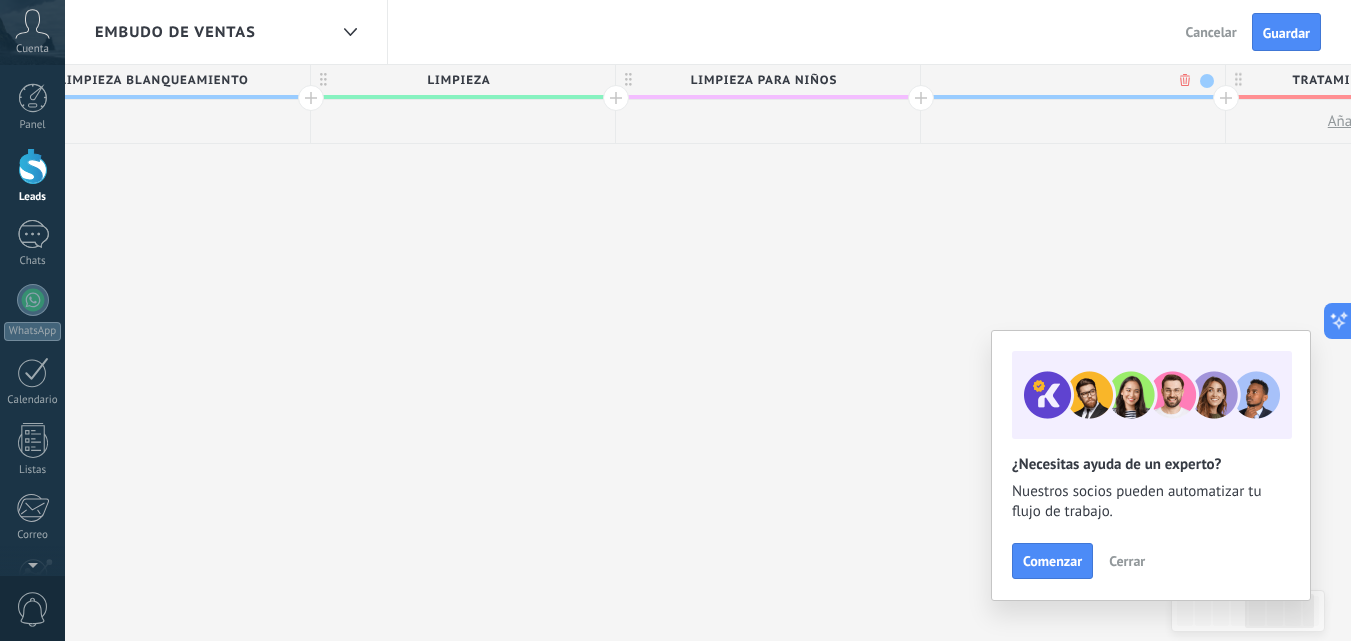 click at bounding box center [1207, 81] 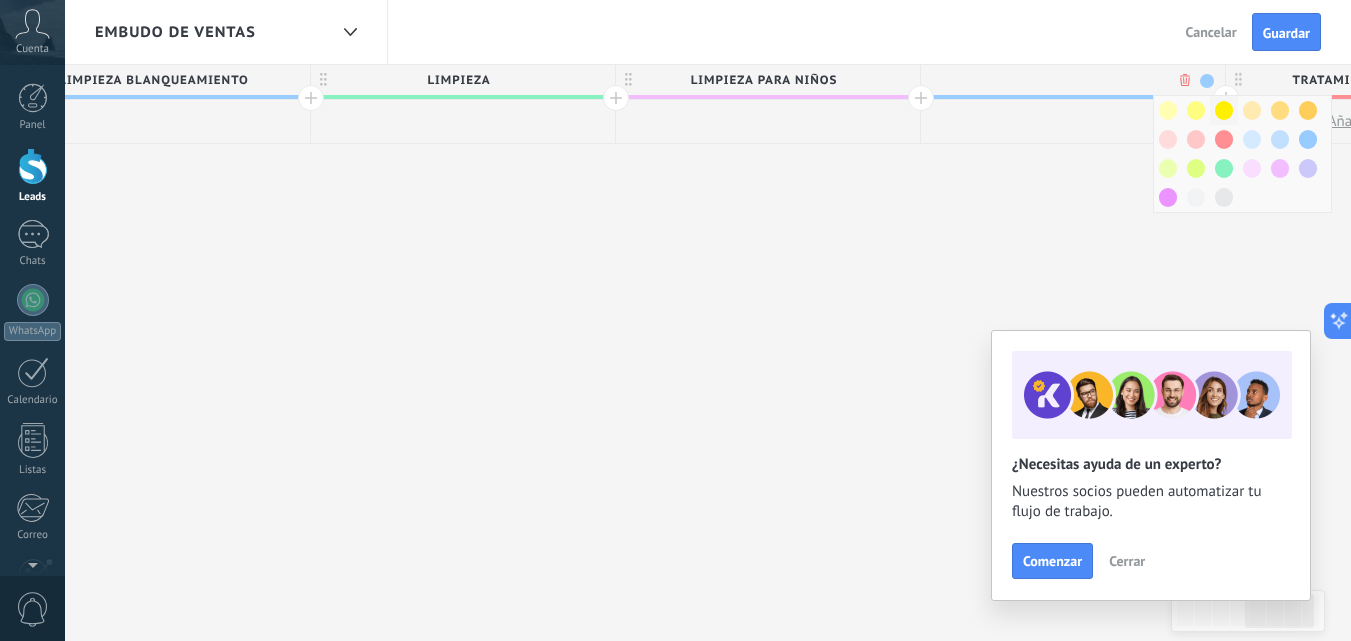 click at bounding box center [1224, 110] 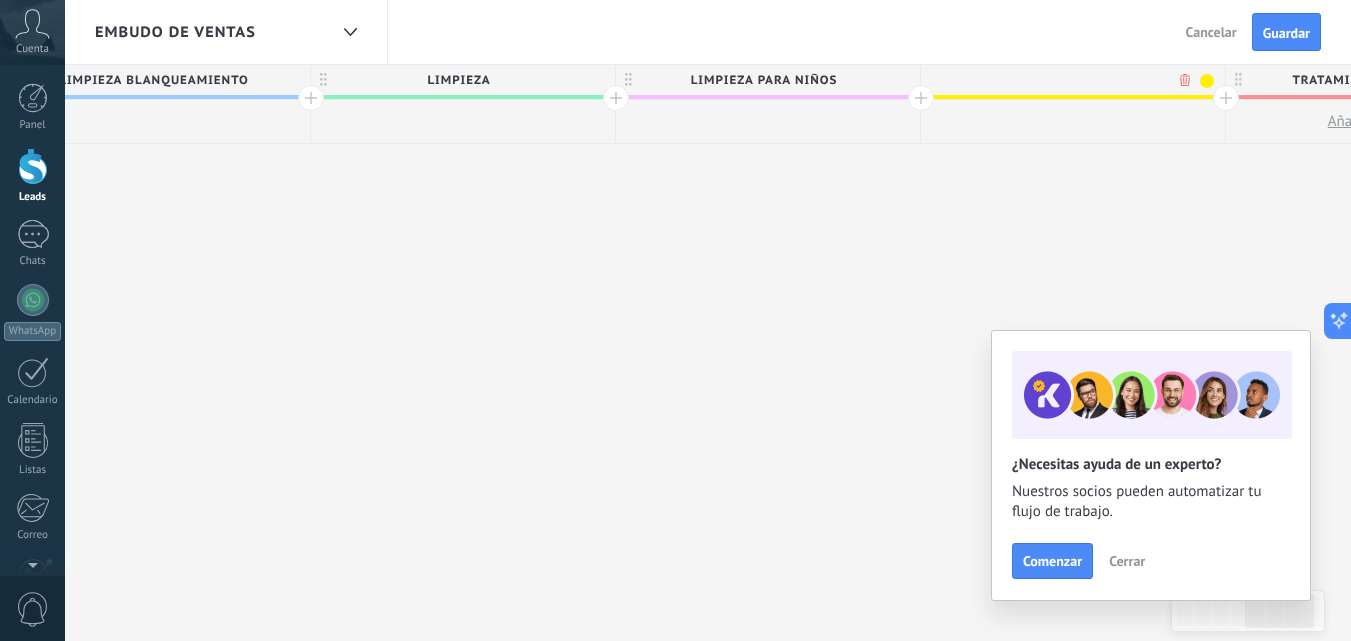 click at bounding box center (1068, 80) 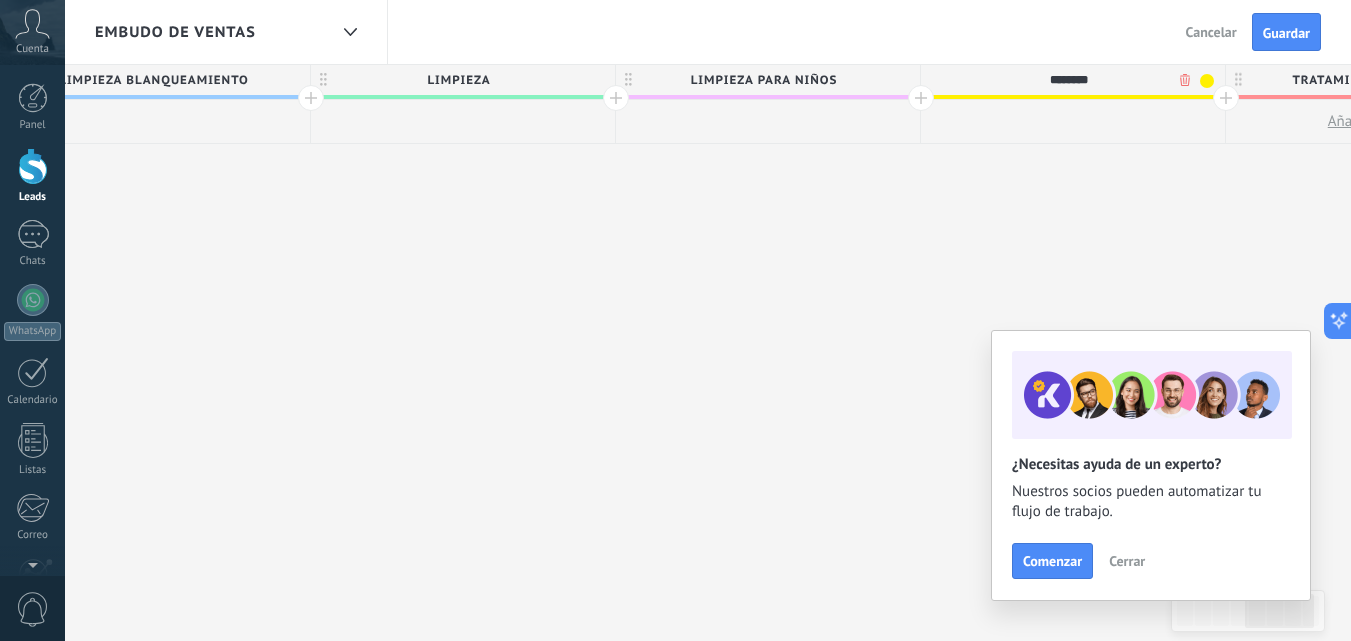 type on "*******" 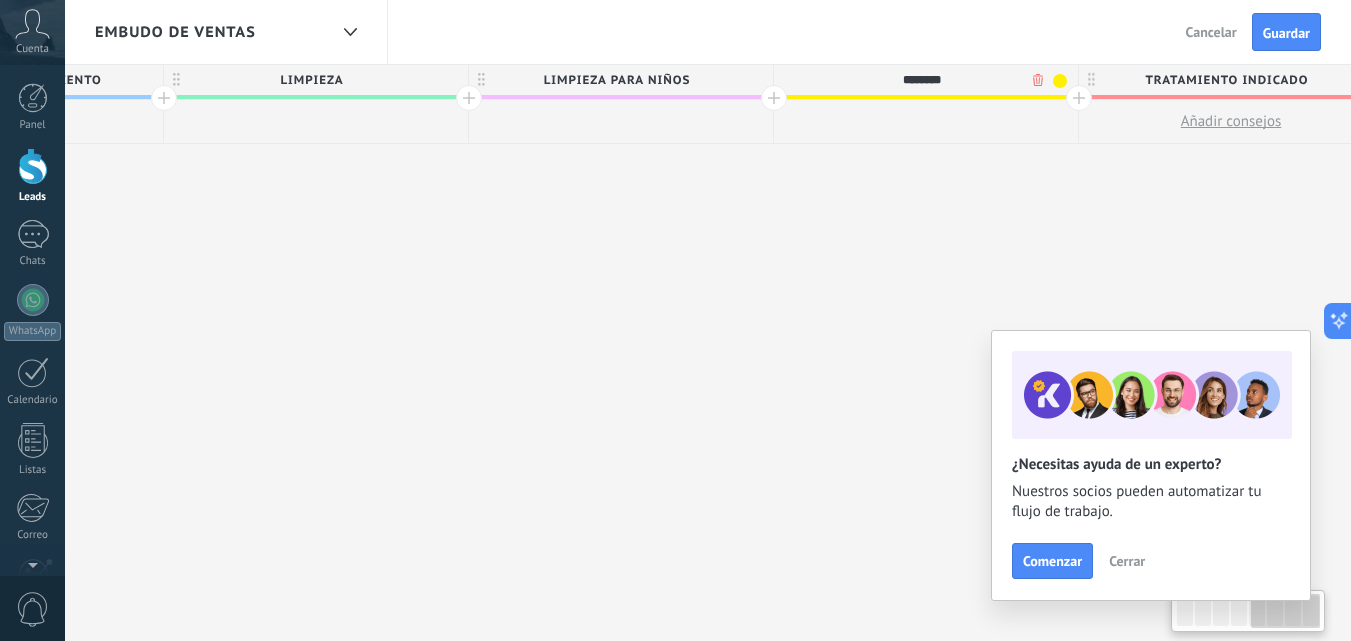 drag, startPoint x: 951, startPoint y: 149, endPoint x: 922, endPoint y: 150, distance: 29.017237 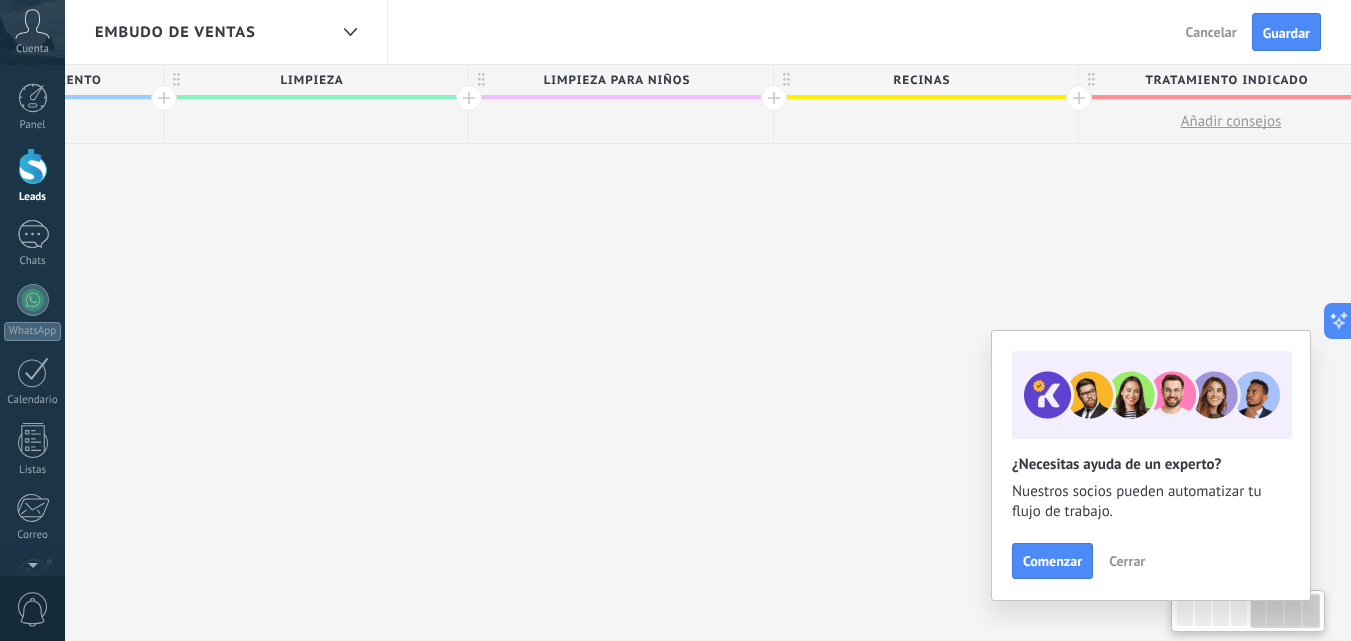 scroll, scrollTop: 0, scrollLeft: 2075, axis: horizontal 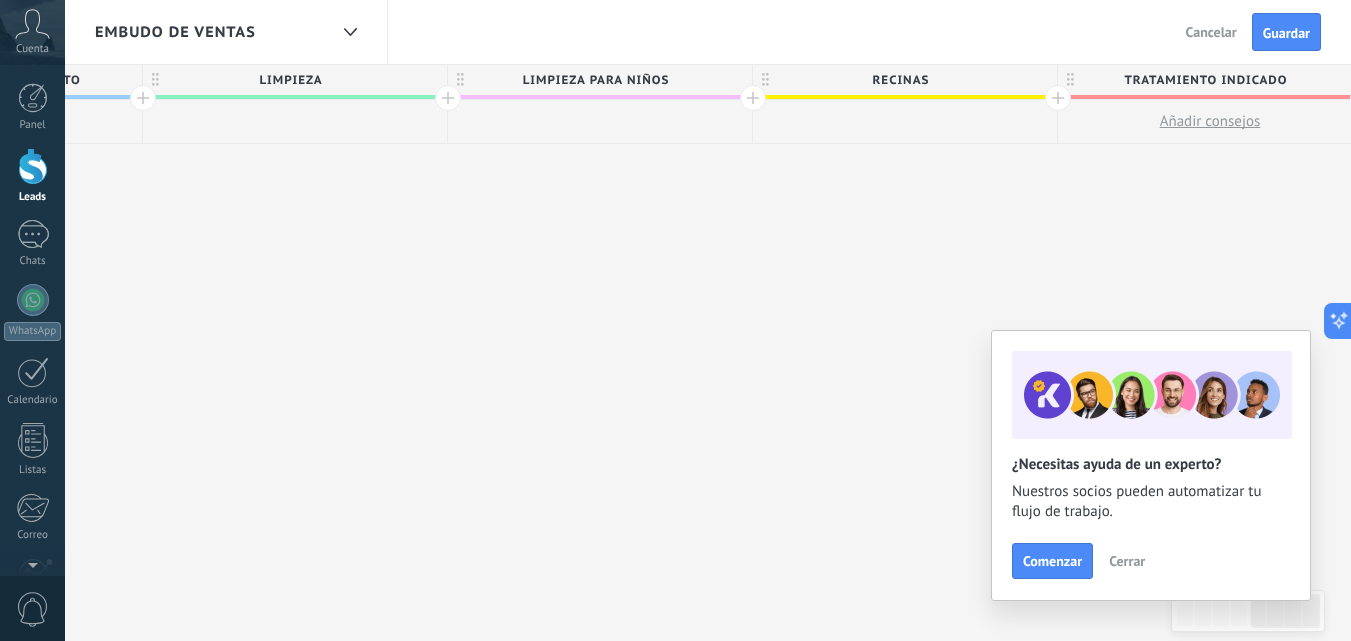 click at bounding box center [1058, 98] 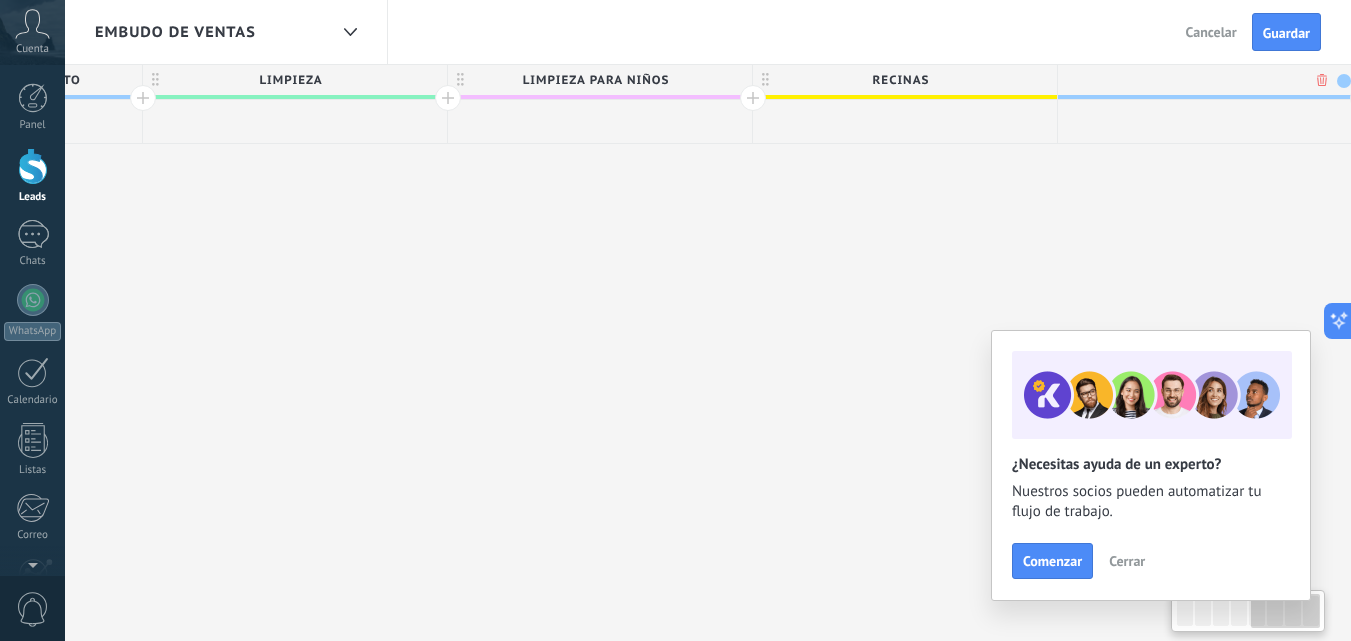 scroll, scrollTop: 0, scrollLeft: 2223, axis: horizontal 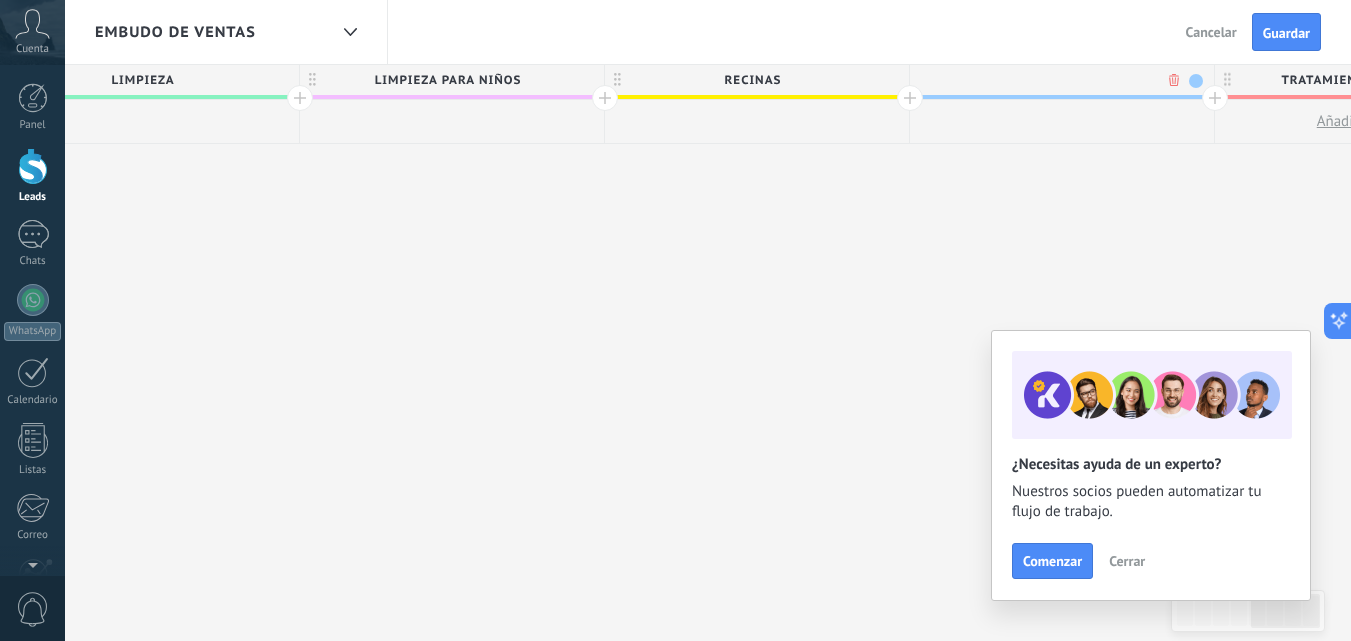 click at bounding box center [1057, 80] 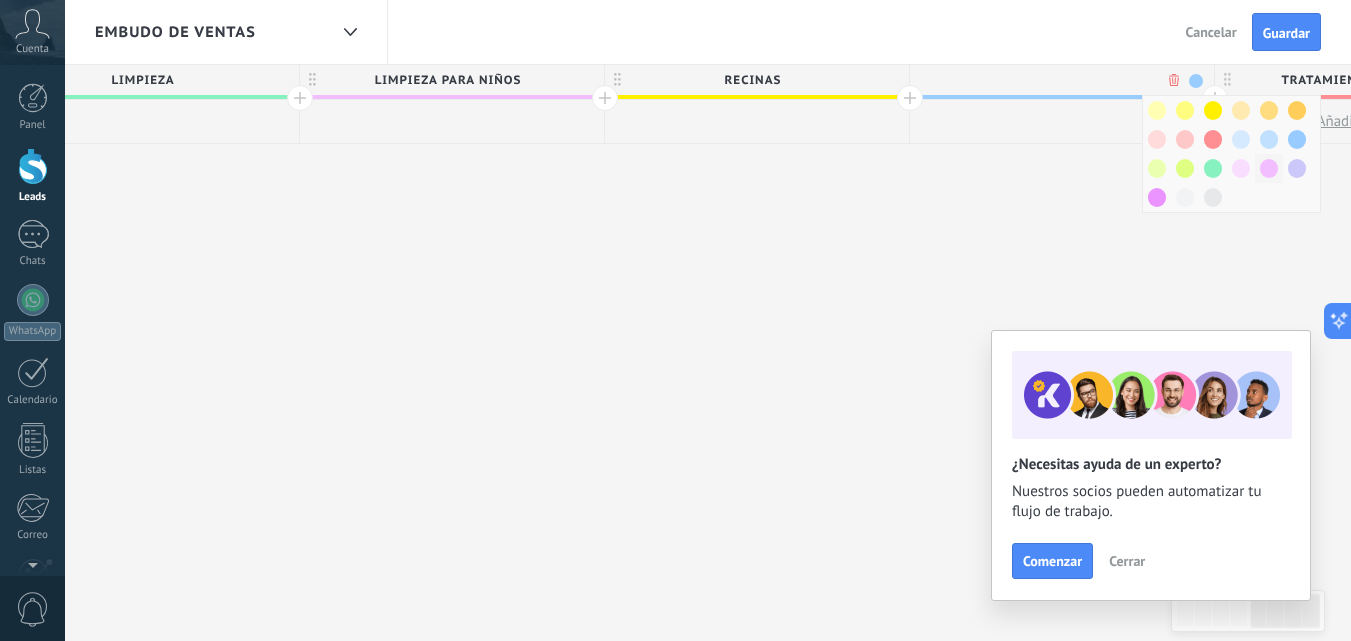 click at bounding box center [1269, 168] 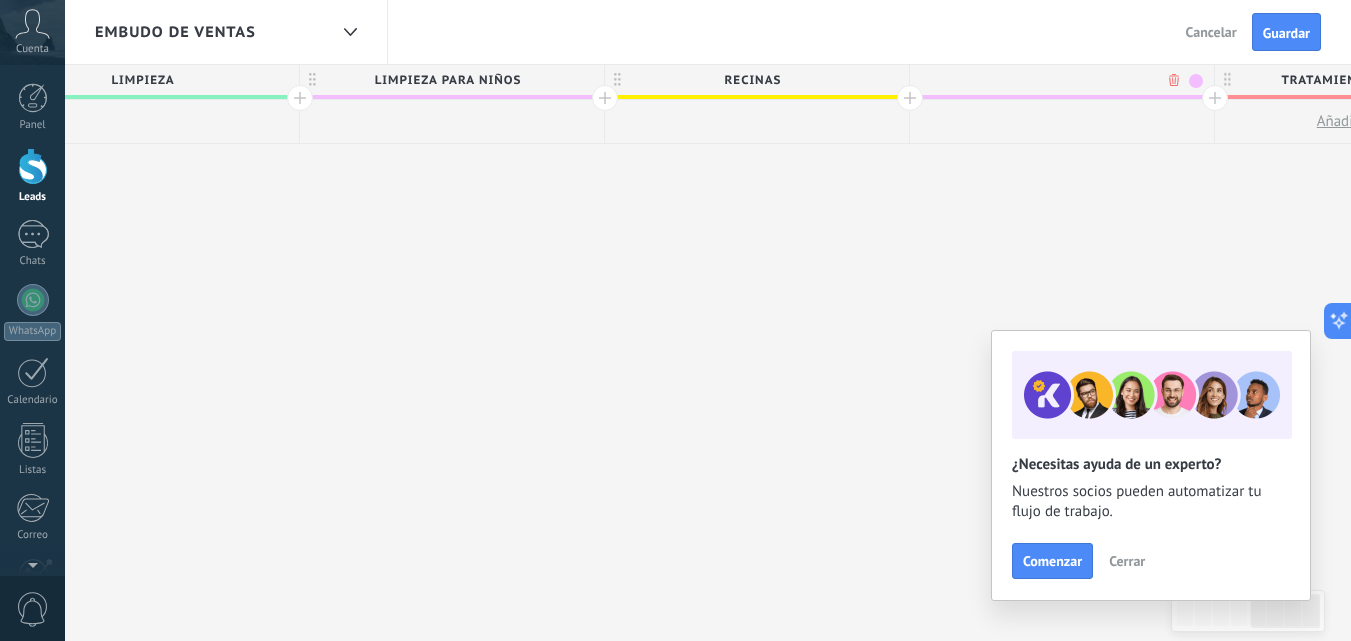 click at bounding box center (1057, 80) 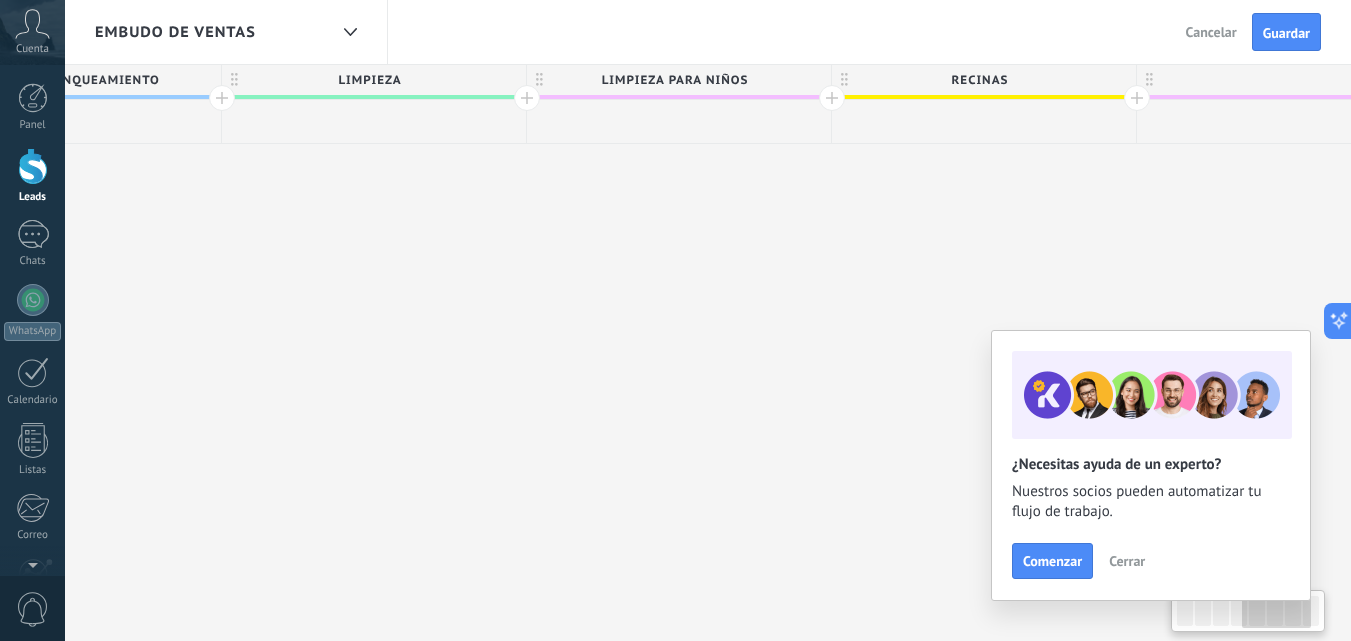 scroll, scrollTop: 0, scrollLeft: 1954, axis: horizontal 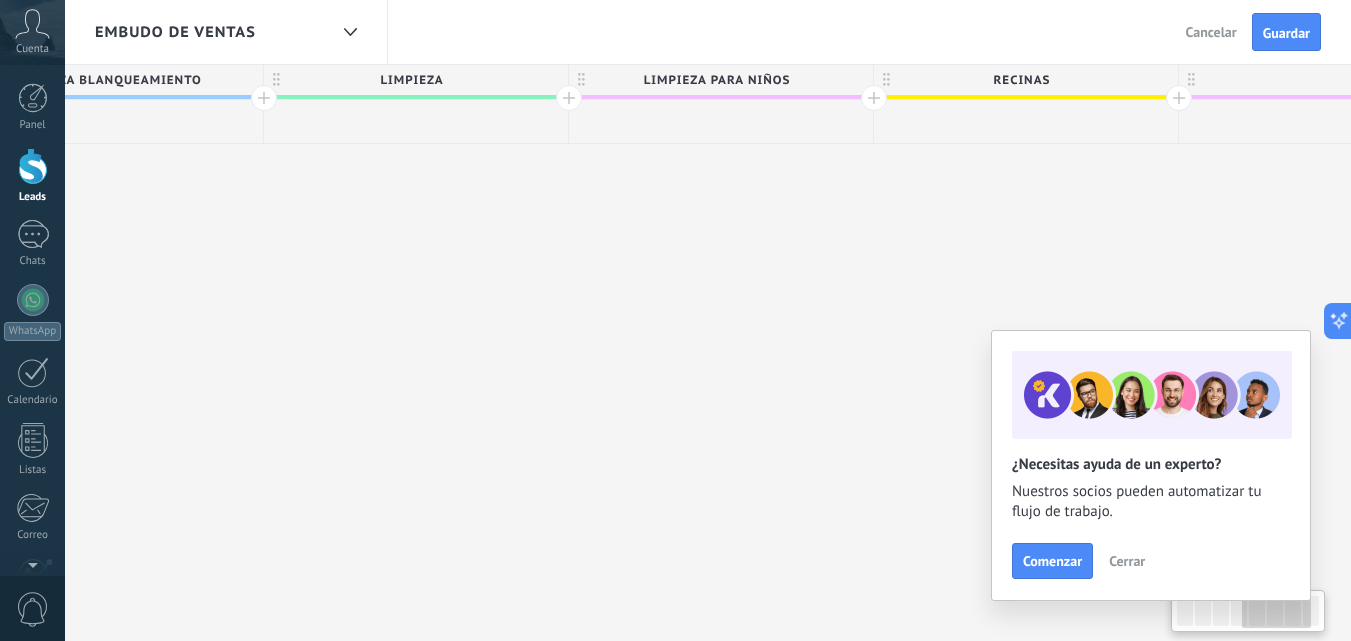 drag, startPoint x: 312, startPoint y: 189, endPoint x: 581, endPoint y: 231, distance: 272.25906 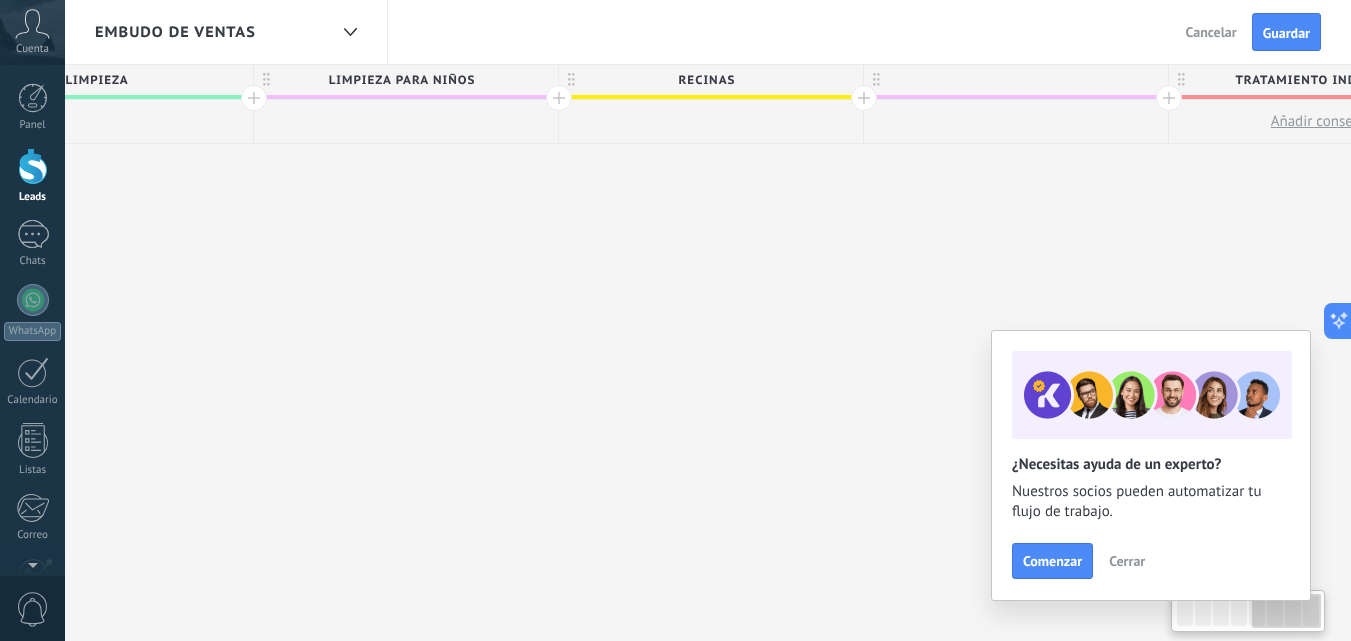 scroll, scrollTop: 0, scrollLeft: 2279, axis: horizontal 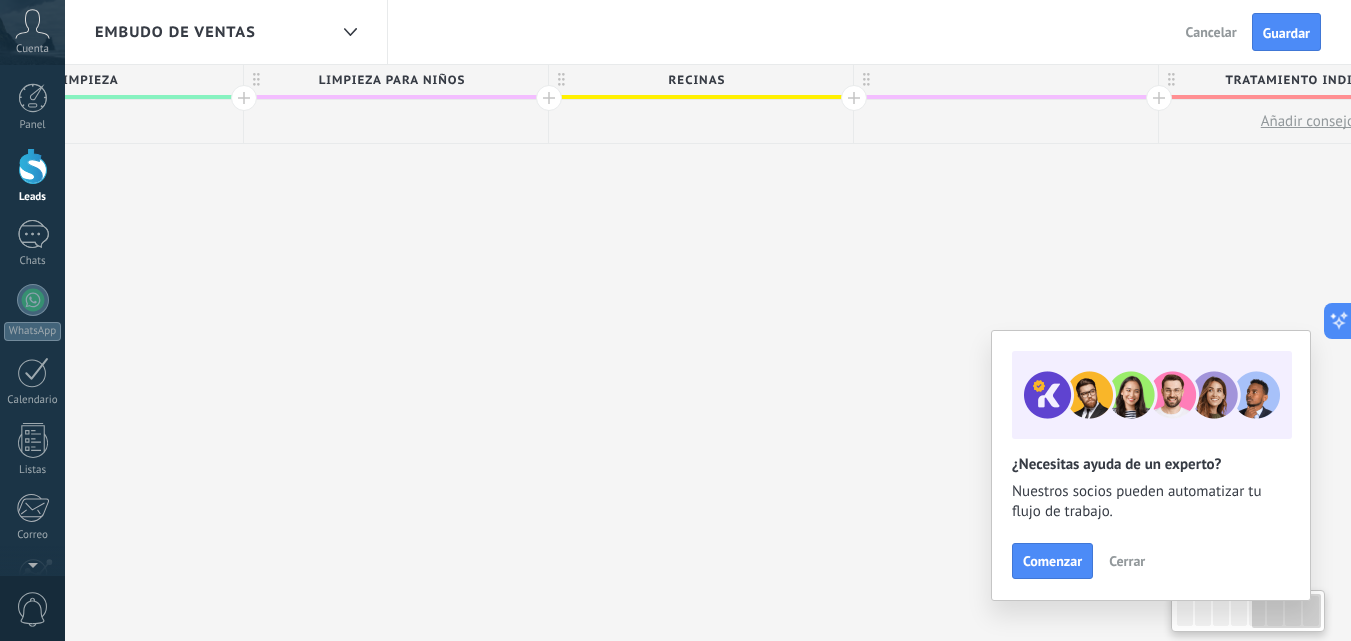 drag, startPoint x: 971, startPoint y: 198, endPoint x: 646, endPoint y: 181, distance: 325.4443 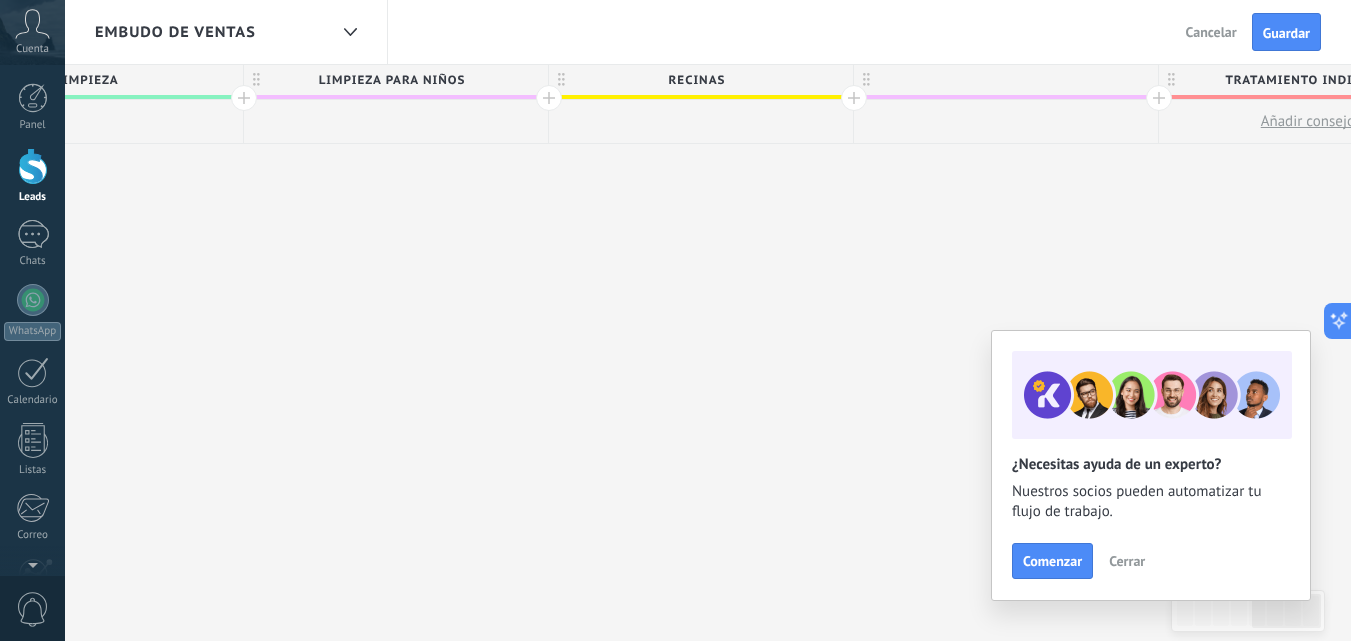 click at bounding box center [1006, 80] 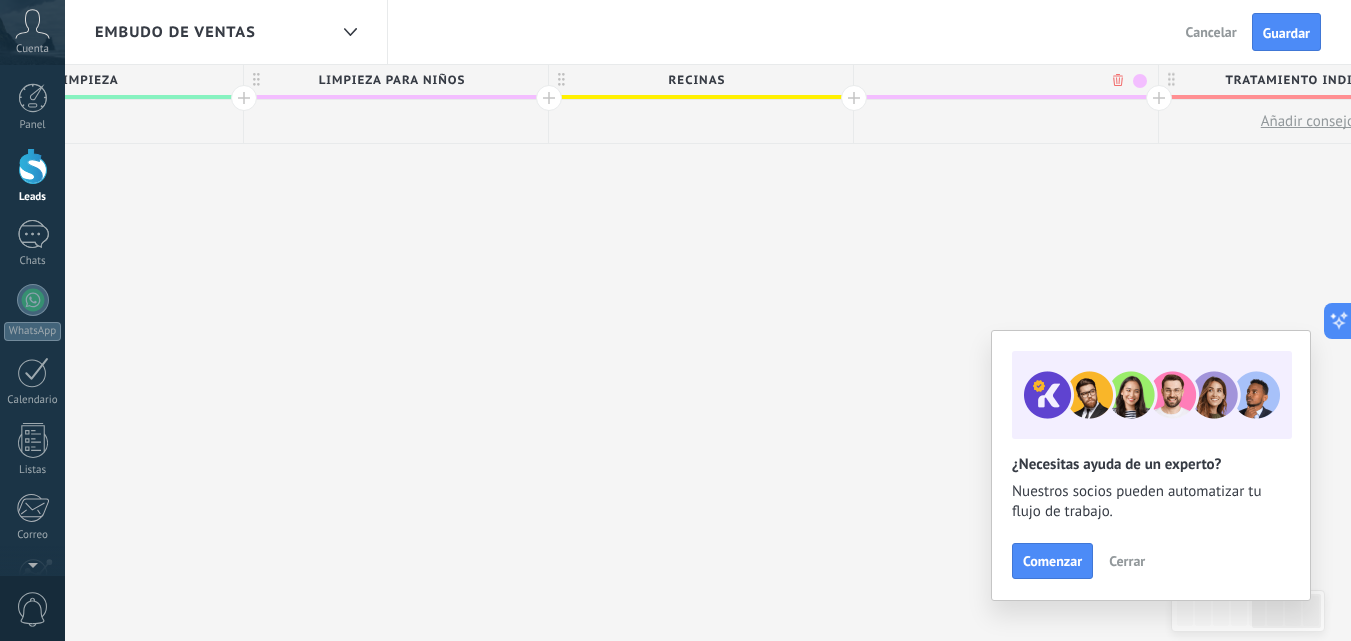 click at bounding box center (1001, 80) 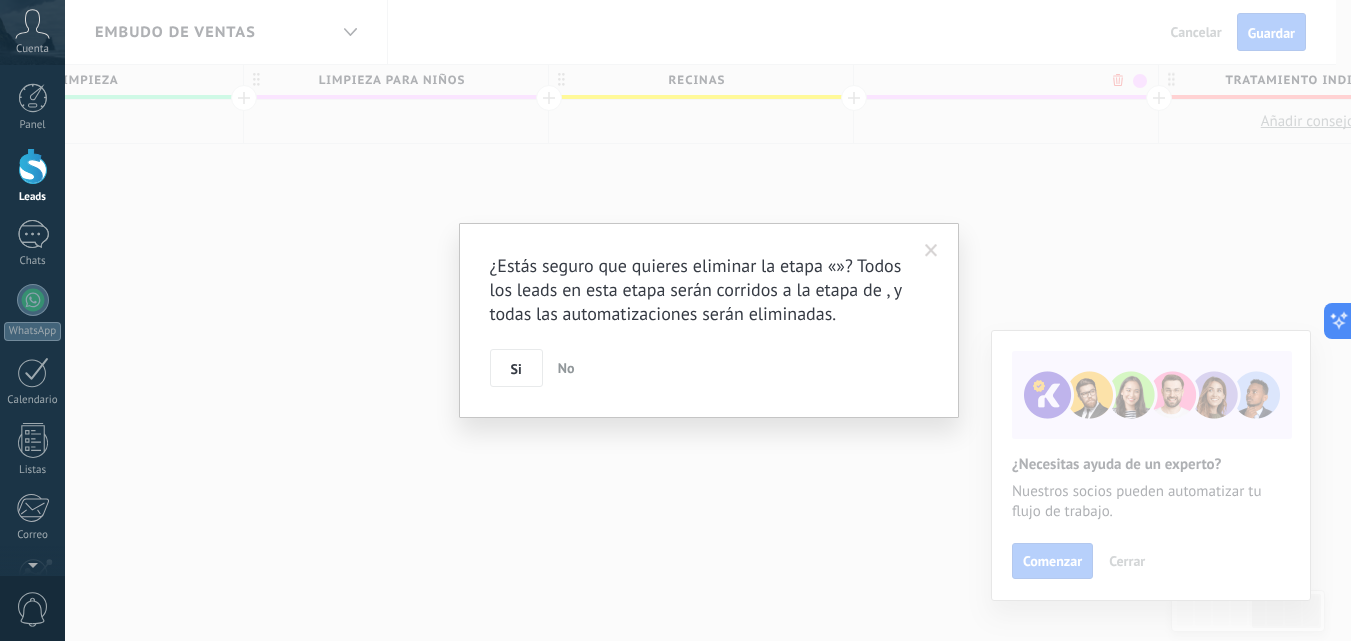 click on ".abccls-1,.abccls-2{fill-rule:evenodd}.abccls-2{fill:#fff} .abfcls-1{fill:none}.abfcls-2{fill:#fff} .abncls-1{isolation:isolate}.abncls-2{opacity:.06}.abncls-2,.abncls-3,.abncls-6{mix-blend-mode:multiply}.abncls-3{opacity:.15}.abncls-4,.abncls-8{fill:#fff}.abncls-5{fill:url(#abnlinear-gradient)}.abncls-6{opacity:.04}.abncls-7{fill:url(#abnlinear-gradient-2)}.abncls-8{fill-rule:evenodd} .abqst0{fill:#ffa200} .abwcls-1{fill:#252525} .cls-1{isolation:isolate} .acicls-1{fill:none} .aclcls-1{fill:#232323} .acnst0{display:none} .addcls-1,.addcls-2{fill:none;stroke-miterlimit:10}.addcls-1{stroke:#dfe0e5}.addcls-2{stroke:#a1a7ab} .adecls-1,.adecls-2{fill:none;stroke-miterlimit:10}.adecls-1{stroke:#dfe0e5}.adecls-2{stroke:#a1a7ab} .adqcls-1{fill:#8591a5;fill-rule:evenodd} .aeccls-1{fill:#5c9f37} .aeecls-1{fill:#f86161} .aejcls-1{fill:#8591a5;fill-rule:evenodd} .aekcls-1{fill-rule:evenodd} .aelcls-1{fill-rule:evenodd;fill:currentColor} .aemcls-1{fill-rule:evenodd;fill:currentColor} .aencls-2{fill:#f86161;opacity:.3}" at bounding box center (675, 320) 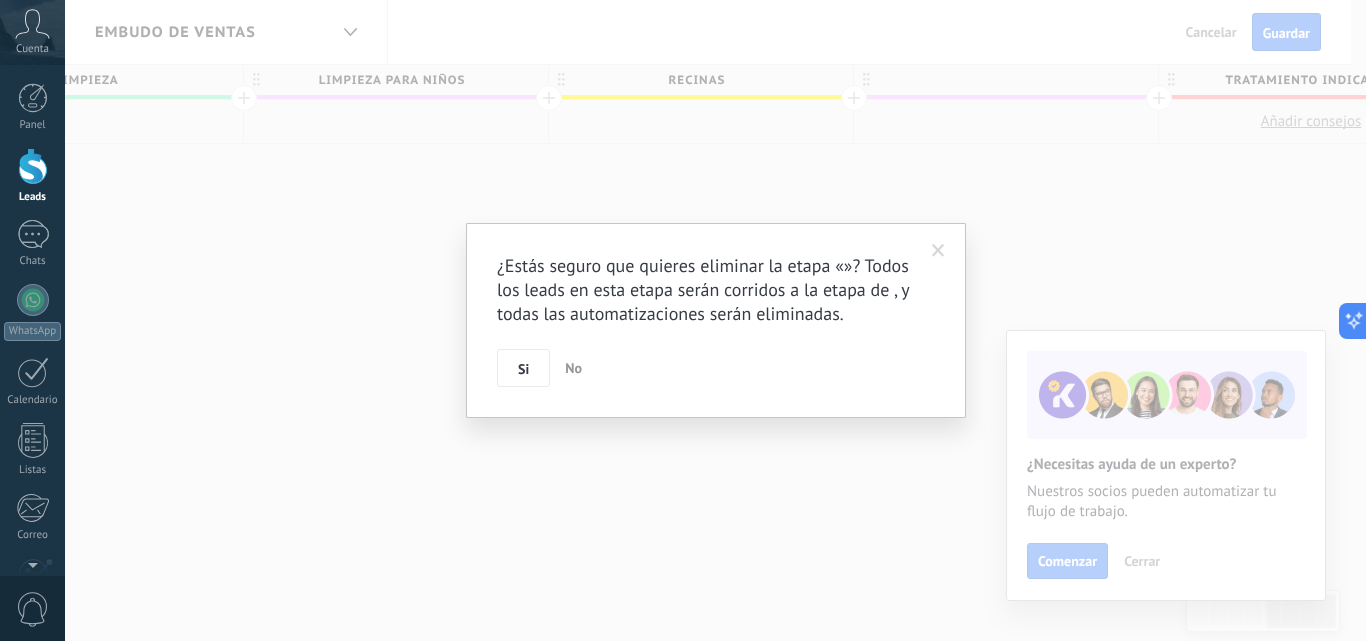 click on "No" at bounding box center (573, 368) 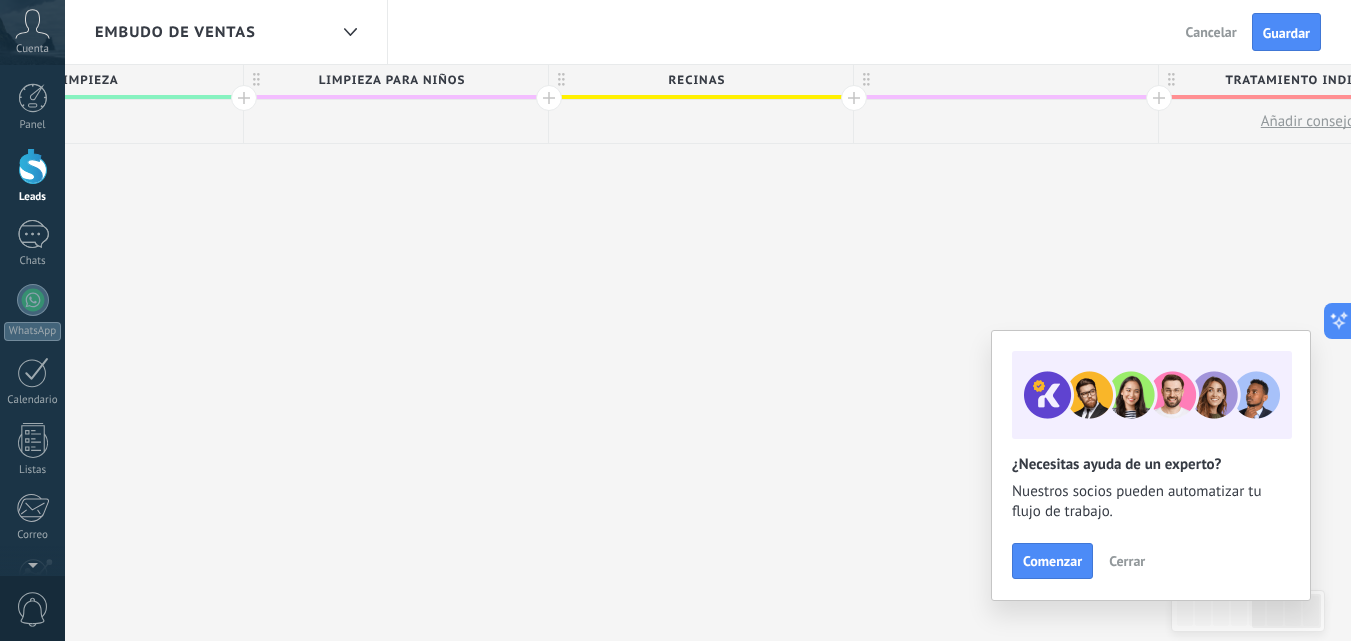 click at bounding box center (1006, 80) 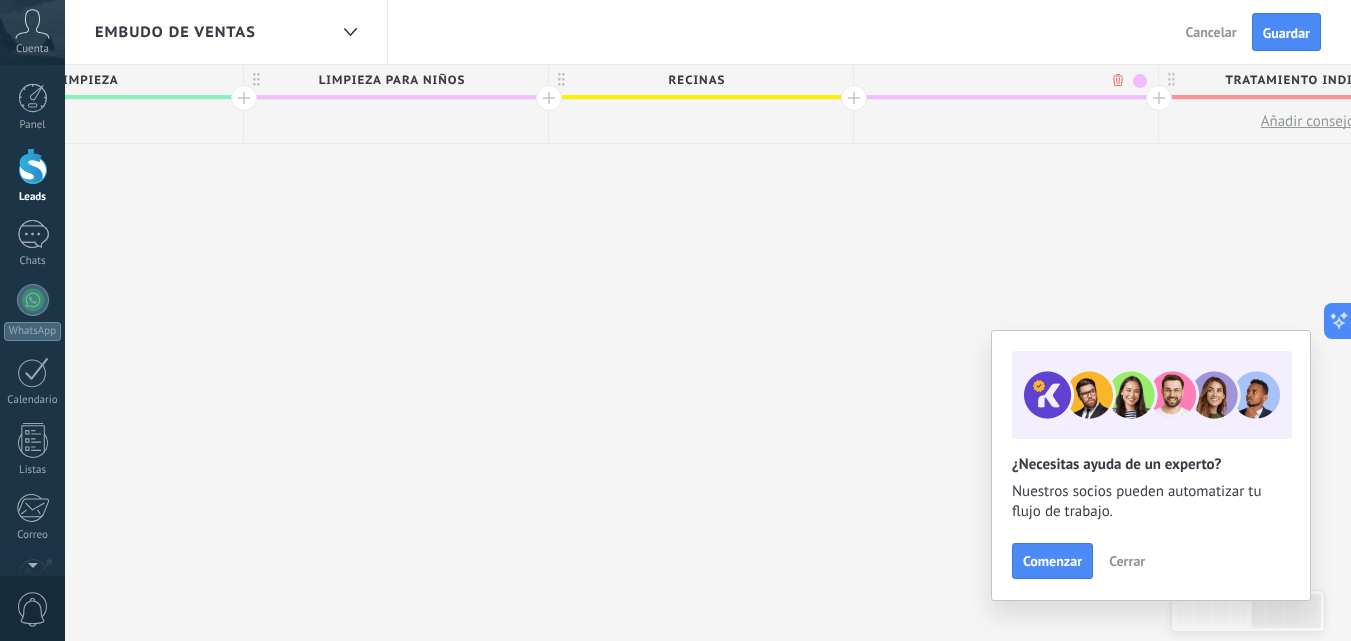 click on ".abccls-1,.abccls-2{fill-rule:evenodd}.abccls-2{fill:#fff} .abfcls-1{fill:none}.abfcls-2{fill:#fff} .abncls-1{isolation:isolate}.abncls-2{opacity:.06}.abncls-2,.abncls-3,.abncls-6{mix-blend-mode:multiply}.abncls-3{opacity:.15}.abncls-4,.abncls-8{fill:#fff}.abncls-5{fill:url(#abnlinear-gradient)}.abncls-6{opacity:.04}.abncls-7{fill:url(#abnlinear-gradient-2)}.abncls-8{fill-rule:evenodd} .abqst0{fill:#ffa200} .abwcls-1{fill:#252525} .cls-1{isolation:isolate} .acicls-1{fill:none} .aclcls-1{fill:#232323} .acnst0{display:none} .addcls-1,.addcls-2{fill:none;stroke-miterlimit:10}.addcls-1{stroke:#dfe0e5}.addcls-2{stroke:#a1a7ab} .adecls-1,.adecls-2{fill:none;stroke-miterlimit:10}.adecls-1{stroke:#dfe0e5}.adecls-2{stroke:#a1a7ab} .adqcls-1{fill:#8591a5;fill-rule:evenodd} .aeccls-1{fill:#5c9f37} .aeecls-1{fill:#f86161} .aejcls-1{fill:#8591a5;fill-rule:evenodd} .aekcls-1{fill-rule:evenodd} .aelcls-1{fill-rule:evenodd;fill:currentColor} .aemcls-1{fill-rule:evenodd;fill:currentColor} .aencls-2{fill:#f86161;opacity:.3}" at bounding box center (675, 320) 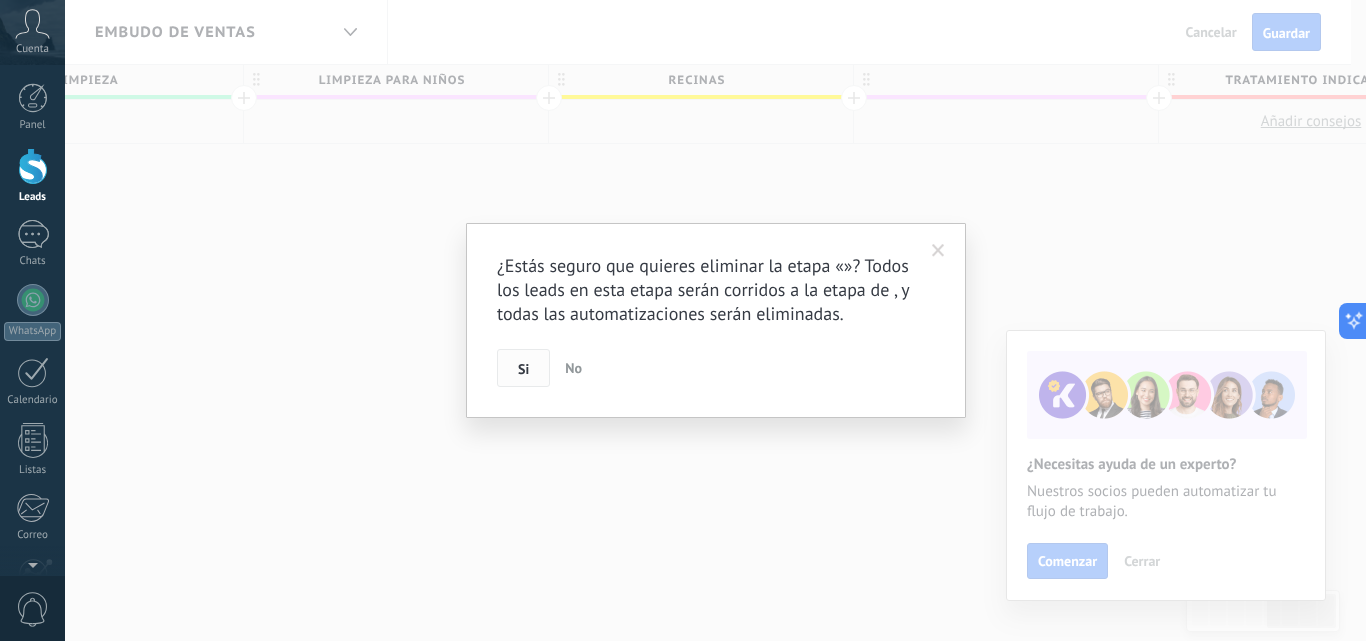 click on "Si" at bounding box center [523, 368] 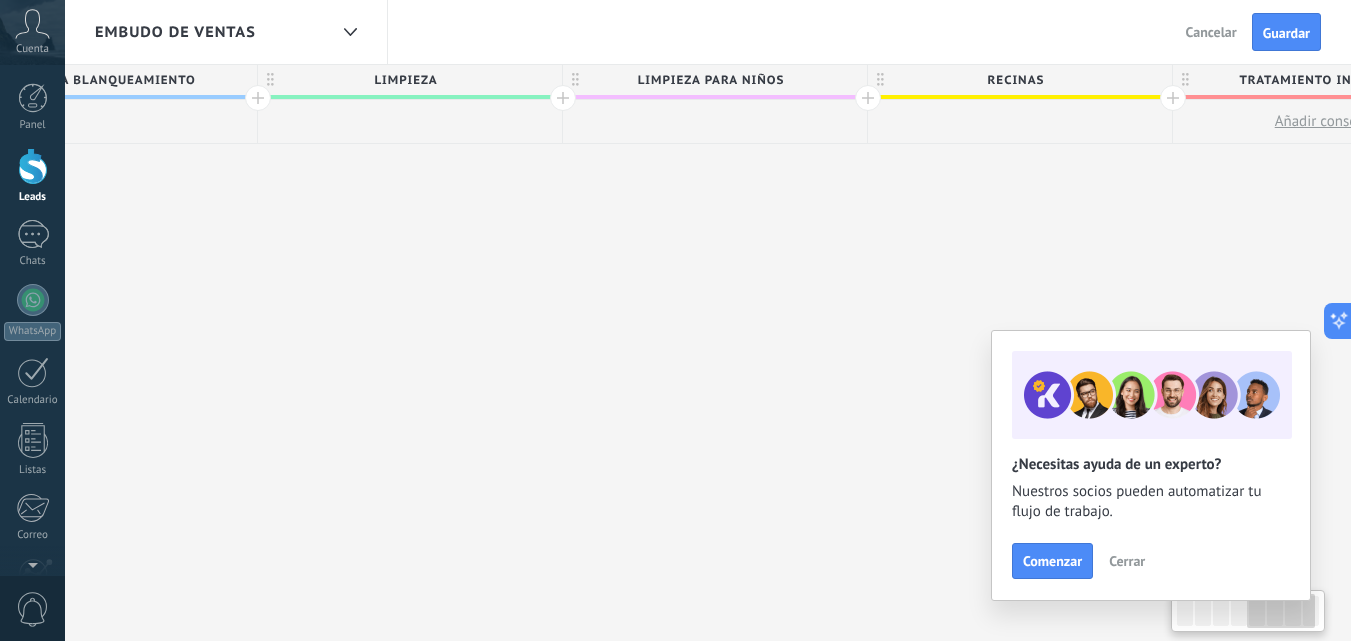 drag, startPoint x: 879, startPoint y: 228, endPoint x: 1157, endPoint y: 212, distance: 278.46005 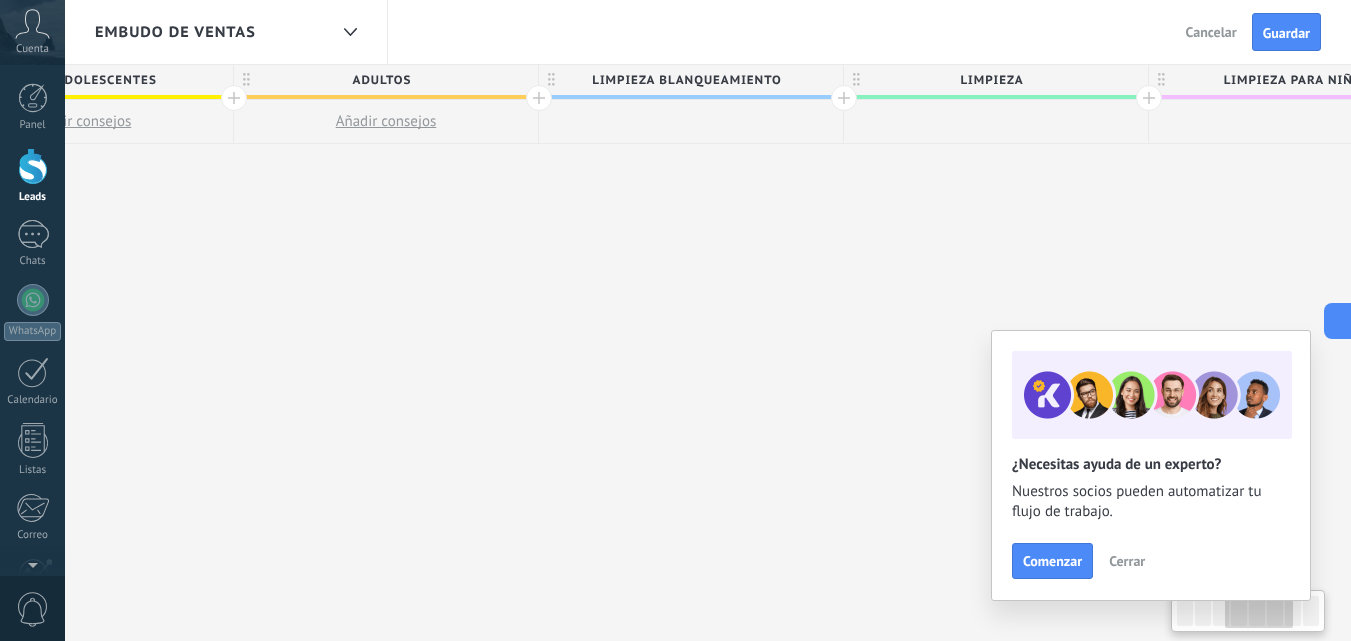 click on "**********" at bounding box center [844, 353] 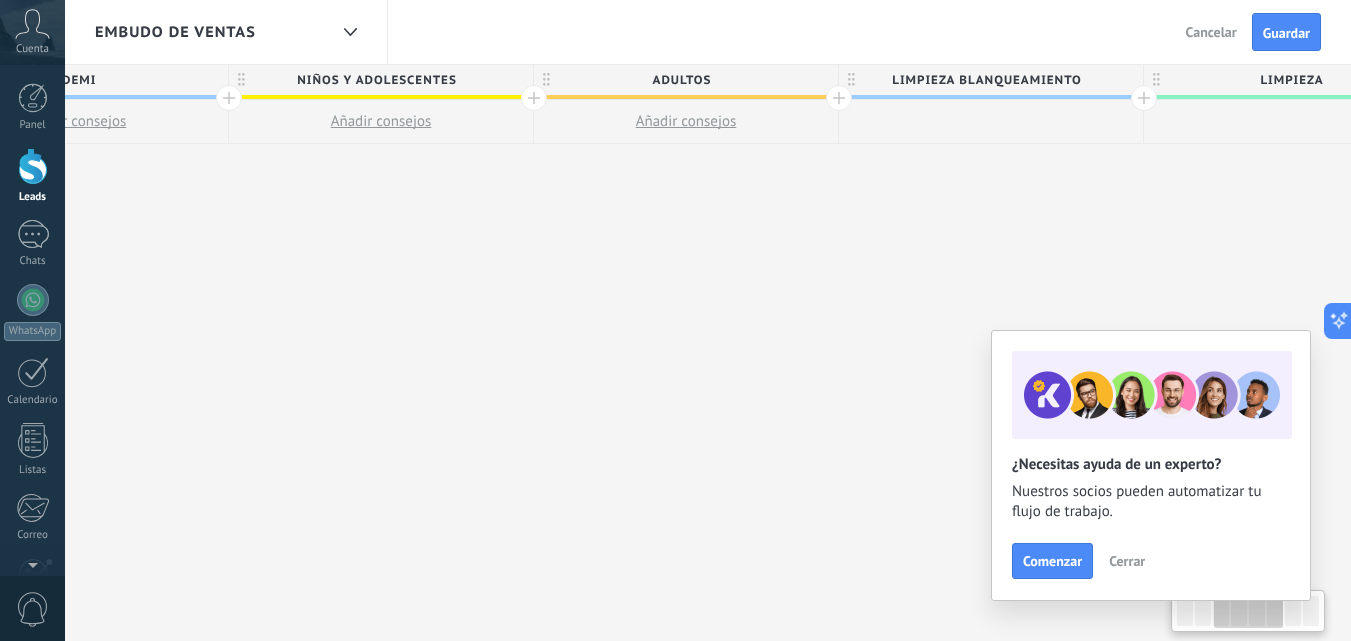 drag, startPoint x: 968, startPoint y: 212, endPoint x: 1000, endPoint y: 211, distance: 32.01562 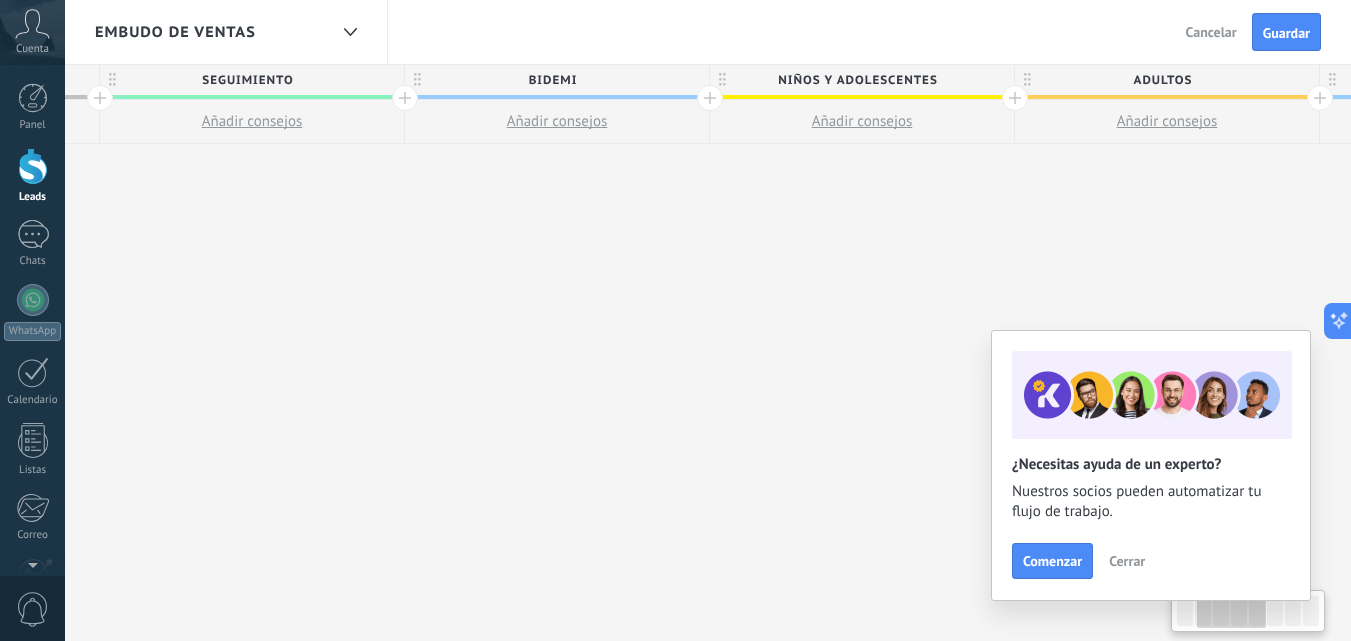 drag, startPoint x: 633, startPoint y: 231, endPoint x: 1114, endPoint y: 215, distance: 481.26605 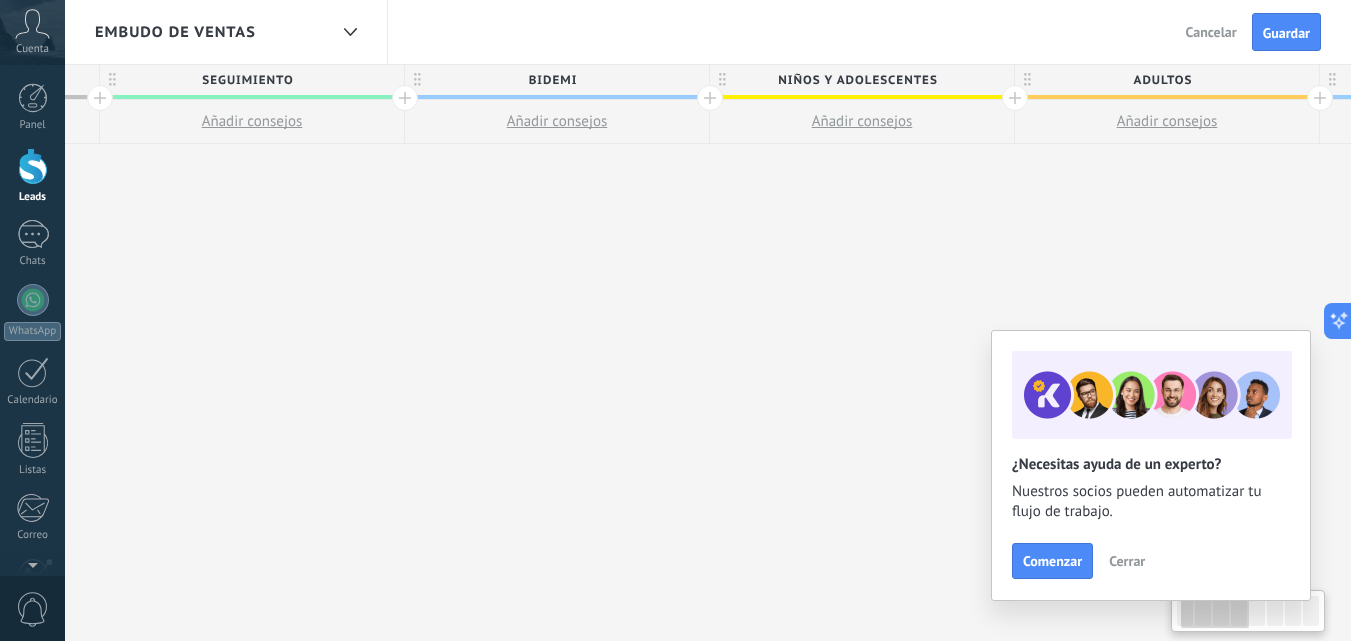 scroll, scrollTop: 0, scrollLeft: 169, axis: horizontal 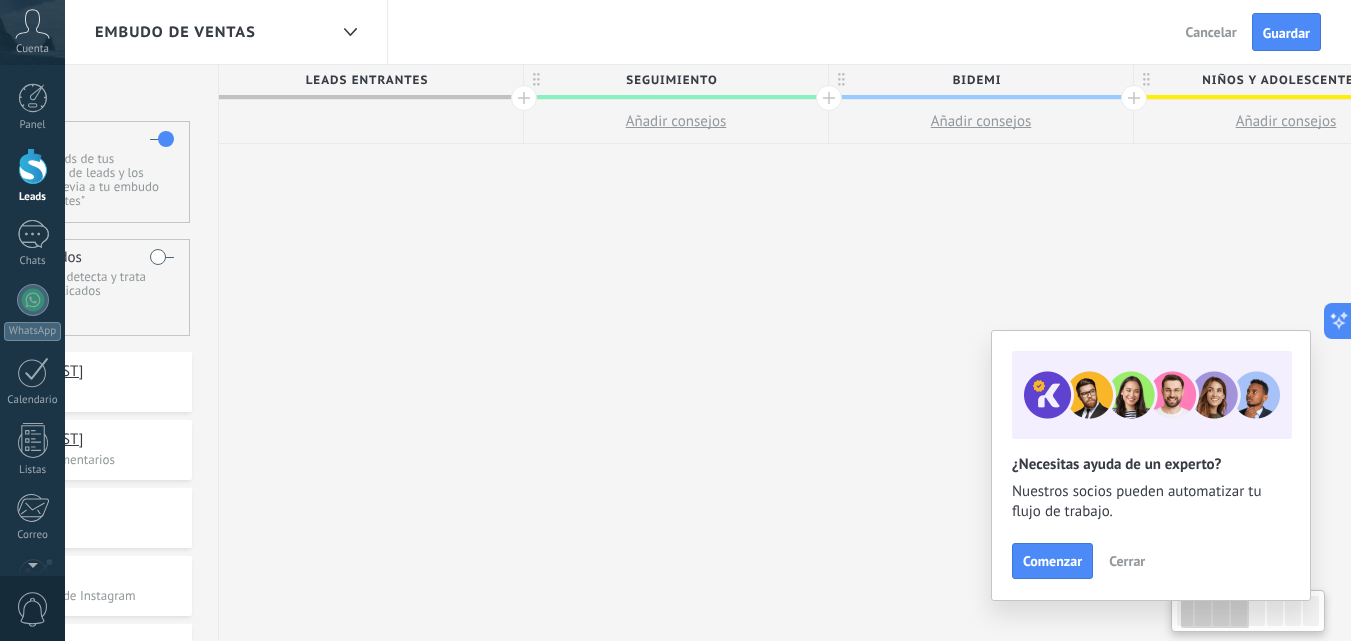 drag, startPoint x: 575, startPoint y: 222, endPoint x: 999, endPoint y: 215, distance: 424.05777 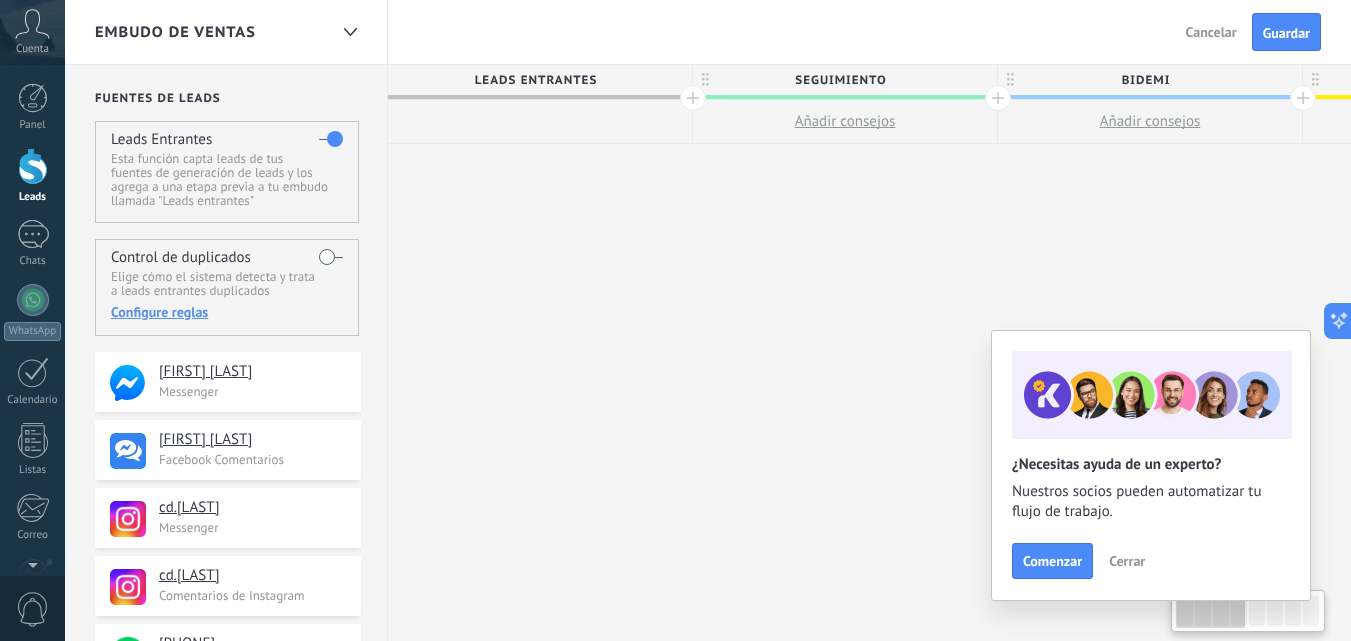 scroll, scrollTop: 0, scrollLeft: 215, axis: horizontal 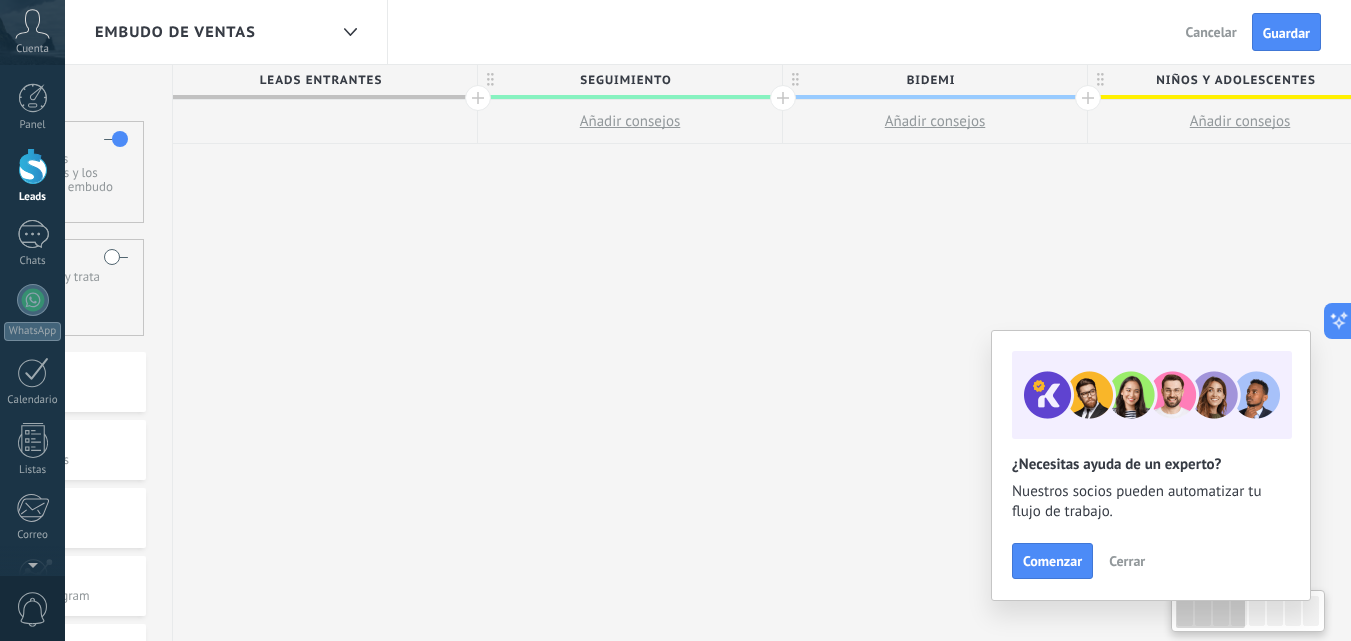 drag, startPoint x: 625, startPoint y: 232, endPoint x: 652, endPoint y: 223, distance: 28.460499 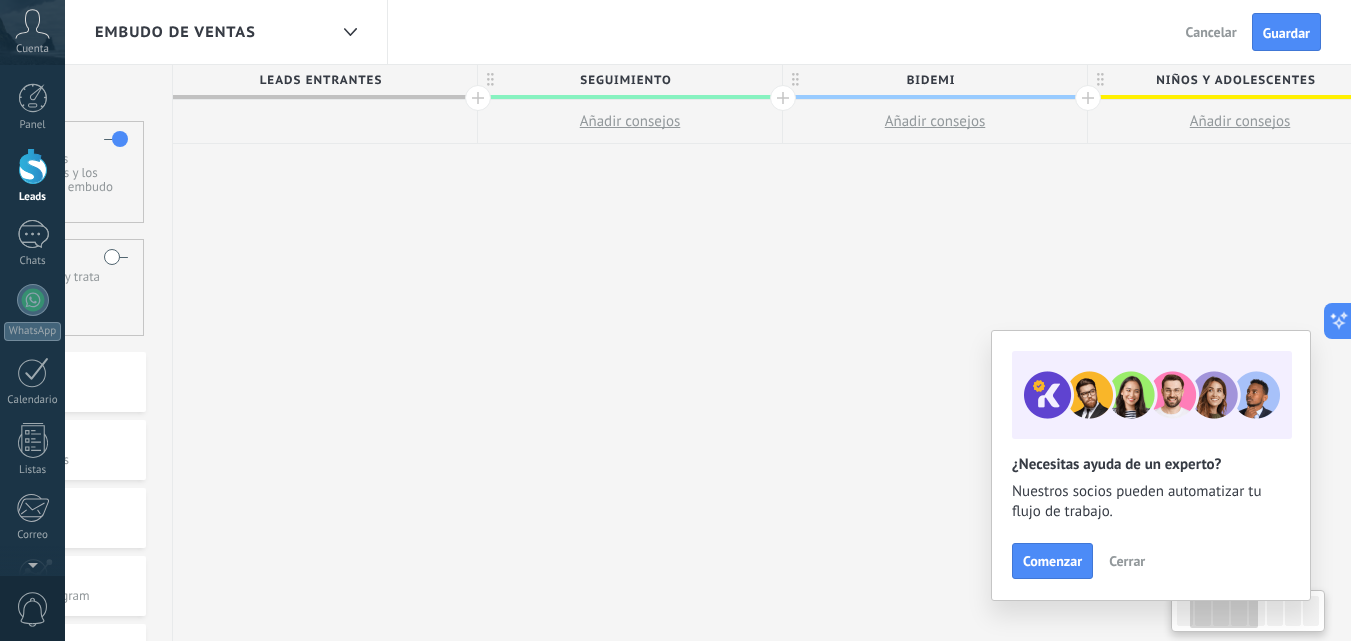 drag, startPoint x: 652, startPoint y: 223, endPoint x: 726, endPoint y: 210, distance: 75.13322 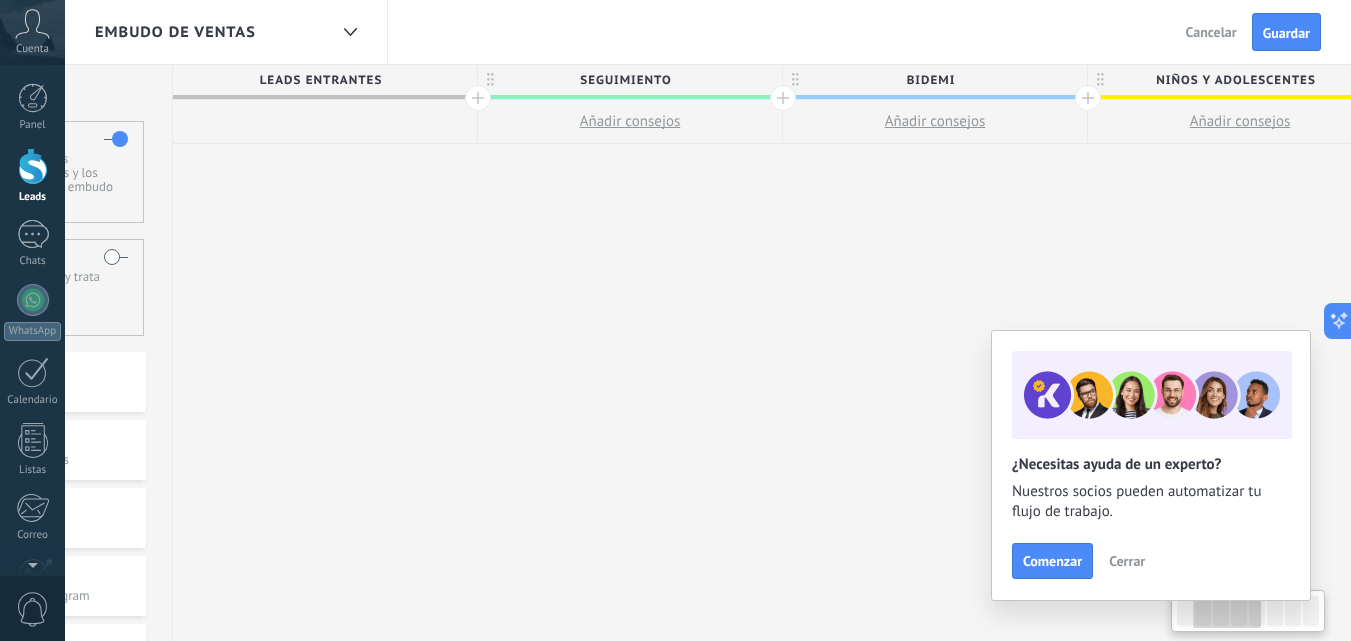 click on "**********" at bounding box center [2003, 353] 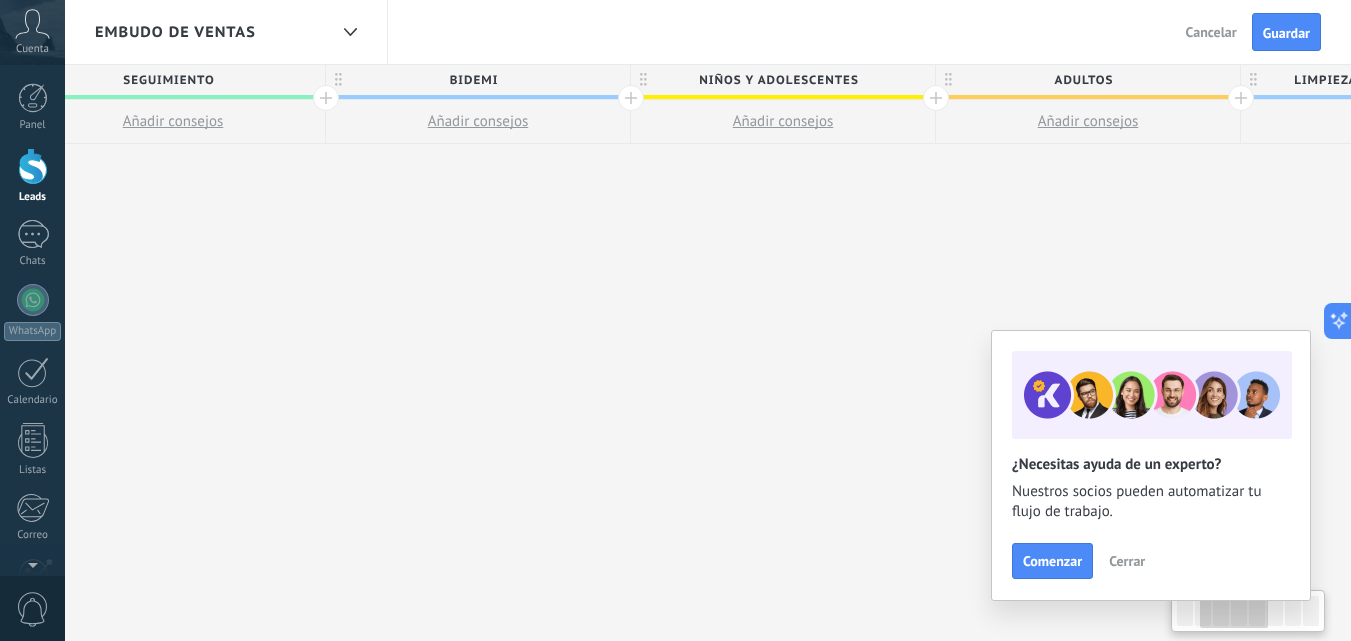 drag, startPoint x: 1038, startPoint y: 204, endPoint x: 803, endPoint y: 197, distance: 235.10423 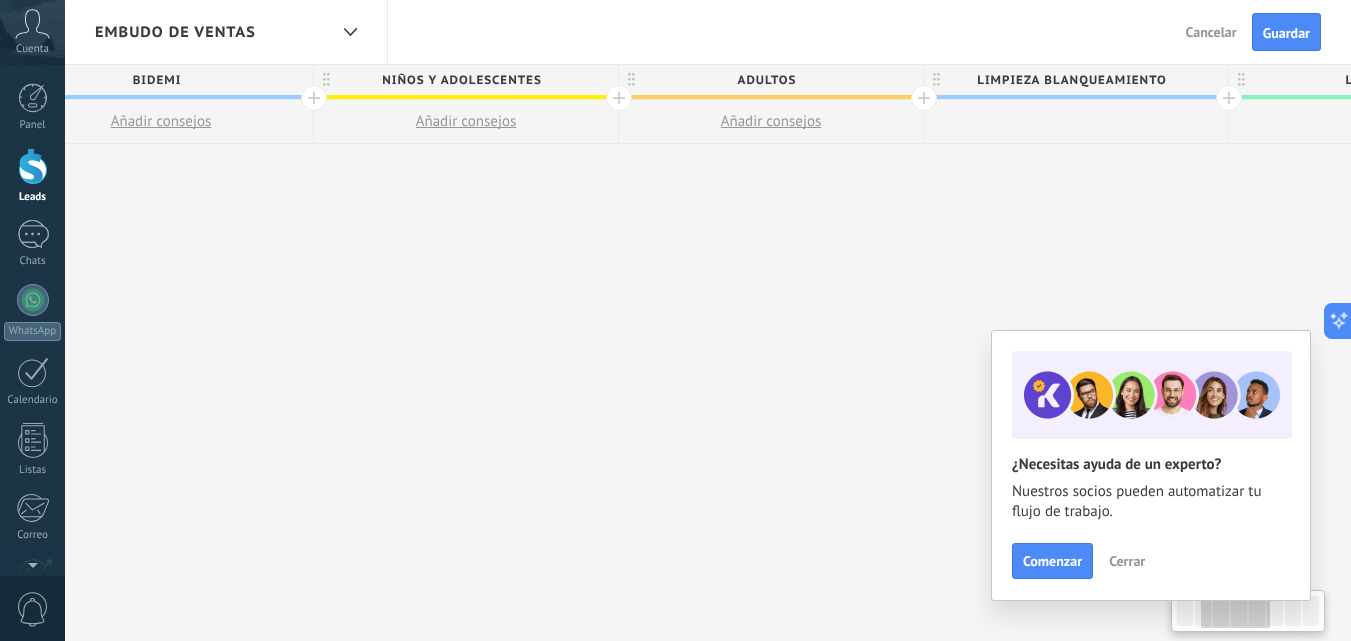 scroll, scrollTop: 0, scrollLeft: 703, axis: horizontal 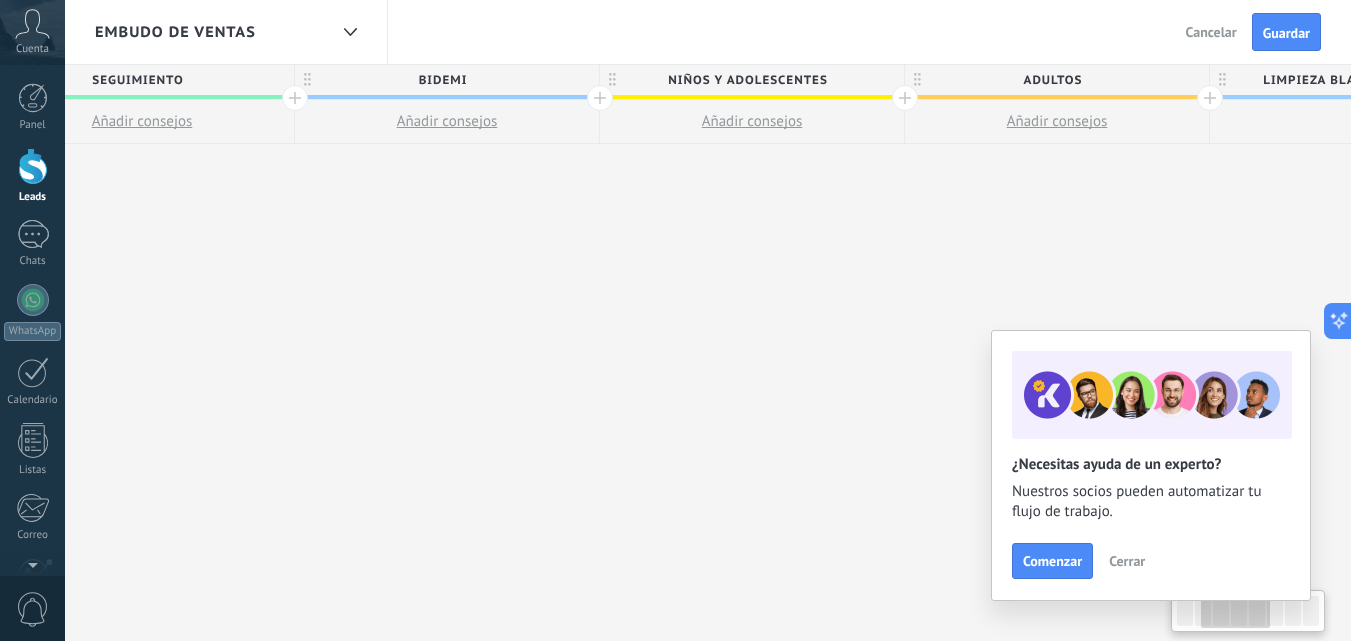 drag, startPoint x: 802, startPoint y: 196, endPoint x: 1141, endPoint y: 182, distance: 339.28897 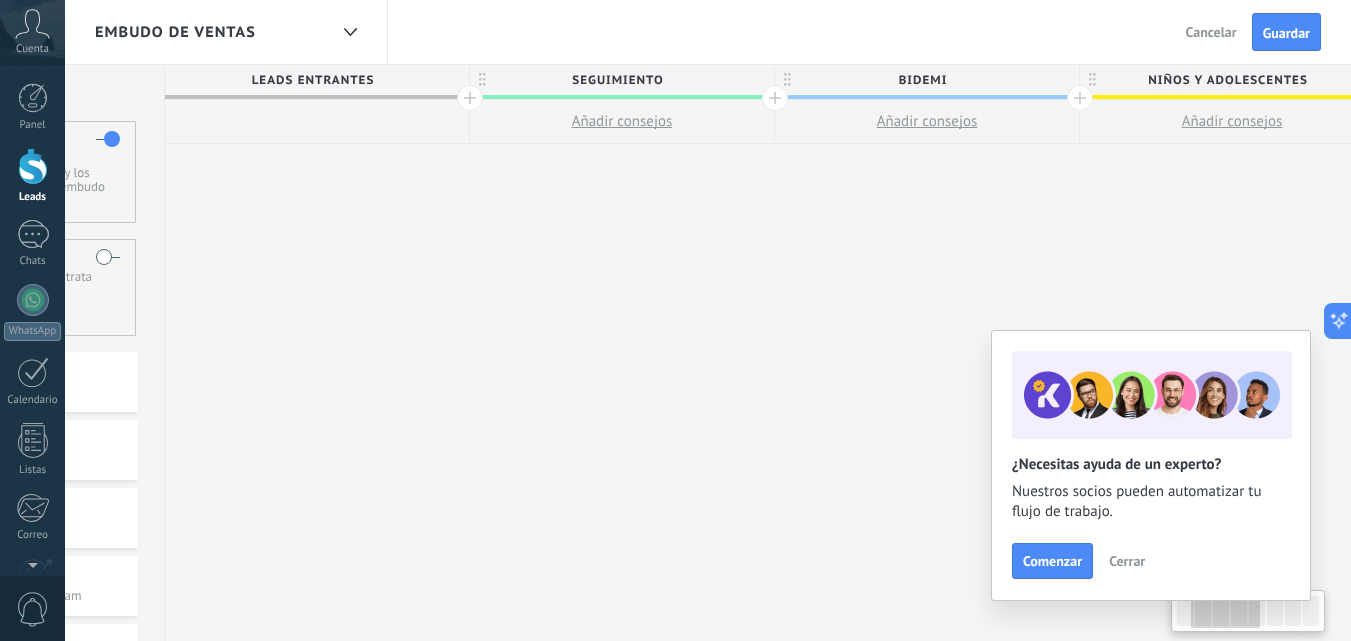 drag, startPoint x: 1097, startPoint y: 174, endPoint x: 778, endPoint y: 195, distance: 319.69046 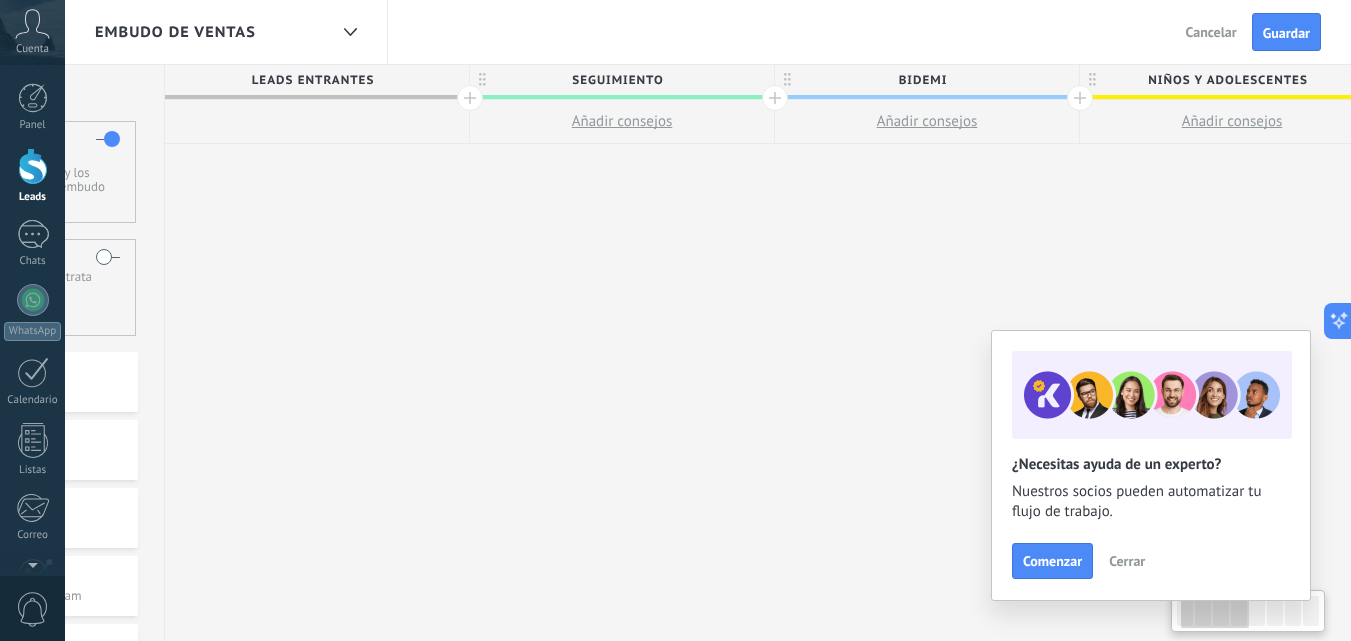 scroll, scrollTop: 0, scrollLeft: 158, axis: horizontal 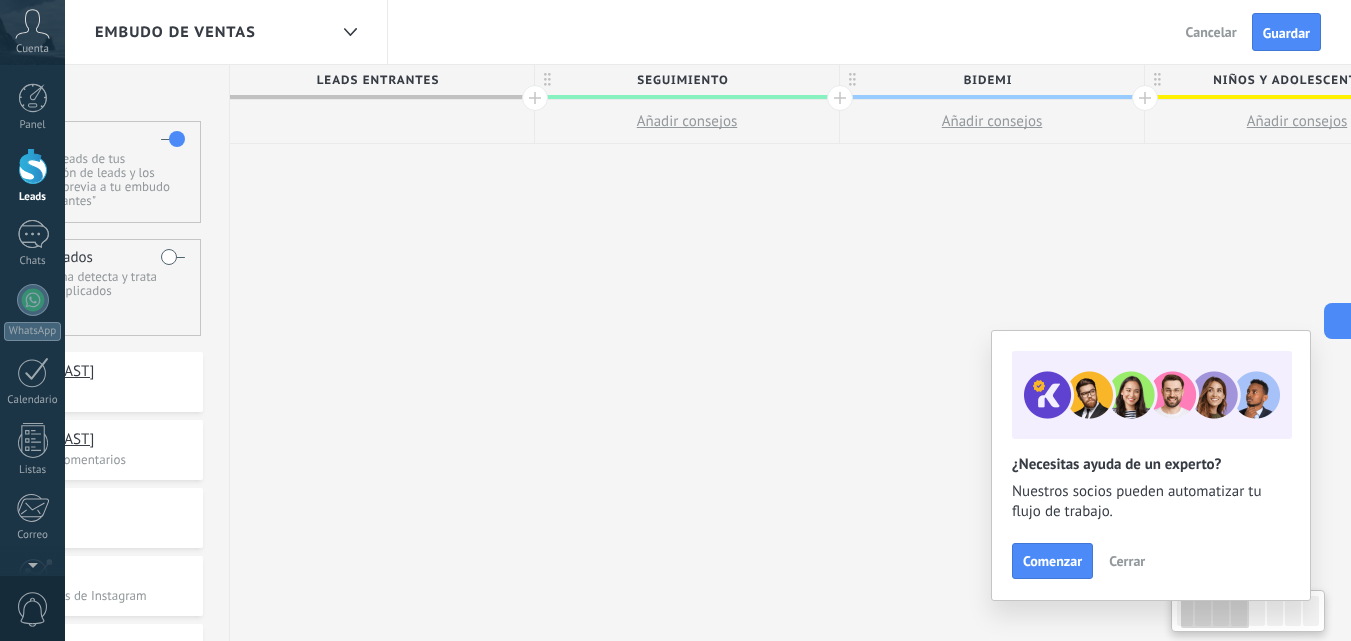 drag, startPoint x: 563, startPoint y: 203, endPoint x: 1365, endPoint y: 35, distance: 819.4071 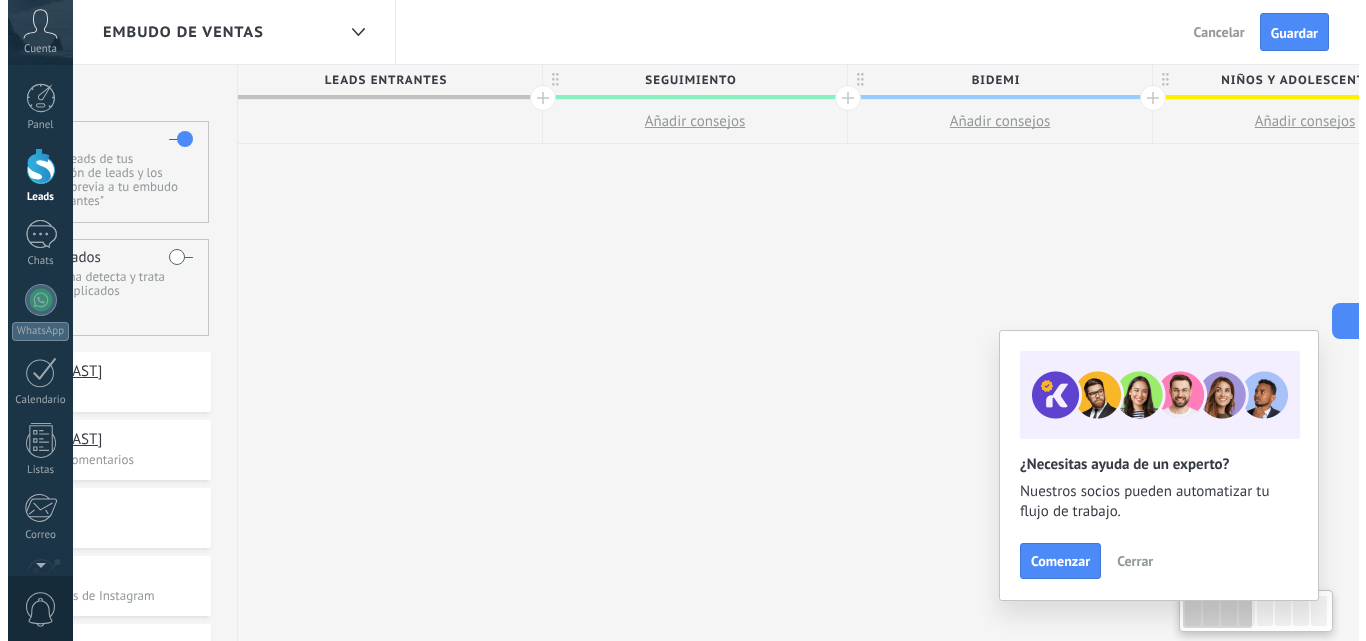 scroll, scrollTop: 0, scrollLeft: 0, axis: both 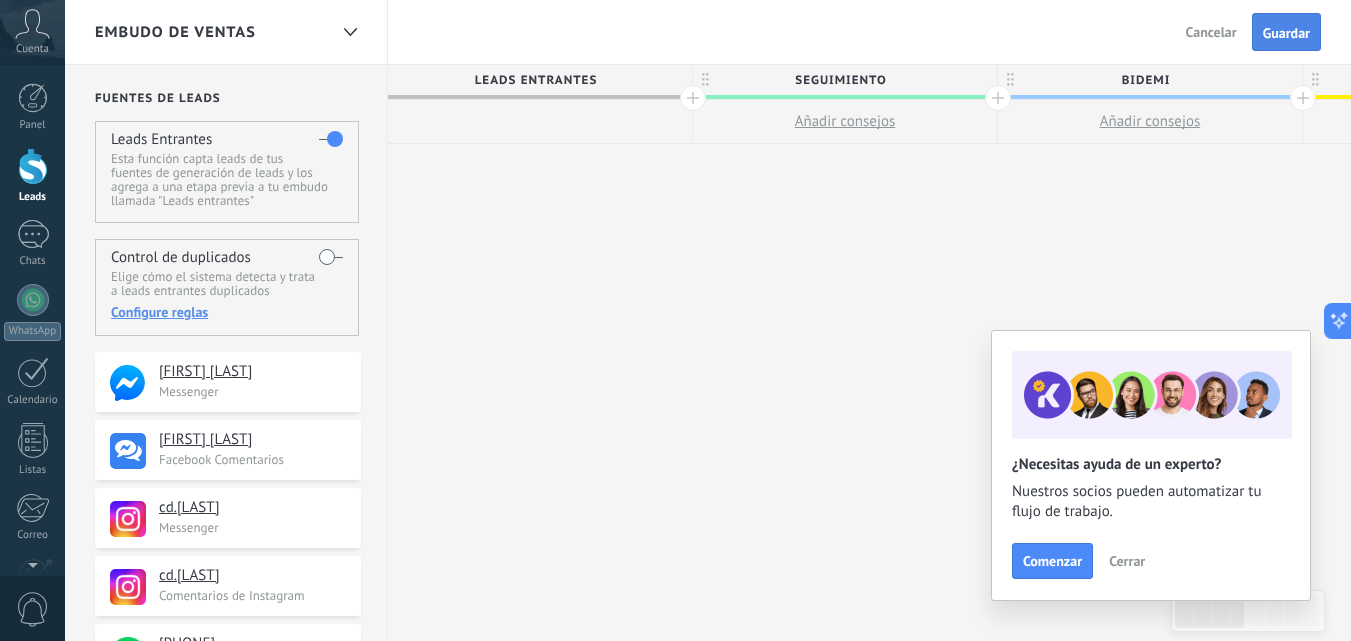 click on "Guardar" at bounding box center (1286, 33) 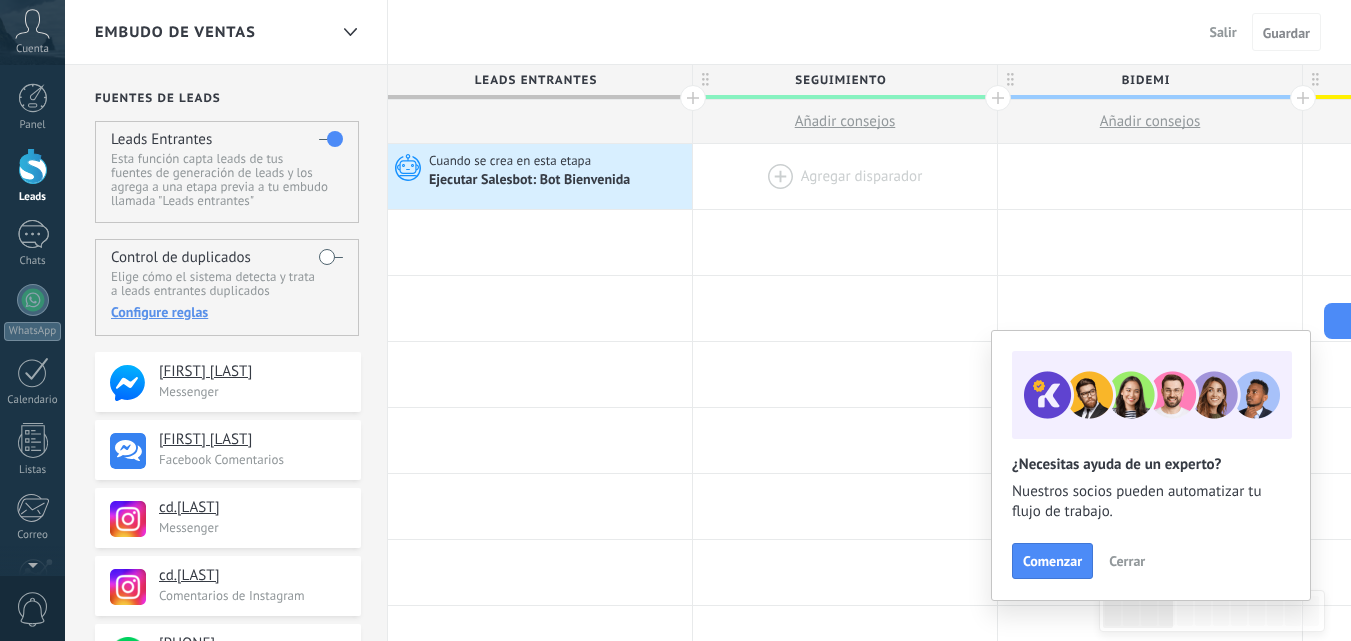 click at bounding box center [1150, 176] 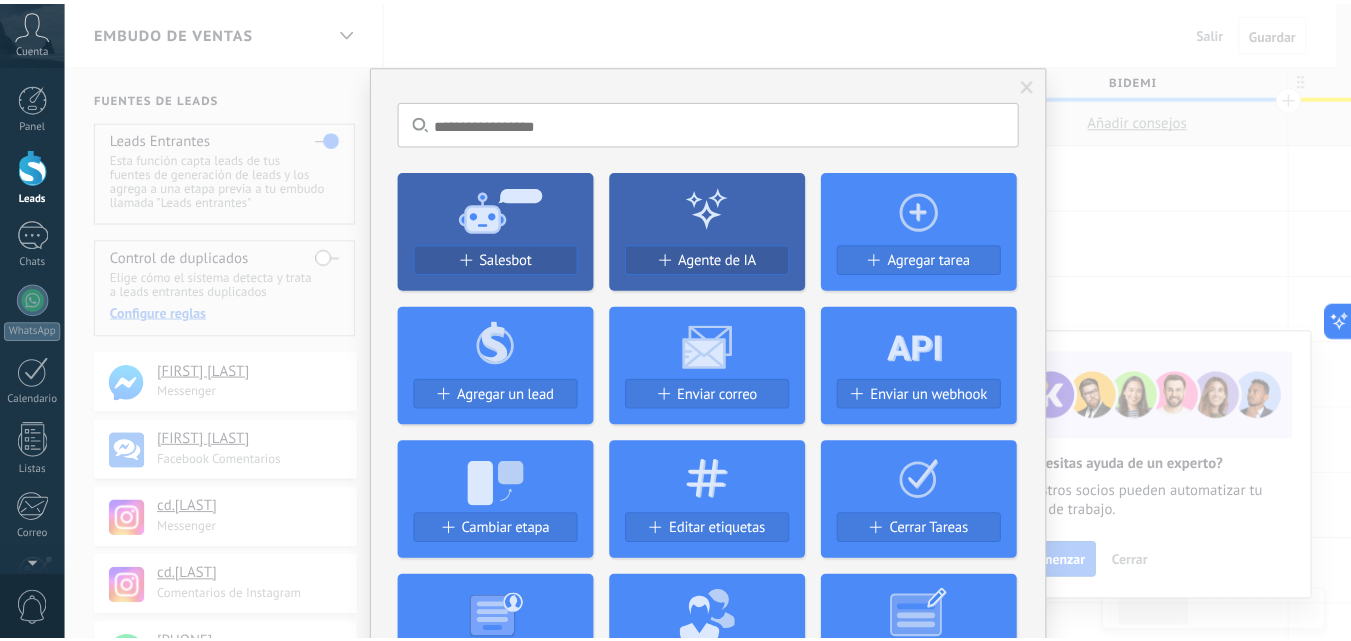 scroll, scrollTop: 0, scrollLeft: 238, axis: horizontal 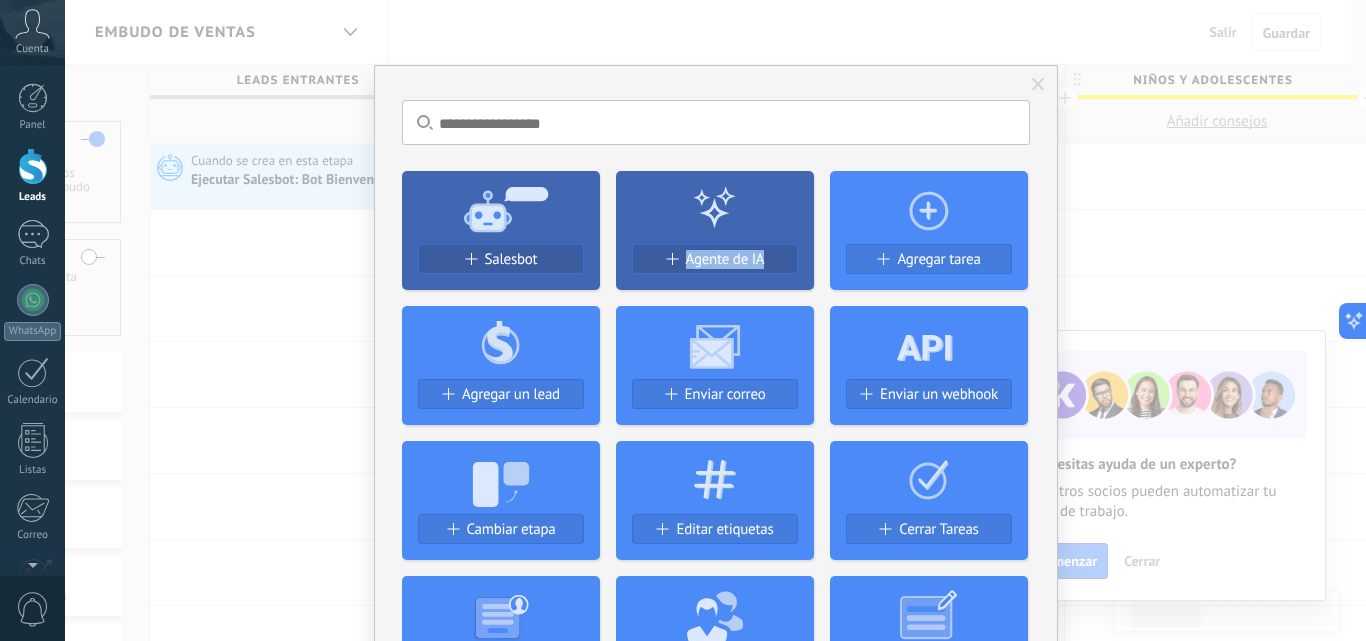 click at bounding box center [1038, 85] 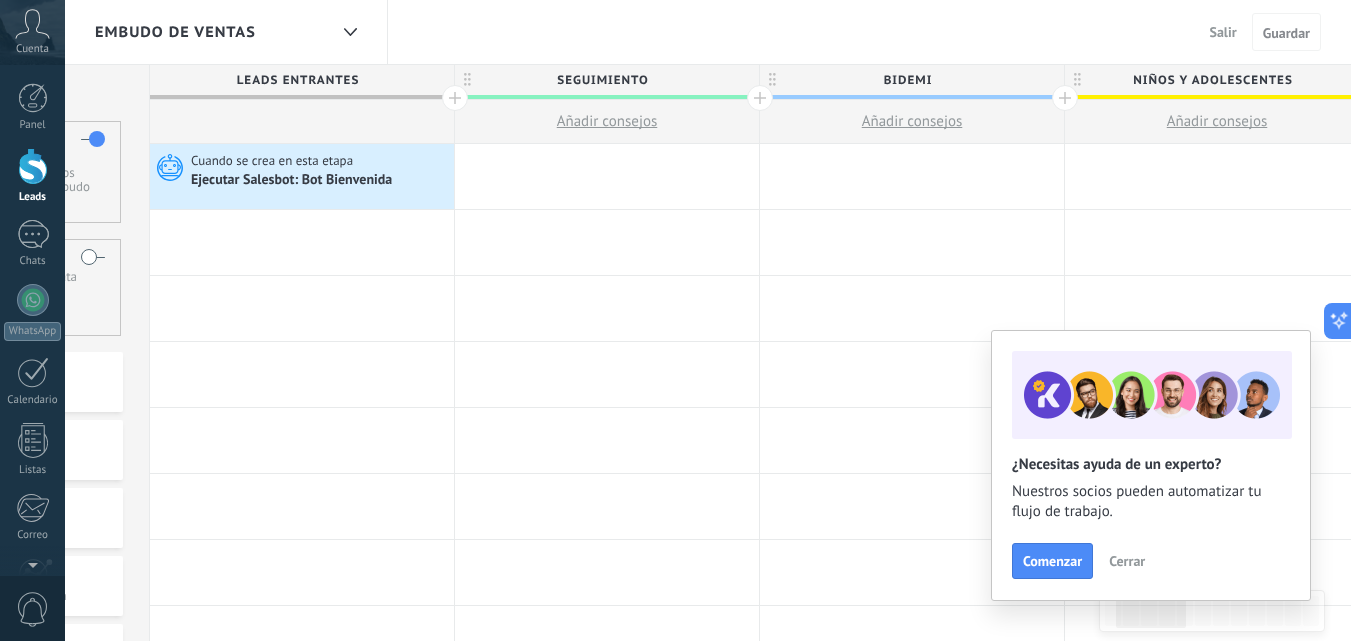 click on "Salir" at bounding box center [1223, 32] 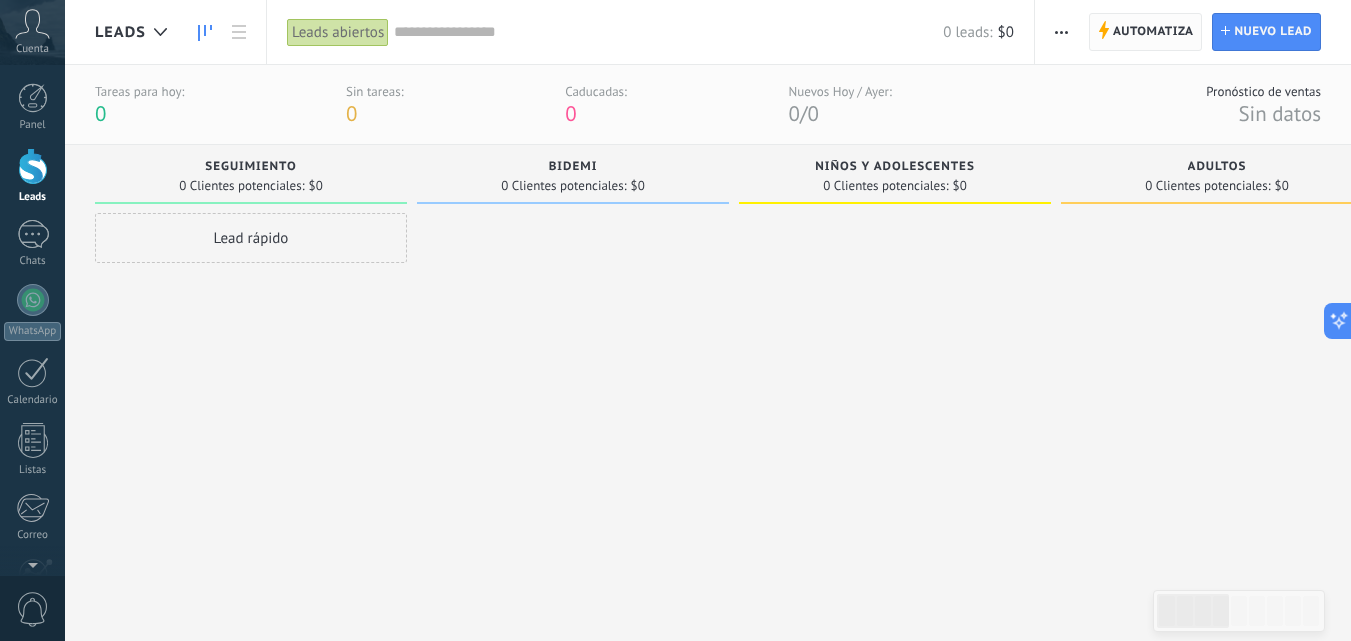 click on "Automatiza" at bounding box center (1153, 32) 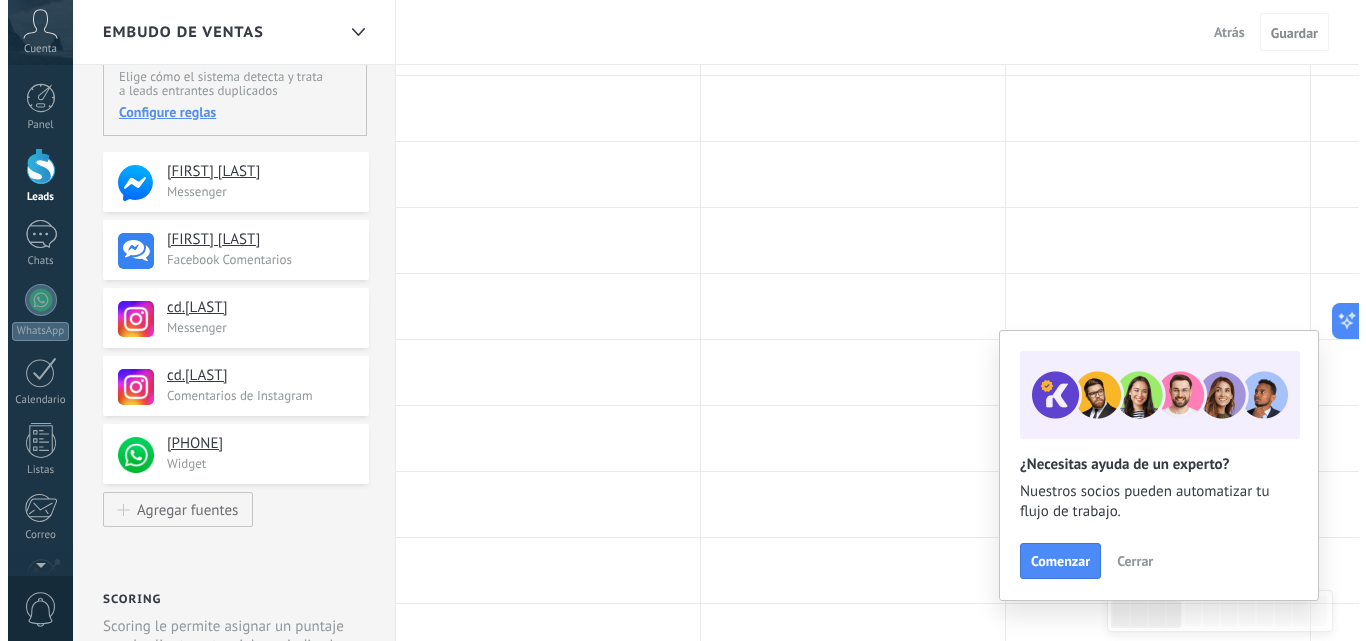 scroll, scrollTop: 0, scrollLeft: 0, axis: both 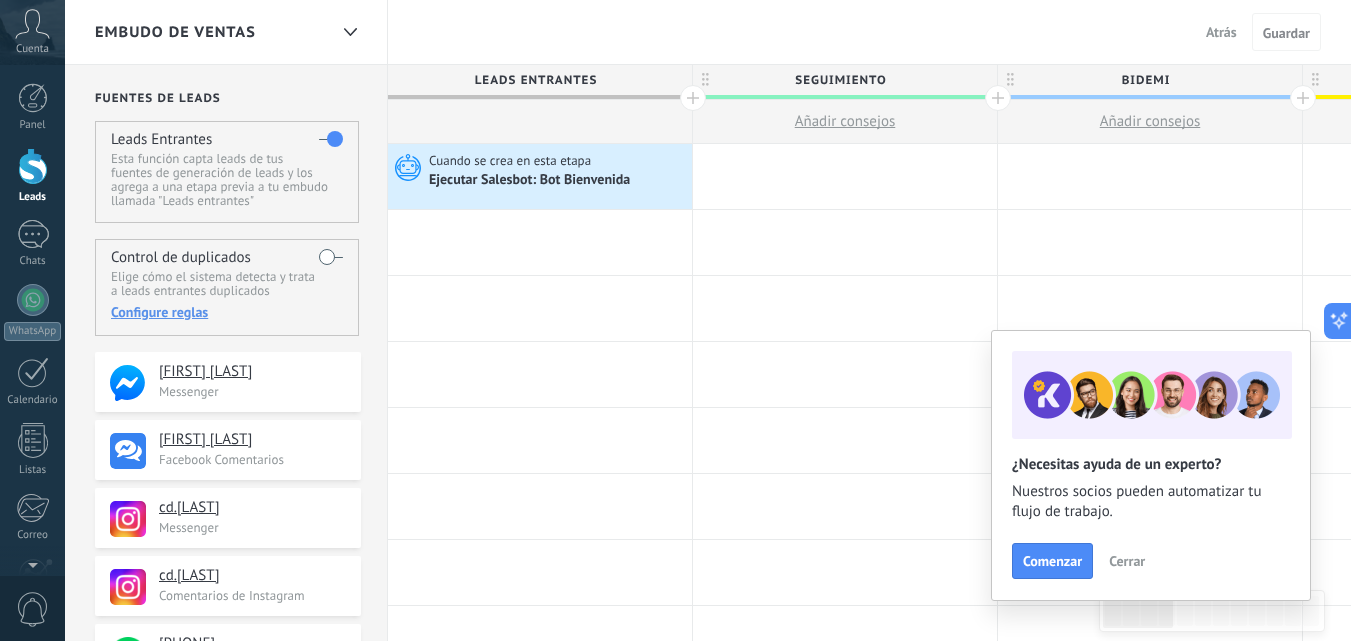 click on "Atrás" at bounding box center [1221, 32] 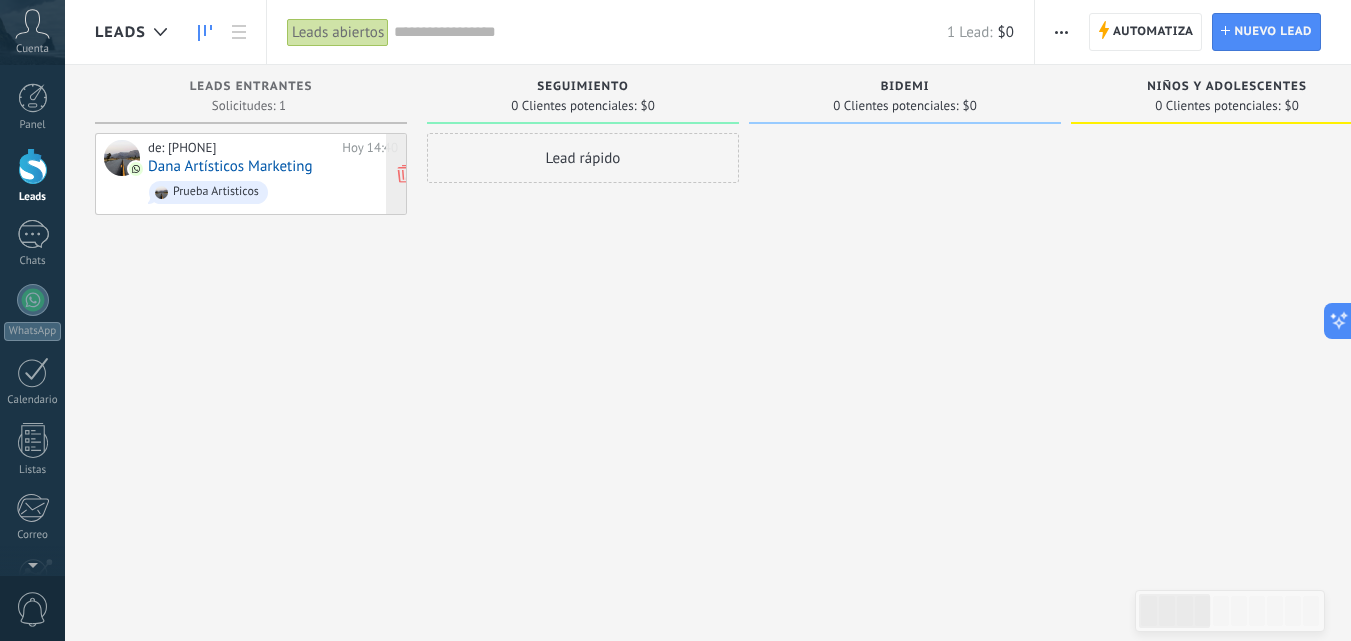 click on "Prueba Artisticos" at bounding box center [208, 192] 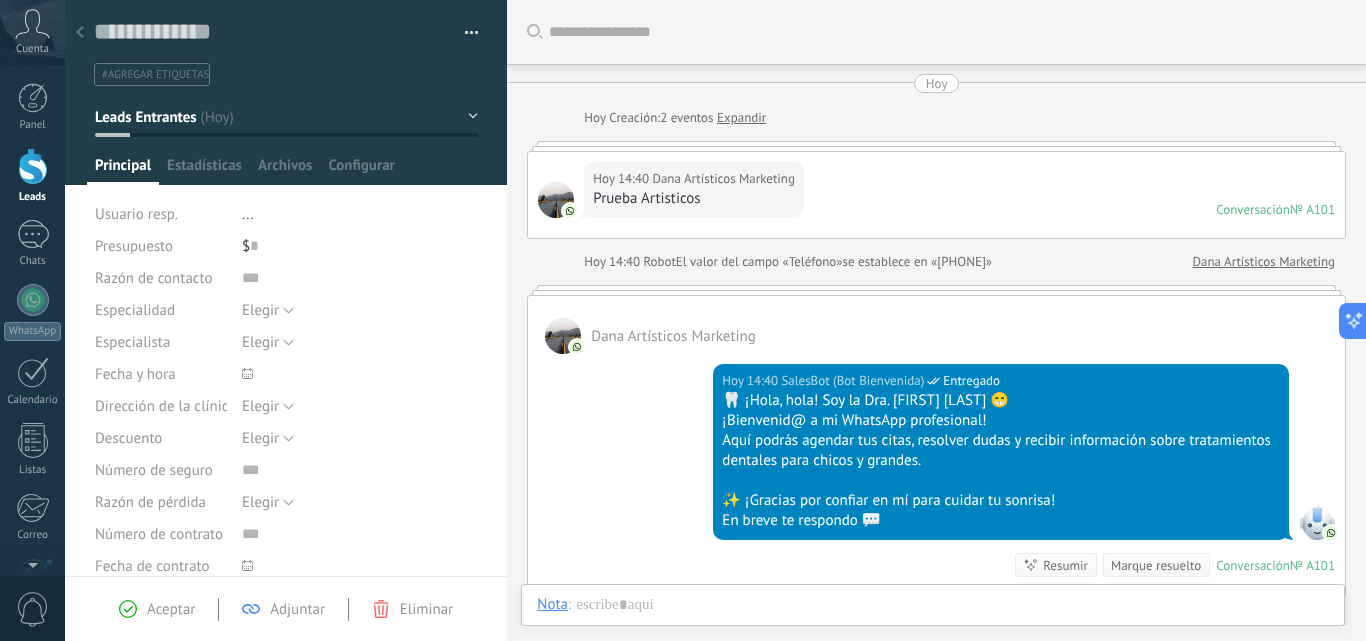 scroll, scrollTop: 30, scrollLeft: 0, axis: vertical 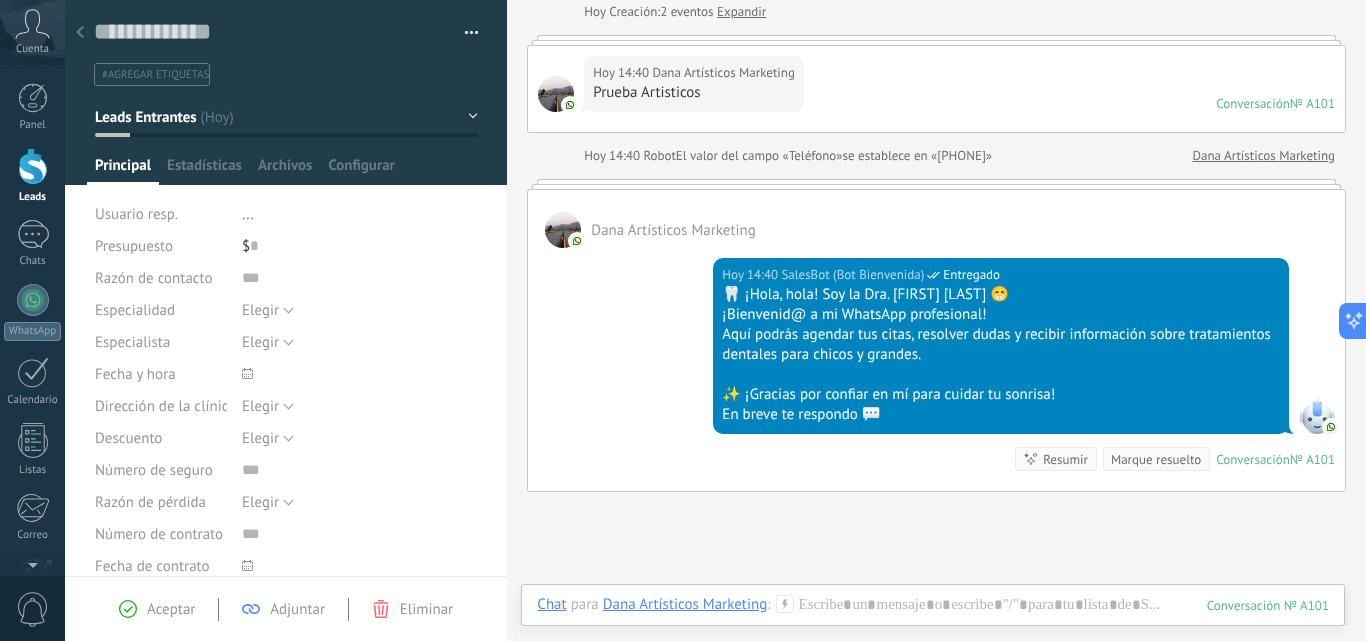 click 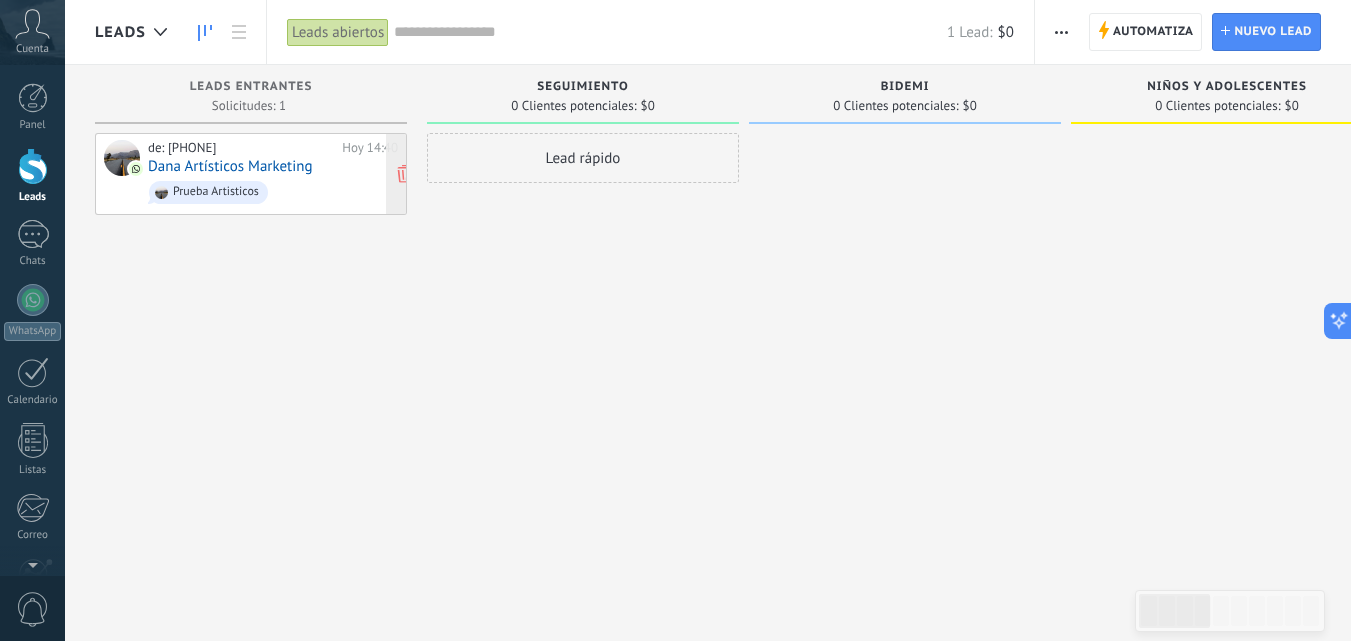 click on "Prueba Artisticos" at bounding box center (216, 192) 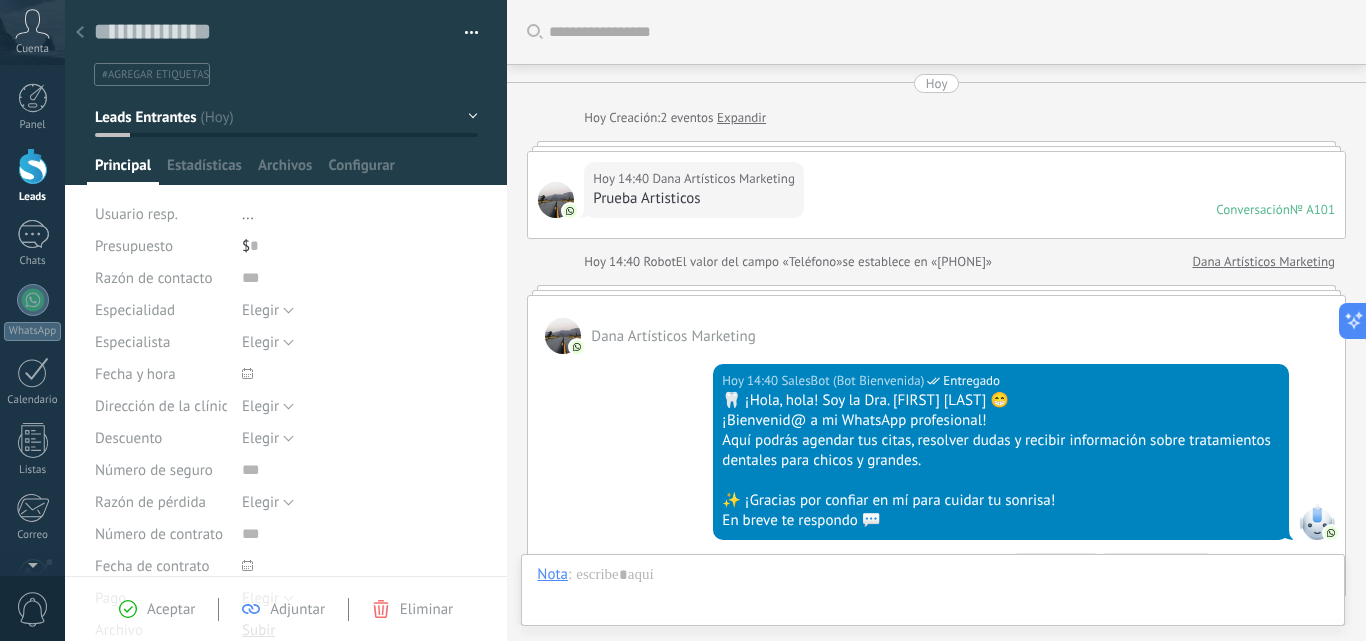 scroll, scrollTop: 30, scrollLeft: 0, axis: vertical 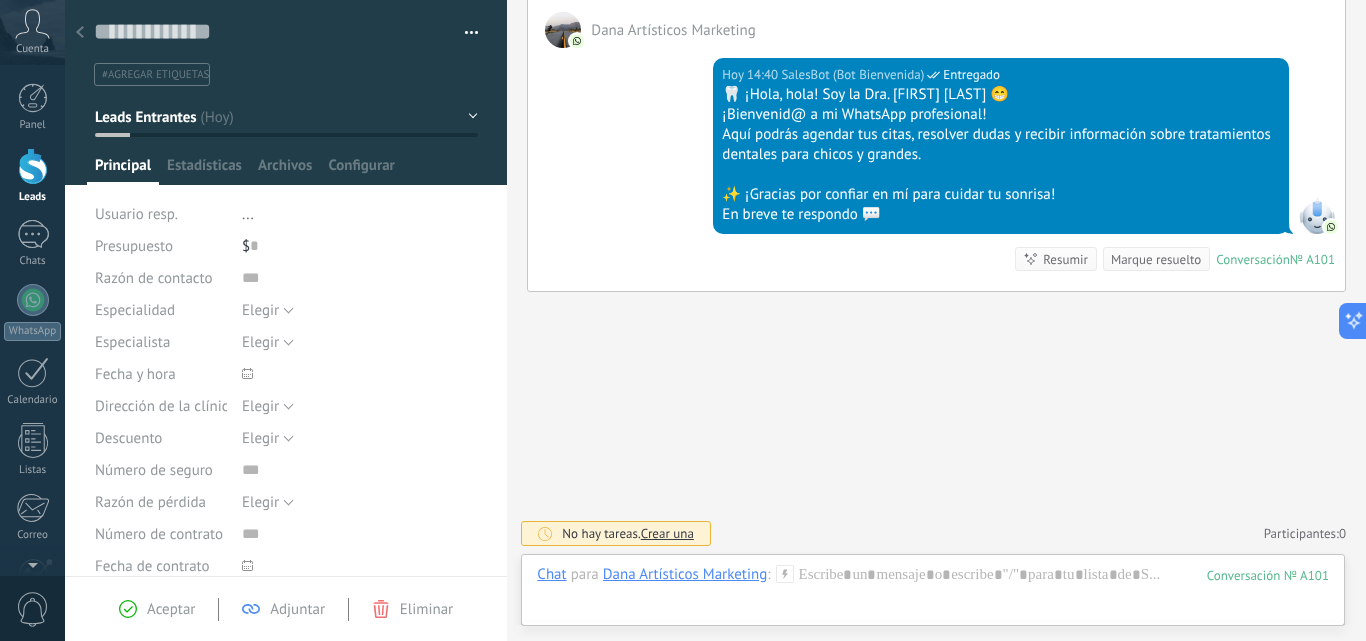 click at bounding box center [80, 33] 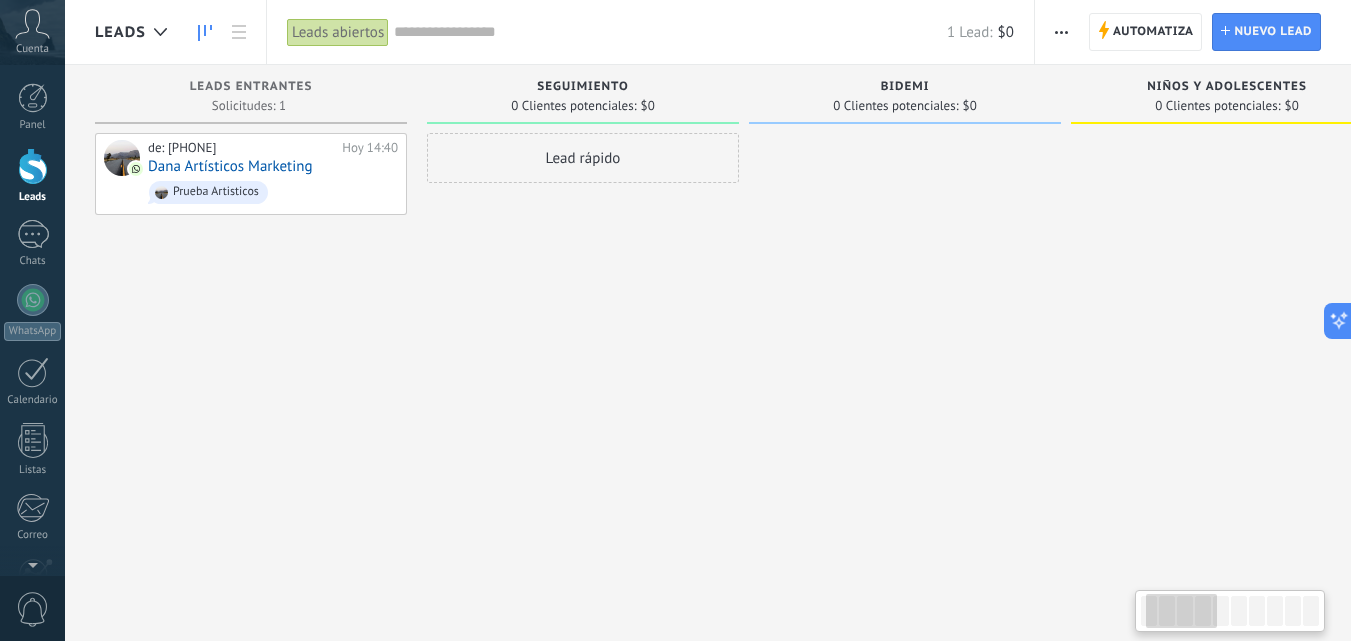 scroll, scrollTop: 0, scrollLeft: 219, axis: horizontal 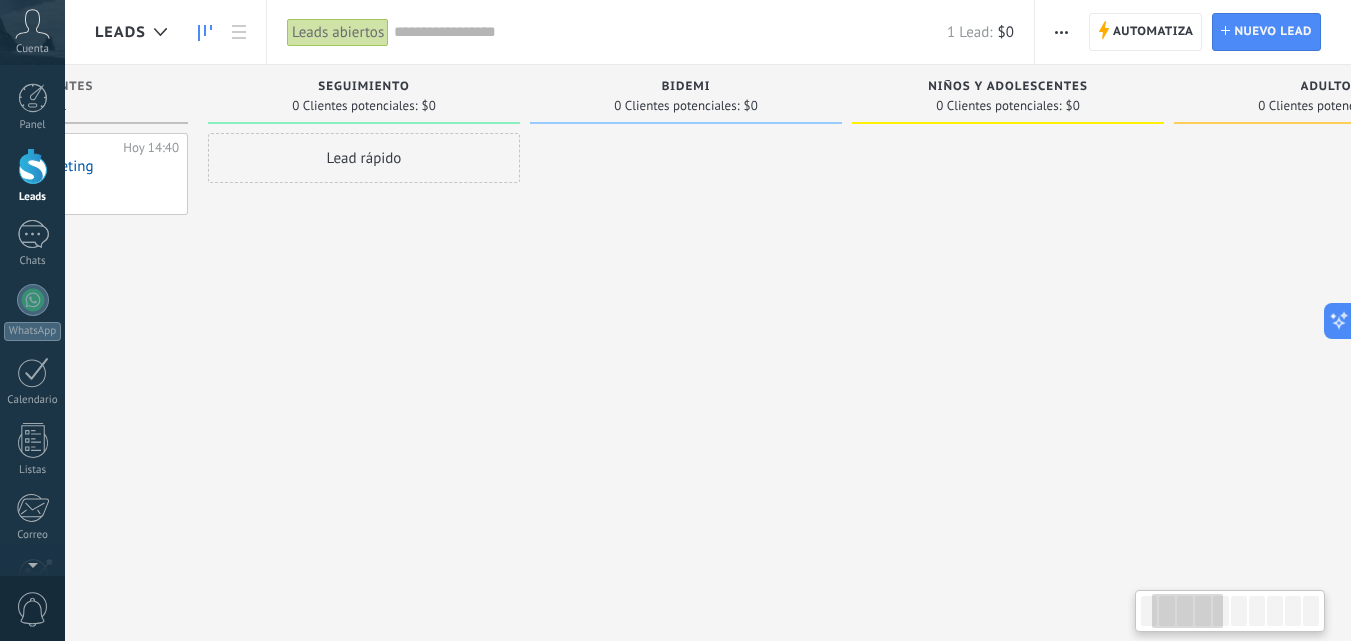 drag, startPoint x: 1268, startPoint y: 190, endPoint x: 1049, endPoint y: 193, distance: 219.02055 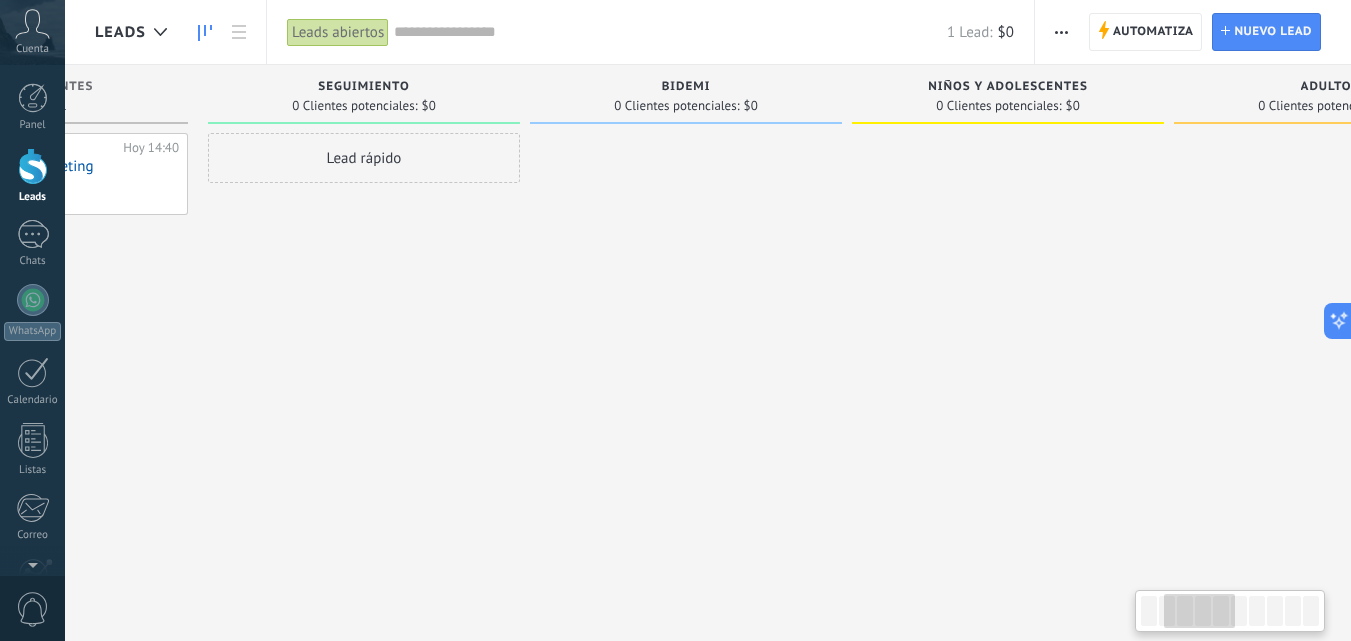 drag, startPoint x: 1115, startPoint y: 197, endPoint x: 862, endPoint y: 199, distance: 253.0079 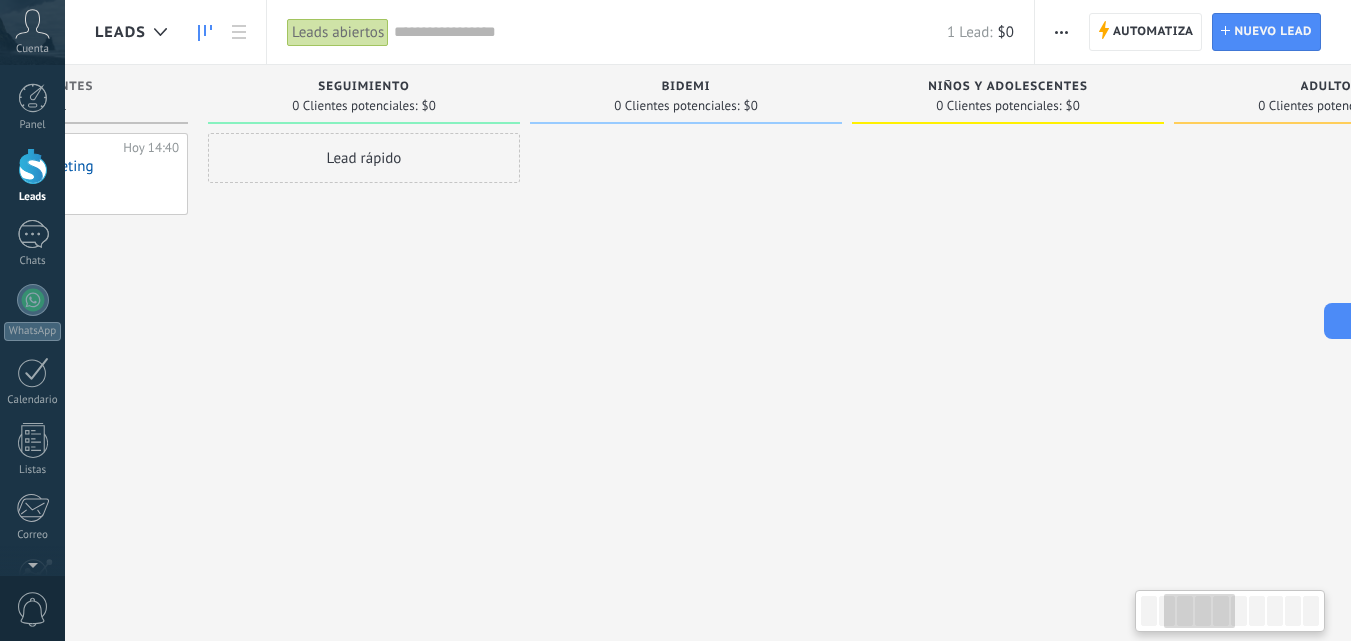 scroll, scrollTop: 0, scrollLeft: 472, axis: horizontal 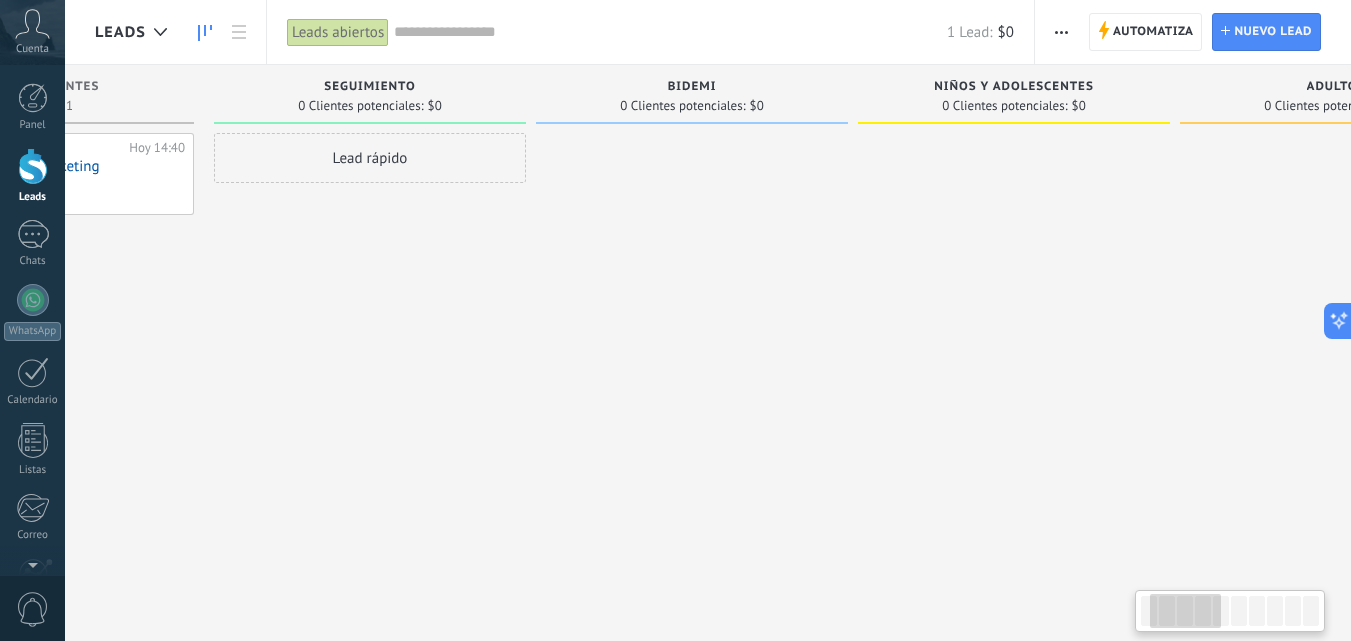 drag, startPoint x: 912, startPoint y: 259, endPoint x: 932, endPoint y: 252, distance: 21.189621 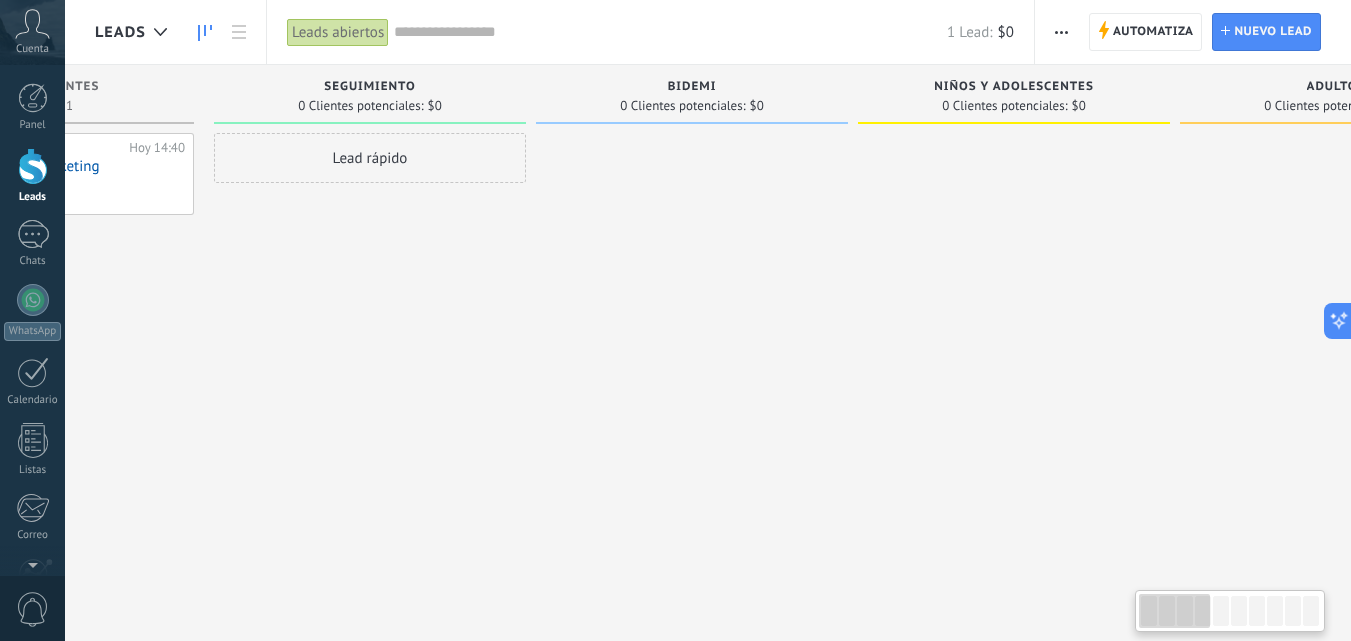 scroll, scrollTop: 0, scrollLeft: 0, axis: both 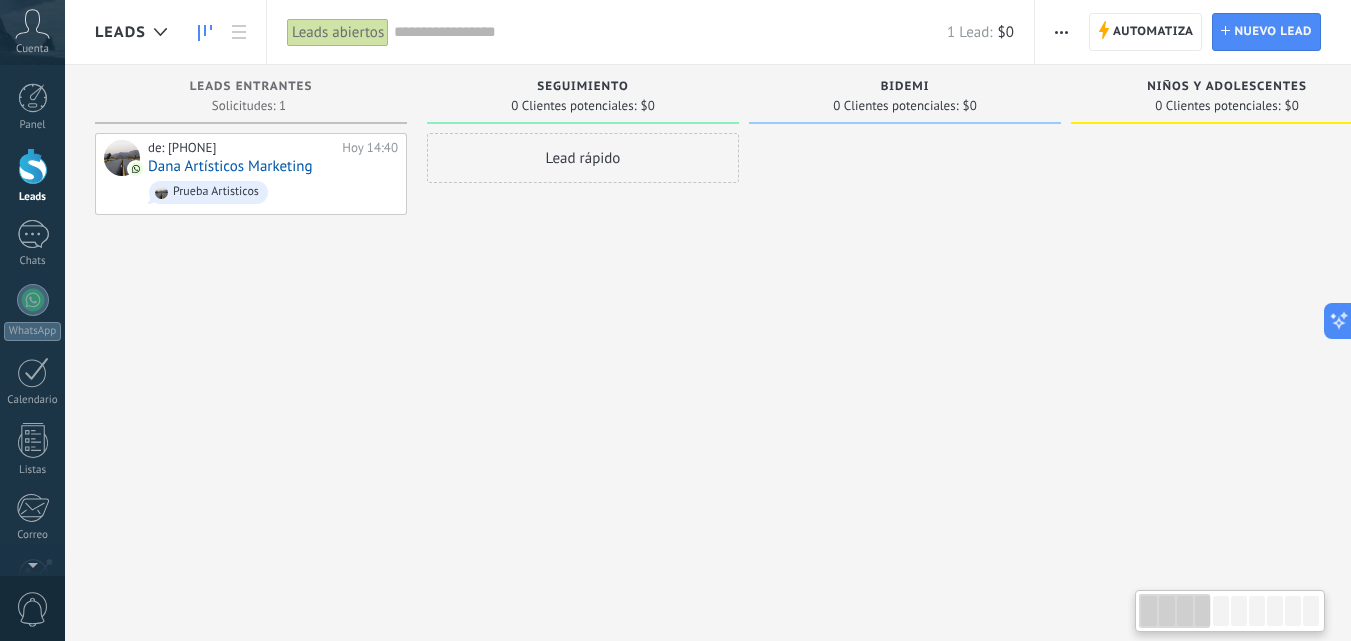 drag, startPoint x: 480, startPoint y: 249, endPoint x: 773, endPoint y: 240, distance: 293.13818 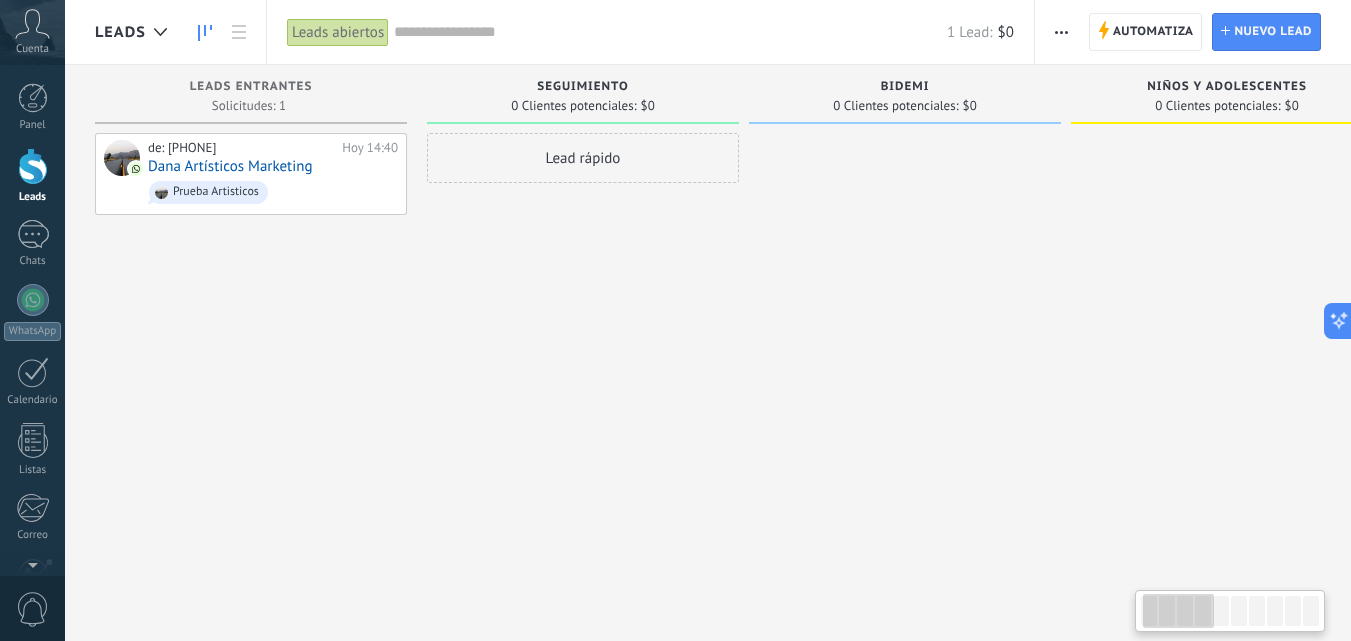 scroll, scrollTop: 0, scrollLeft: 76, axis: horizontal 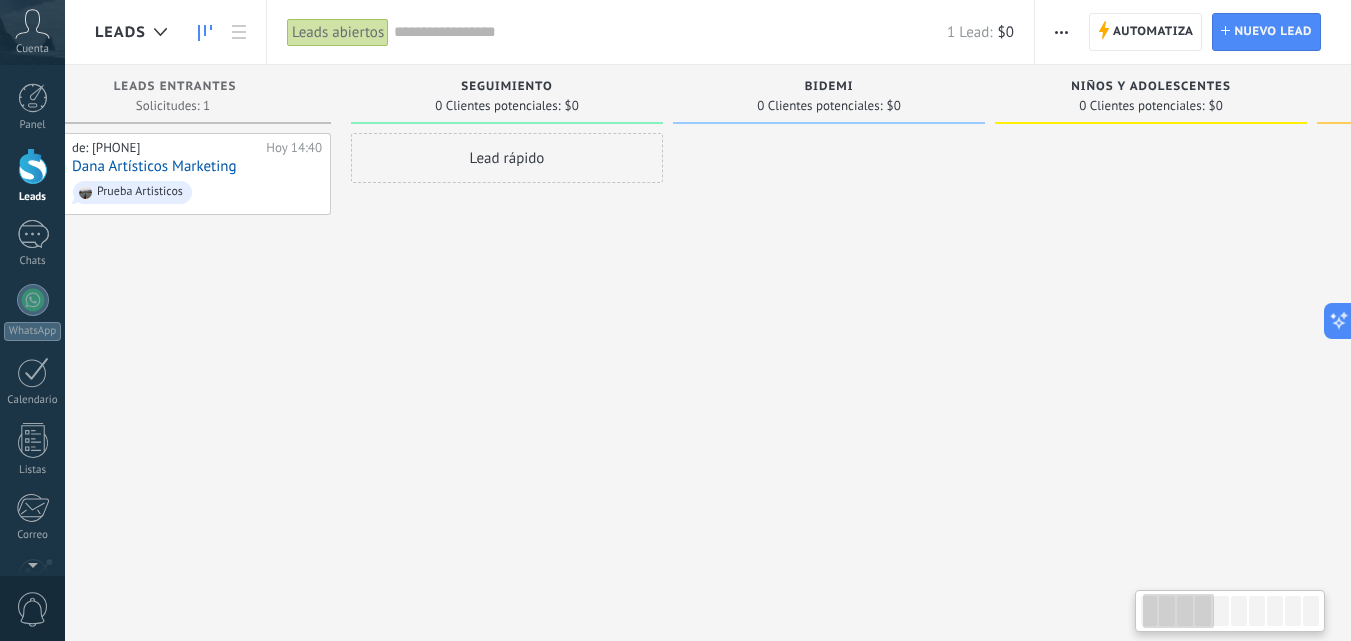 drag, startPoint x: 794, startPoint y: 336, endPoint x: 782, endPoint y: 338, distance: 12.165525 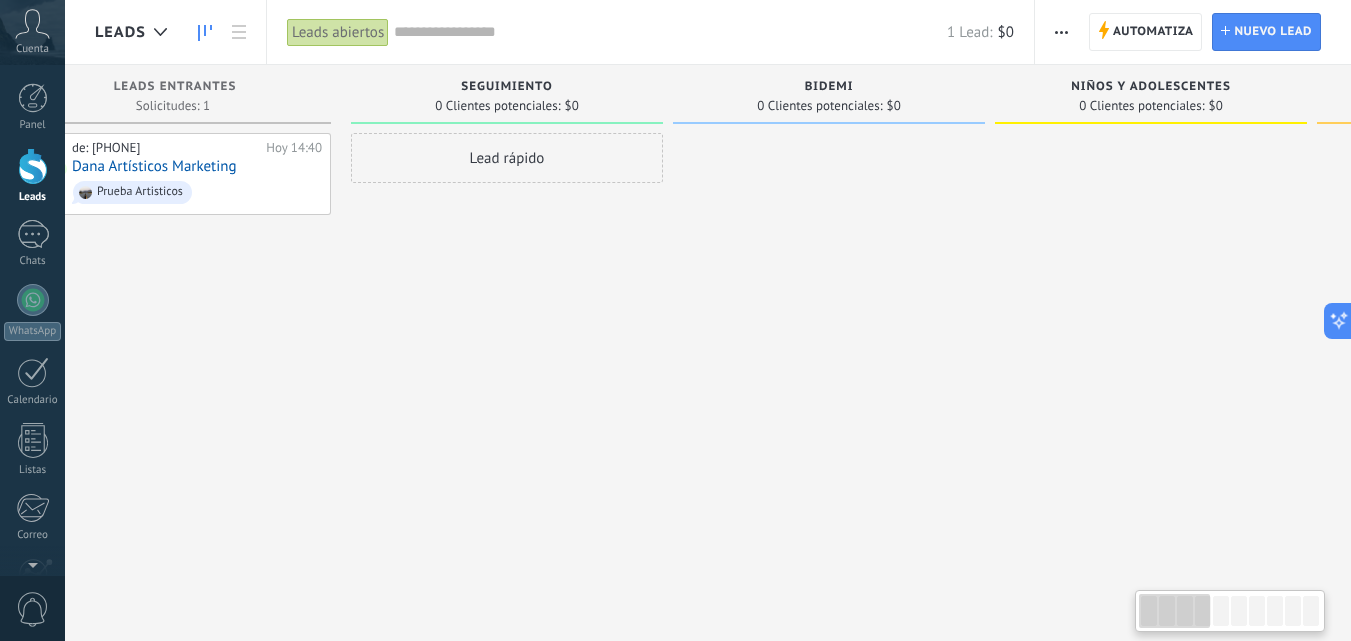 scroll, scrollTop: 0, scrollLeft: 0, axis: both 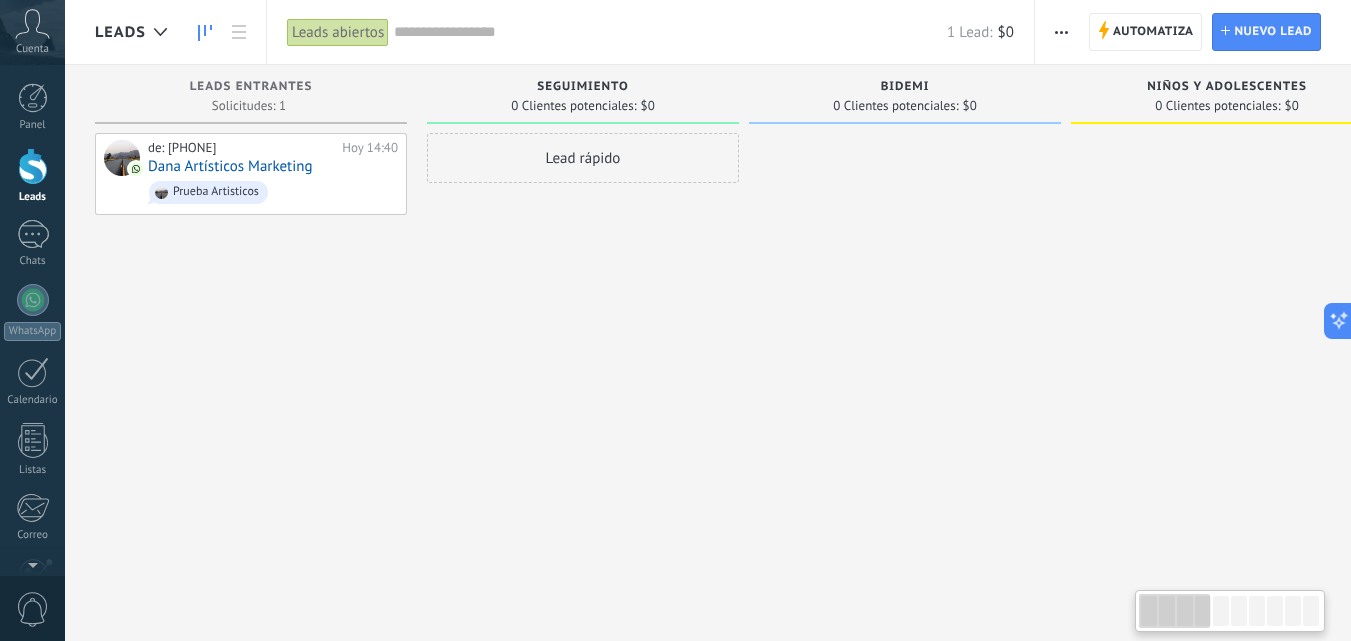 drag, startPoint x: 515, startPoint y: 298, endPoint x: 643, endPoint y: 287, distance: 128.47179 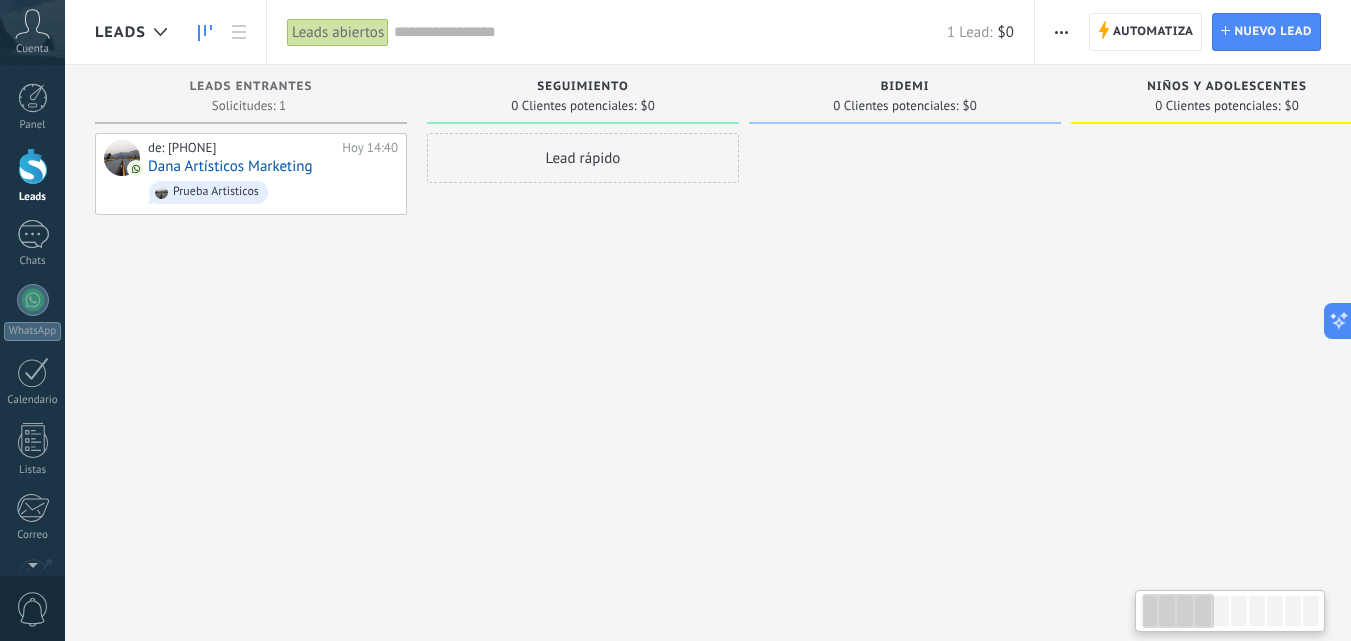 scroll, scrollTop: 0, scrollLeft: 71, axis: horizontal 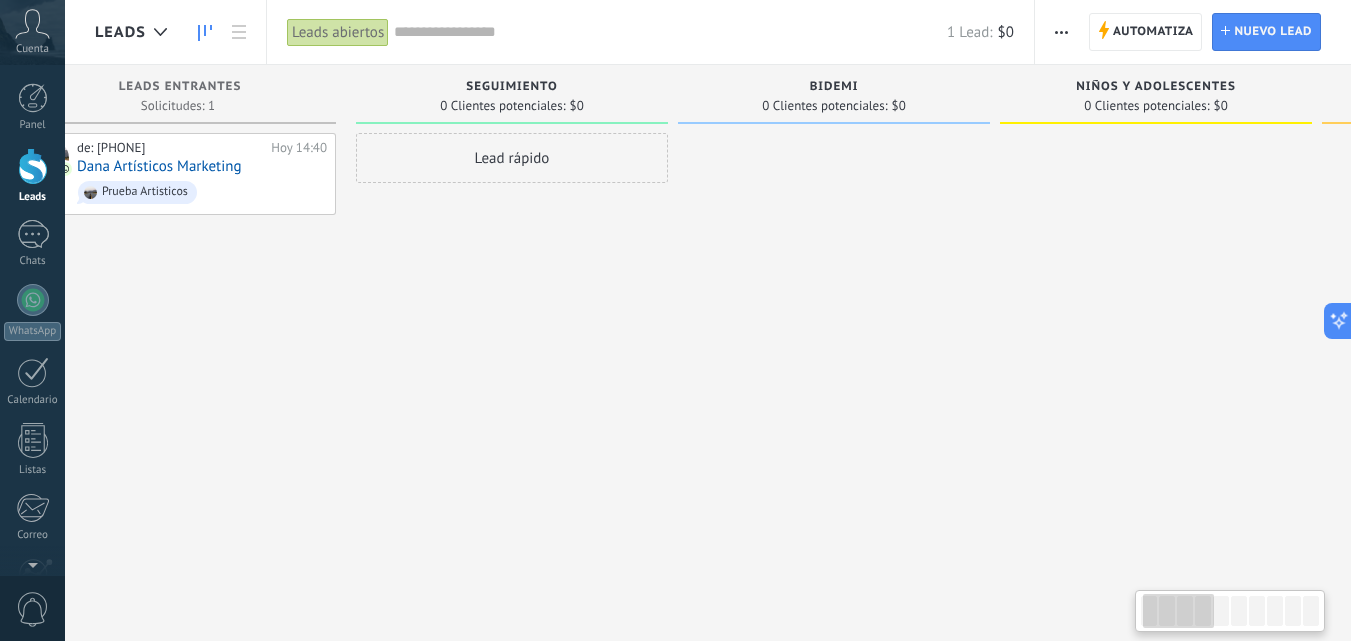 drag, startPoint x: 680, startPoint y: 266, endPoint x: 609, endPoint y: 273, distance: 71.34424 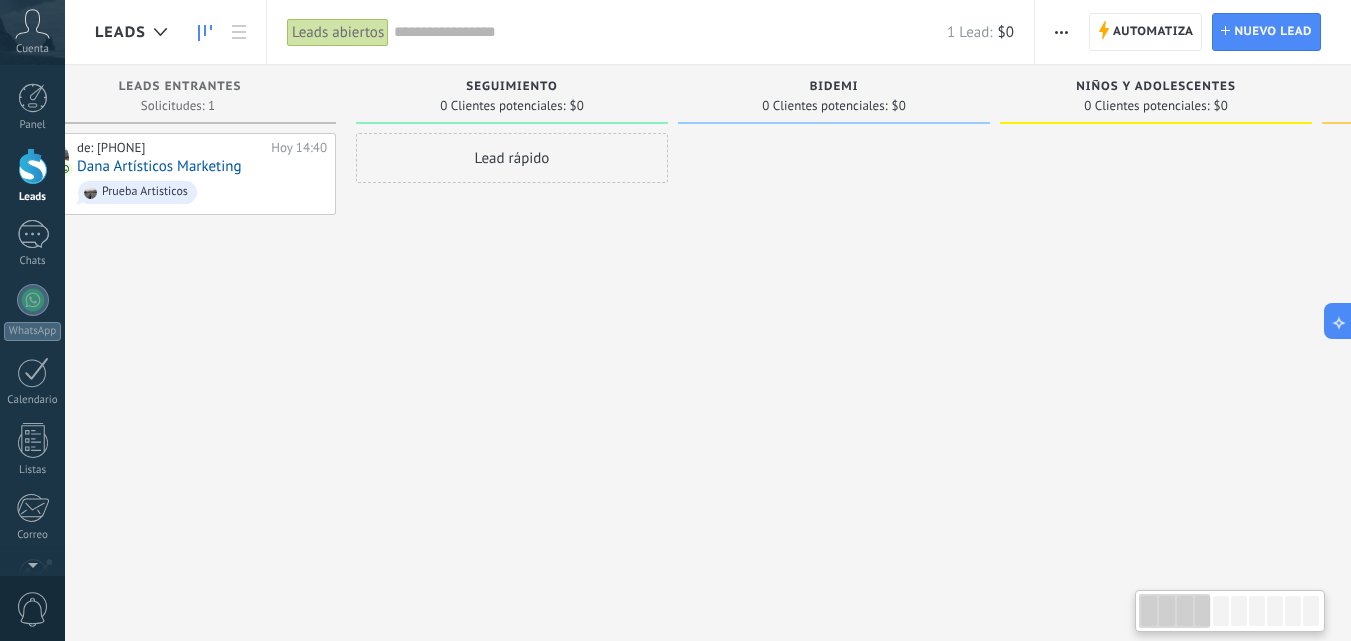 scroll, scrollTop: 0, scrollLeft: 0, axis: both 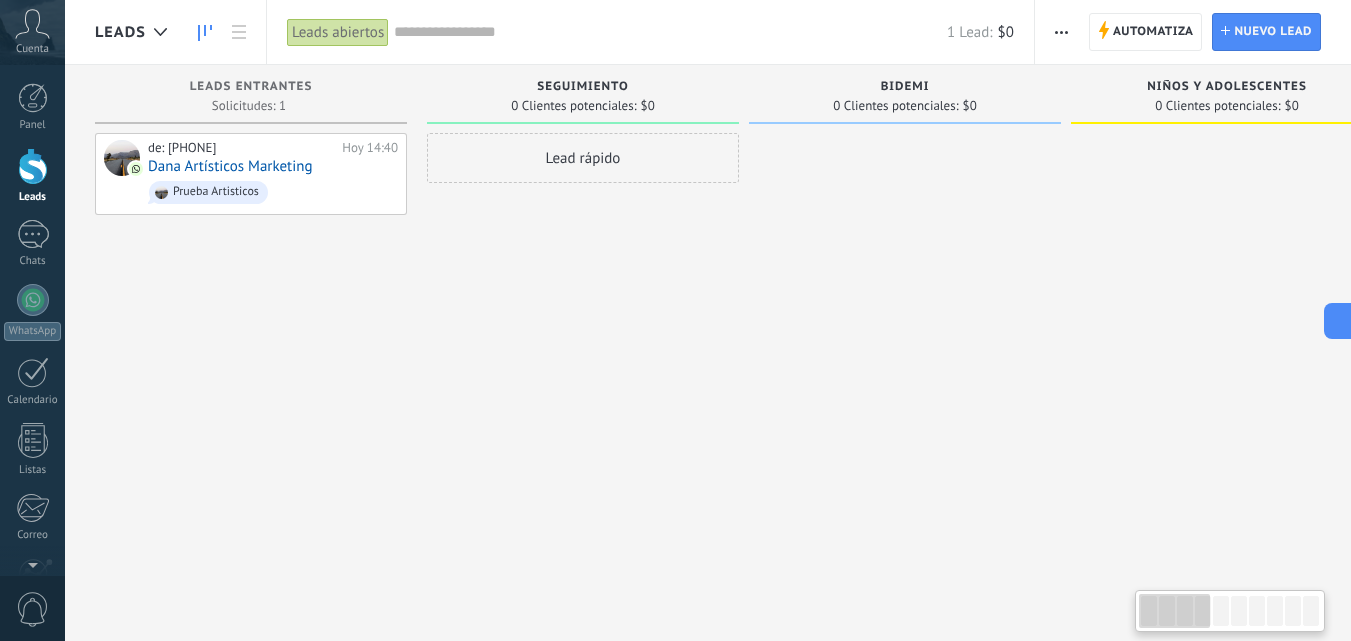 drag, startPoint x: 609, startPoint y: 273, endPoint x: 840, endPoint y: 254, distance: 231.78008 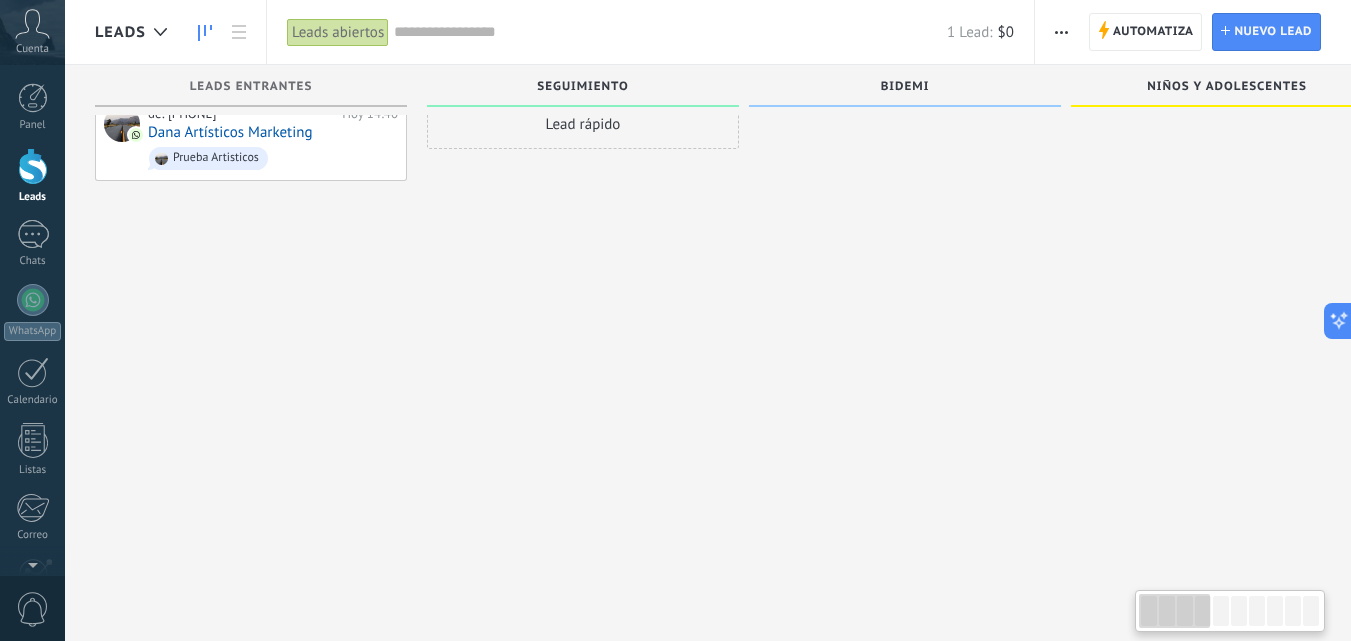 scroll, scrollTop: 19, scrollLeft: 0, axis: vertical 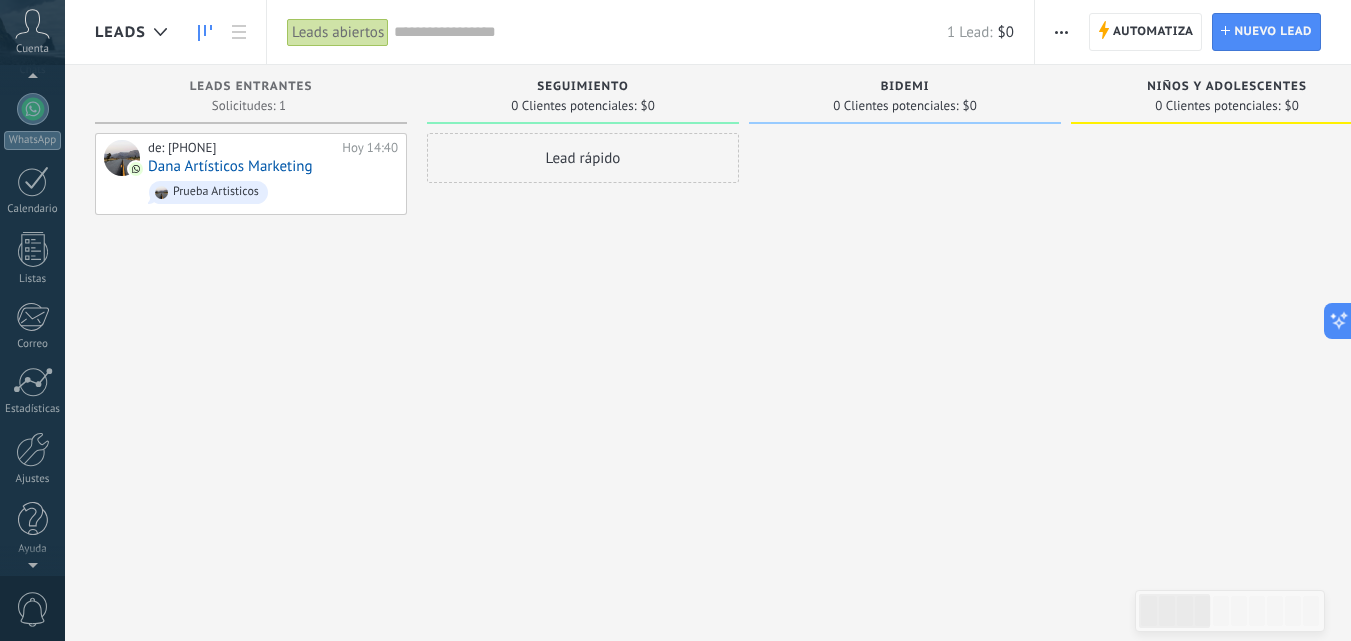 drag, startPoint x: 48, startPoint y: 474, endPoint x: 325, endPoint y: 527, distance: 282.0248 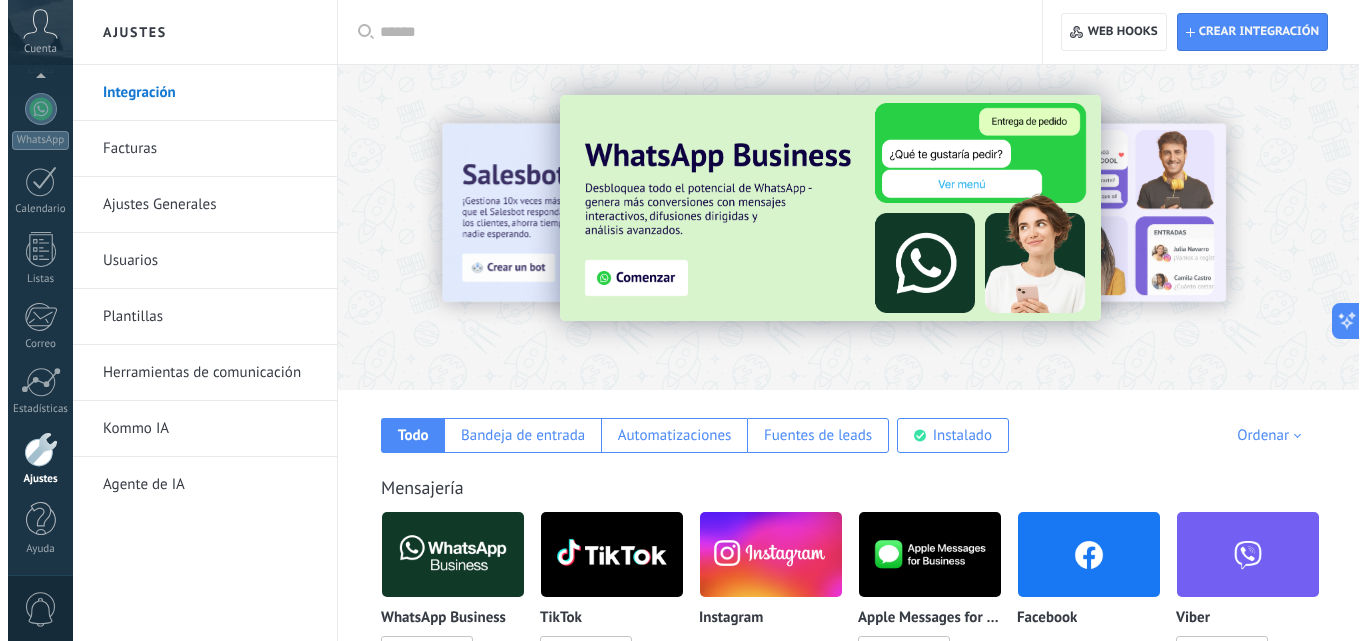 scroll, scrollTop: 0, scrollLeft: 0, axis: both 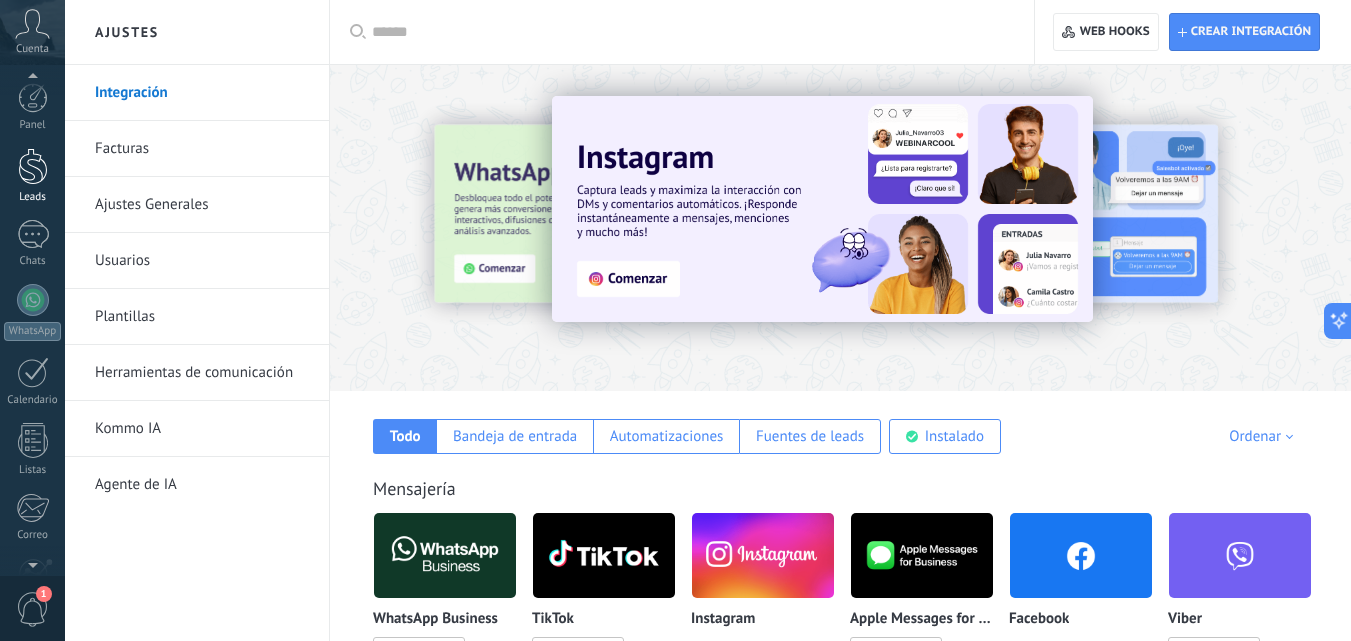 click on "Leads" at bounding box center (32, 176) 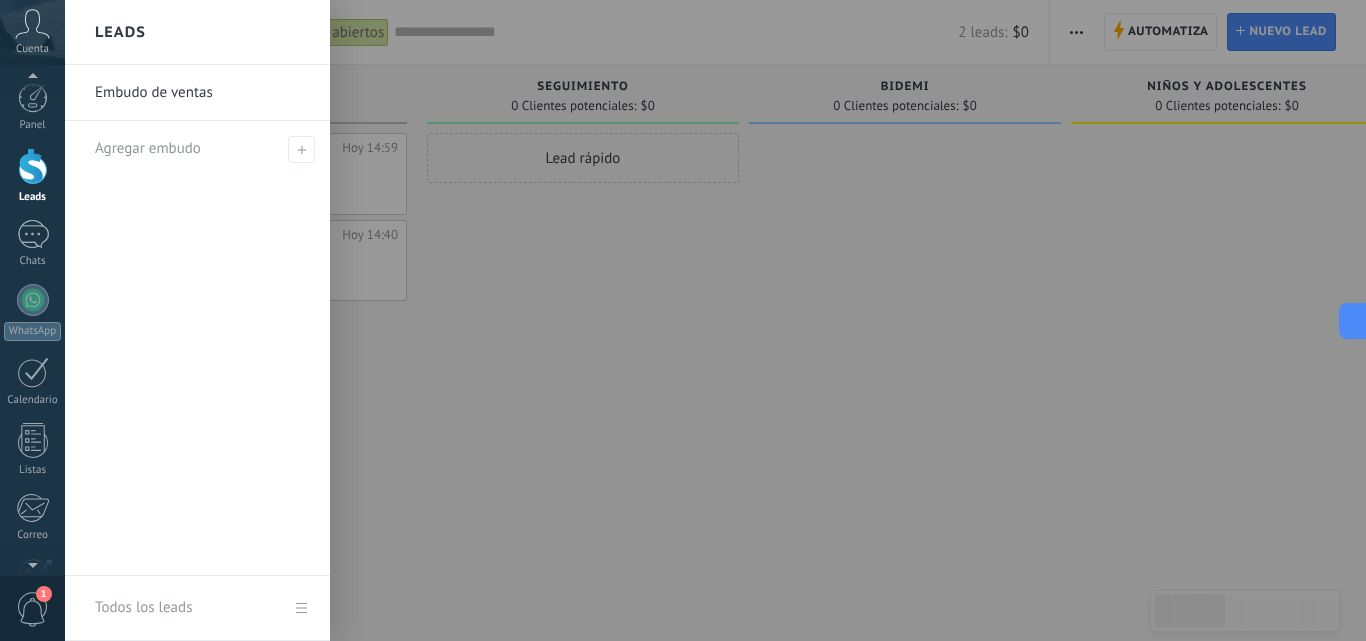 click on "Leads" at bounding box center [33, 197] 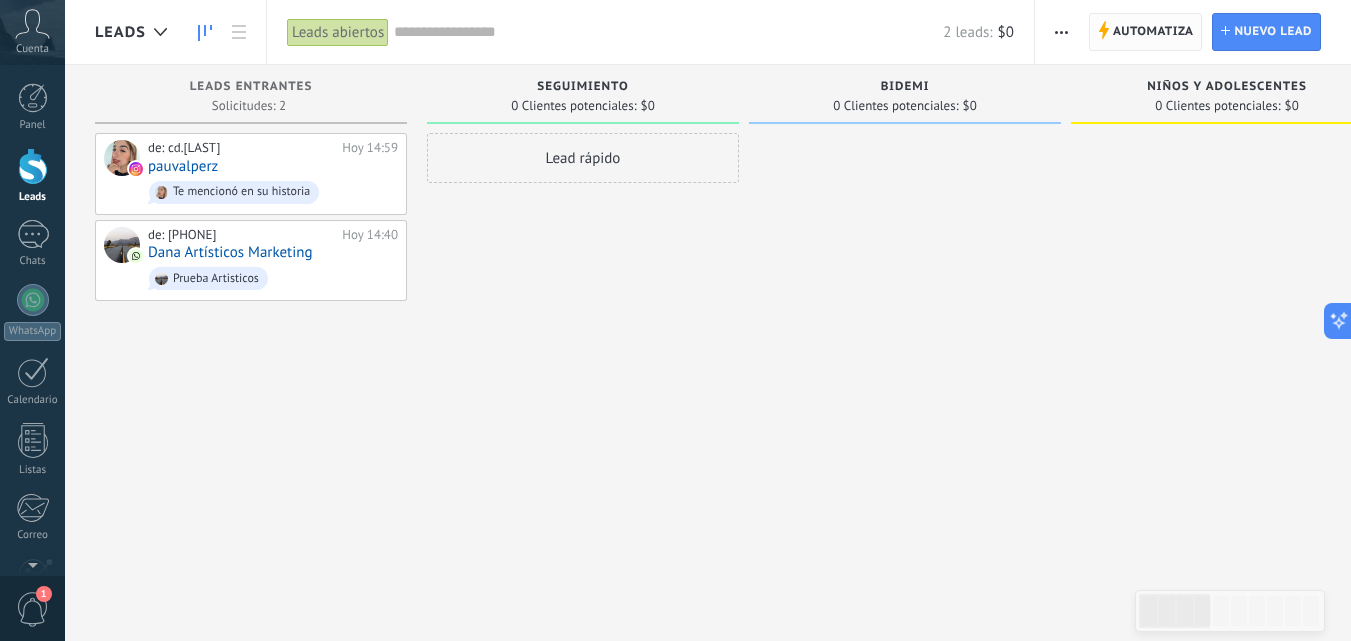 click on "Automatiza" at bounding box center (1153, 32) 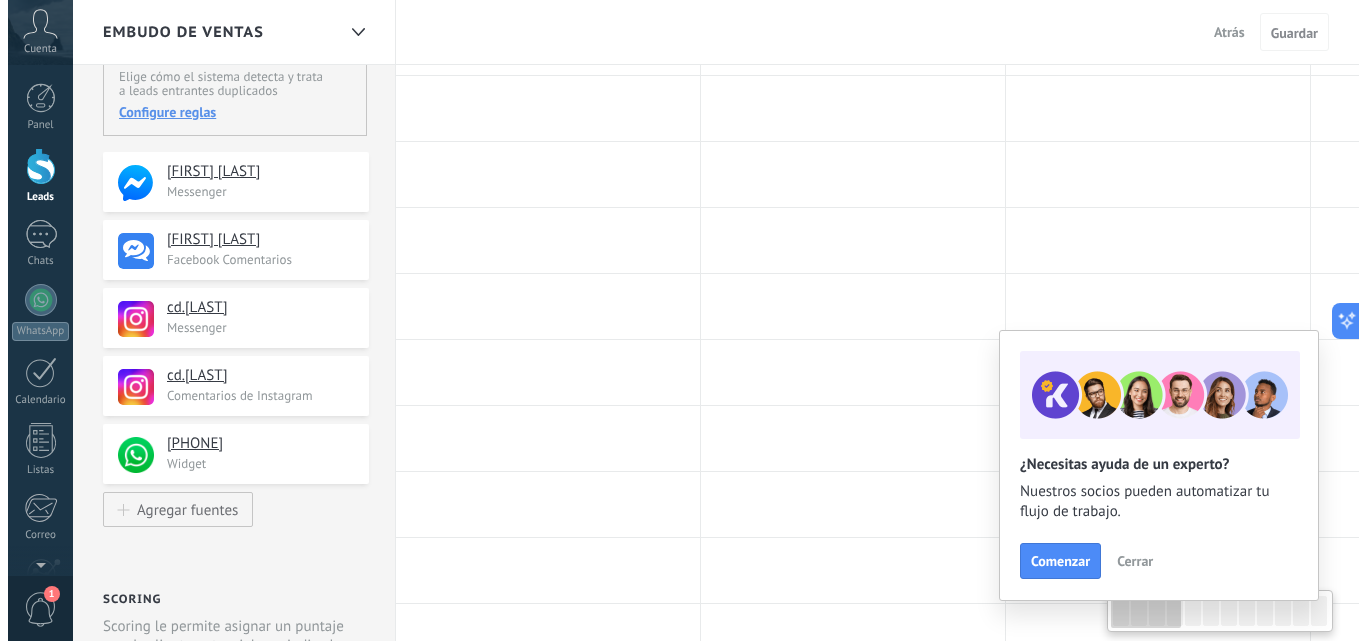 scroll, scrollTop: 0, scrollLeft: 0, axis: both 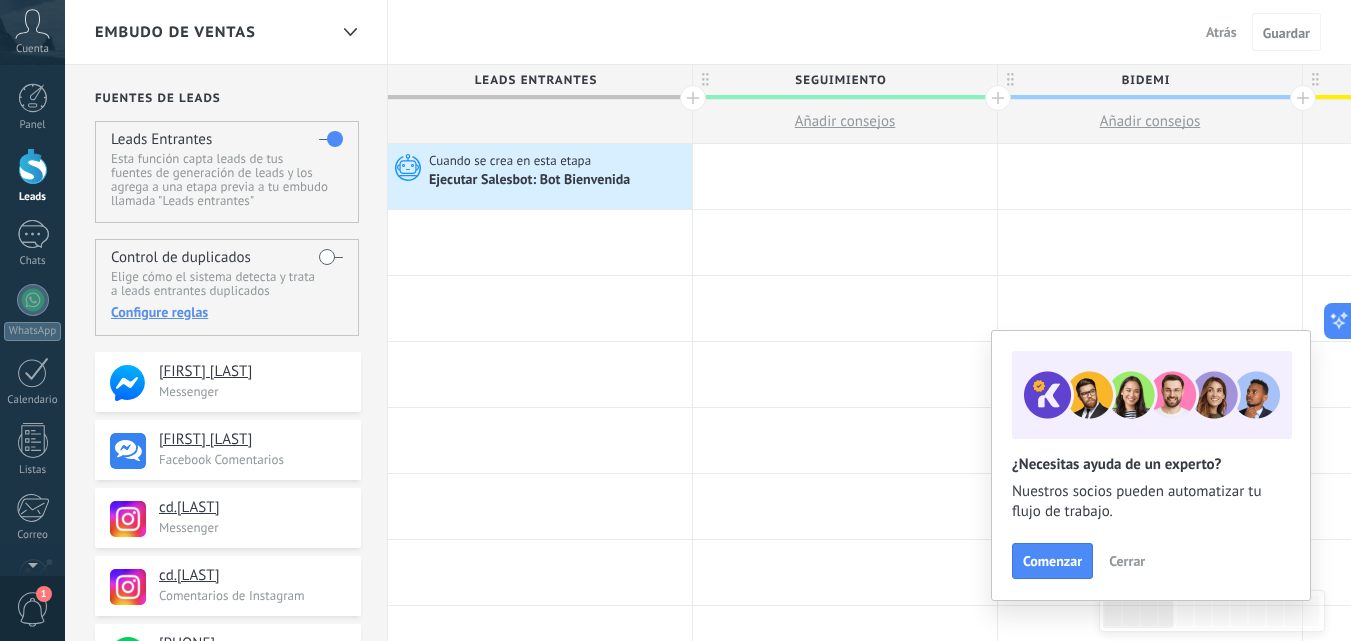 click on "Atrás" at bounding box center [1221, 32] 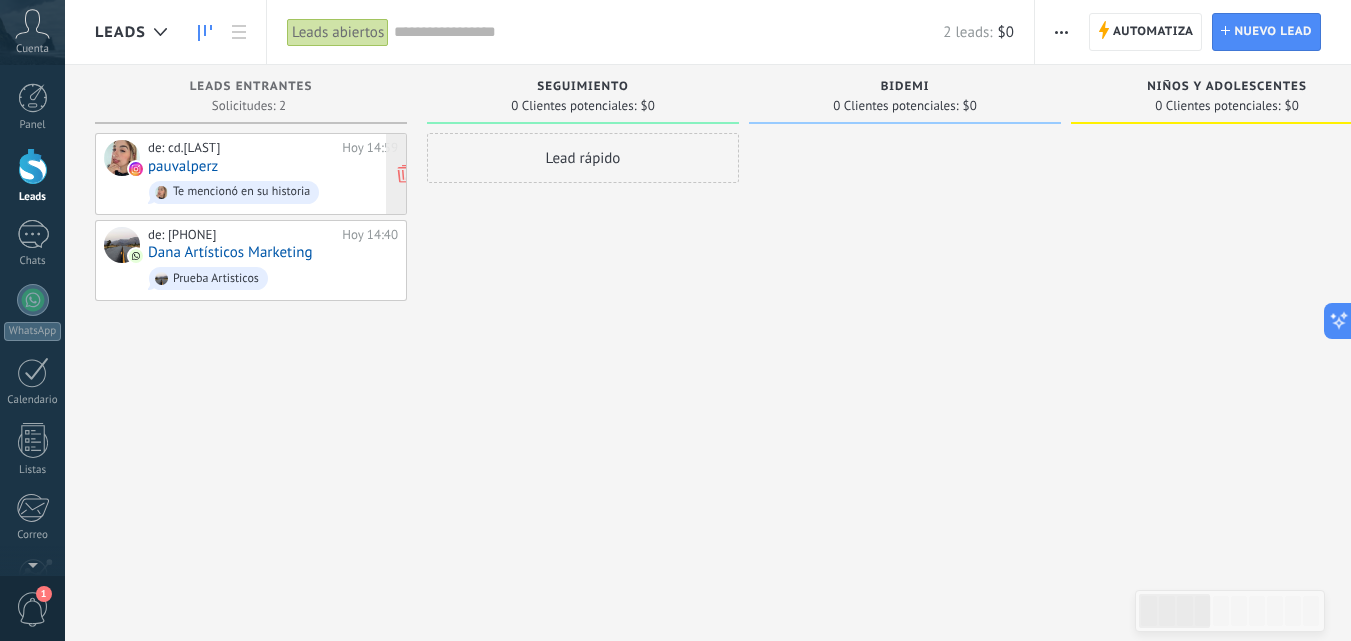 click on "de: cd.[LAST] Hoy 14:59 pauvalperz Te mencionó en su historia" at bounding box center [273, 174] 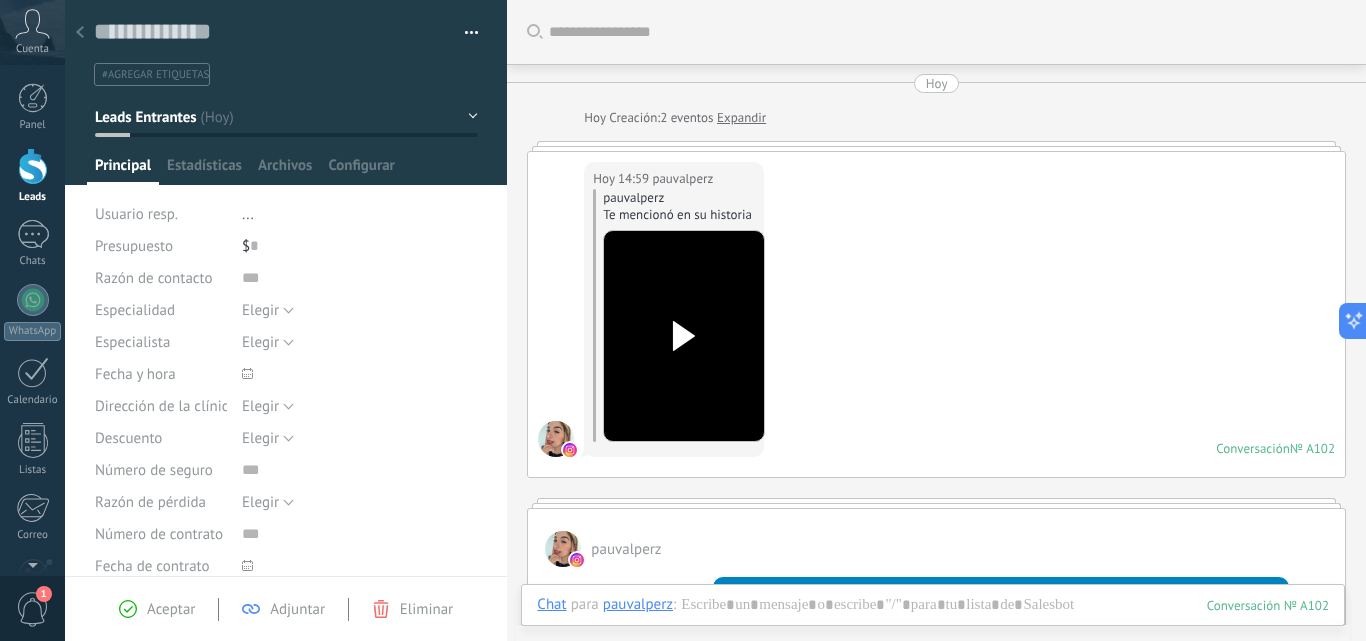 scroll, scrollTop: 30, scrollLeft: 0, axis: vertical 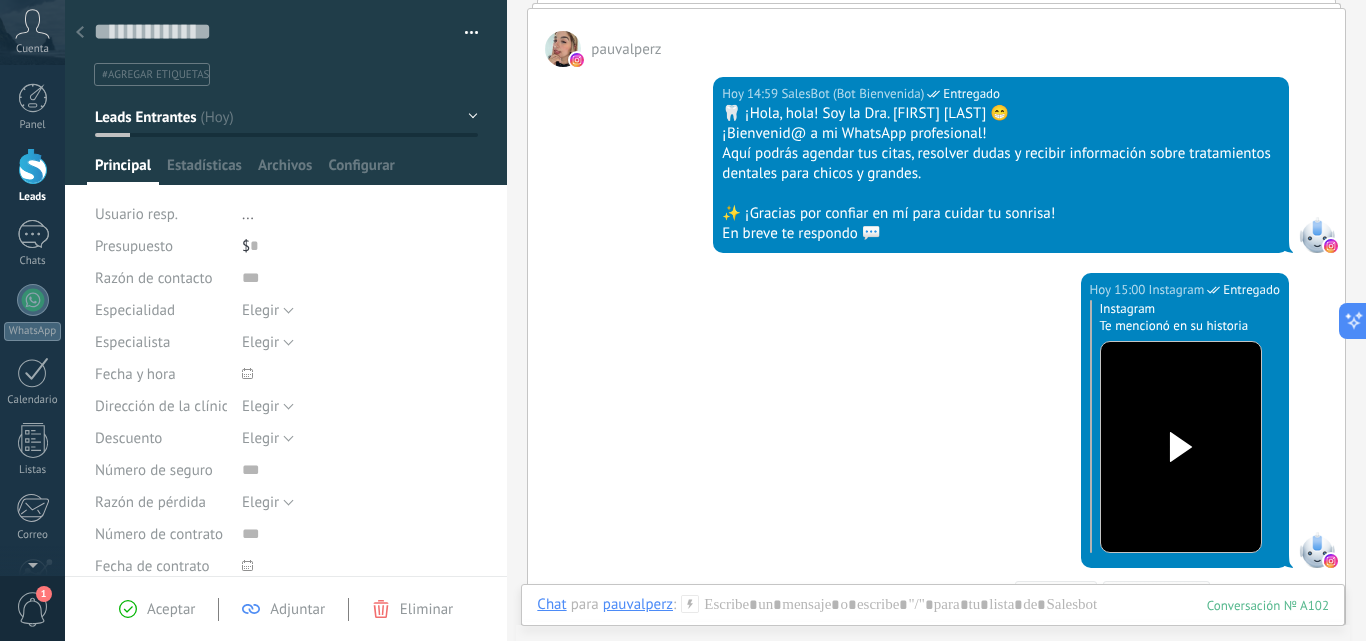 click at bounding box center (80, 33) 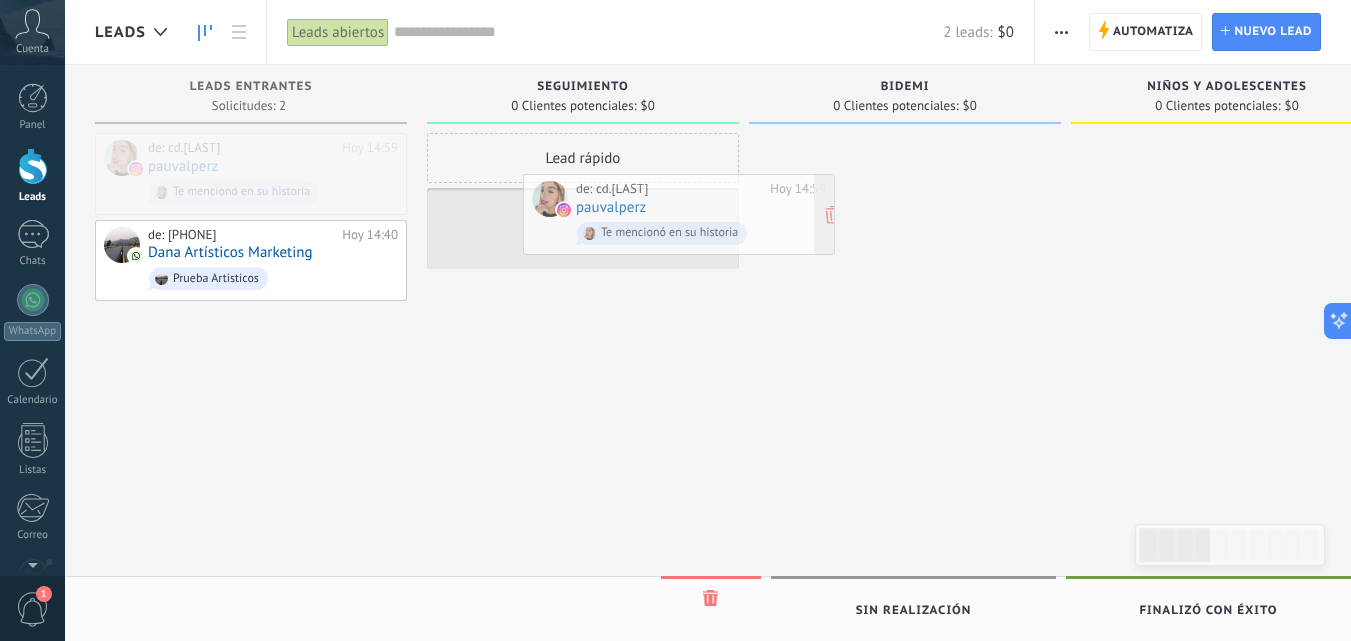 drag, startPoint x: 267, startPoint y: 190, endPoint x: 695, endPoint y: 231, distance: 429.9593 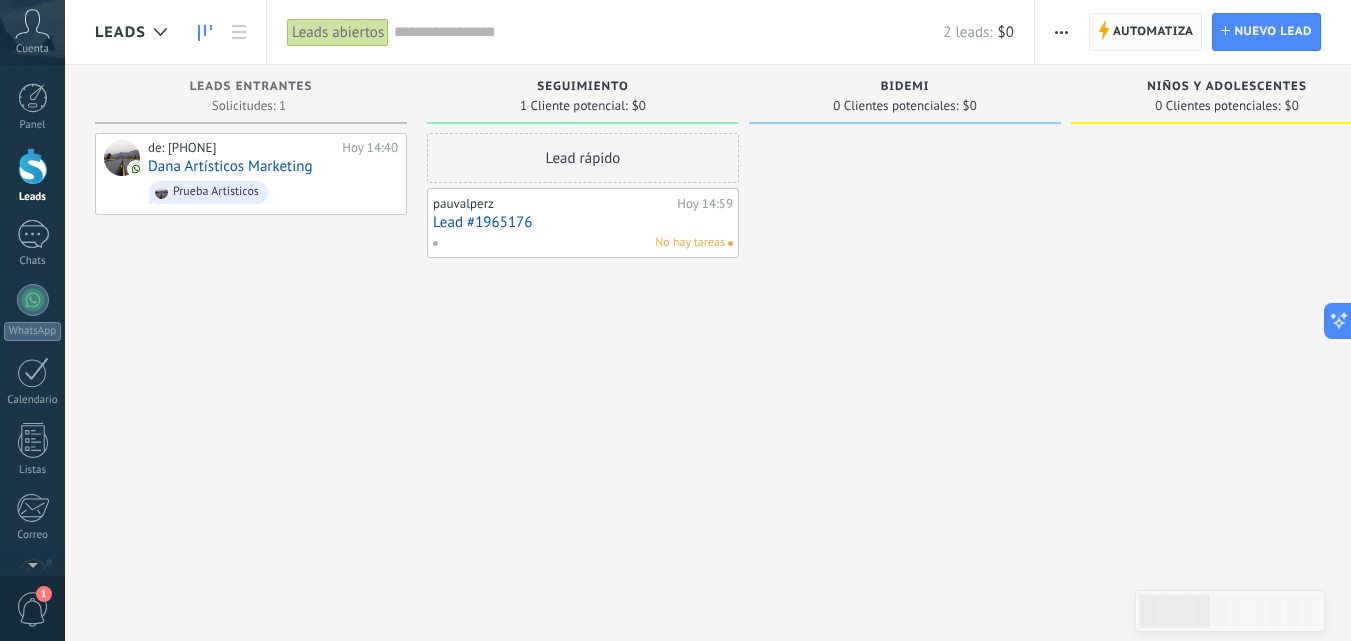 click on "Automatiza" at bounding box center [1153, 32] 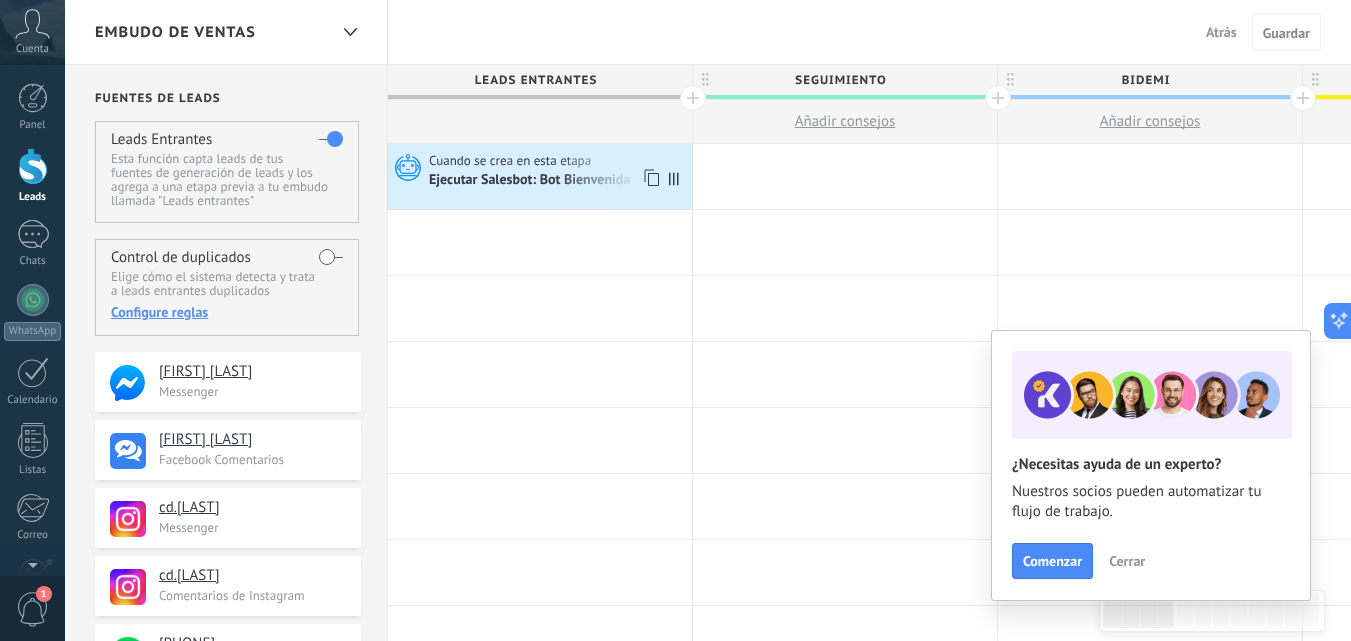 click on "Ejecutar Salesbot: Bot Bienvenida" at bounding box center [558, 180] 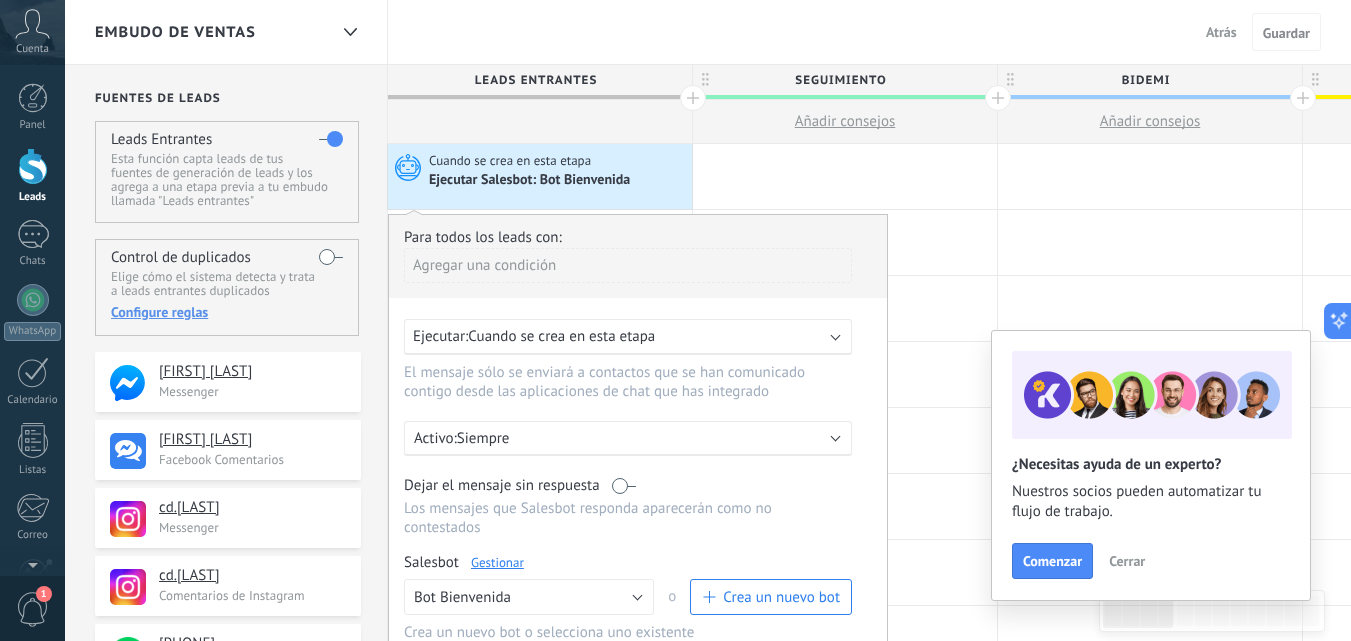 click on "Ejecutar:  Cuando se crea en esta etapa" at bounding box center (628, 337) 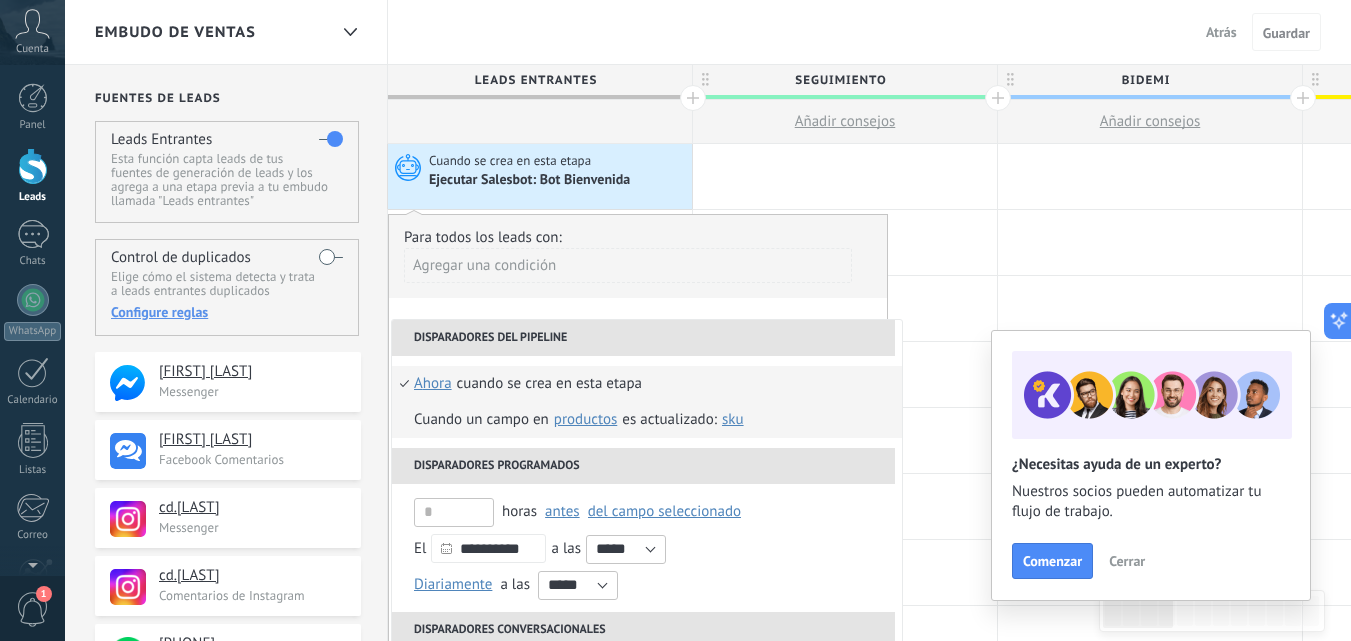click on "Cuando un campo en  Productos contacto compañía lead Productos  es actualizado:  SKU Grupo Precio Descripción External ID Unit Oferta especial 1 Precio al por mayor Puntos por compra Imagen SKU" at bounding box center [581, 420] 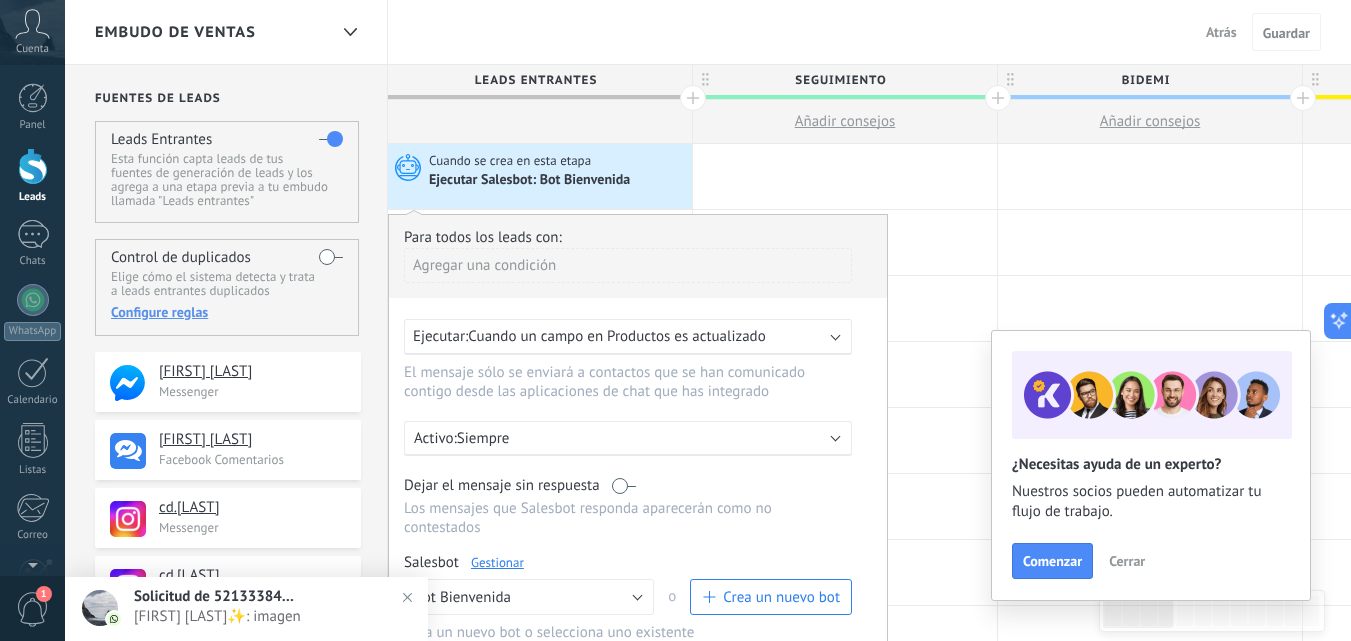 click at bounding box center (836, 437) 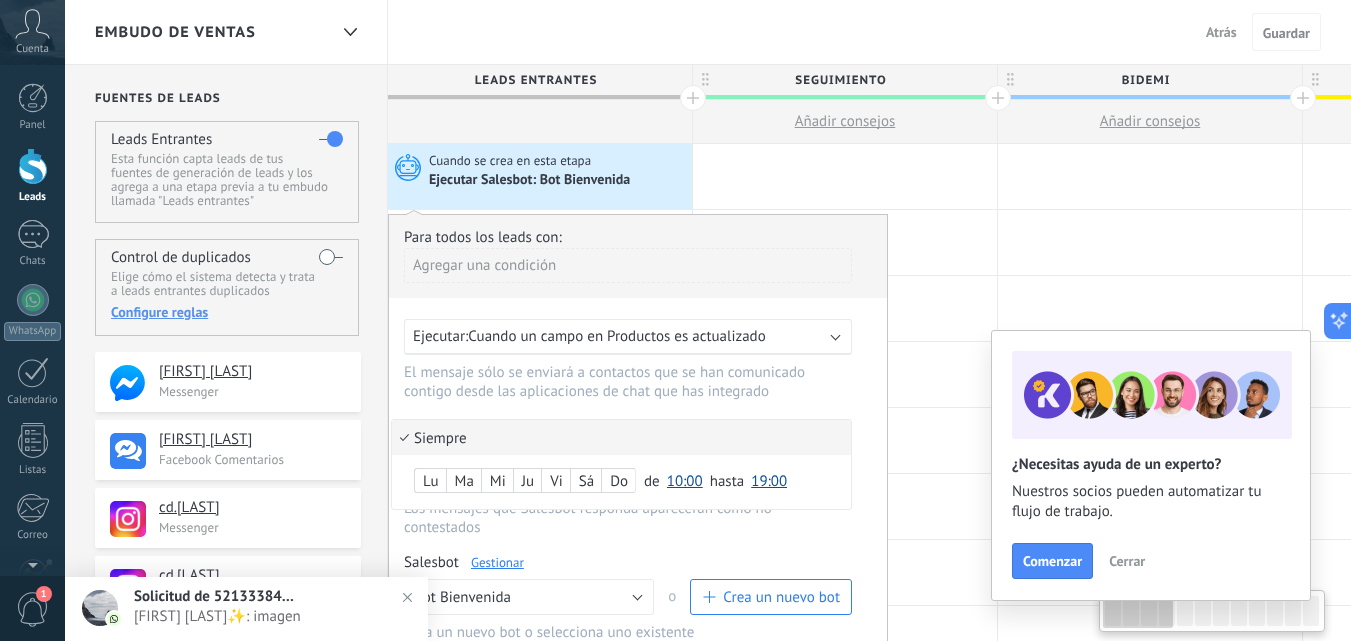 scroll, scrollTop: 0, scrollLeft: 1, axis: horizontal 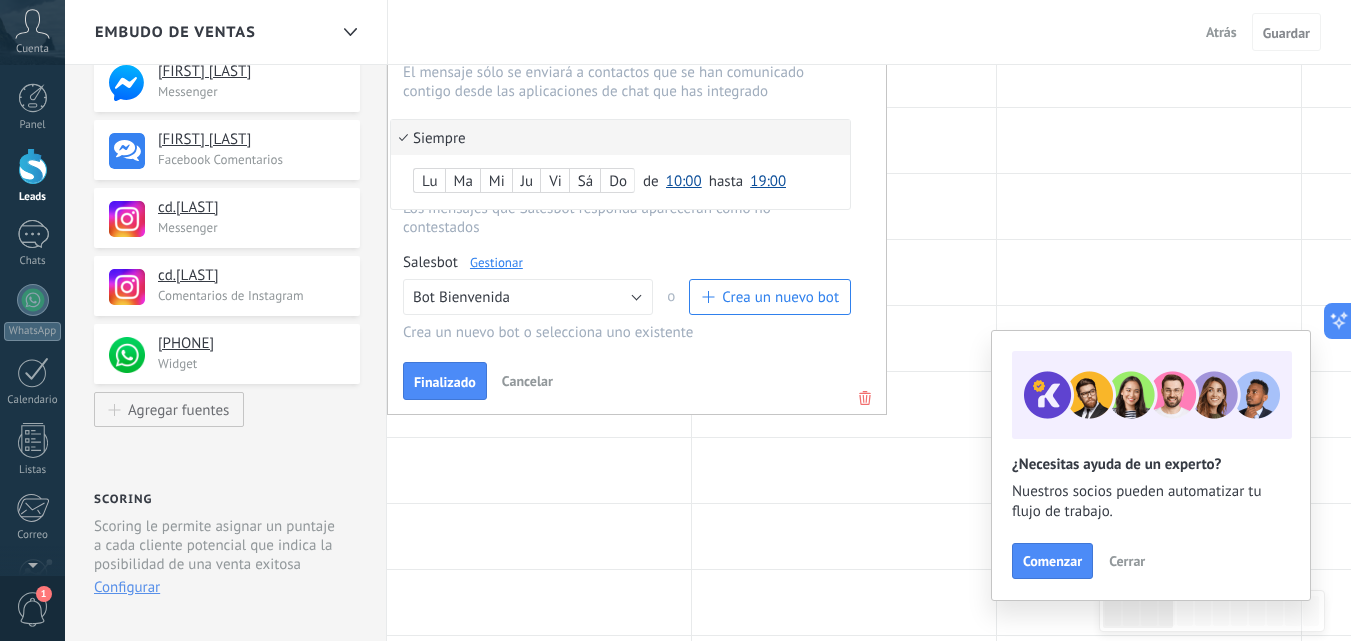 click at bounding box center (637, 164) 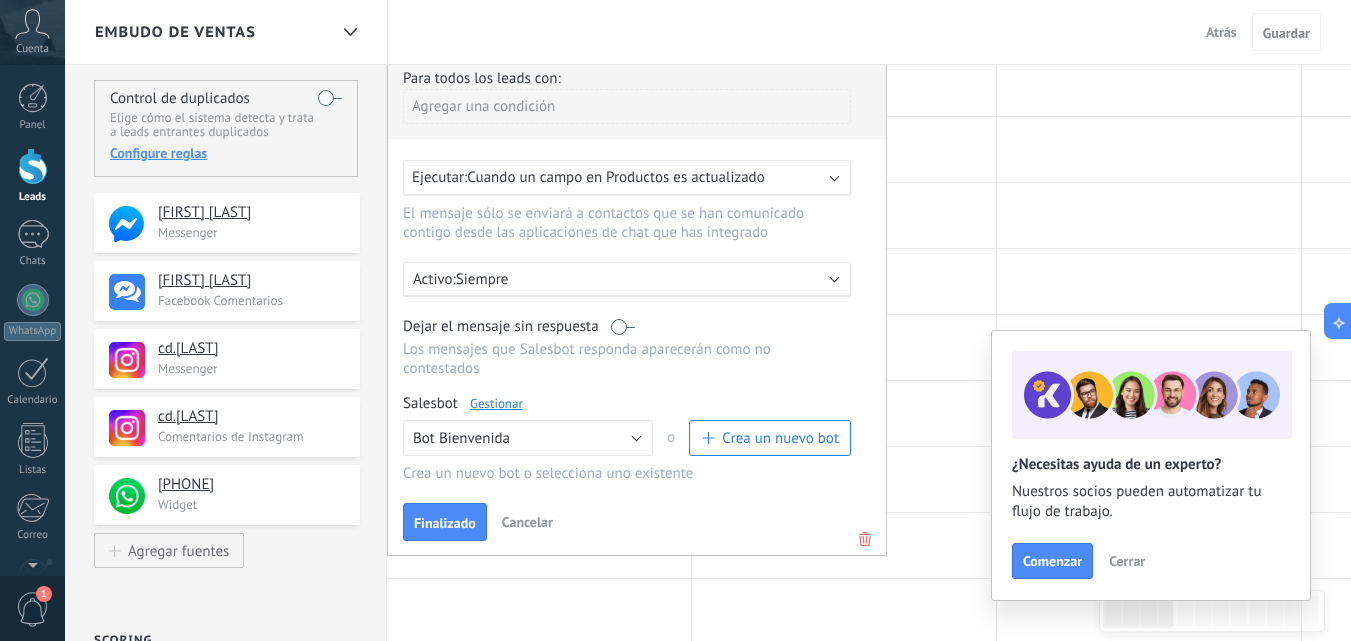 scroll, scrollTop: 0, scrollLeft: 0, axis: both 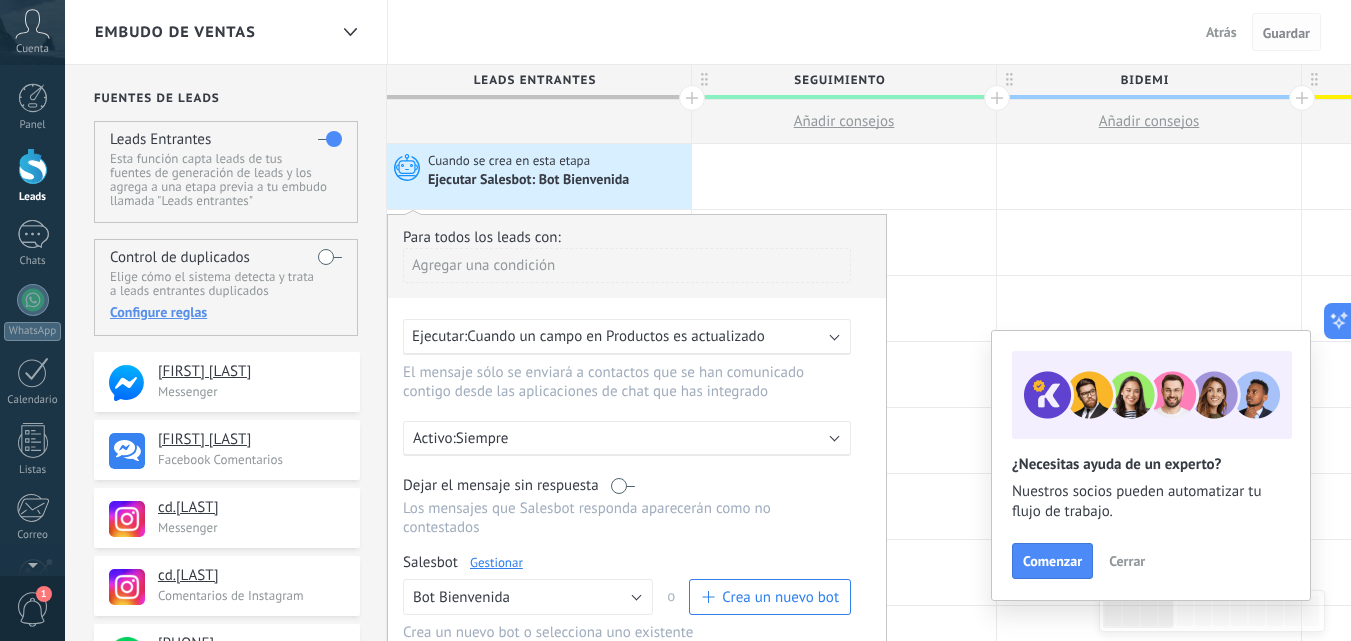 click on "Guardar" at bounding box center (1286, 33) 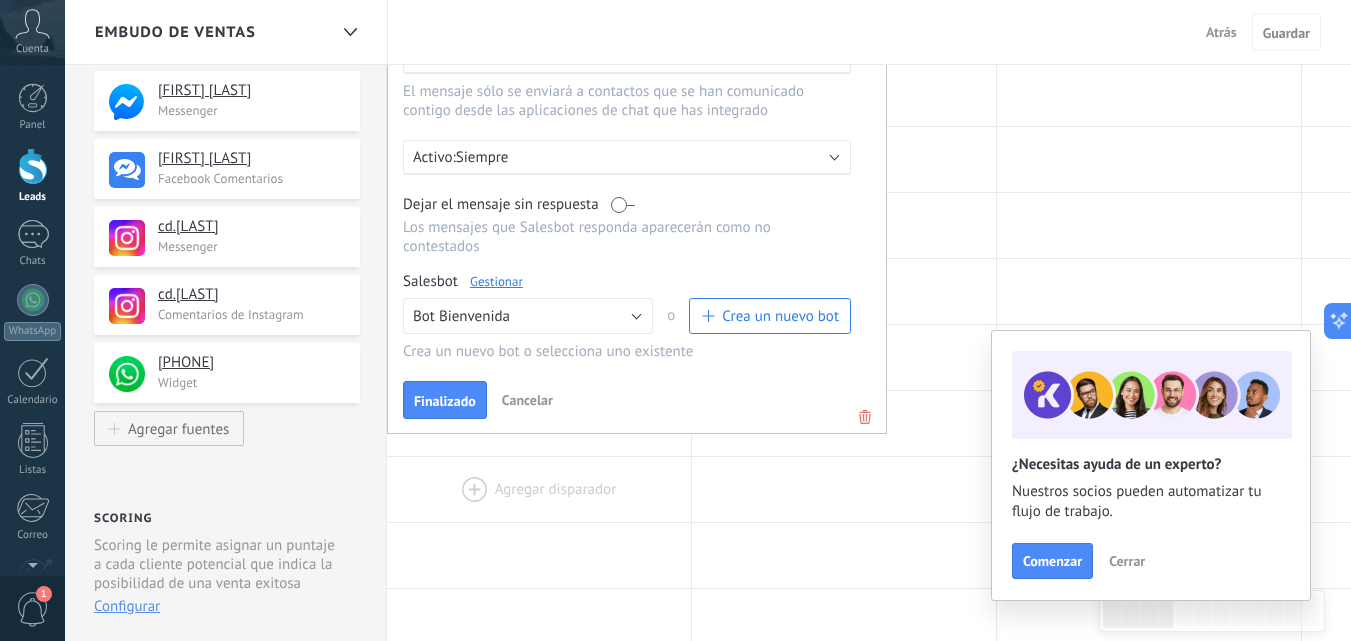 scroll, scrollTop: 300, scrollLeft: 0, axis: vertical 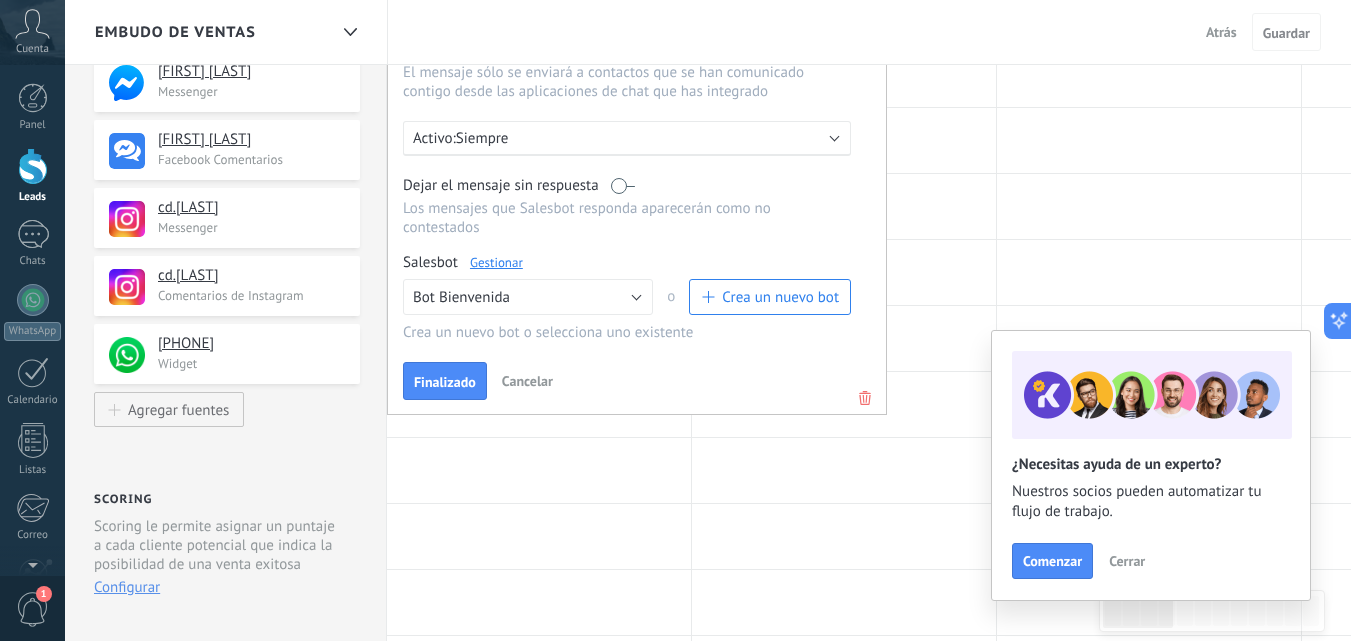 click on "Finalizado" at bounding box center (445, 382) 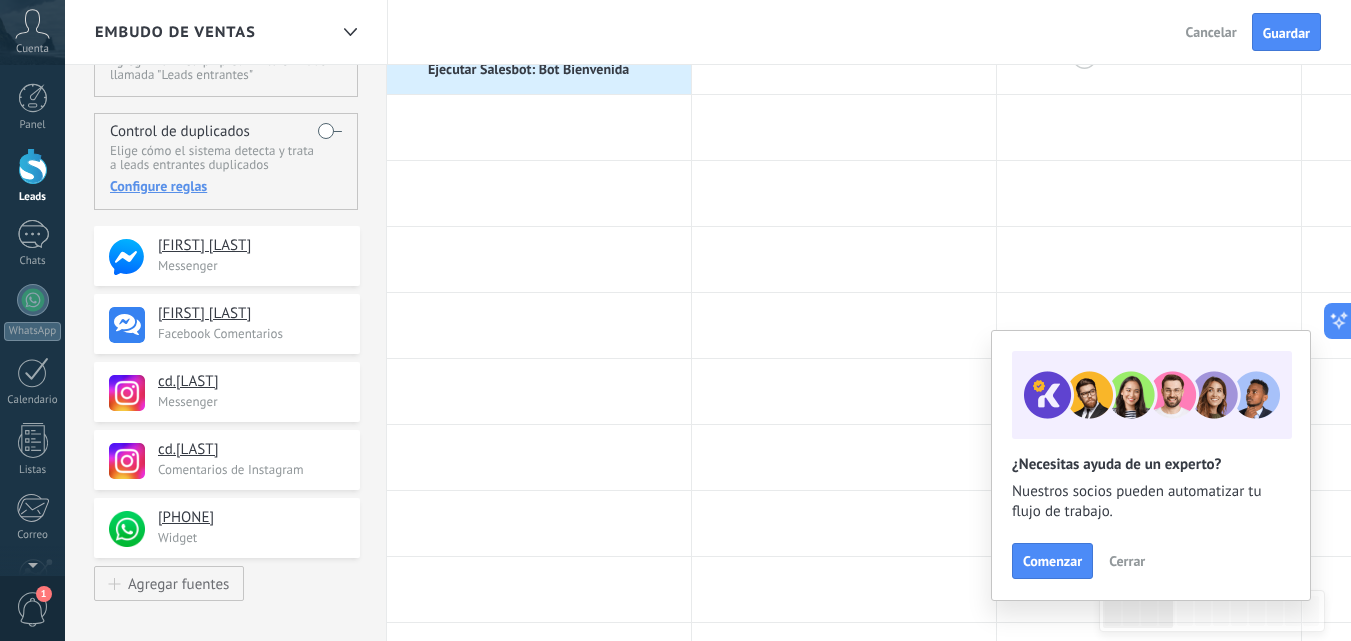 scroll, scrollTop: 0, scrollLeft: 0, axis: both 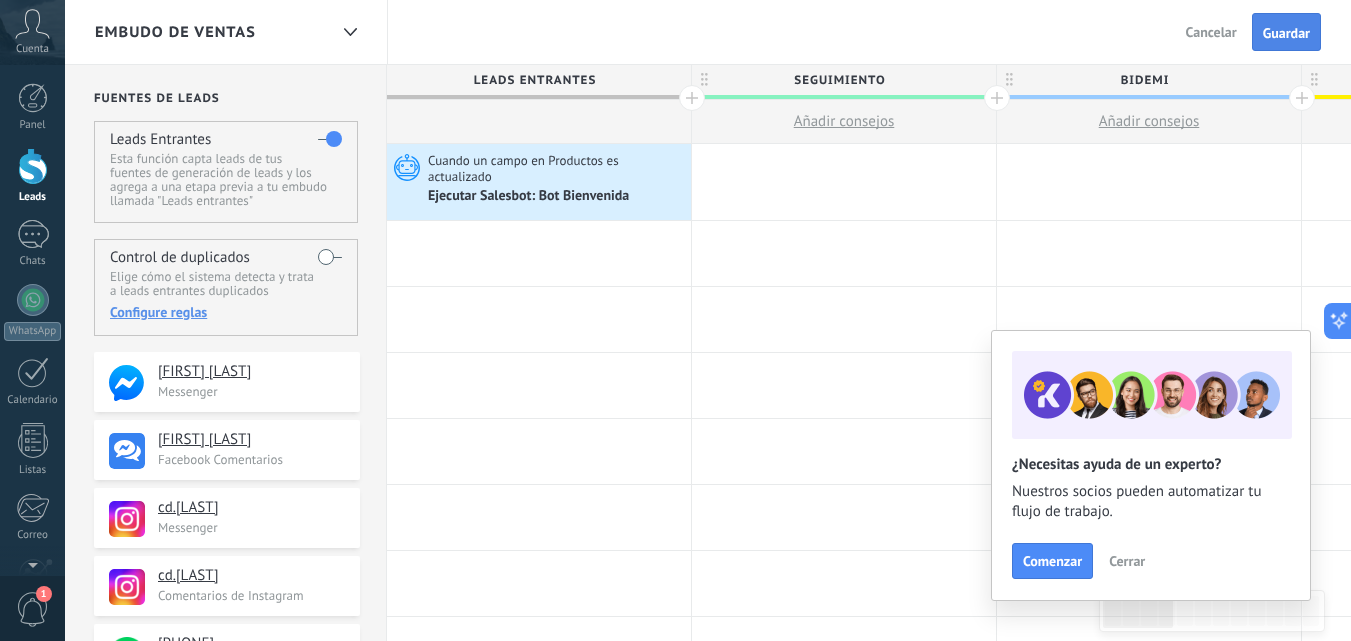 click on "Guardar" at bounding box center [1286, 33] 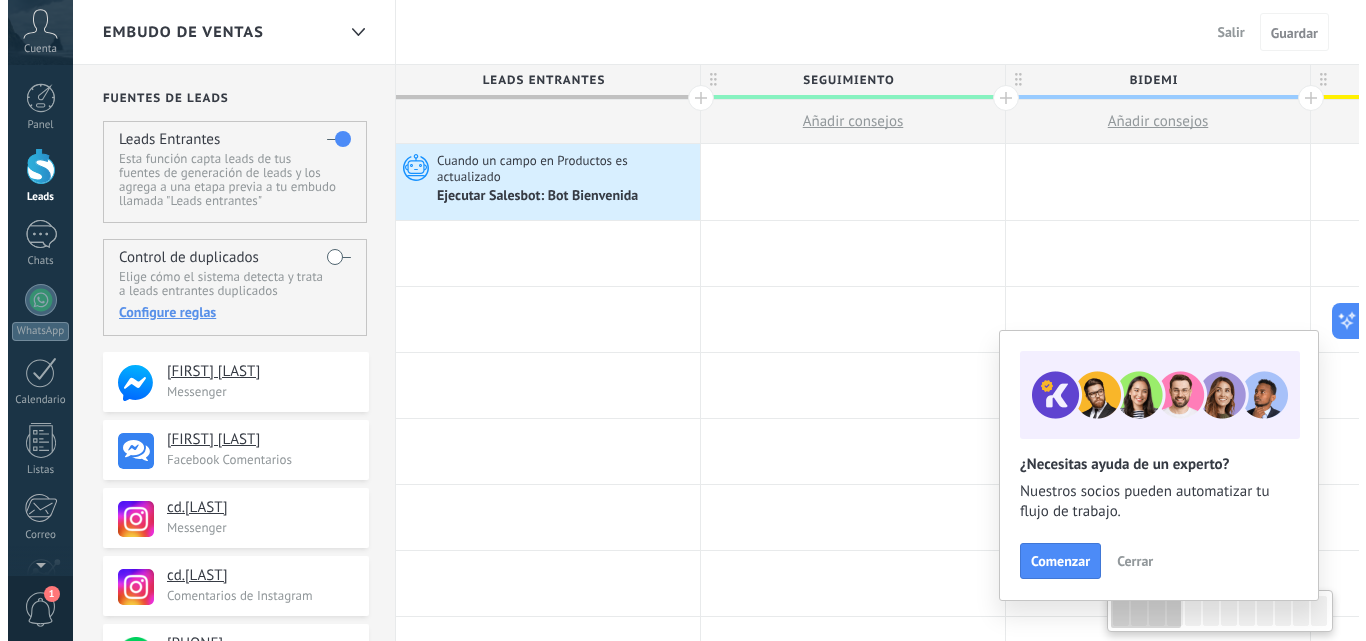 scroll, scrollTop: 0, scrollLeft: 1, axis: horizontal 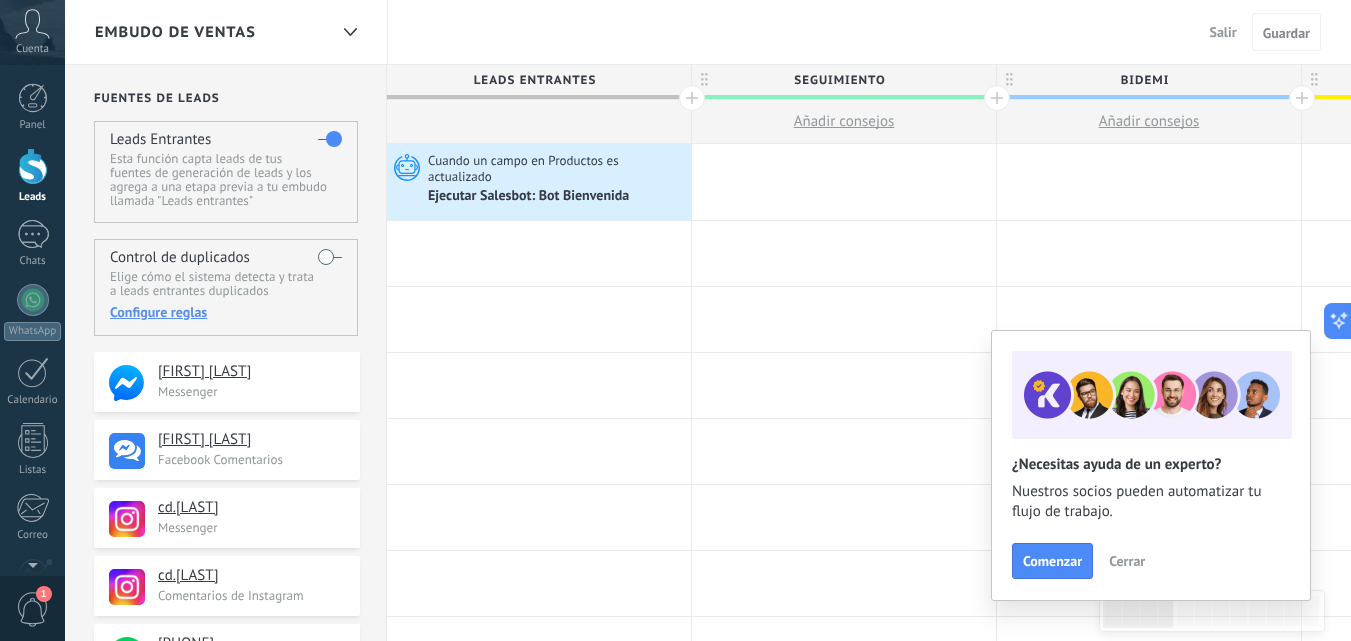 click on "Salir" at bounding box center [1223, 32] 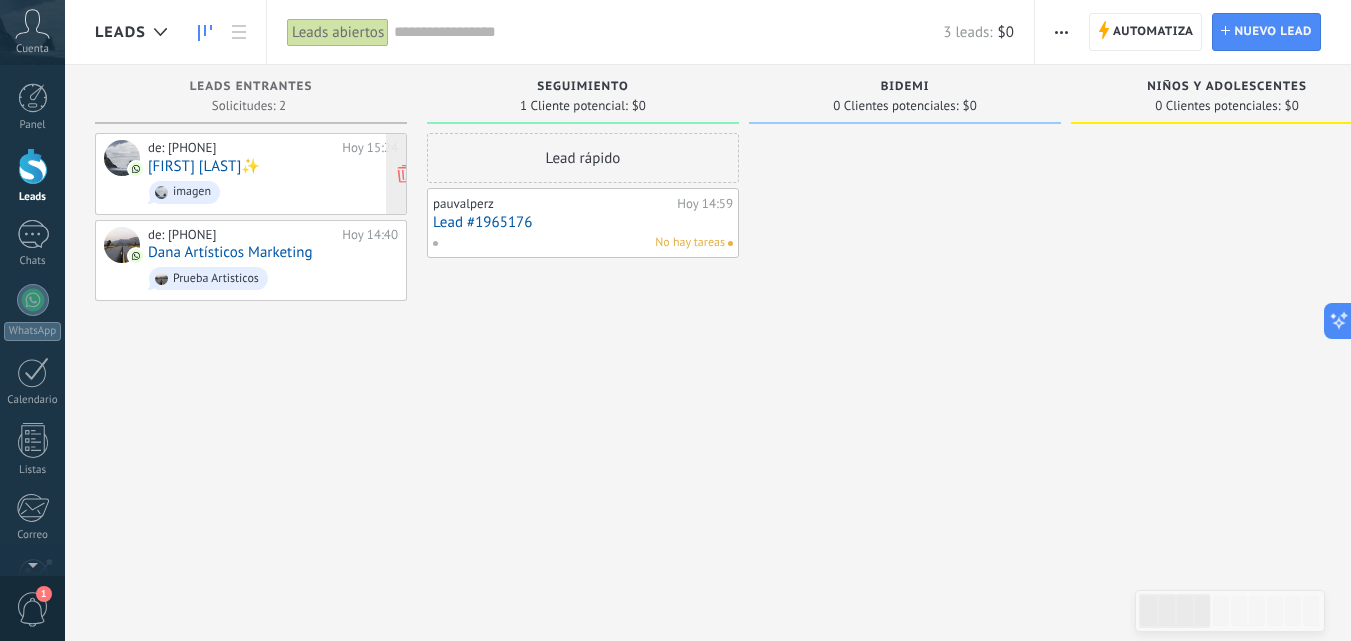 click on "imagen" at bounding box center (273, 192) 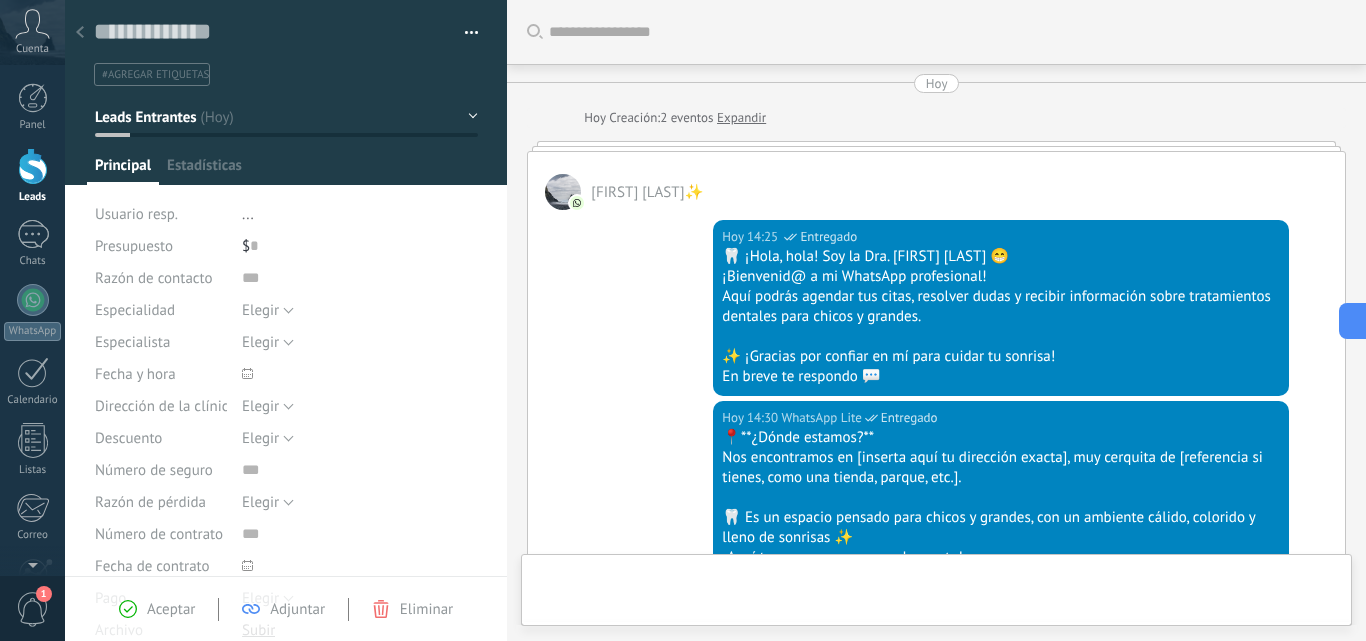 type on "**********" 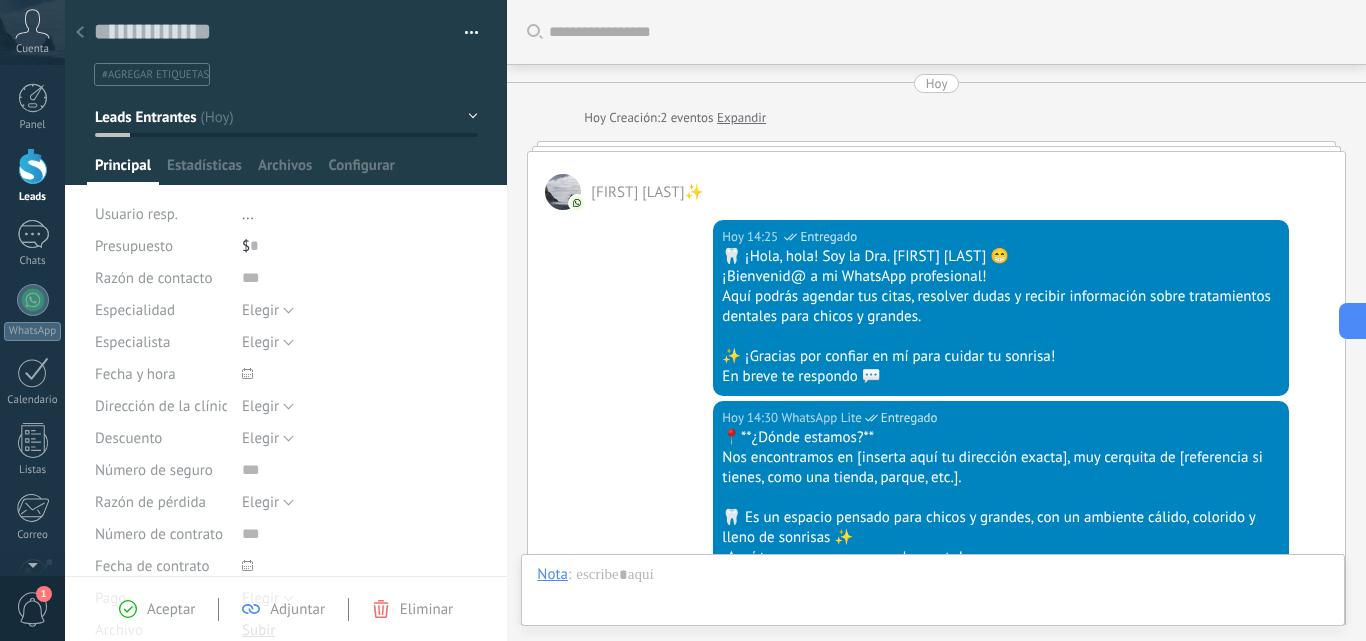 scroll, scrollTop: 30, scrollLeft: 0, axis: vertical 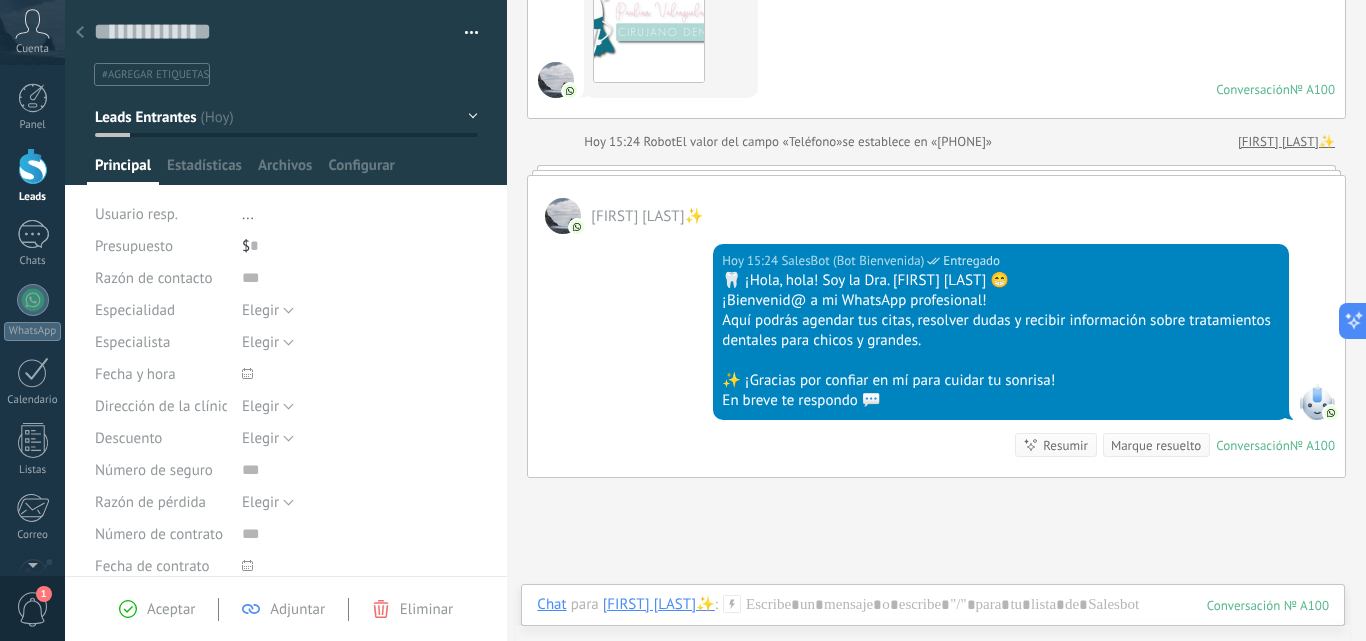 click at bounding box center (80, 33) 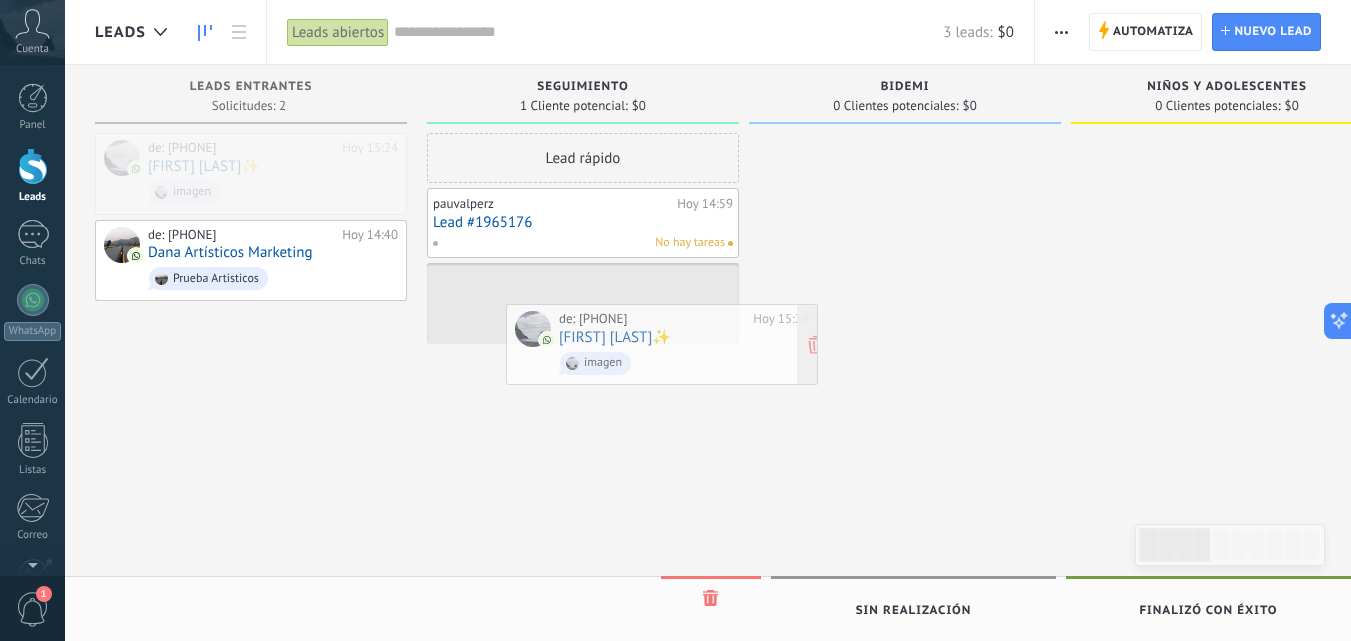 drag, startPoint x: 165, startPoint y: 149, endPoint x: 576, endPoint y: 319, distance: 444.77072 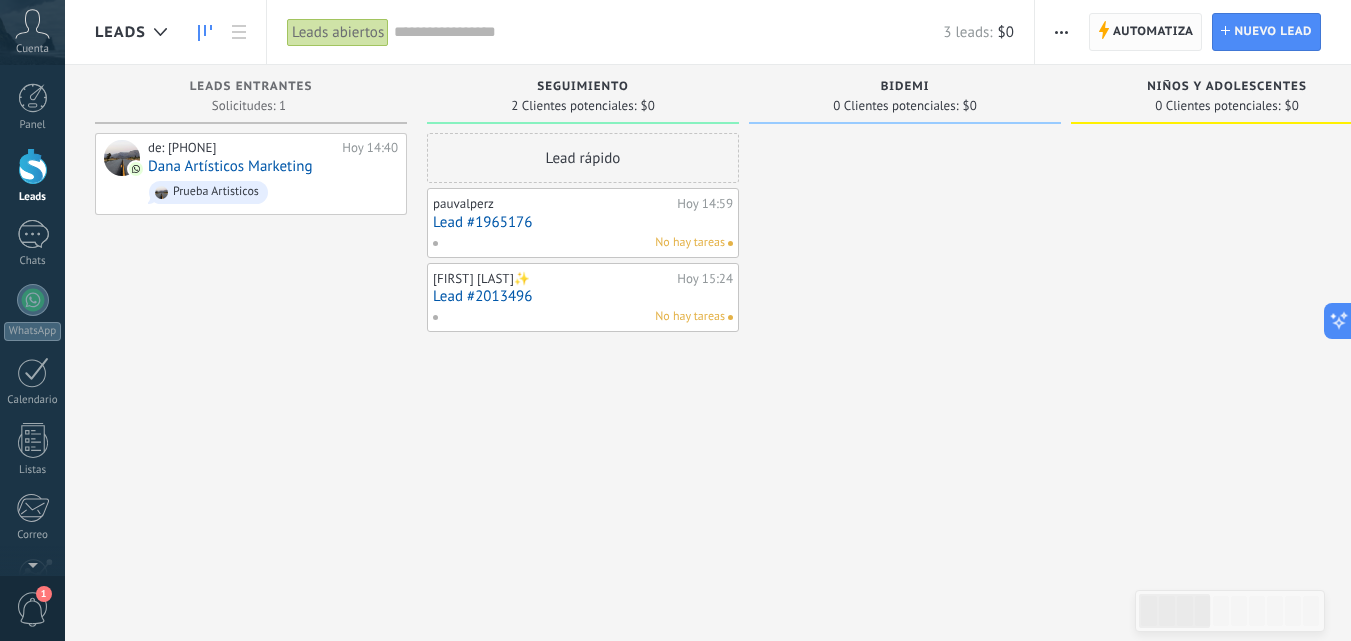 click on "Automatiza" at bounding box center (1153, 32) 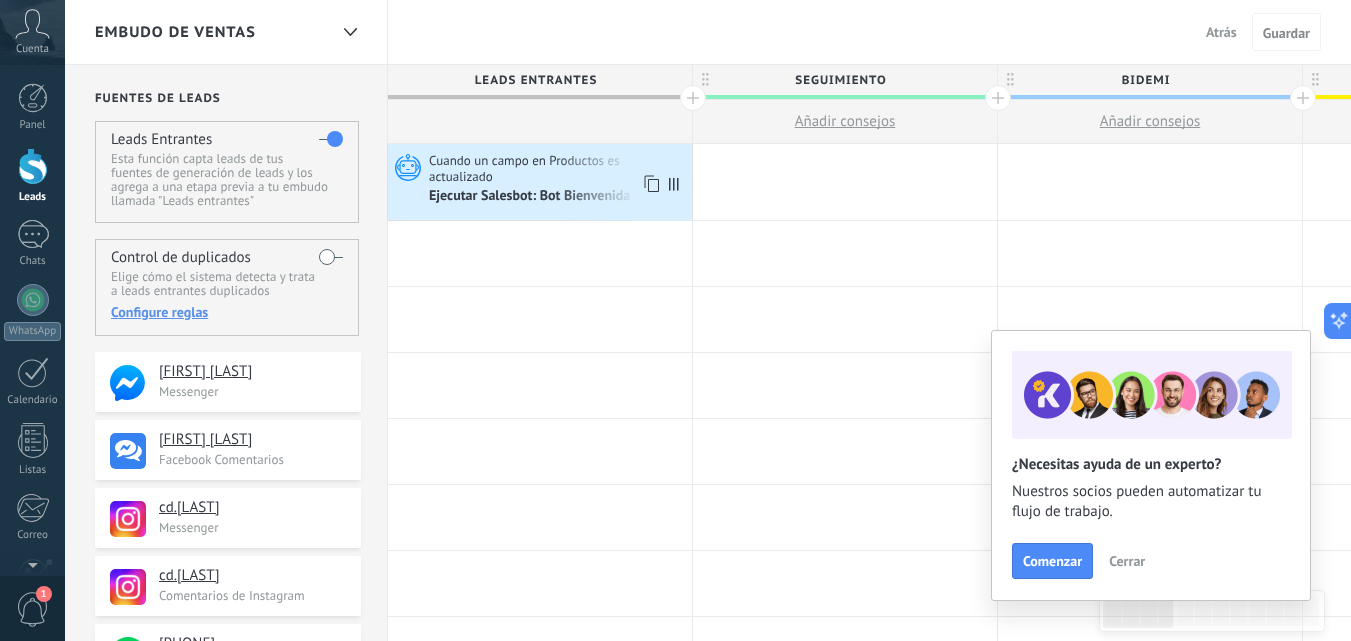 click on "Ejecutar Salesbot: Bot Bienvenida" at bounding box center (531, 197) 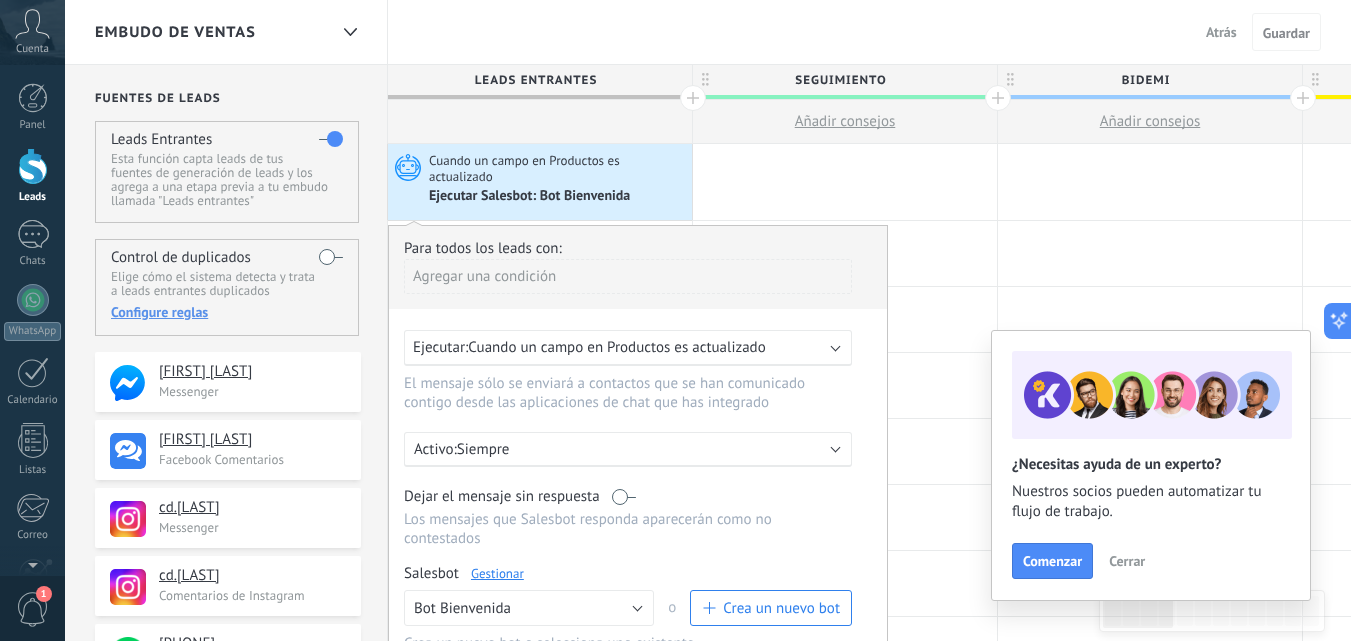 click on "Ejecutar:  Cuando un campo en Productos es actualizado" at bounding box center [628, 348] 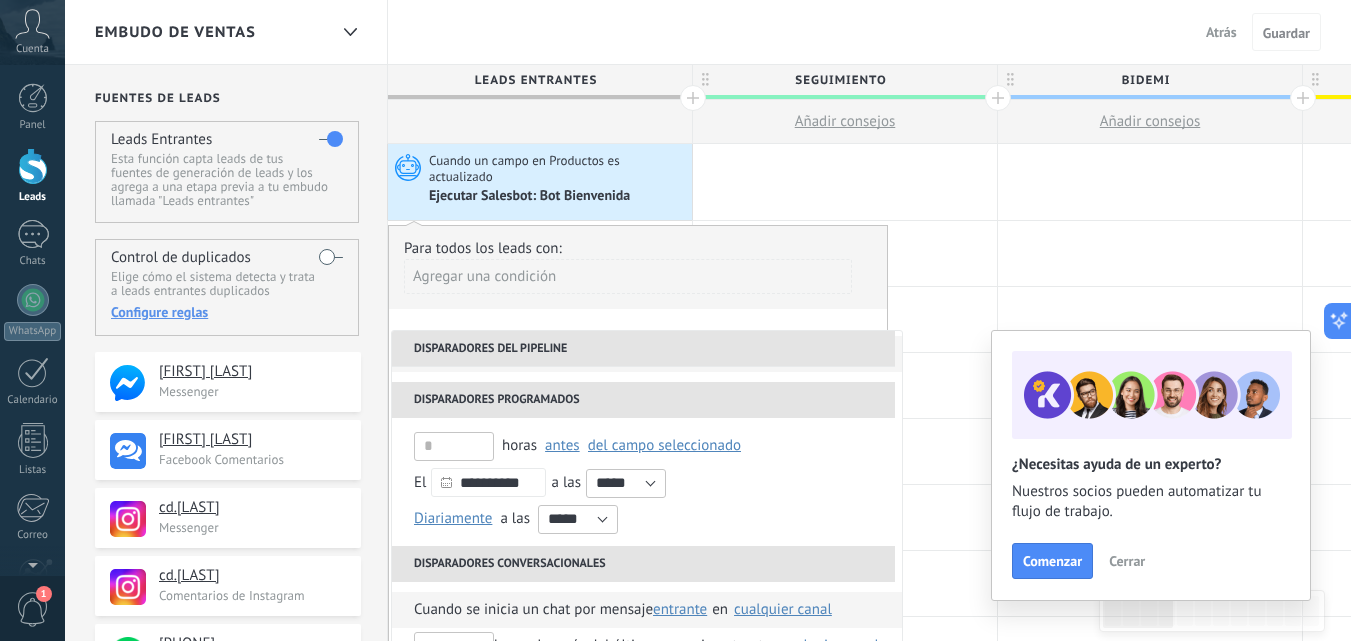 scroll, scrollTop: 0, scrollLeft: 0, axis: both 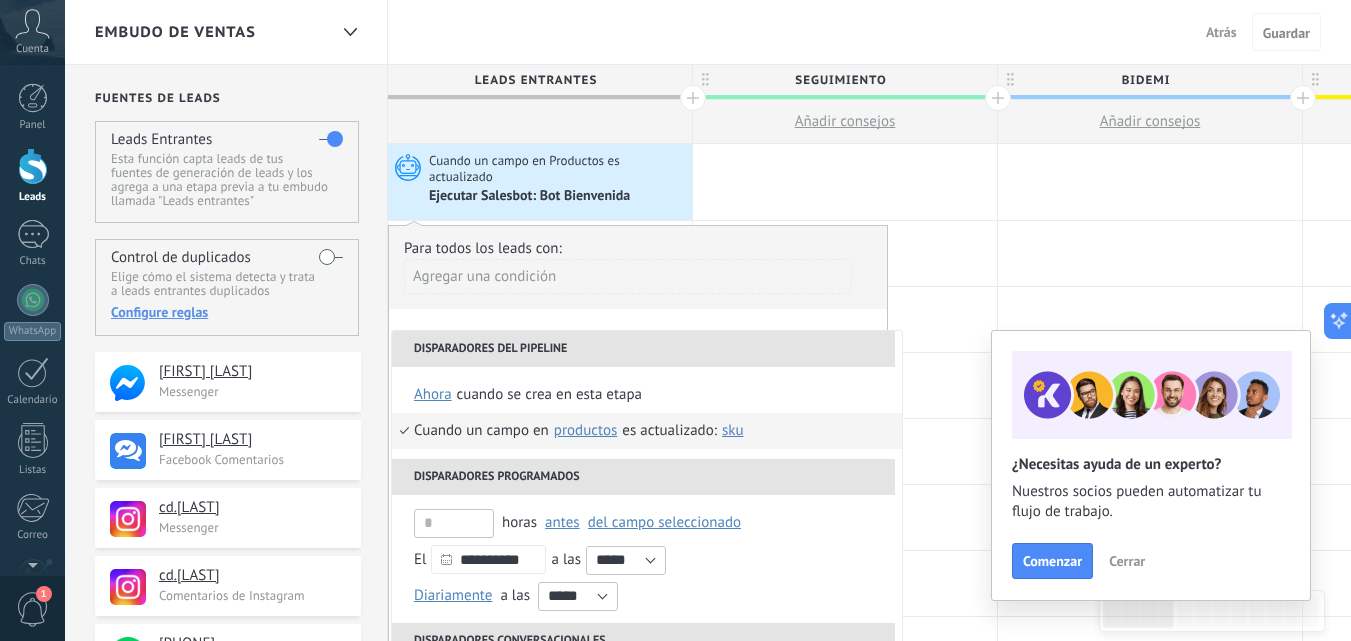 click on "Embudo de ventas Atrás Cancelar Guardar" at bounding box center (708, 32) 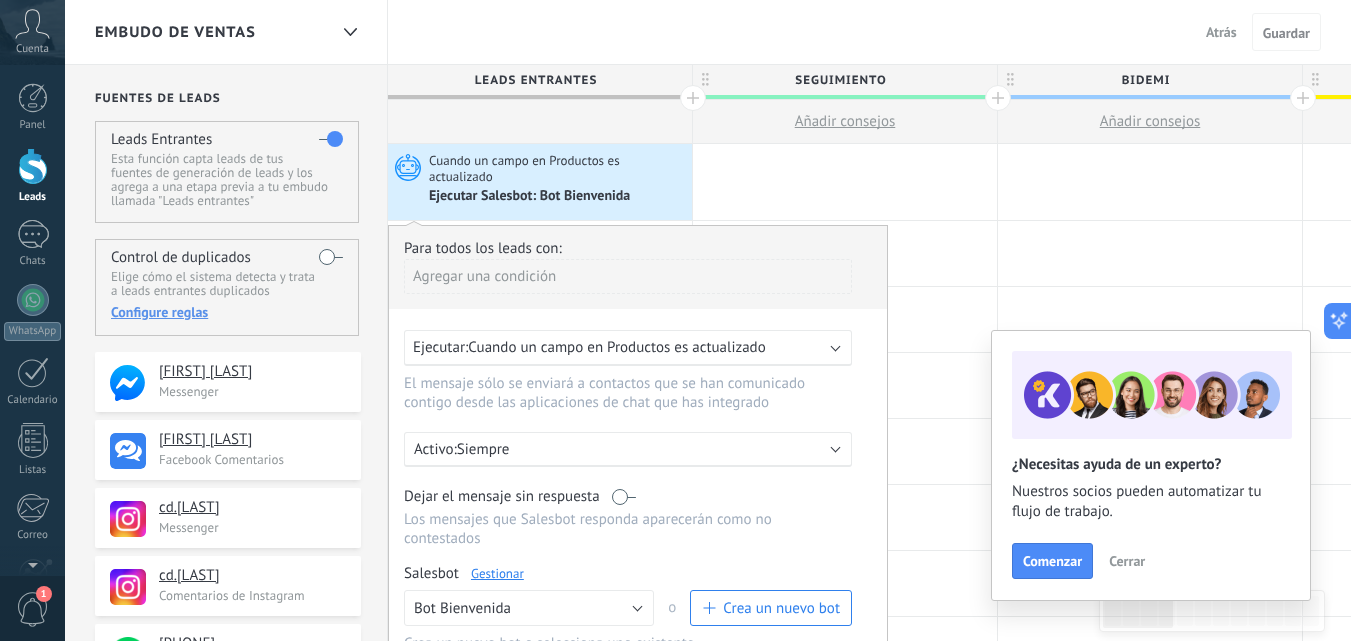 click on "Atrás" at bounding box center (1221, 32) 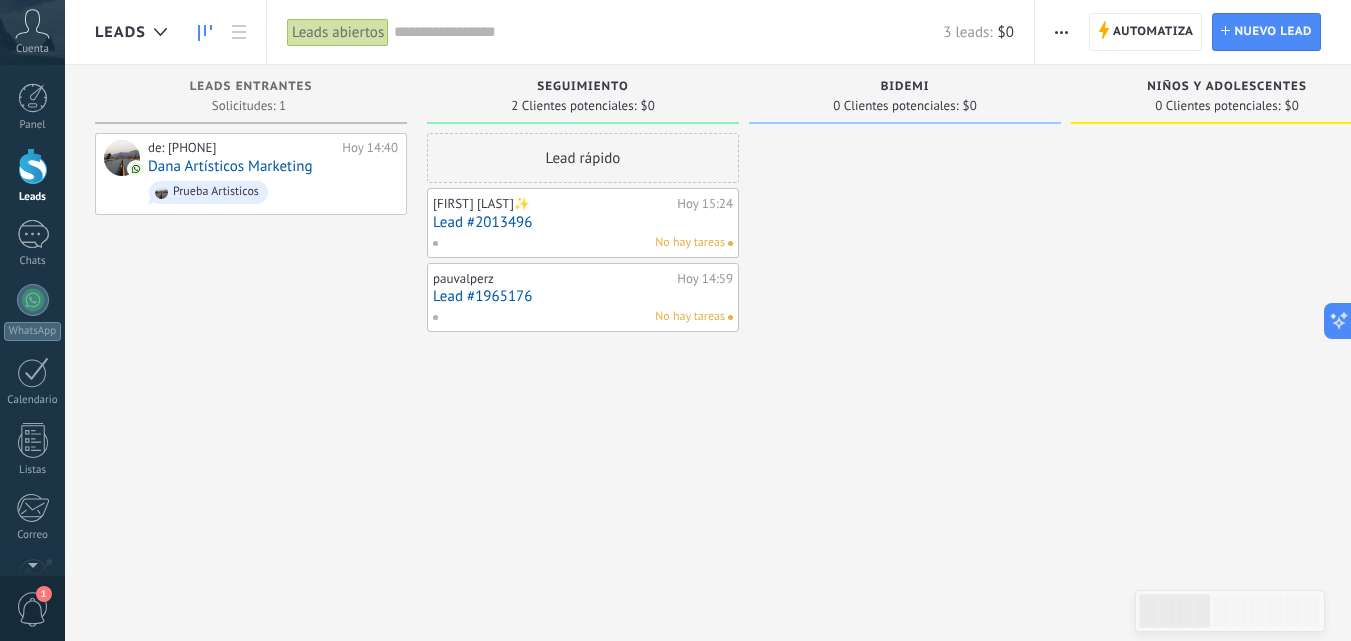 click 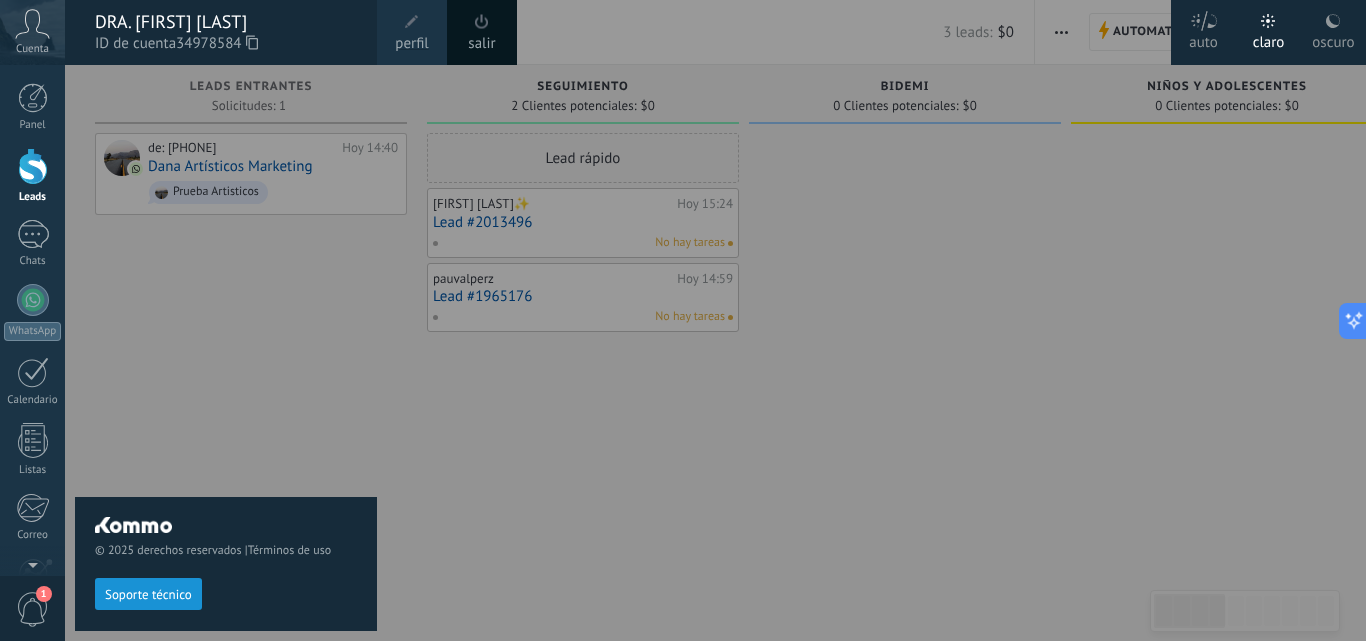 click on "salir" at bounding box center [481, 44] 